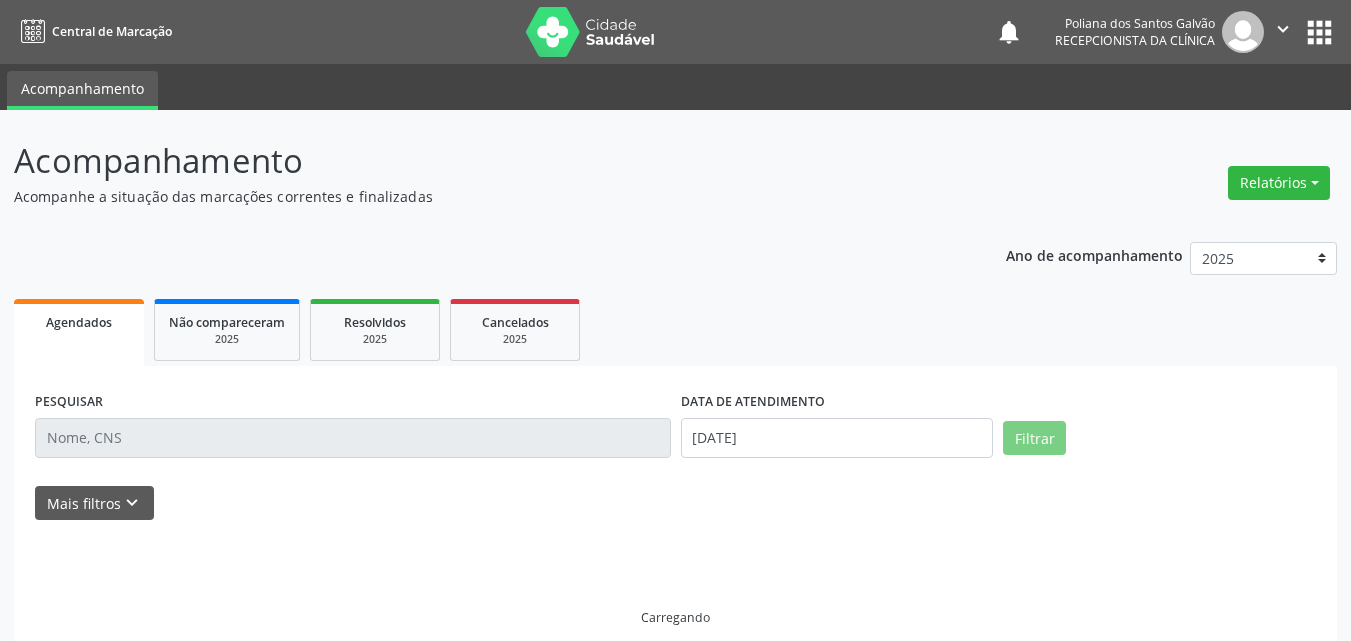 scroll, scrollTop: 0, scrollLeft: 0, axis: both 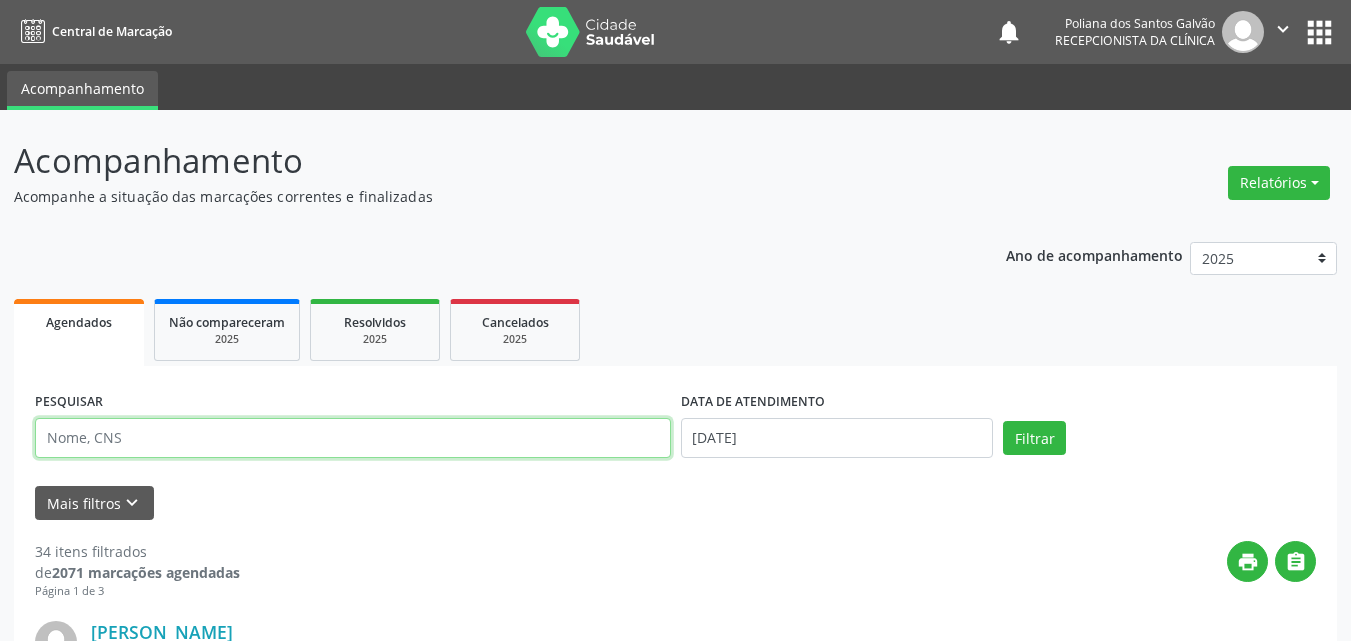 click at bounding box center [353, 438] 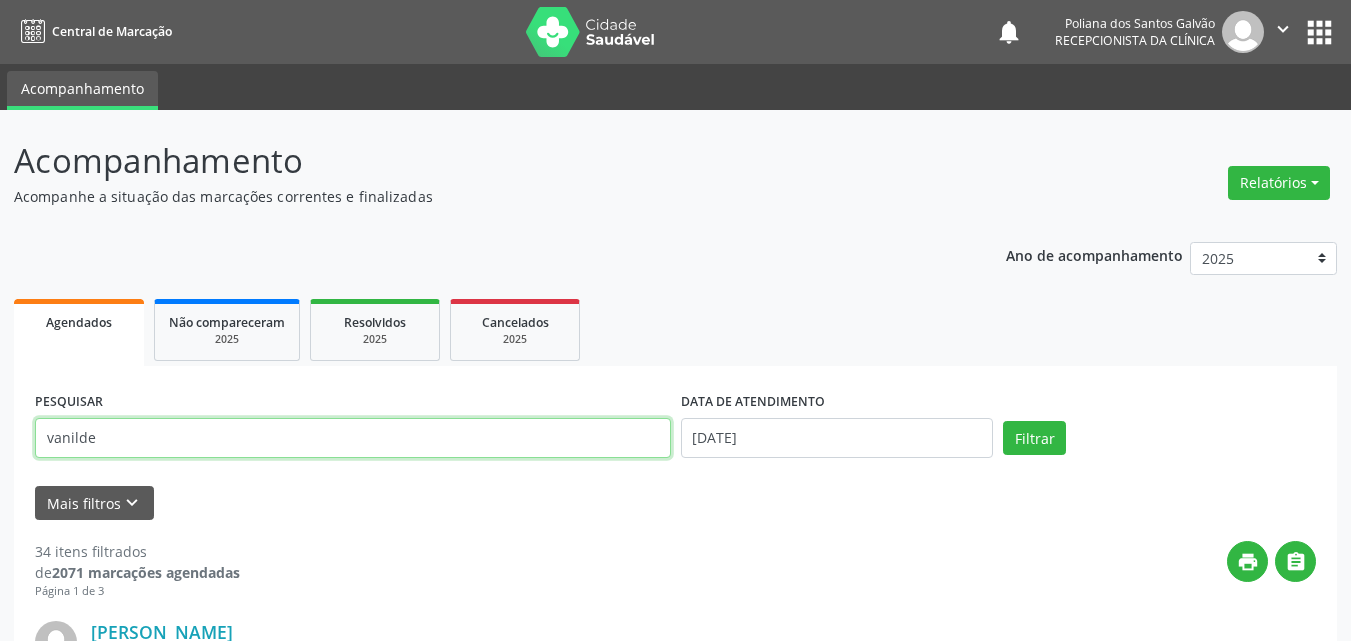 type on "vanilde" 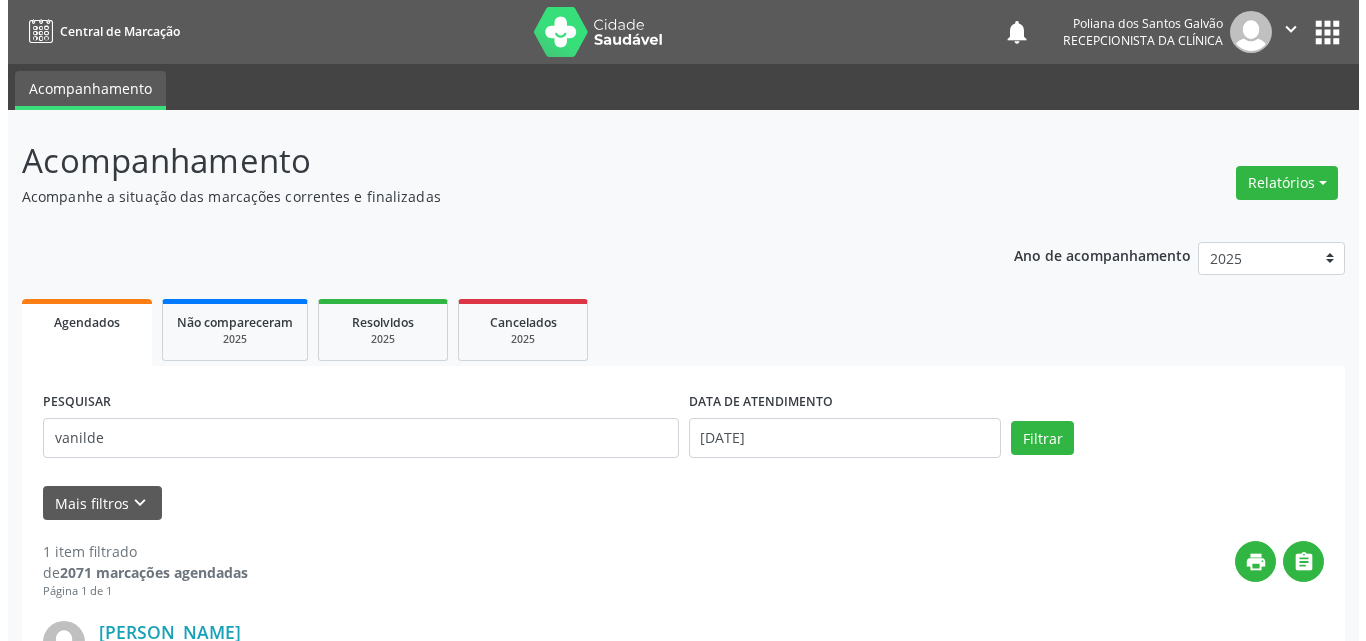 scroll, scrollTop: 264, scrollLeft: 0, axis: vertical 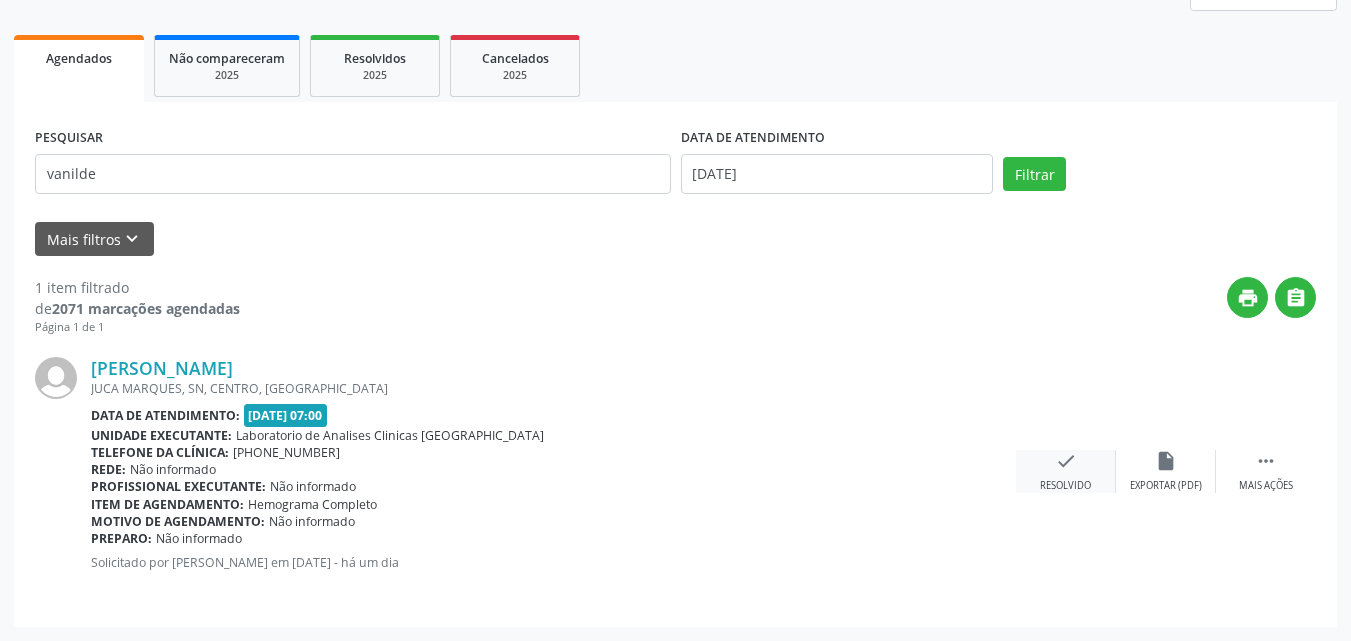 click on "check
Resolvido" at bounding box center (1066, 471) 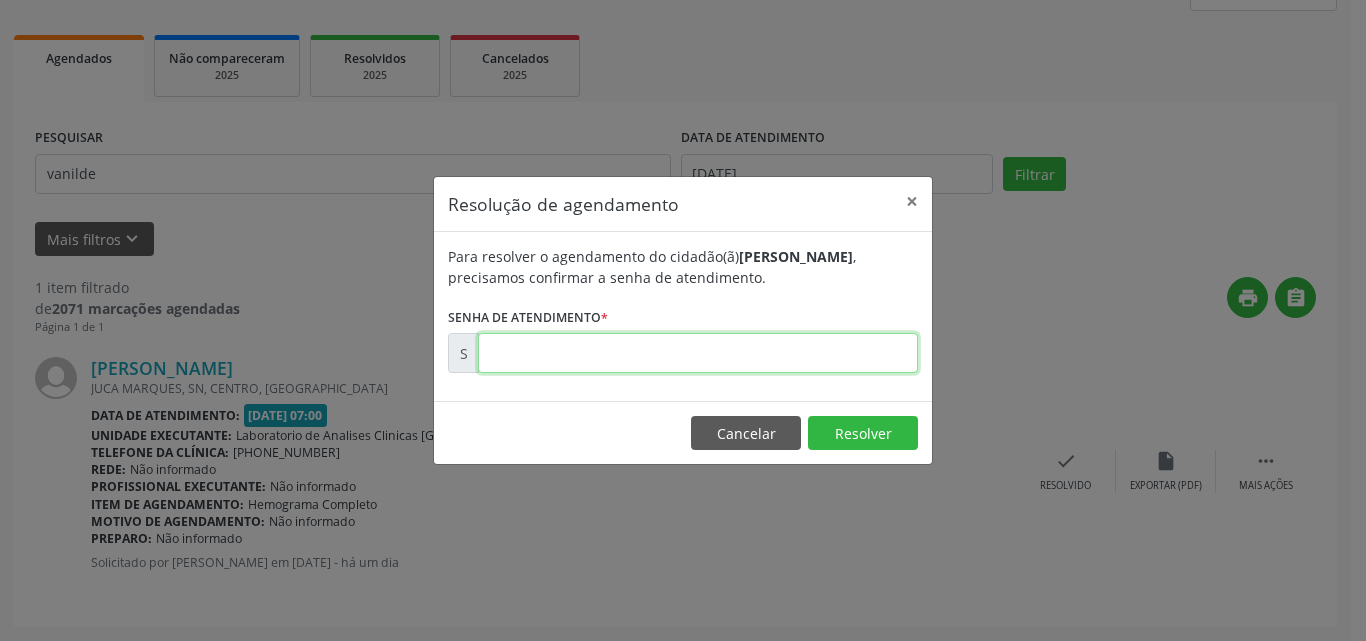 click at bounding box center (698, 353) 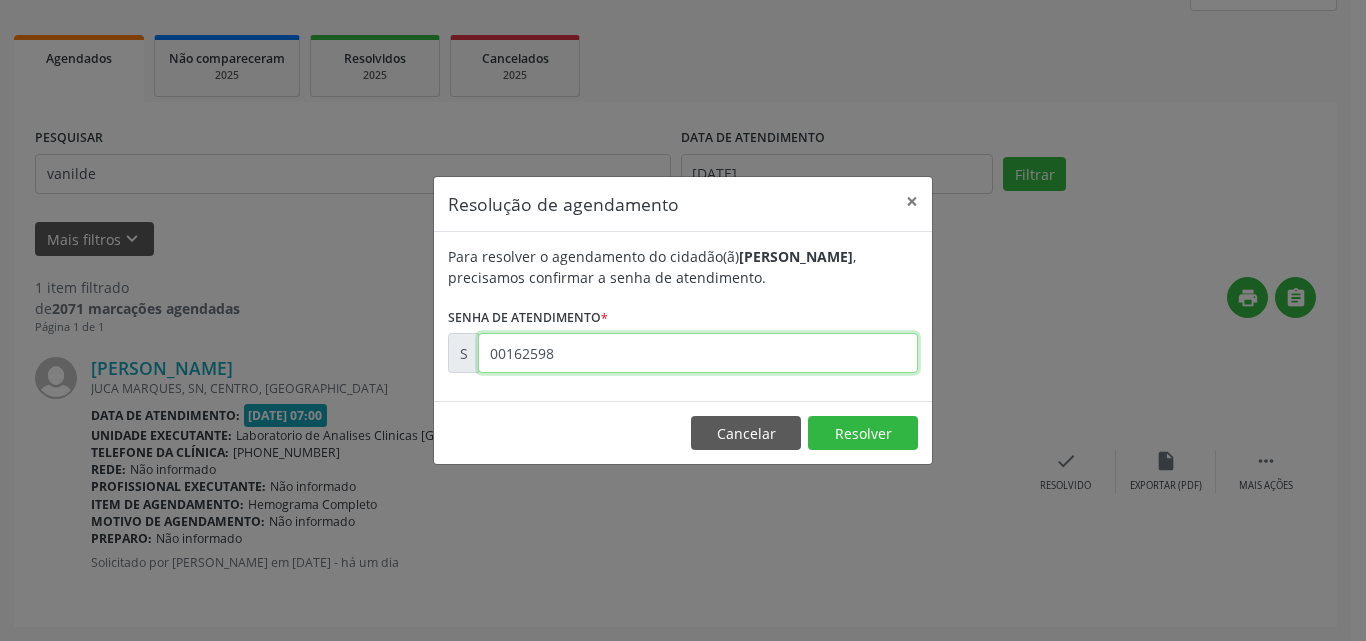 type on "00162598" 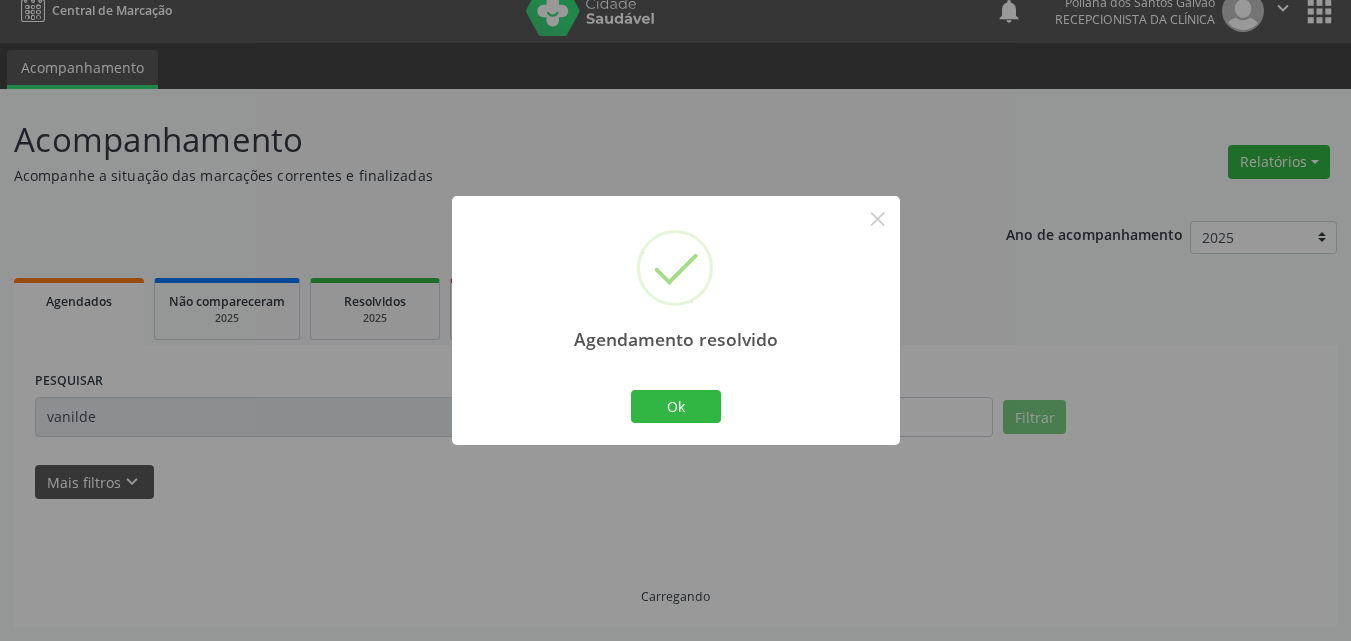 scroll, scrollTop: 0, scrollLeft: 0, axis: both 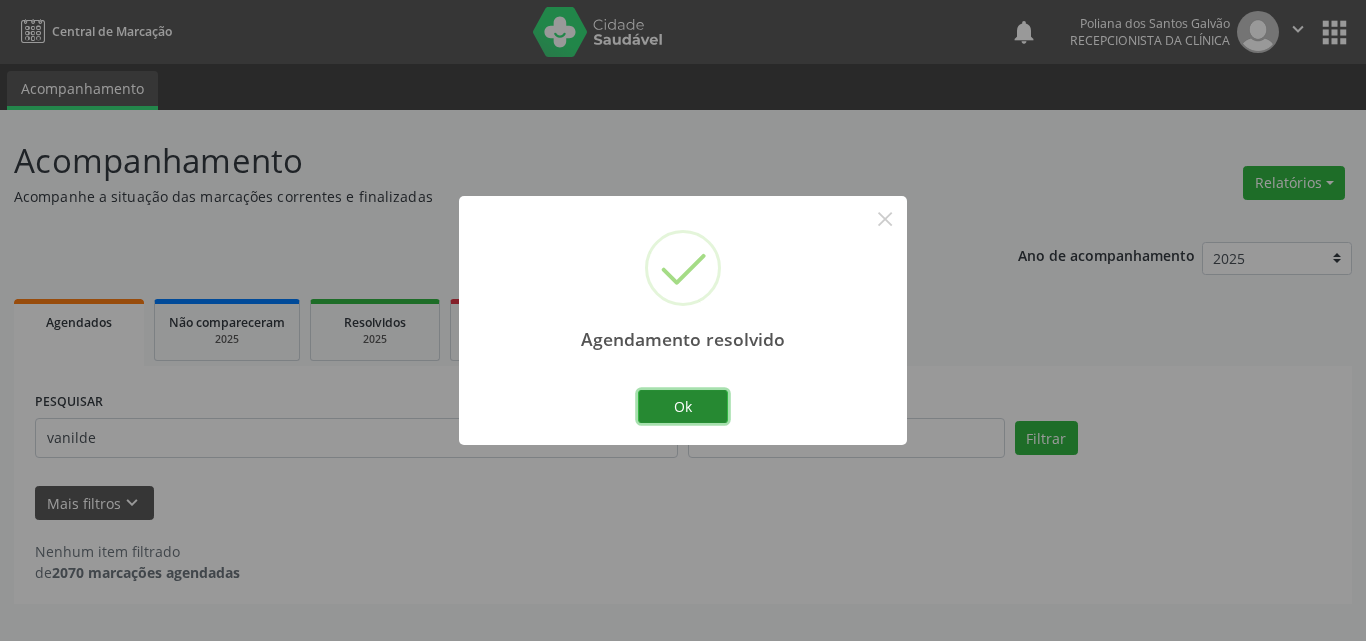click on "Ok" at bounding box center [683, 407] 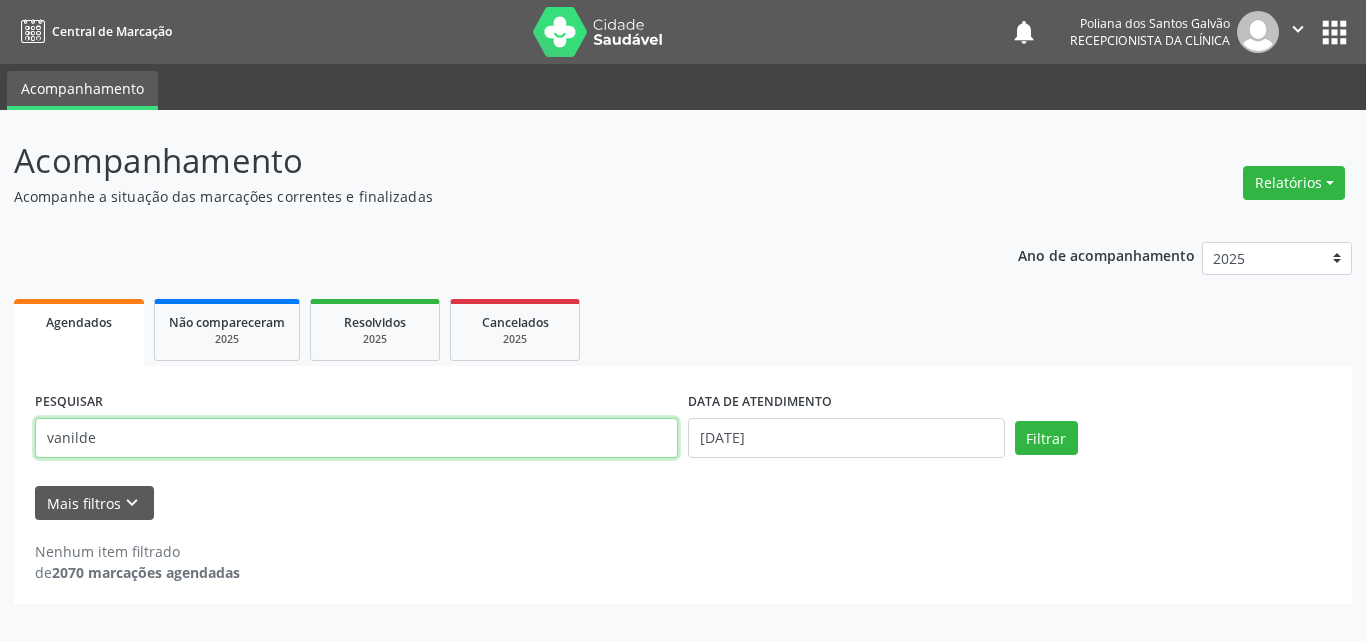 drag, startPoint x: 575, startPoint y: 428, endPoint x: 0, endPoint y: 58, distance: 683.758 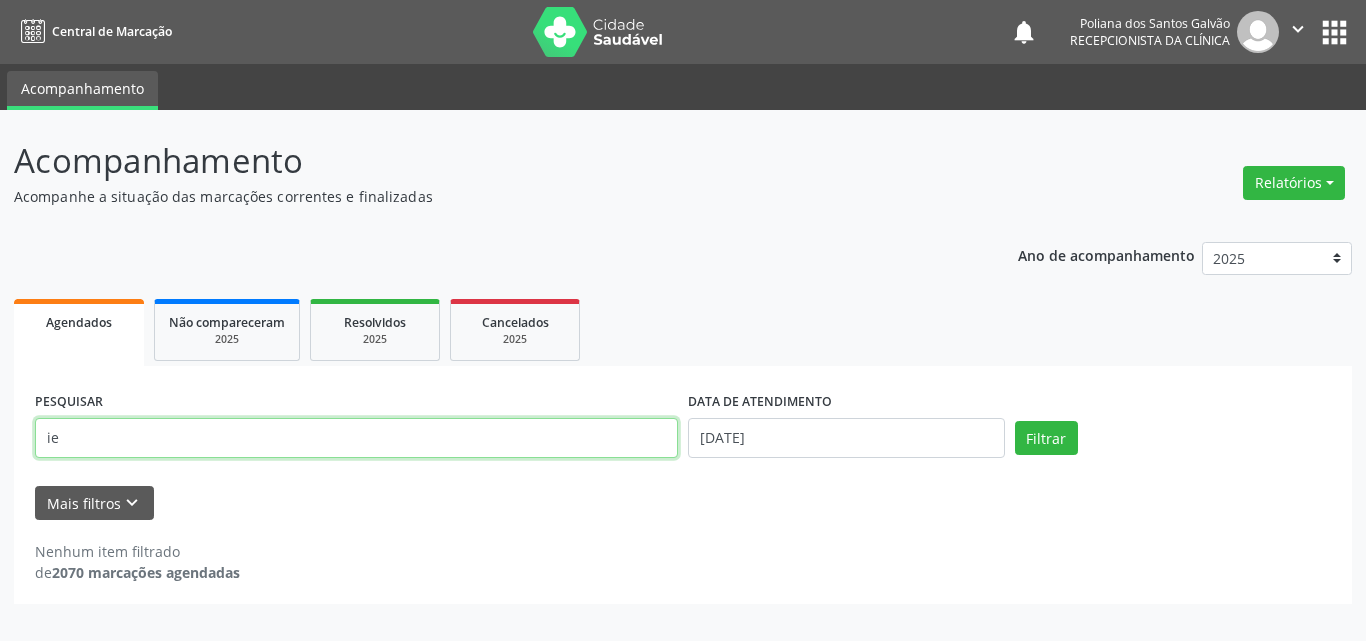 type on "i" 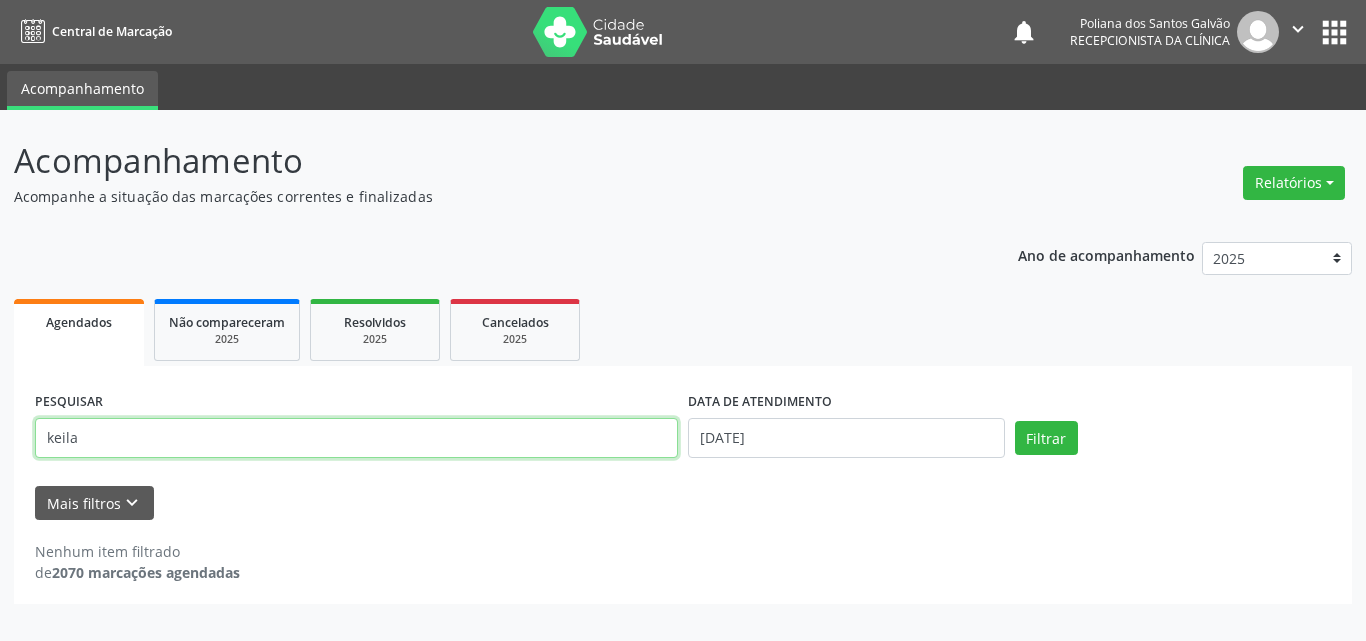 type on "keila" 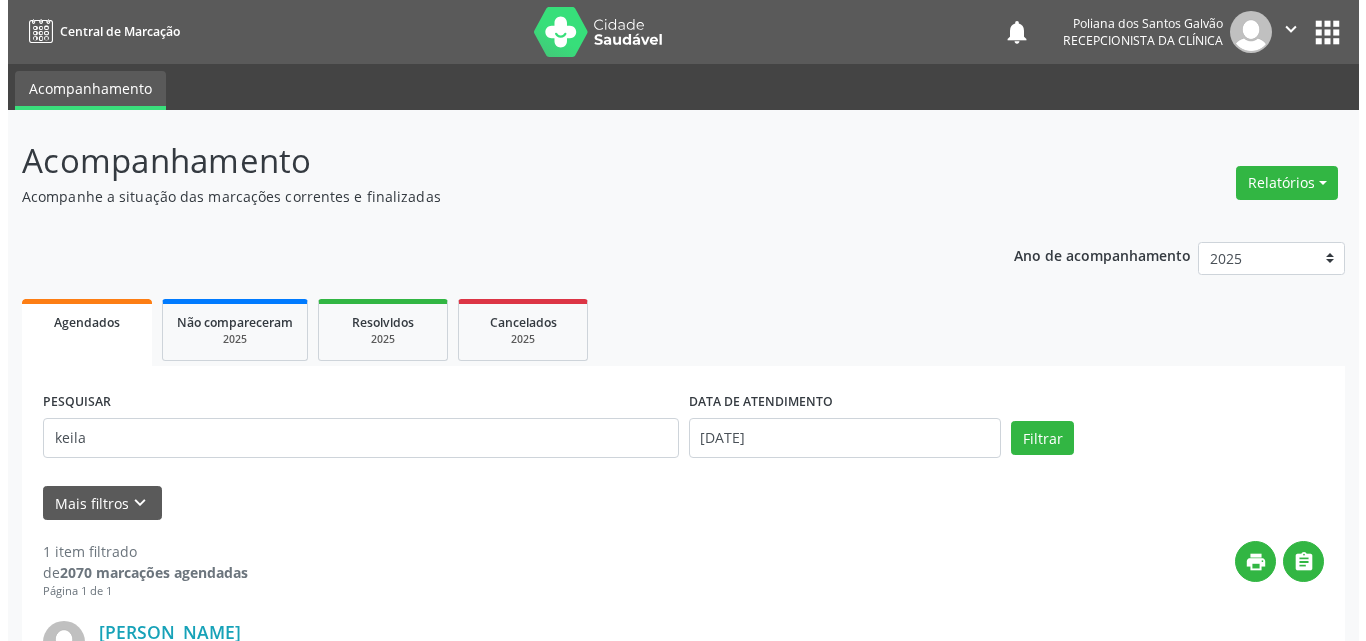 scroll, scrollTop: 264, scrollLeft: 0, axis: vertical 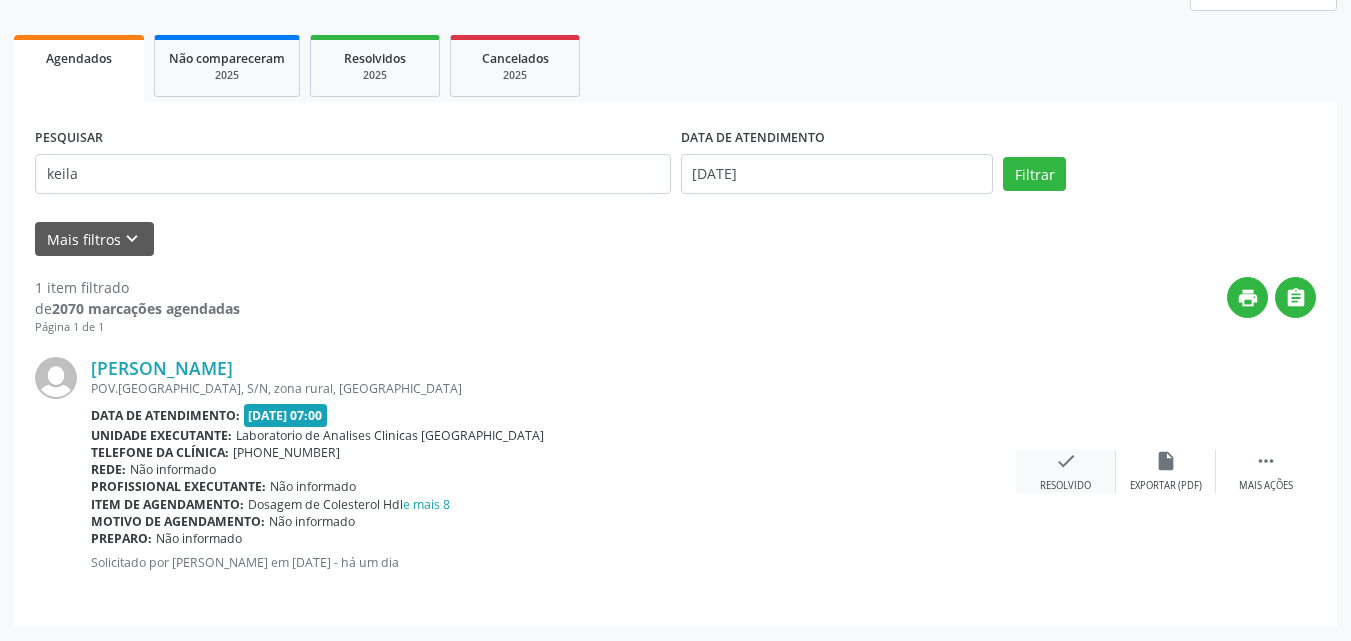 click on "Resolvido" at bounding box center [1065, 486] 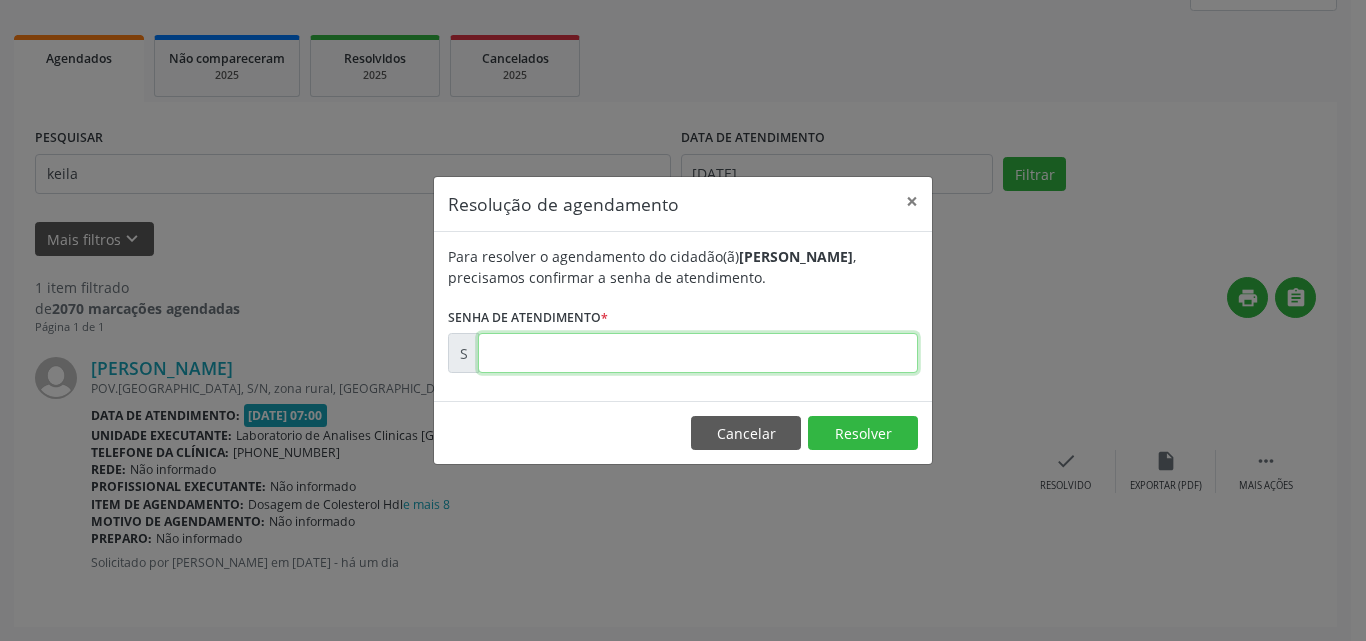 click at bounding box center (698, 353) 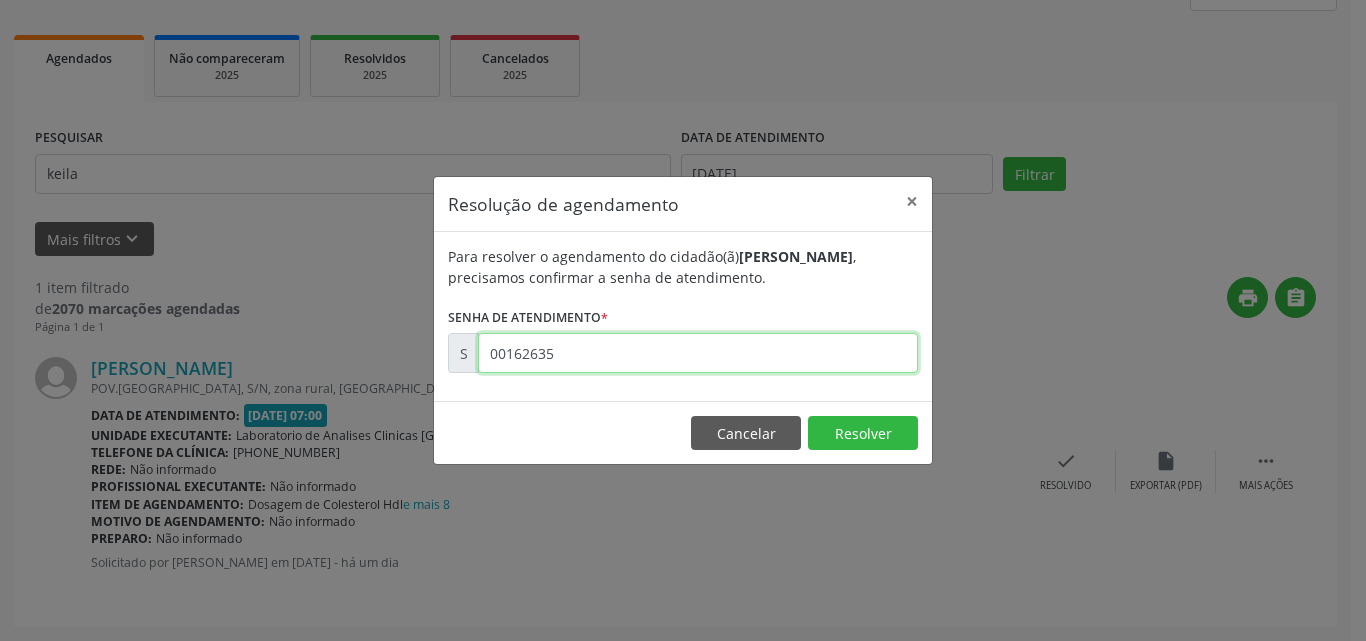 type on "00162635" 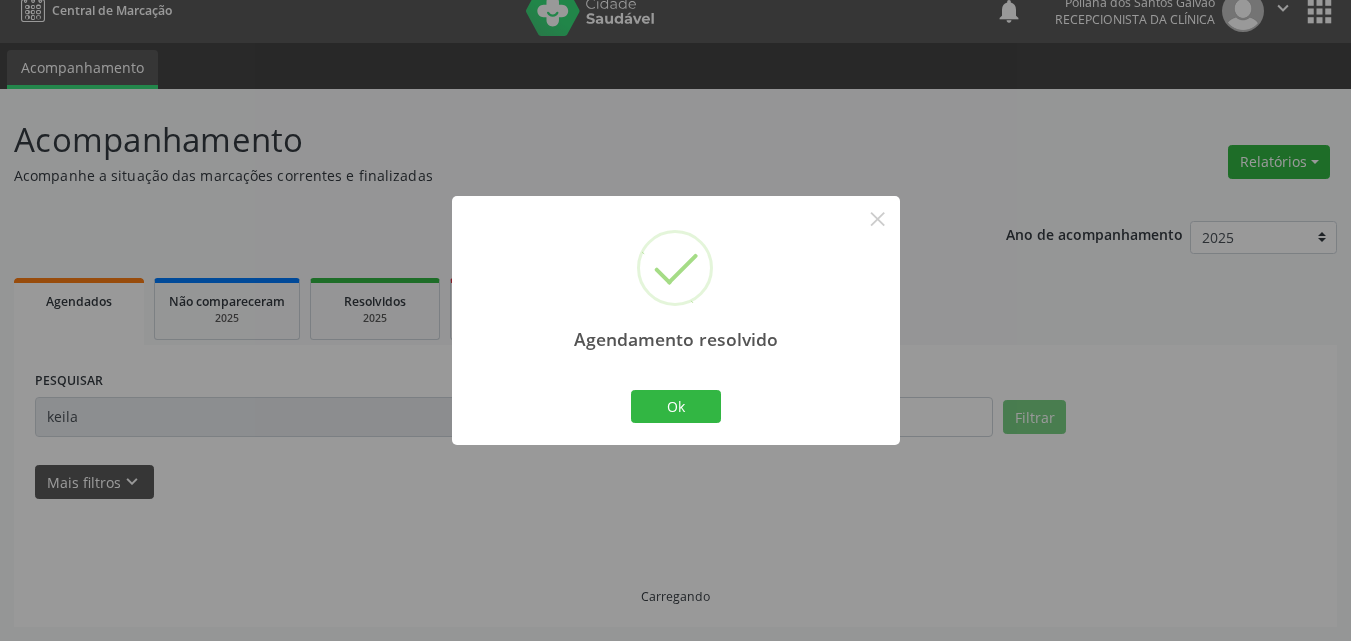 scroll, scrollTop: 0, scrollLeft: 0, axis: both 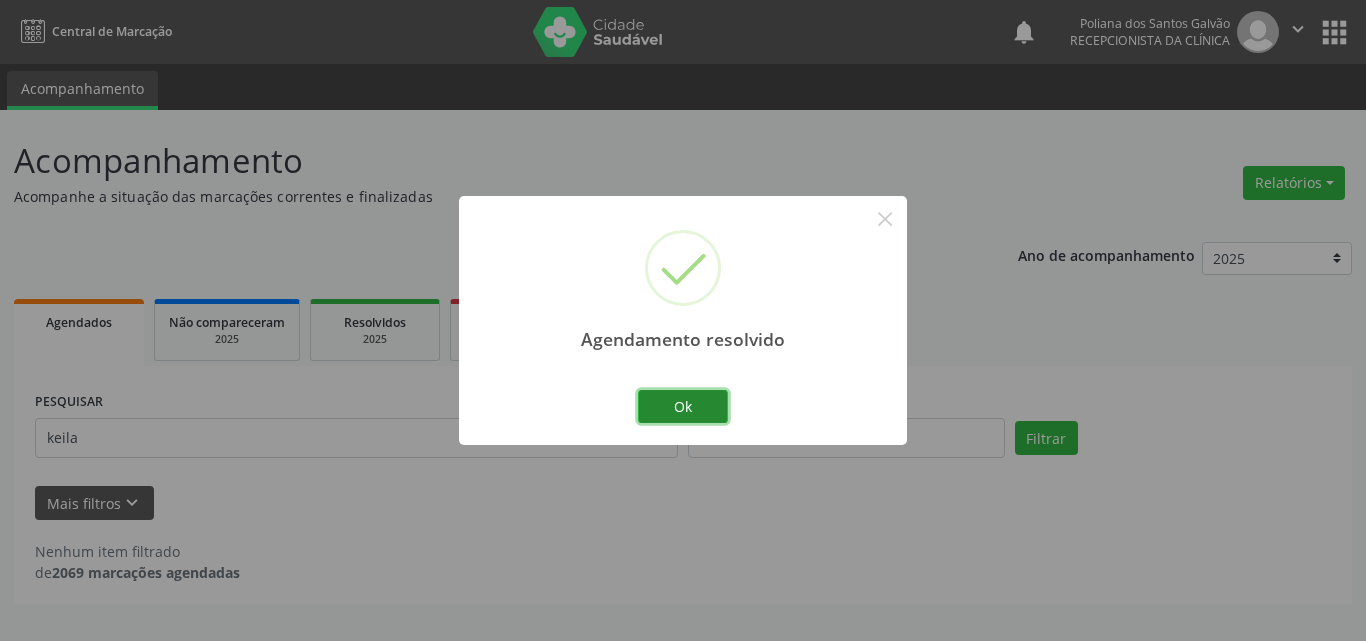 click on "Ok" at bounding box center [683, 407] 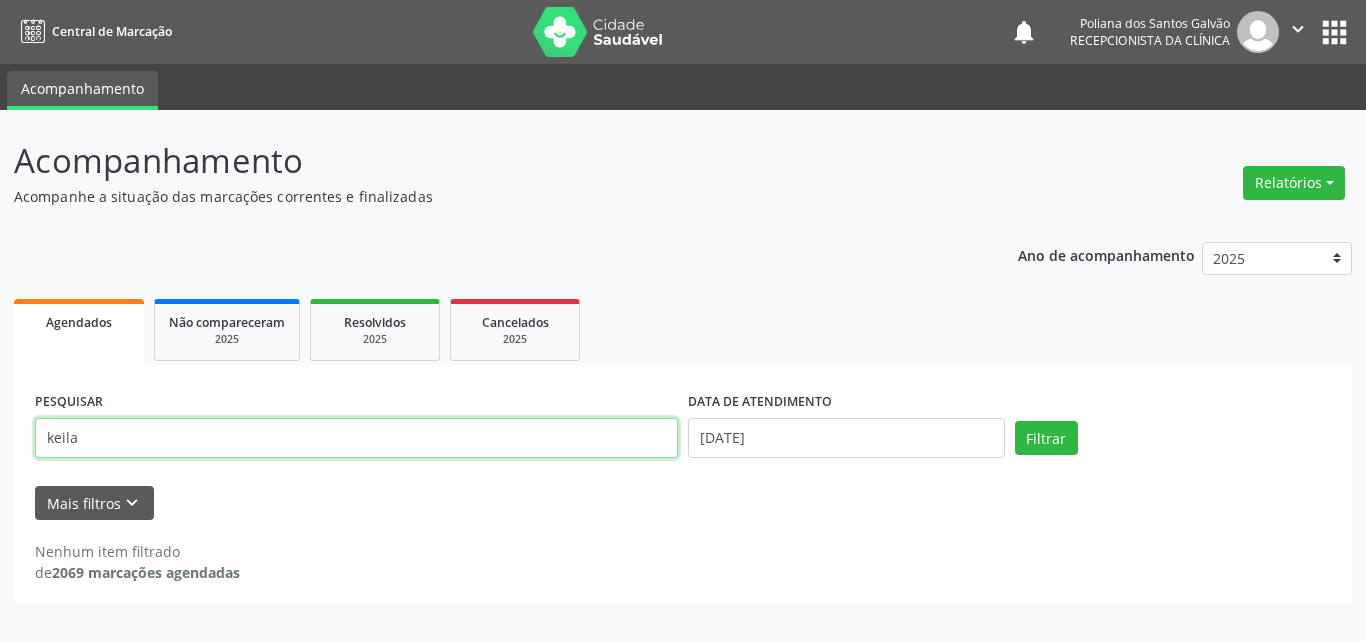 drag, startPoint x: 178, startPoint y: 344, endPoint x: 0, endPoint y: 32, distance: 359.20468 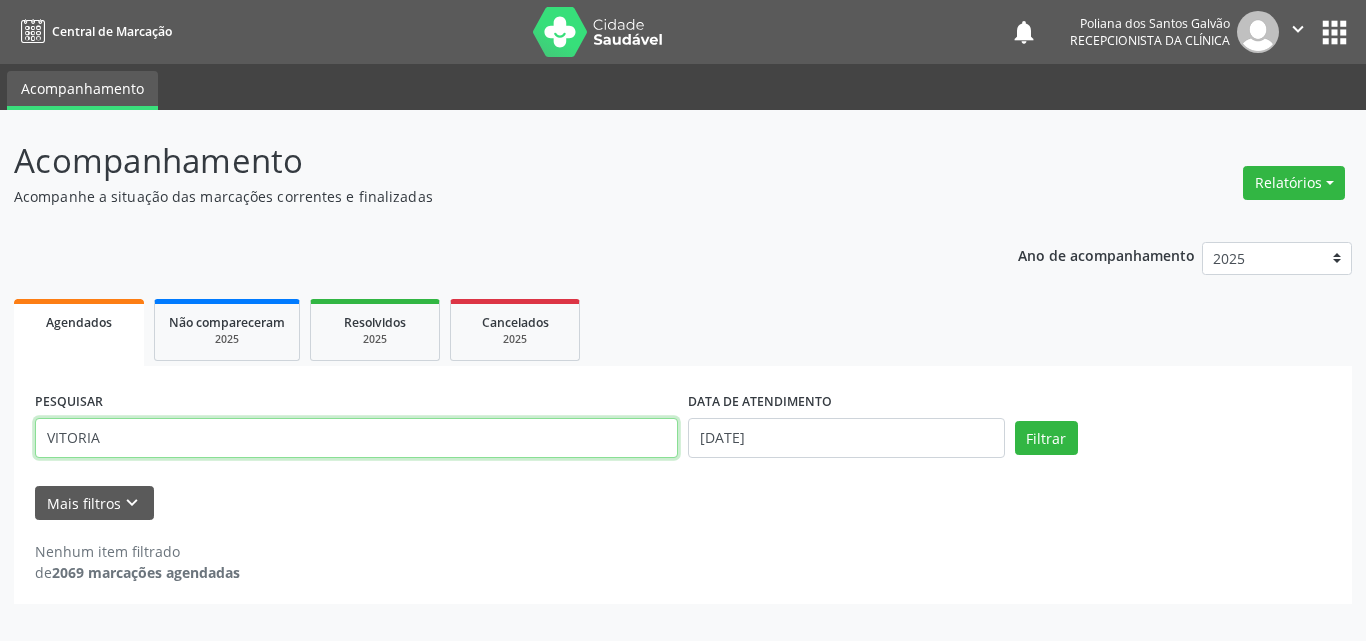 type on "VITORIA" 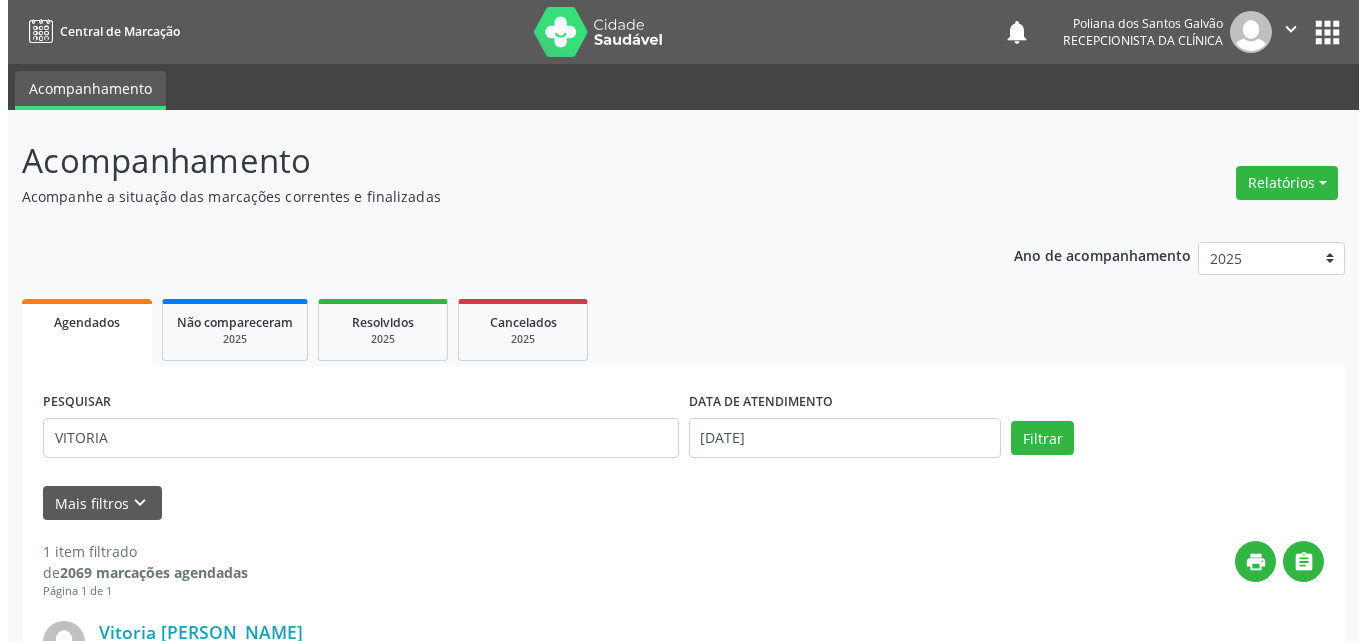 scroll, scrollTop: 264, scrollLeft: 0, axis: vertical 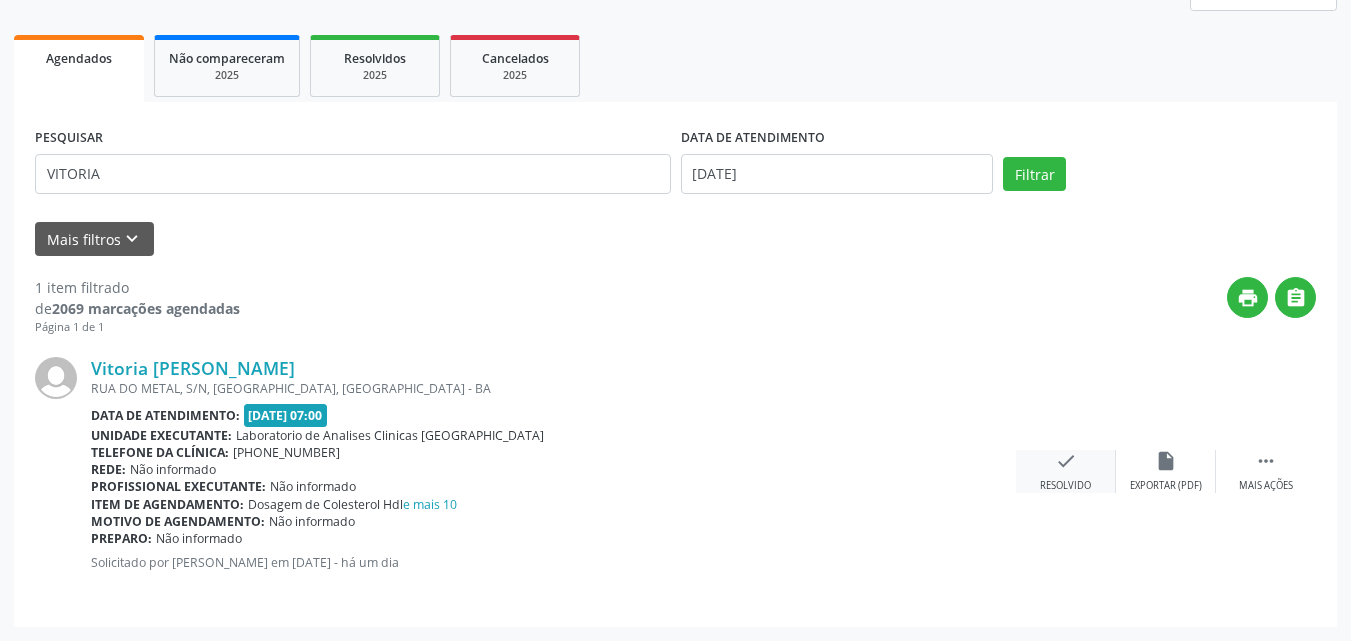click on "check" at bounding box center [1066, 461] 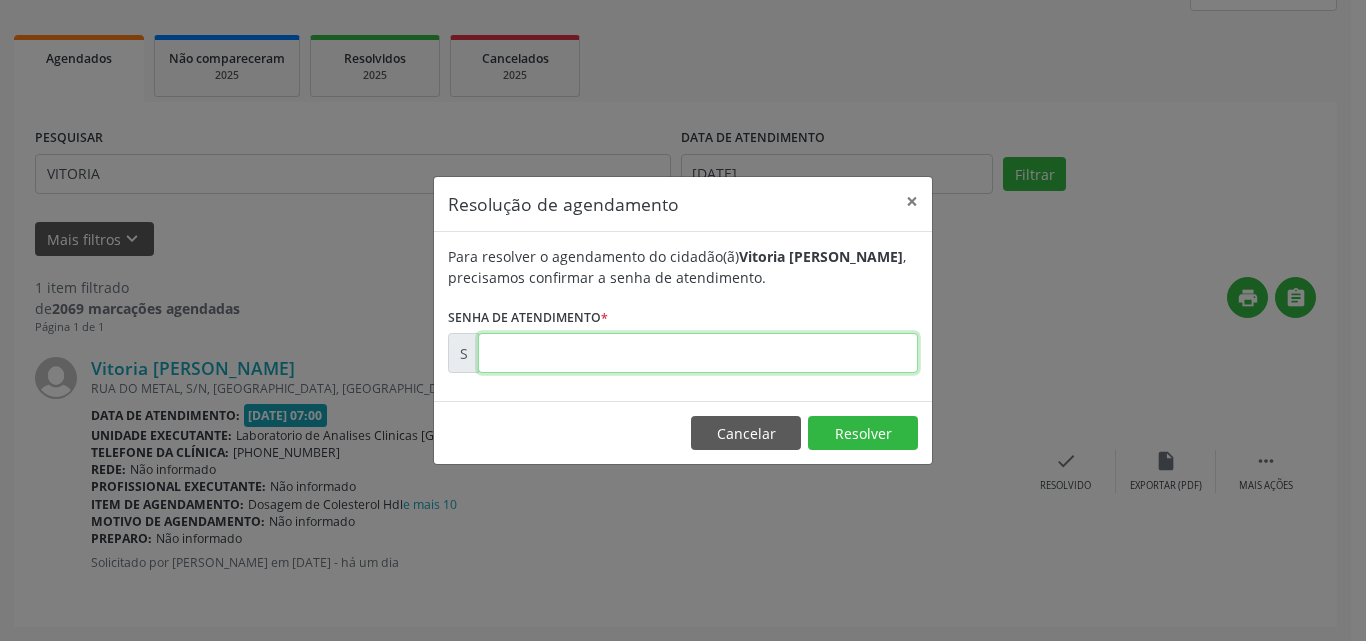 click at bounding box center (698, 353) 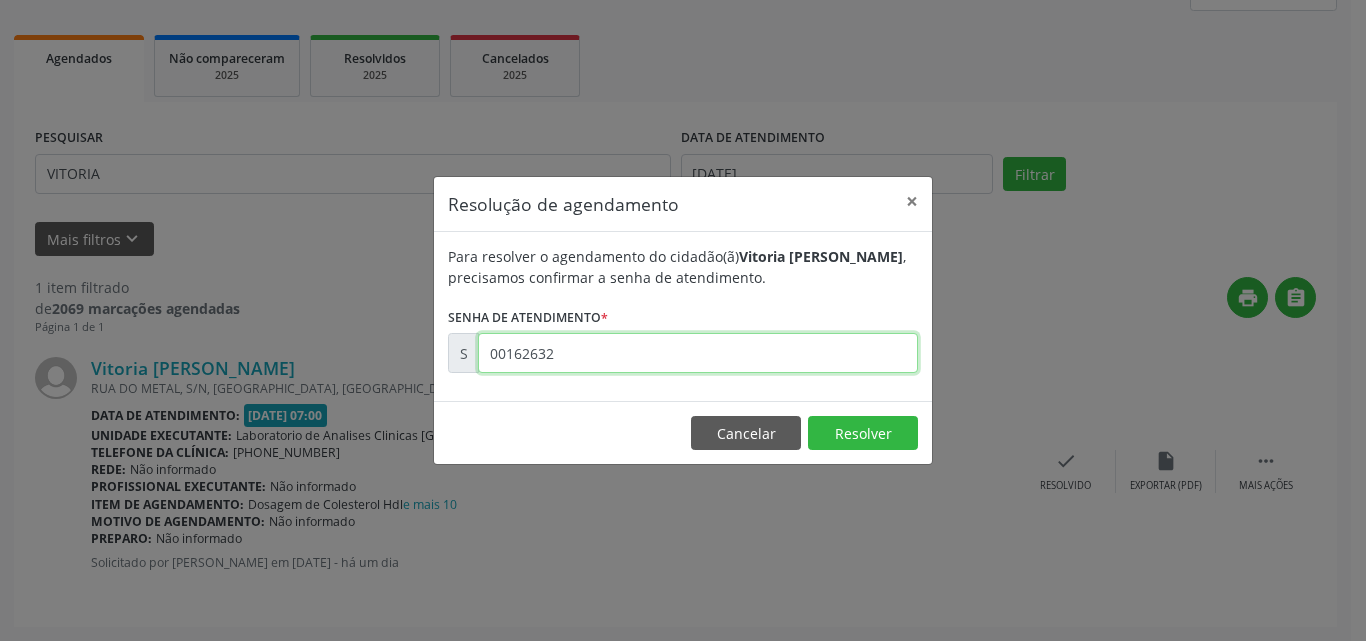 type on "00162632" 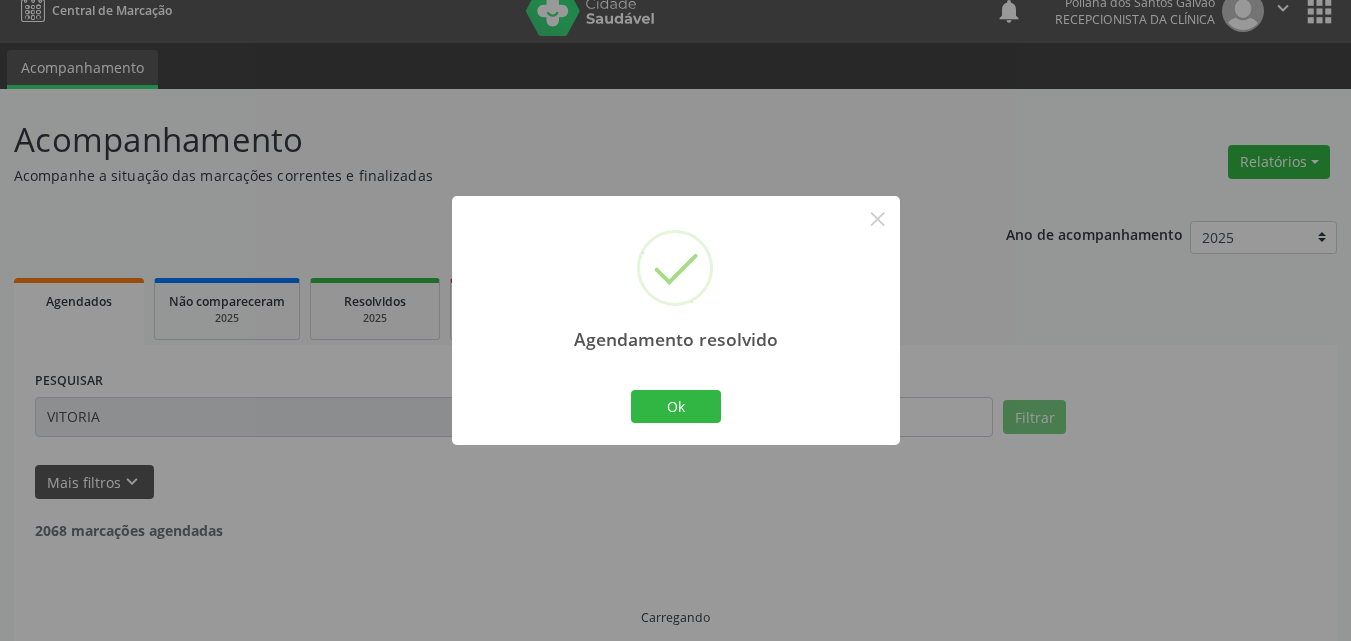 scroll, scrollTop: 0, scrollLeft: 0, axis: both 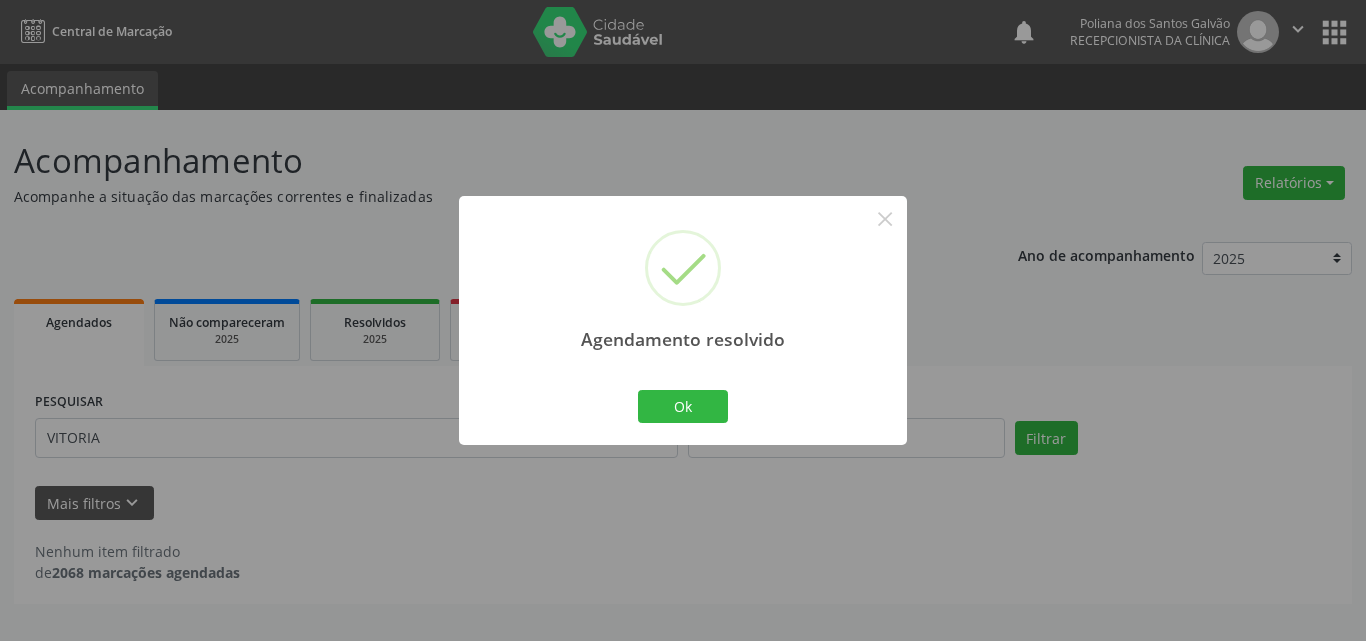click on "Ok Cancel" at bounding box center [683, 406] 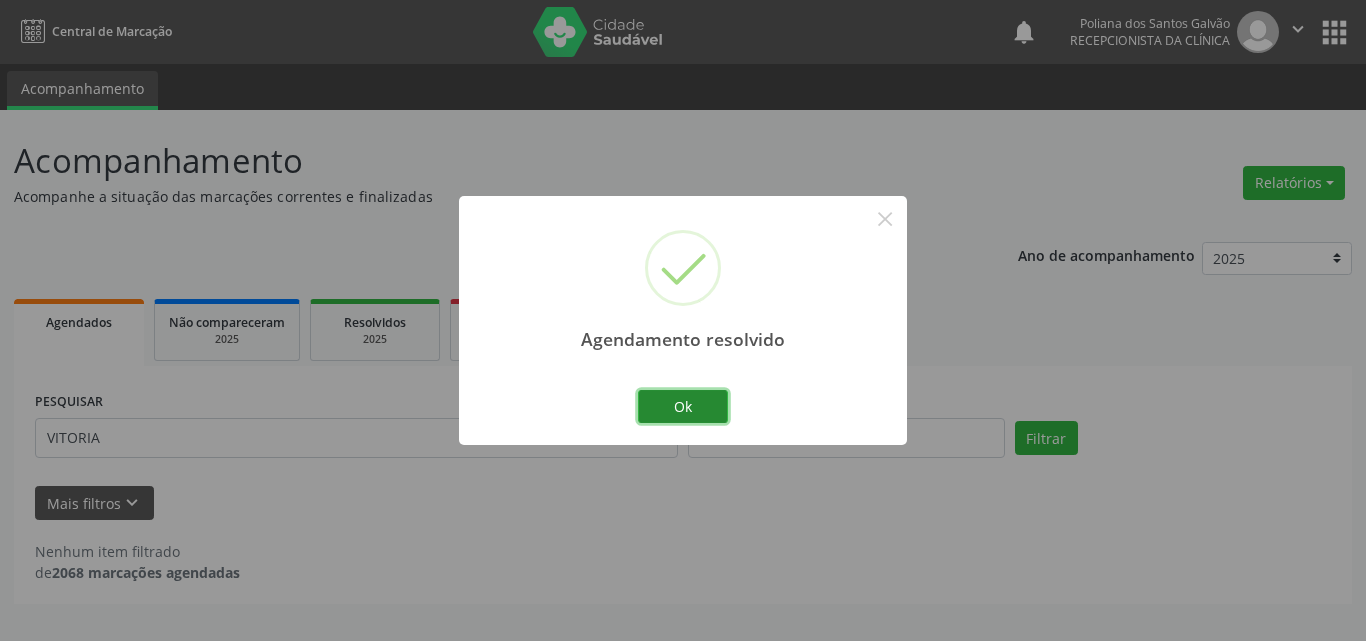 click on "Ok" at bounding box center (683, 407) 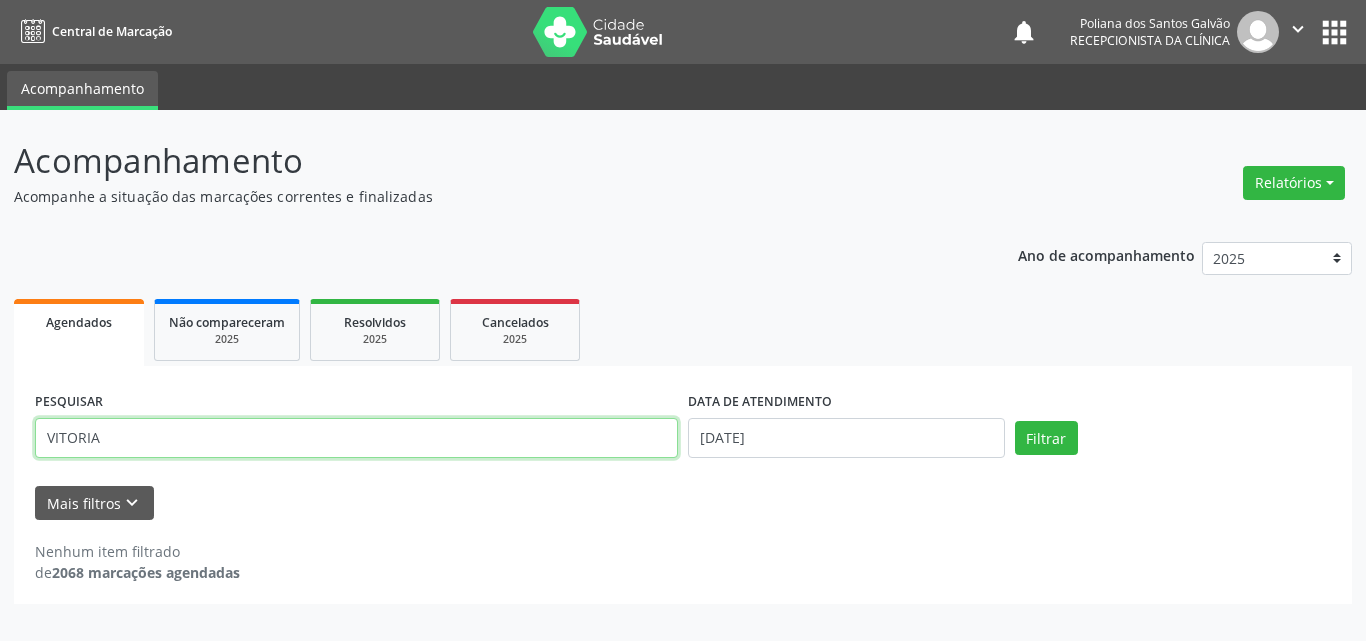drag, startPoint x: 278, startPoint y: 340, endPoint x: 0, endPoint y: 83, distance: 378.59344 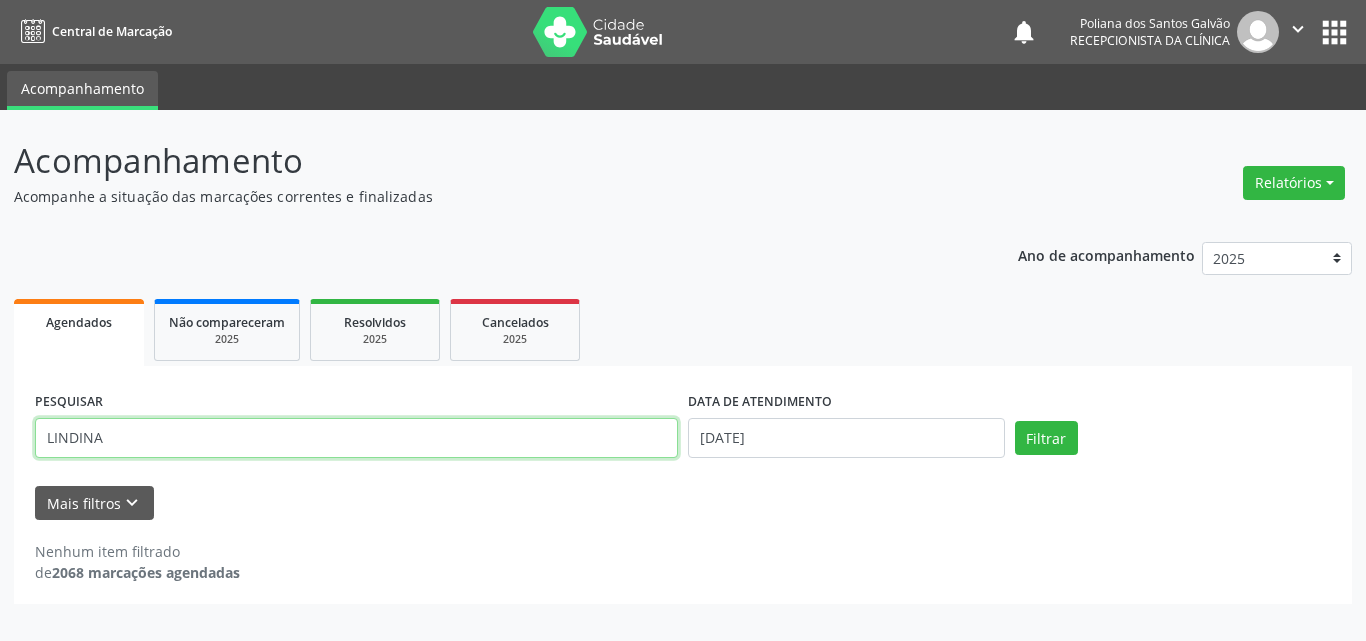 type on "LINDINA" 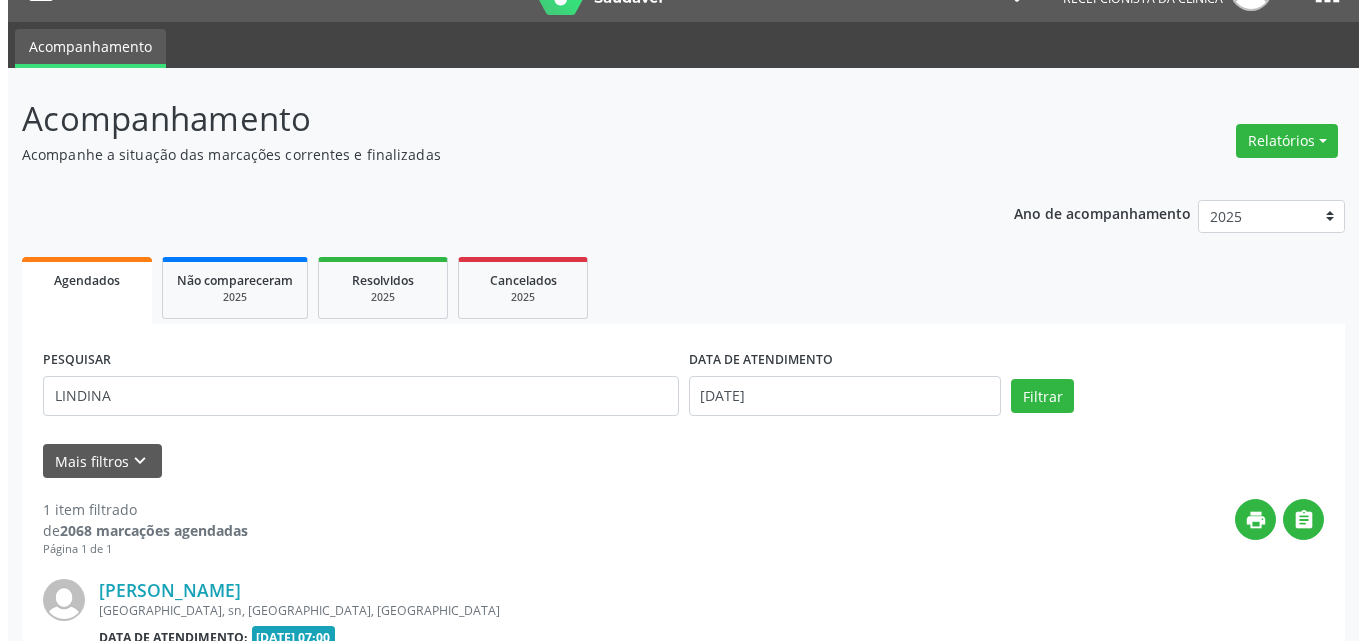 scroll, scrollTop: 264, scrollLeft: 0, axis: vertical 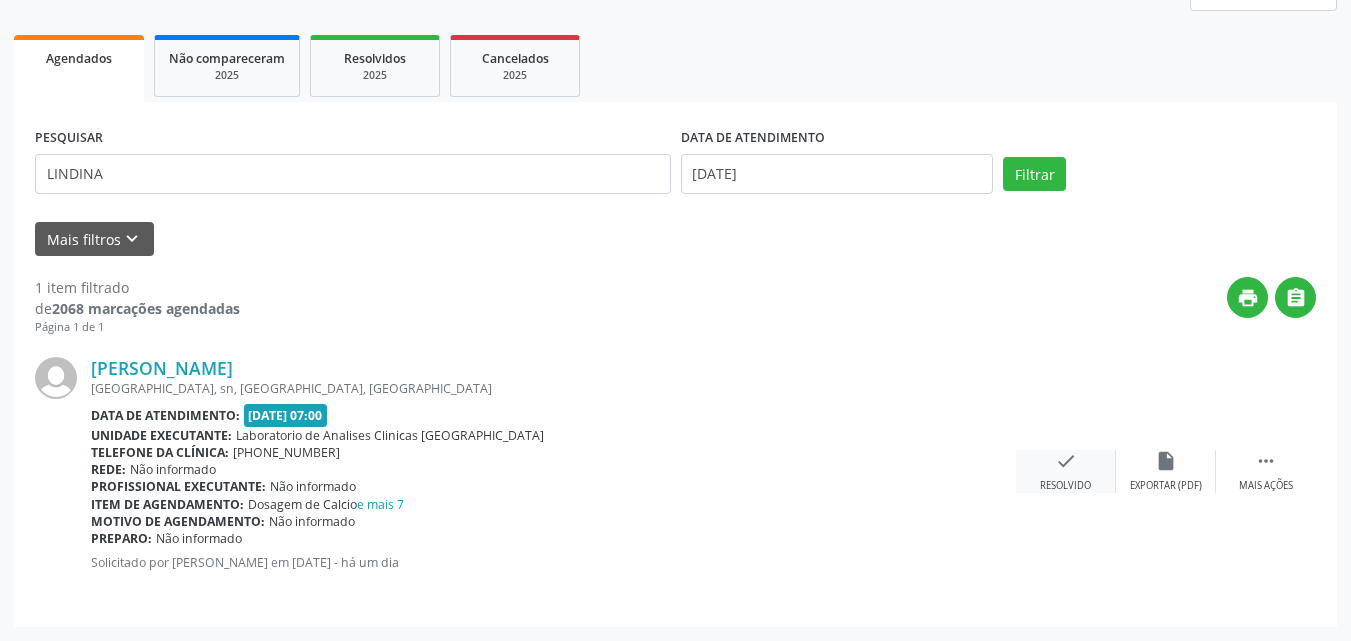 click on "check" at bounding box center [1066, 461] 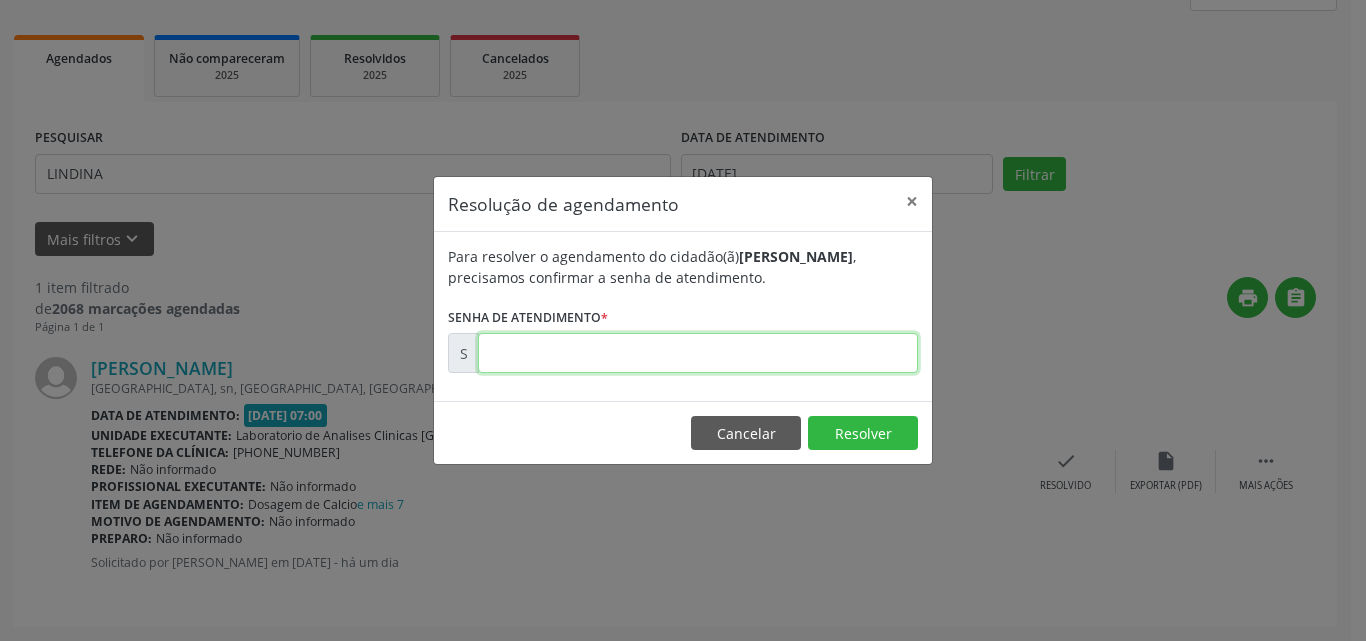 click at bounding box center (698, 353) 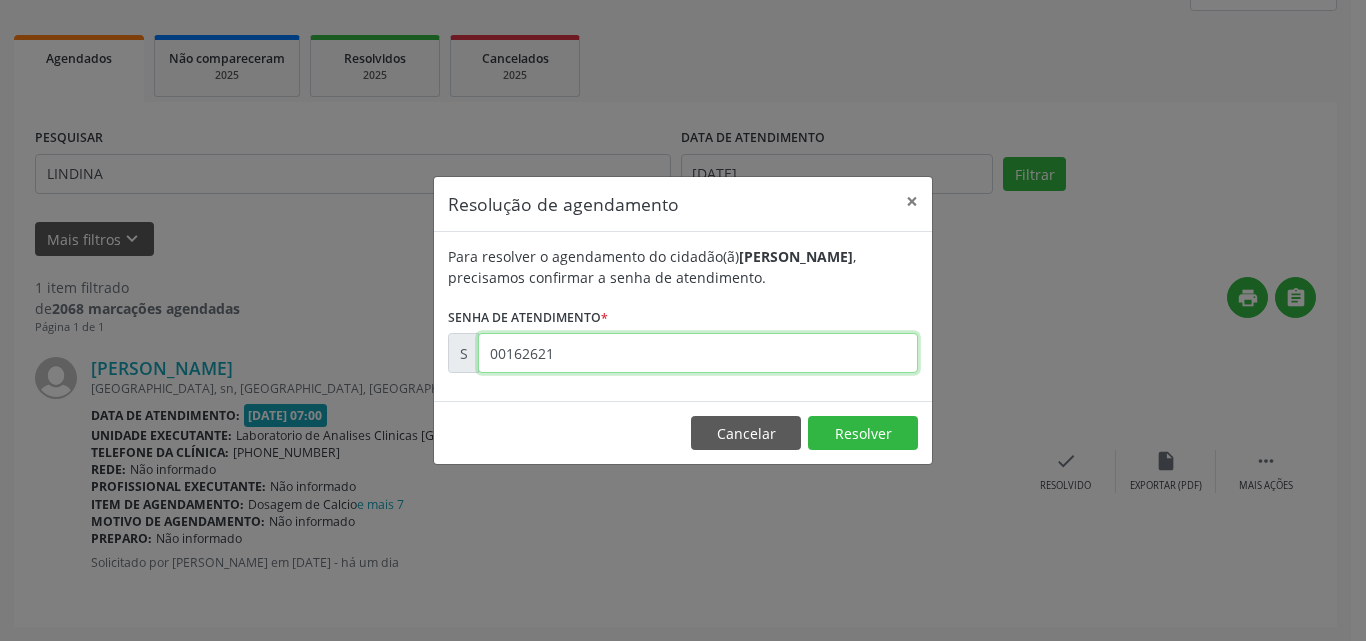 type on "00162621" 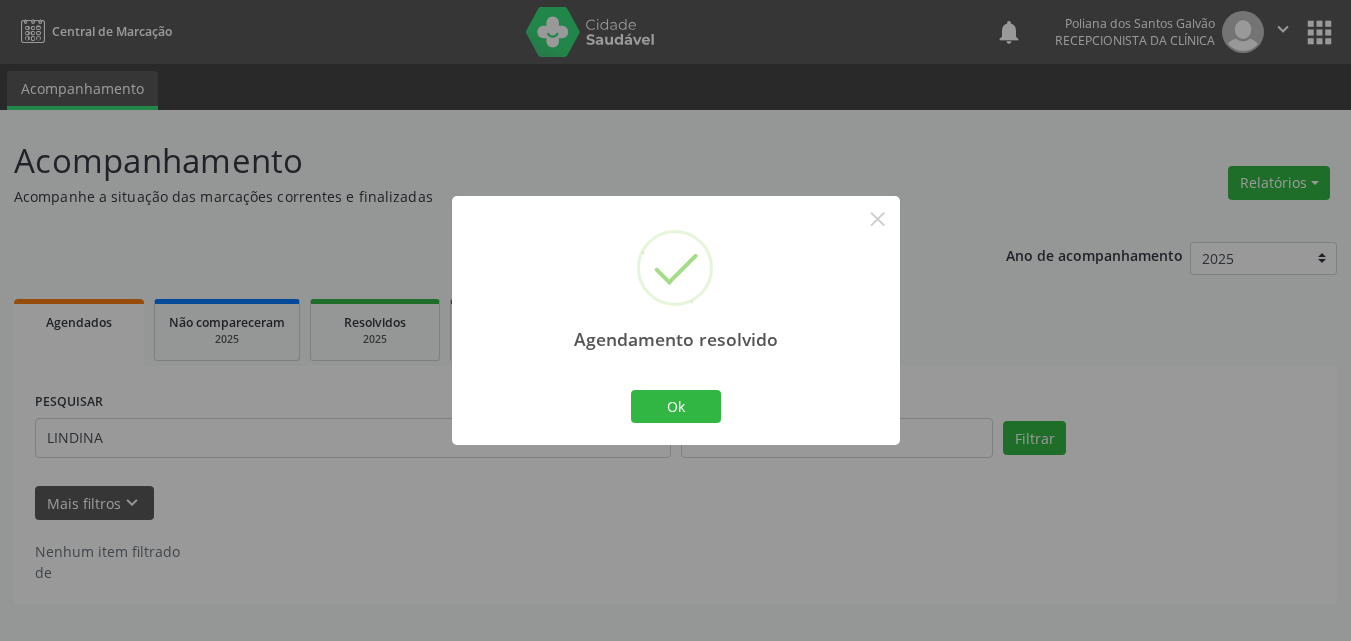 scroll, scrollTop: 0, scrollLeft: 0, axis: both 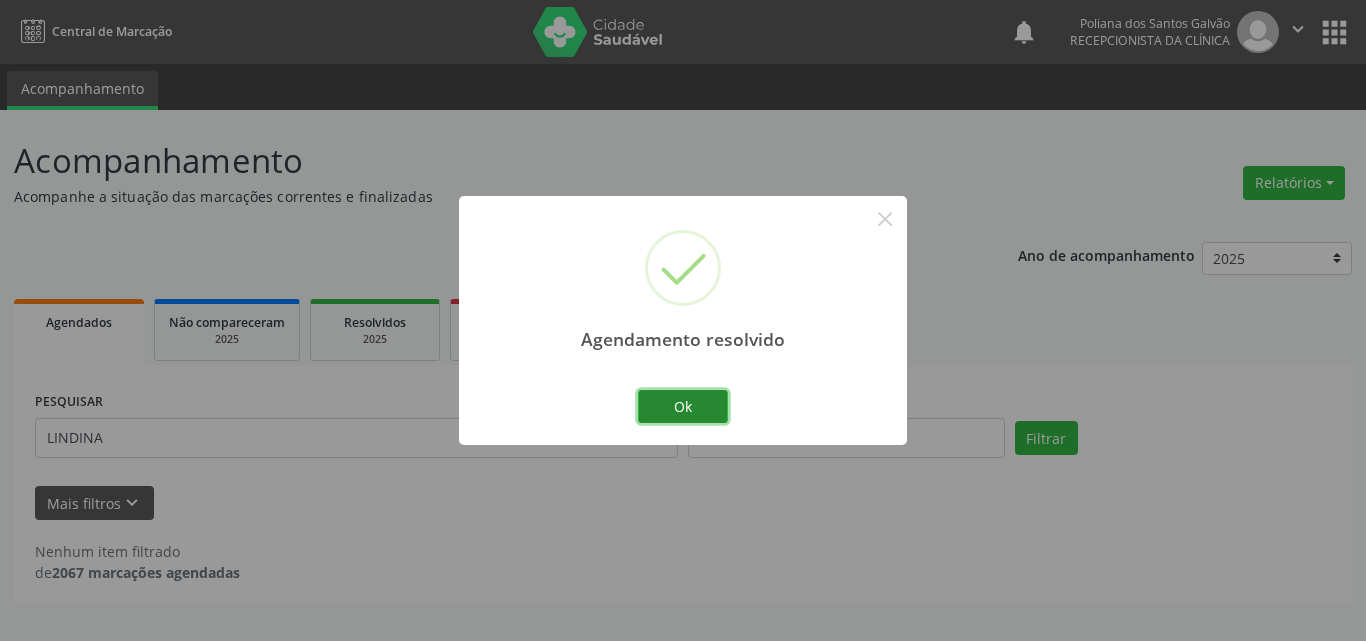 drag, startPoint x: 670, startPoint y: 410, endPoint x: 659, endPoint y: 410, distance: 11 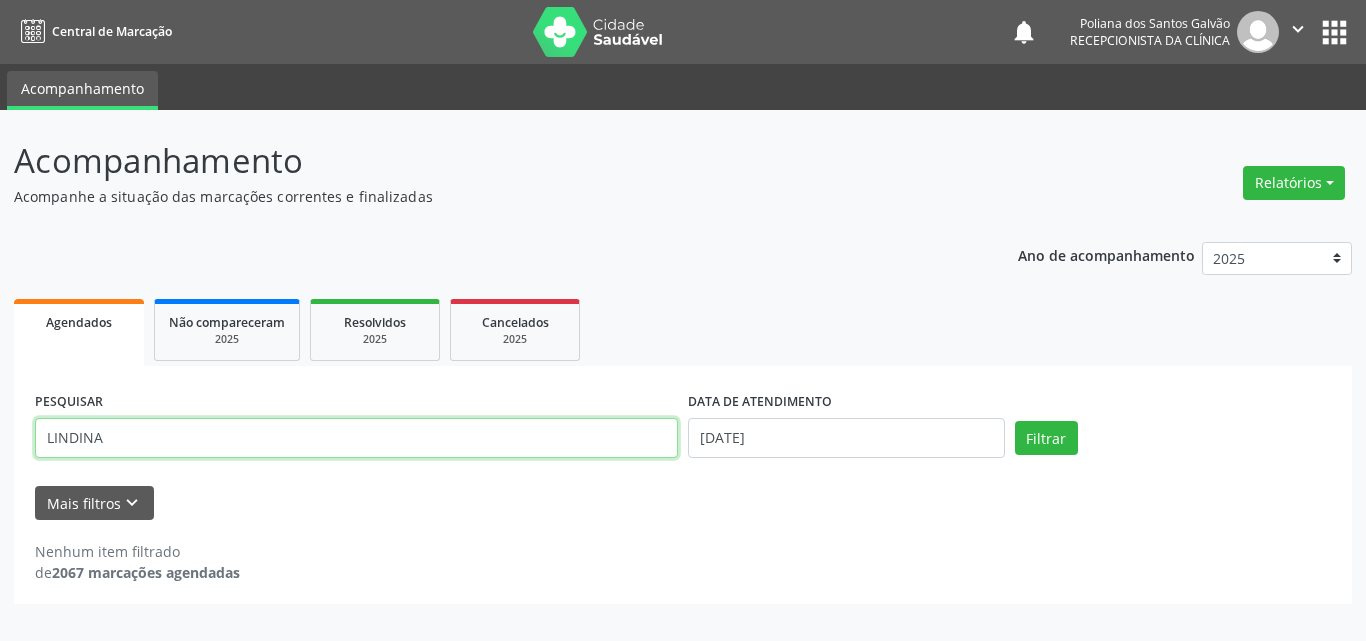 drag, startPoint x: 533, startPoint y: 419, endPoint x: 0, endPoint y: 127, distance: 607.7442 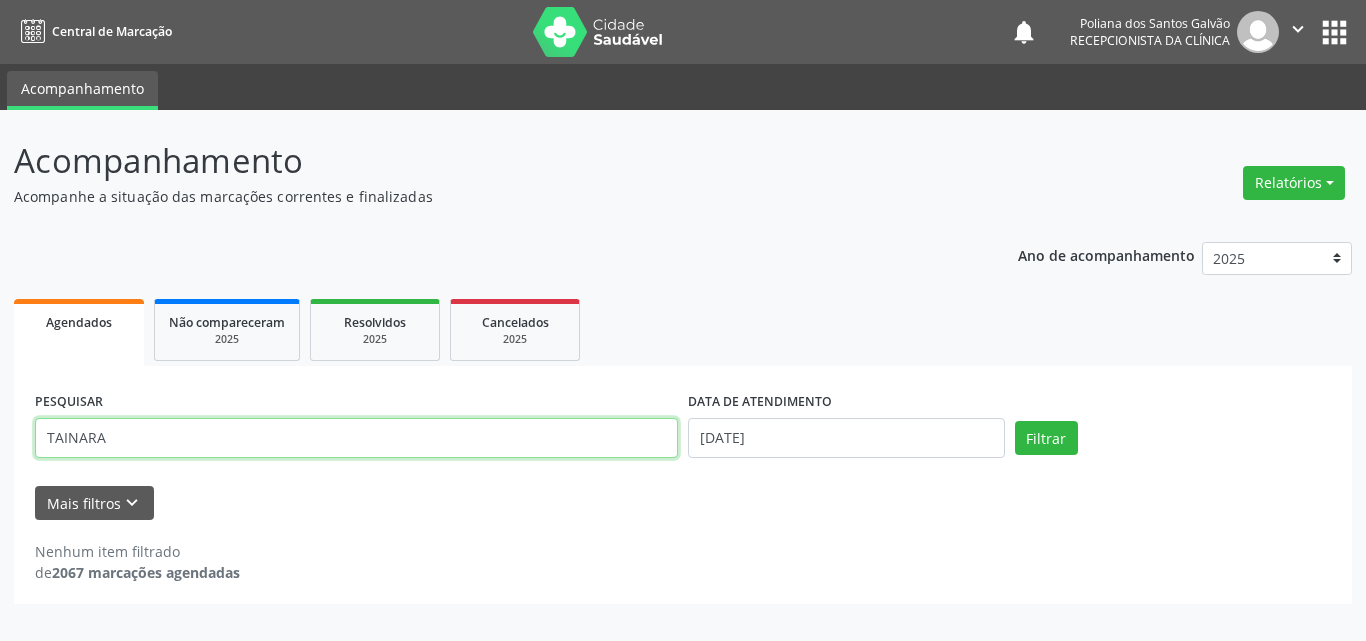 type on "TAINARA" 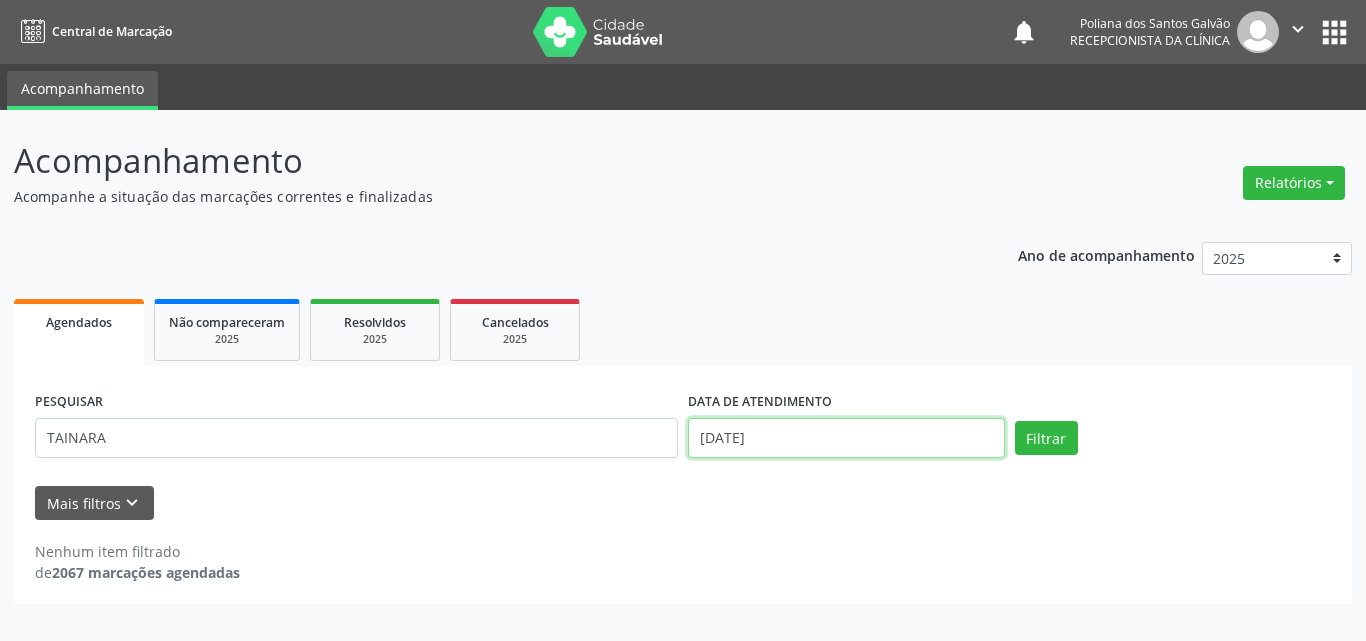 click on "[DATE]" at bounding box center (846, 438) 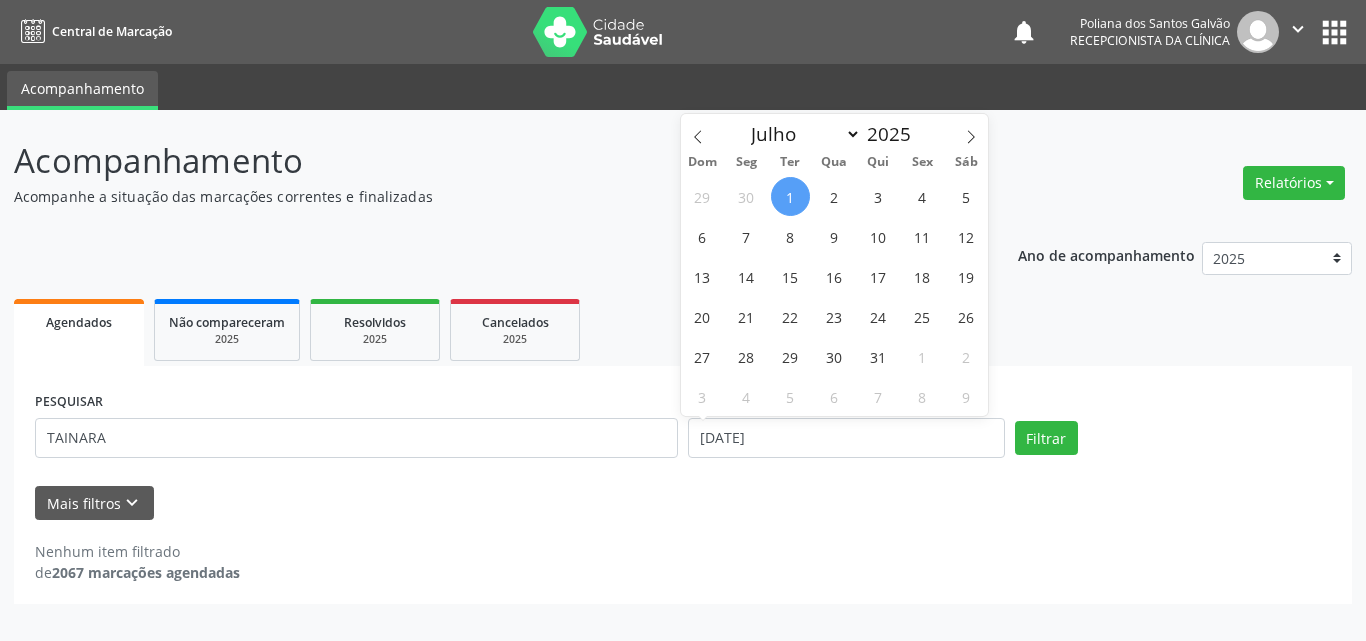 click on "1" at bounding box center (790, 196) 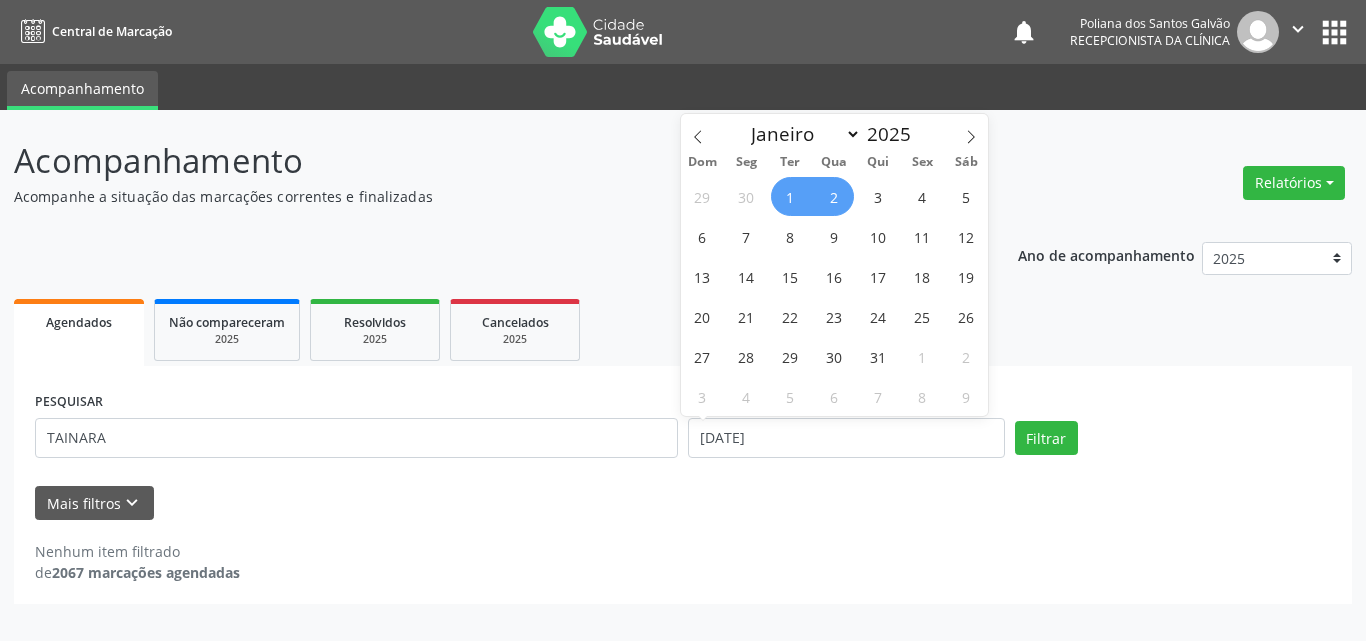 click on "2" at bounding box center (834, 196) 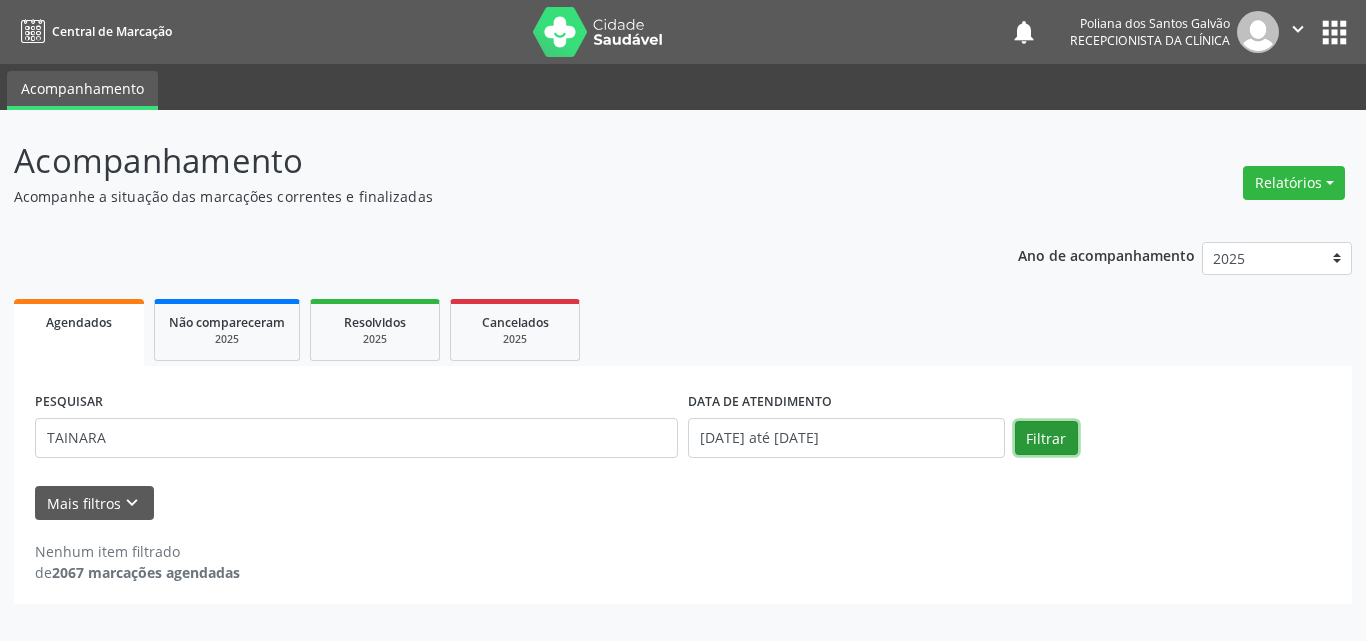 click on "Filtrar" at bounding box center [1046, 438] 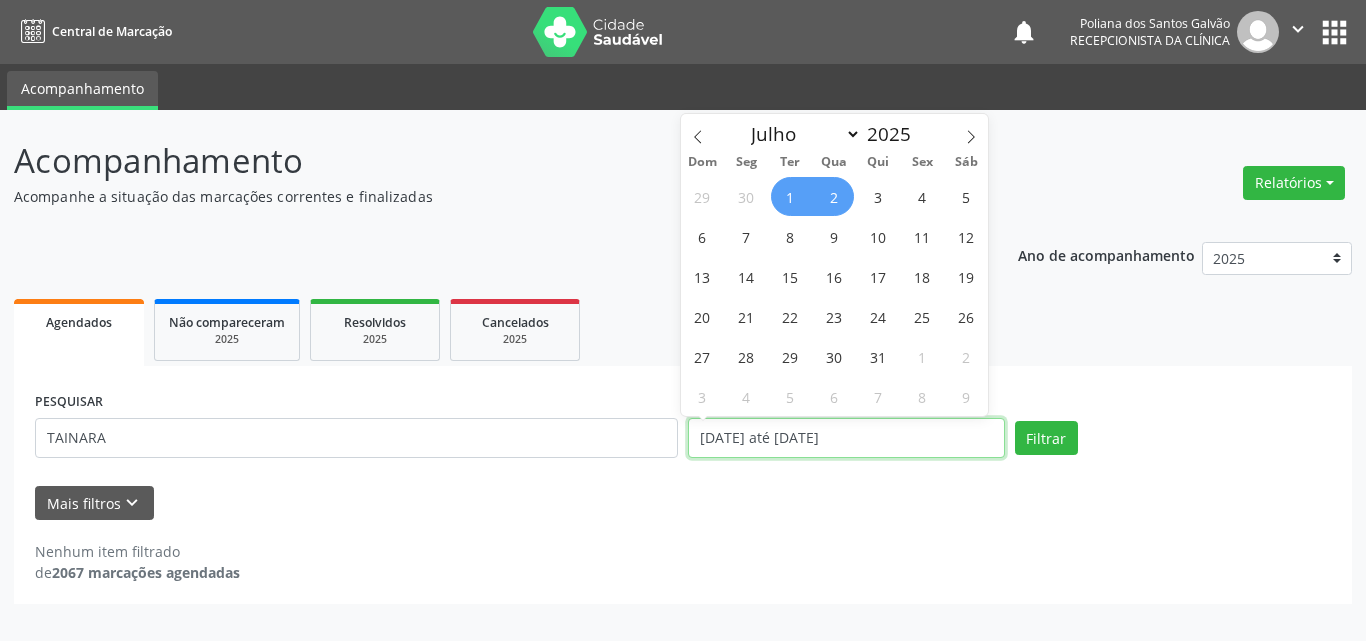 drag, startPoint x: 903, startPoint y: 426, endPoint x: 799, endPoint y: 344, distance: 132.43866 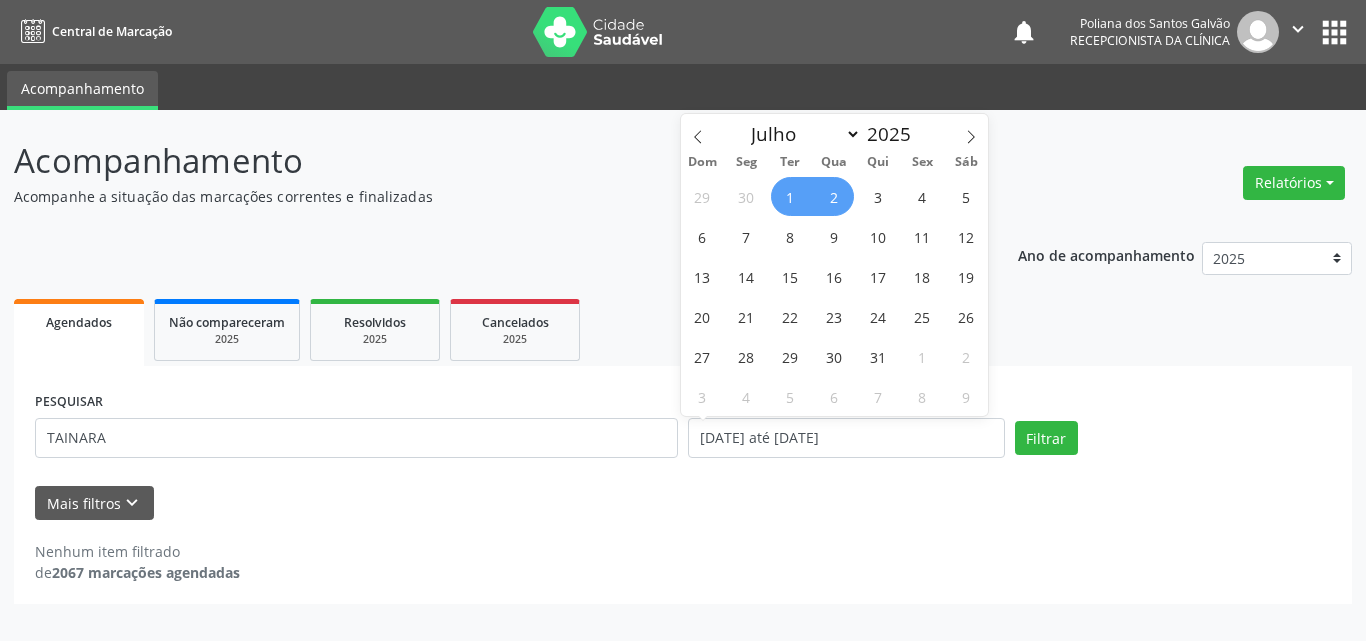 click on "1" at bounding box center (790, 196) 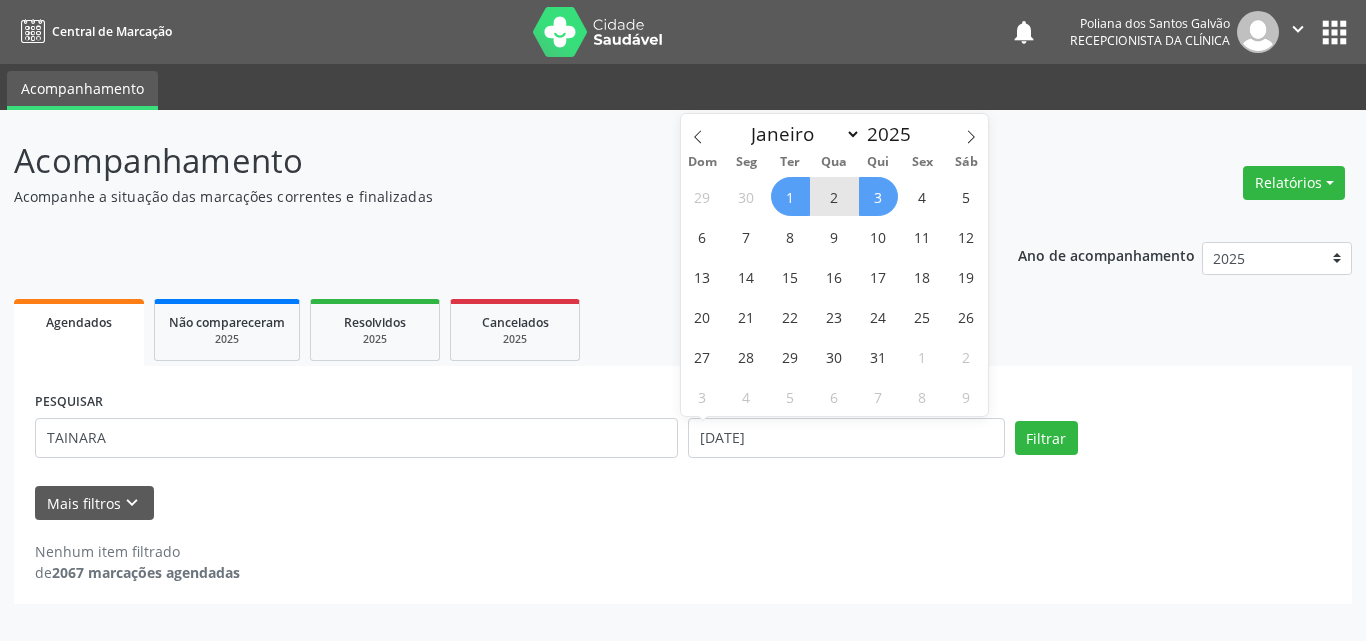 click on "3" at bounding box center [878, 196] 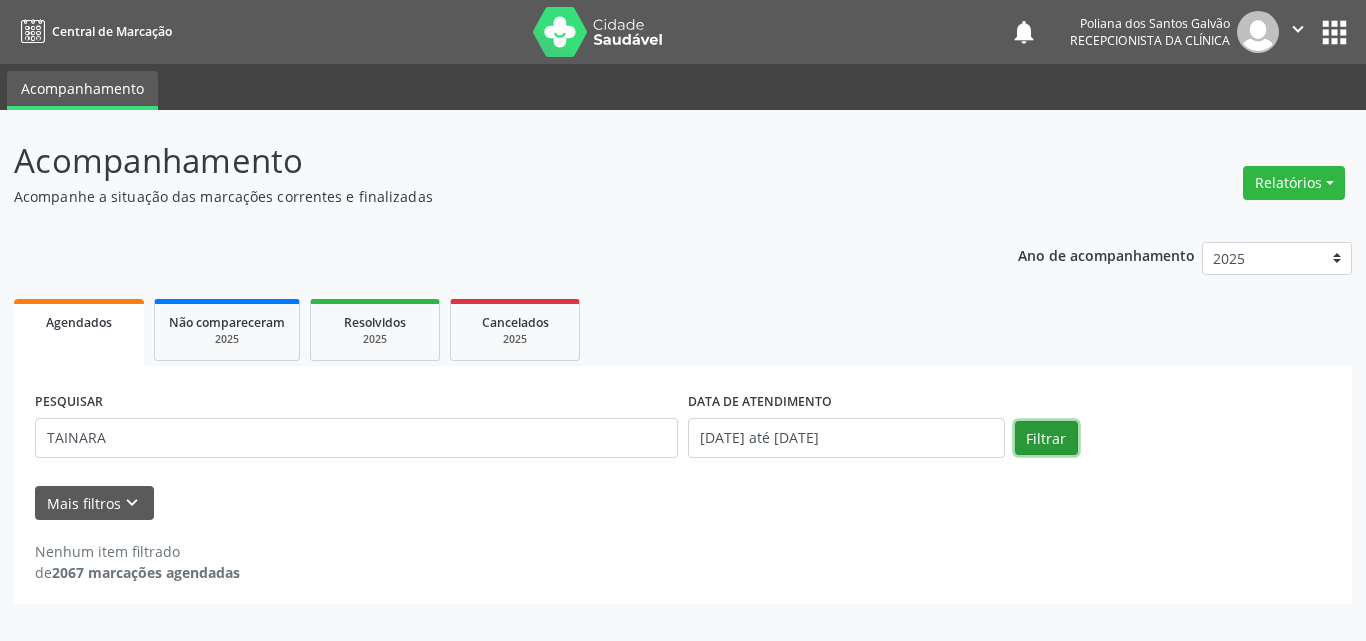 click on "Filtrar" at bounding box center [1046, 438] 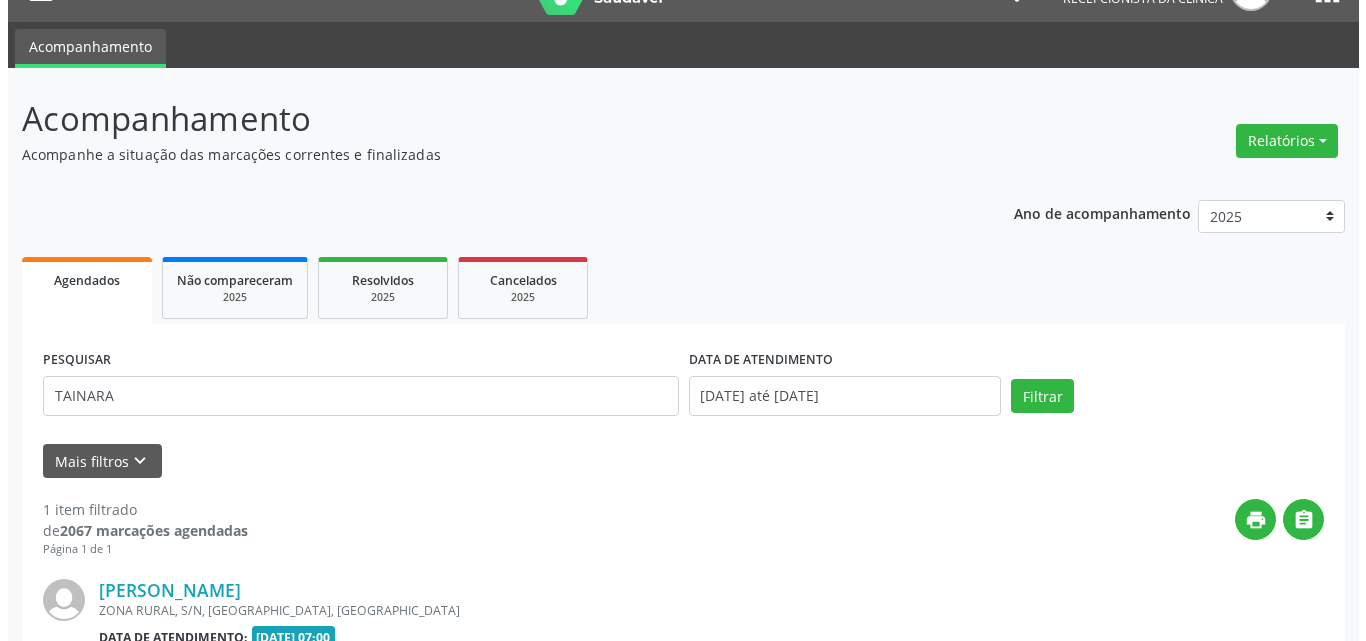 scroll, scrollTop: 264, scrollLeft: 0, axis: vertical 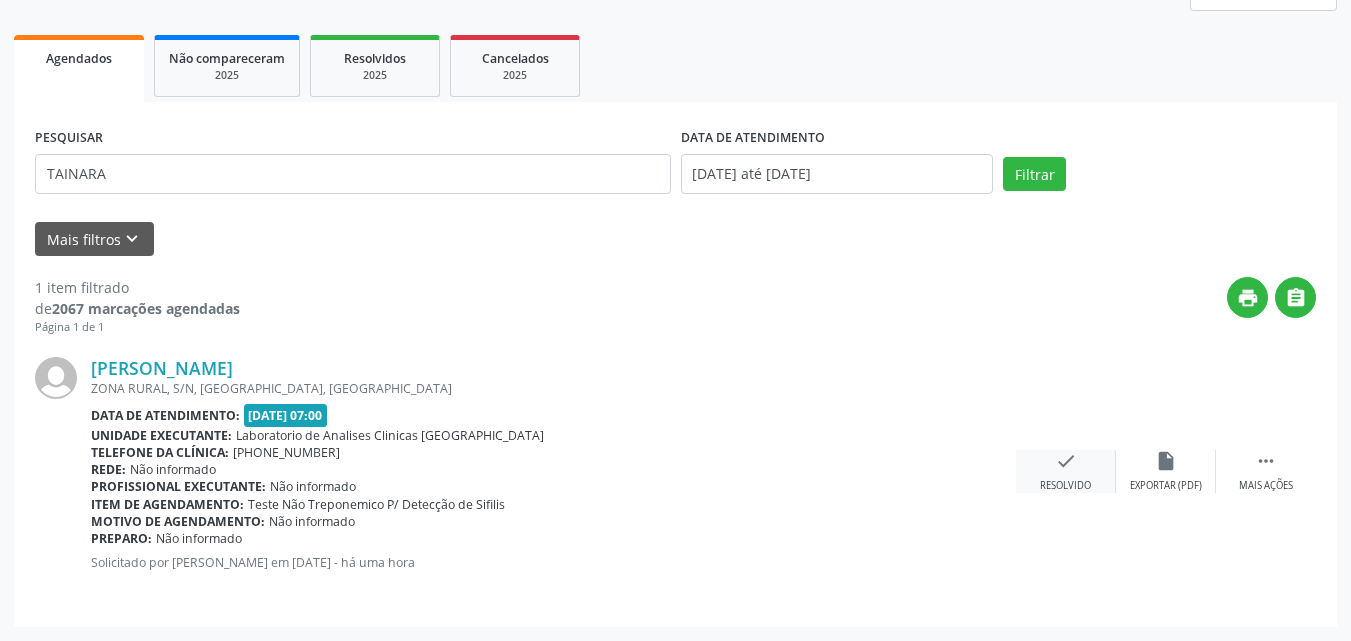 click on "check" at bounding box center [1066, 461] 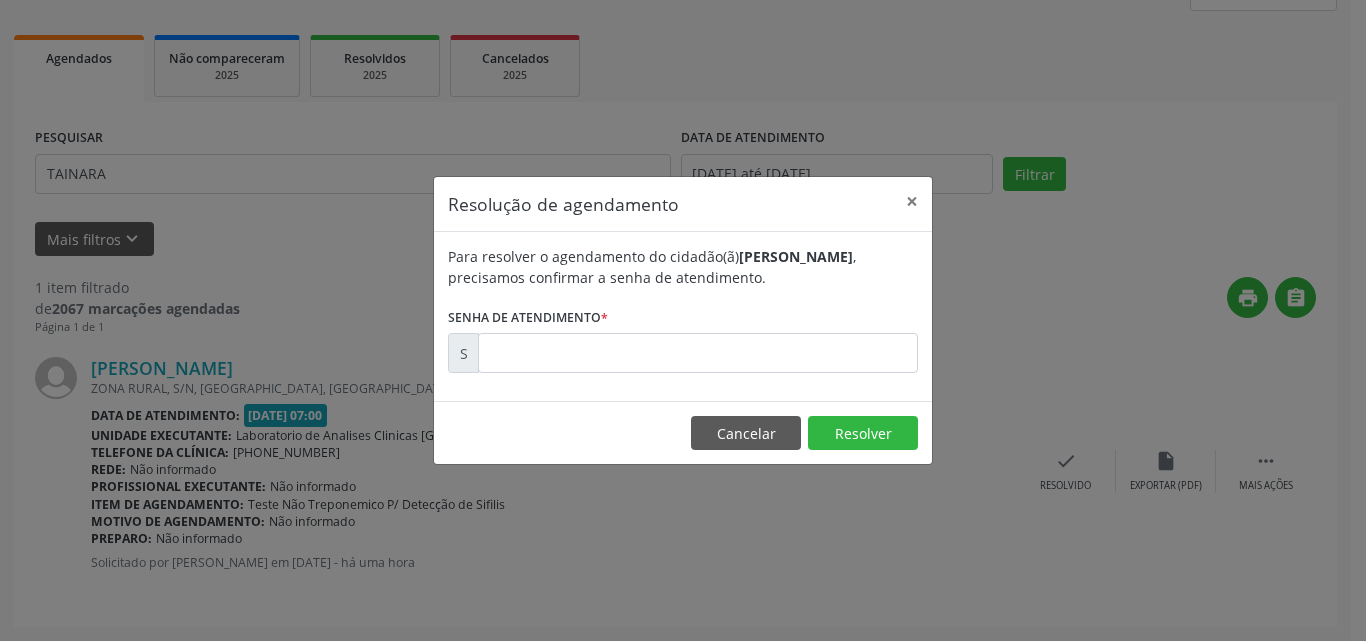 click on "Para resolver o agendamento do cidadão(ã)  Tainara Silva Goncalves ,
precisamos confirmar a senha de atendimento.
Senha de atendimento
*
S" at bounding box center [683, 309] 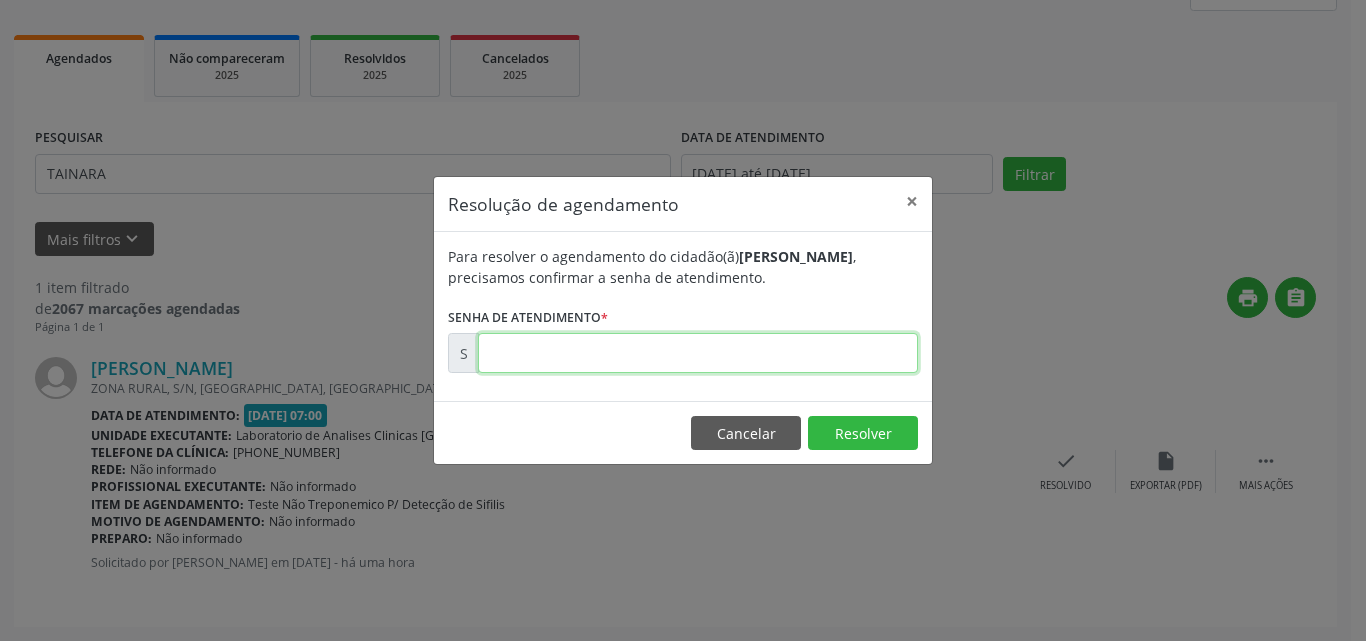 click at bounding box center (698, 353) 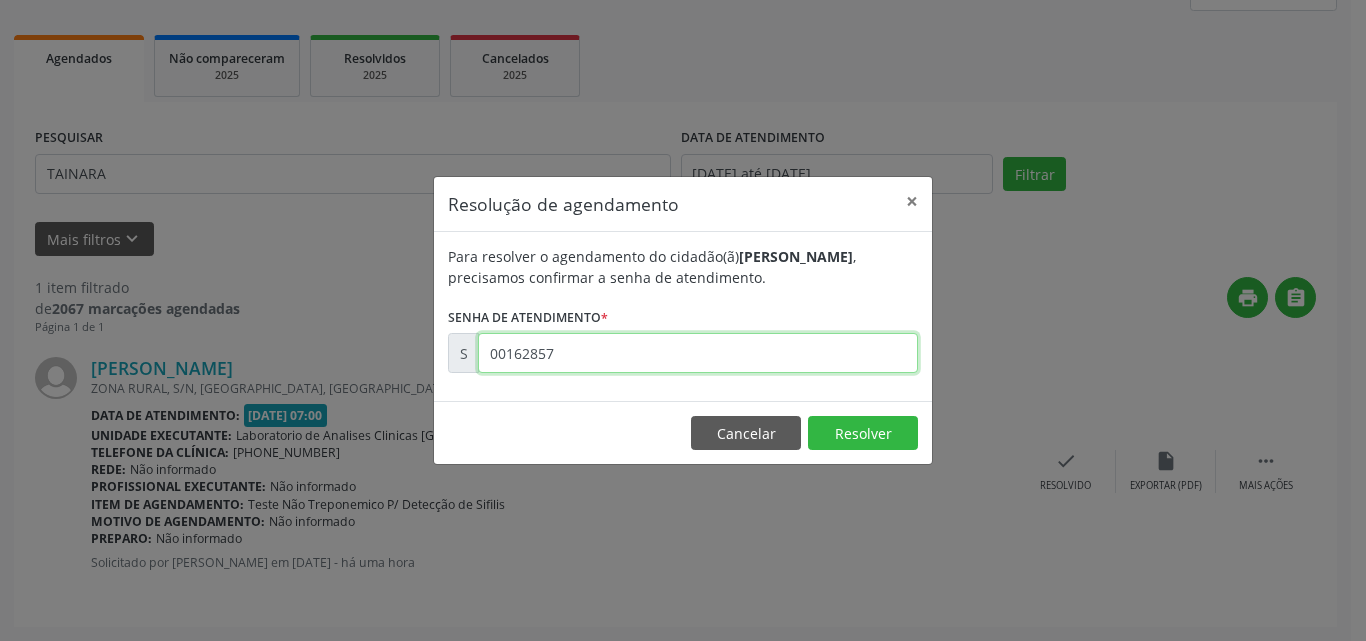 type on "00162857" 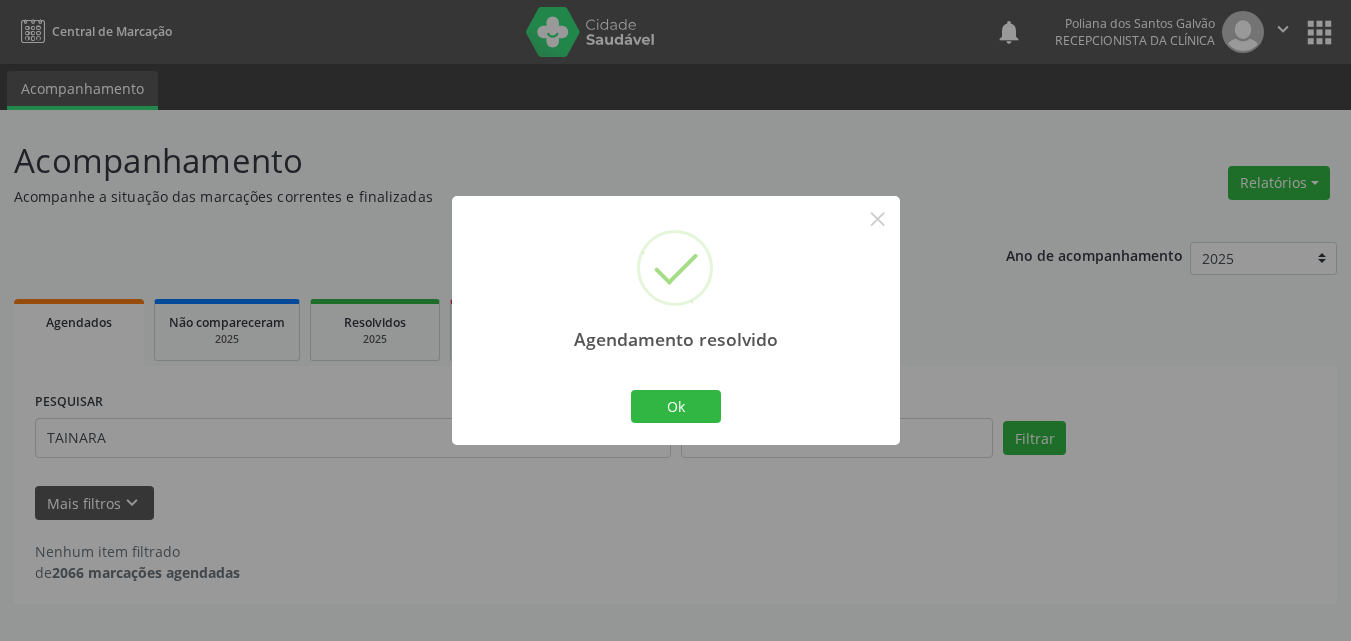 scroll, scrollTop: 0, scrollLeft: 0, axis: both 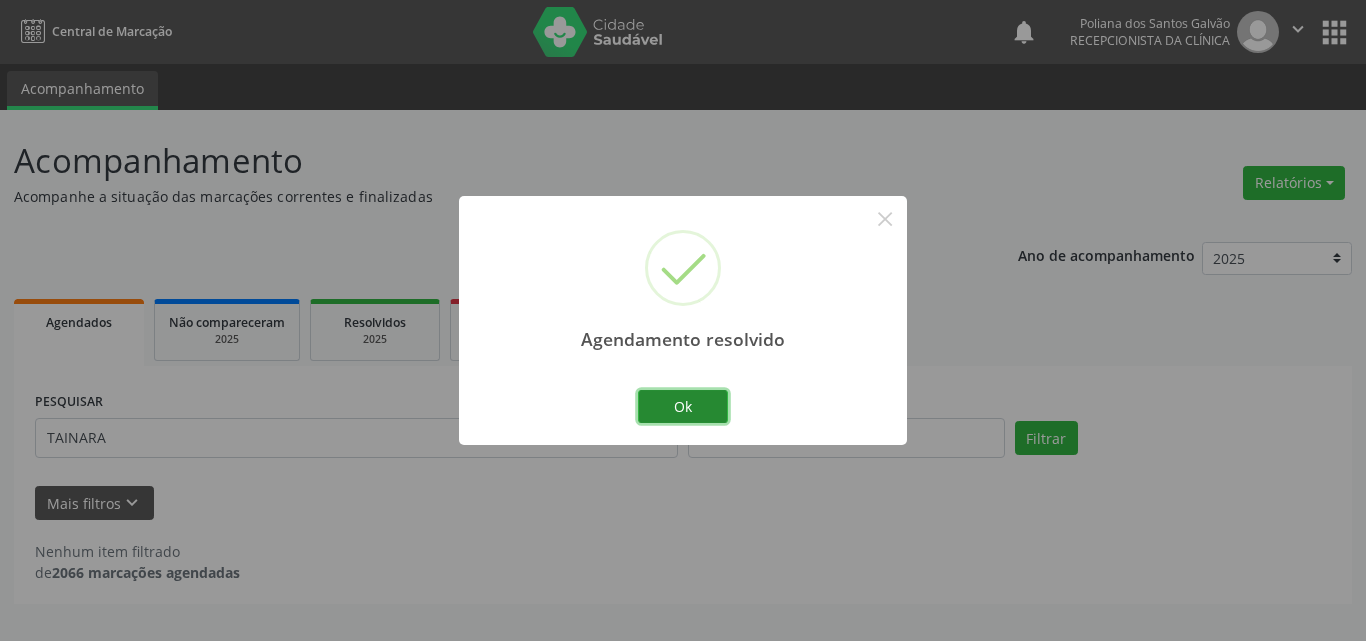 click on "Ok" at bounding box center (683, 407) 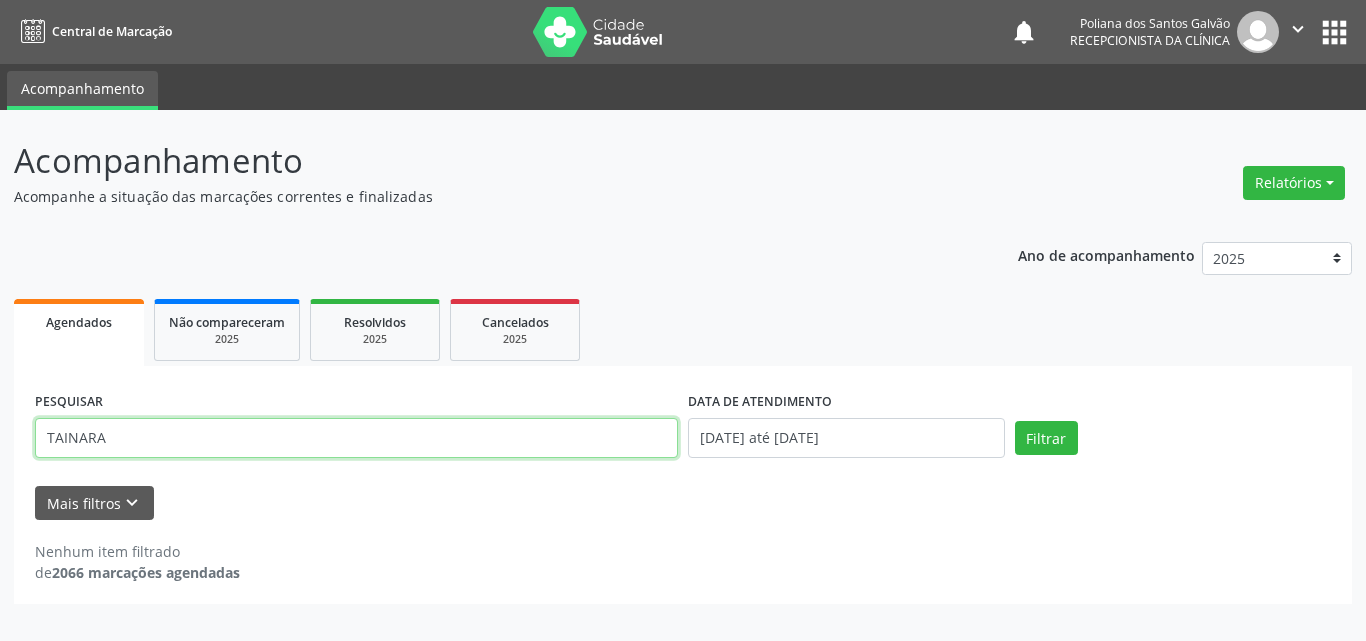 drag, startPoint x: 197, startPoint y: 346, endPoint x: 0, endPoint y: 70, distance: 339.0944 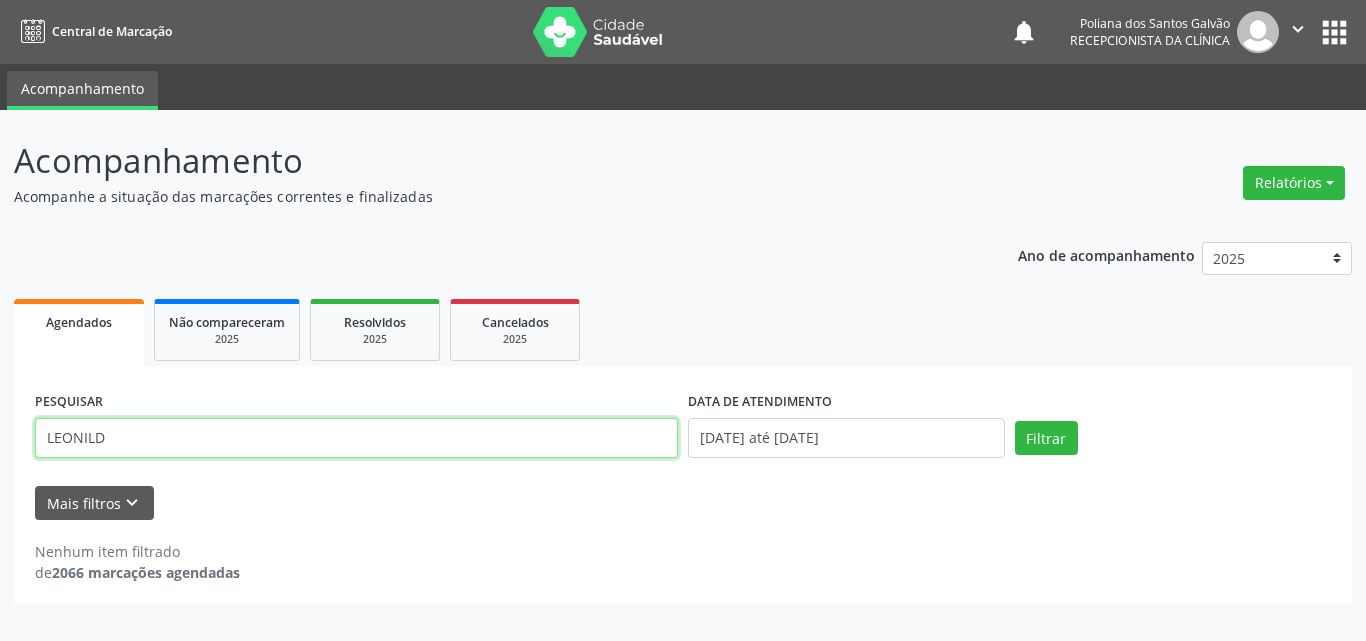 type on "LEONILD" 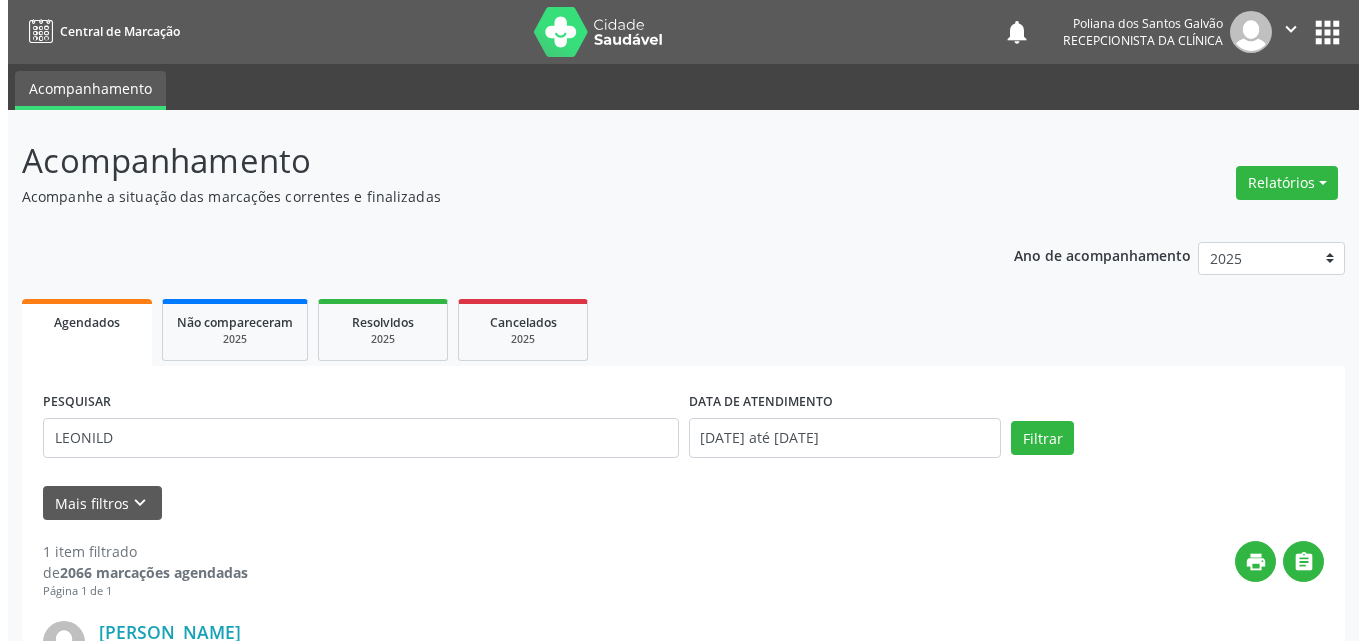 scroll, scrollTop: 264, scrollLeft: 0, axis: vertical 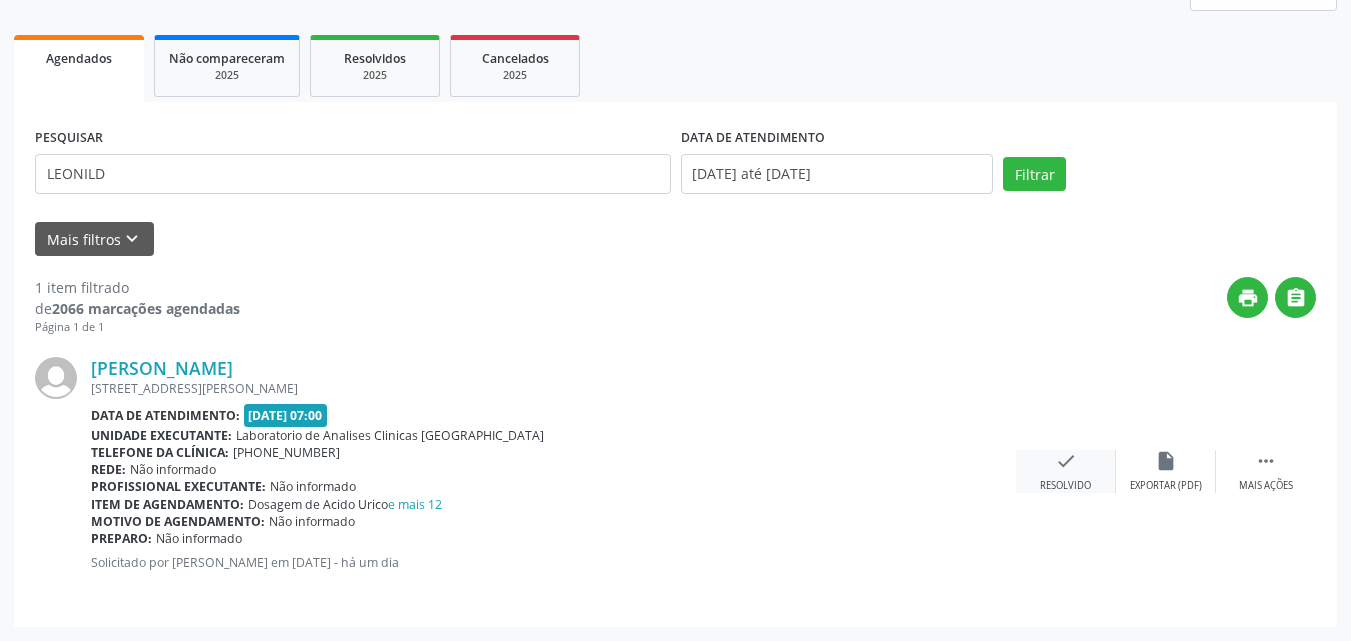 click on "check
Resolvido" at bounding box center (1066, 471) 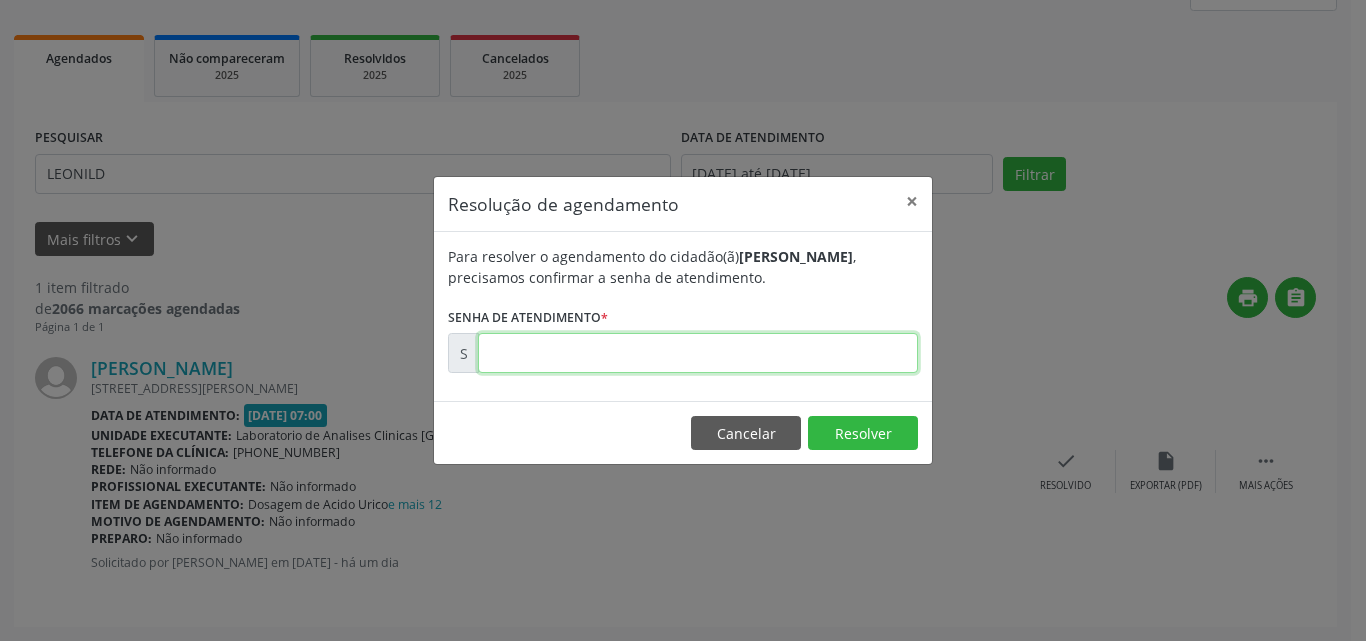 click at bounding box center [698, 353] 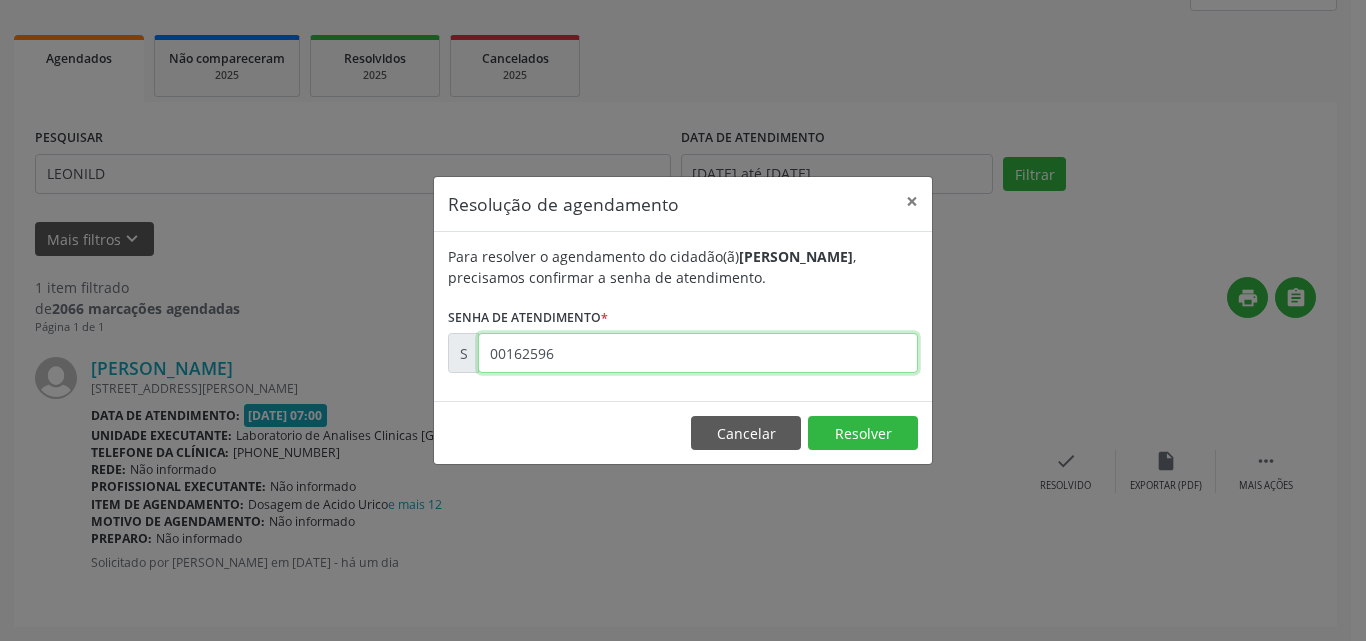 type on "00162596" 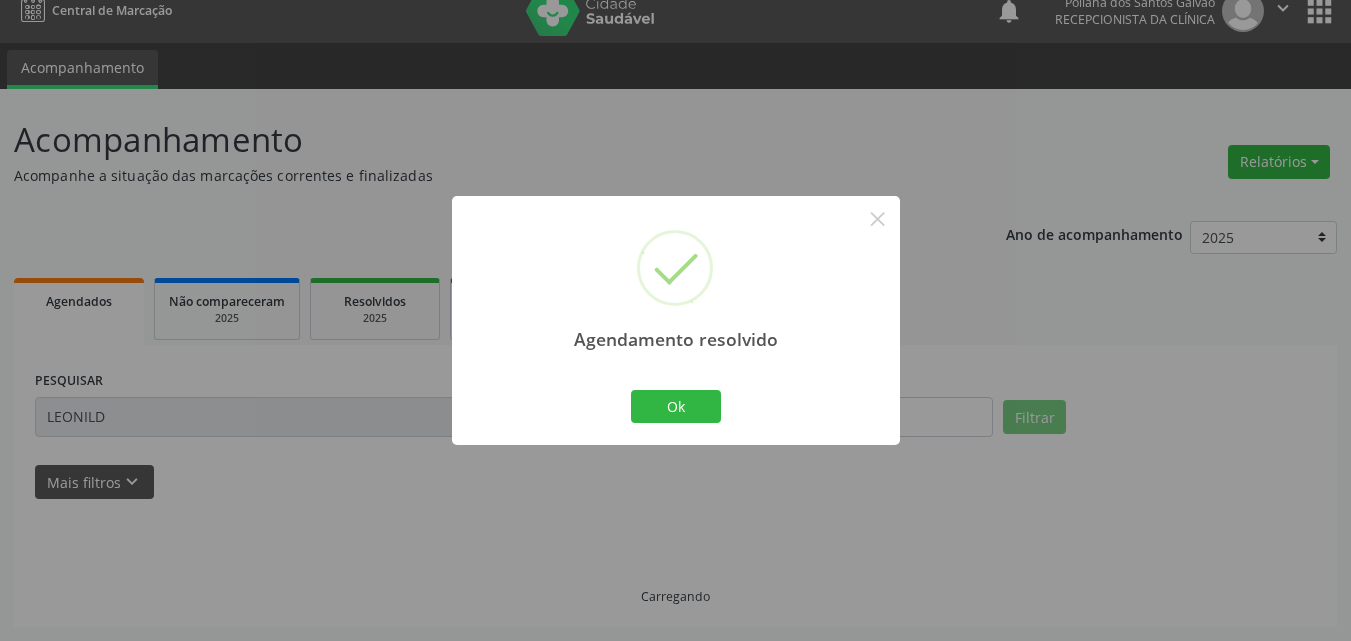 scroll, scrollTop: 0, scrollLeft: 0, axis: both 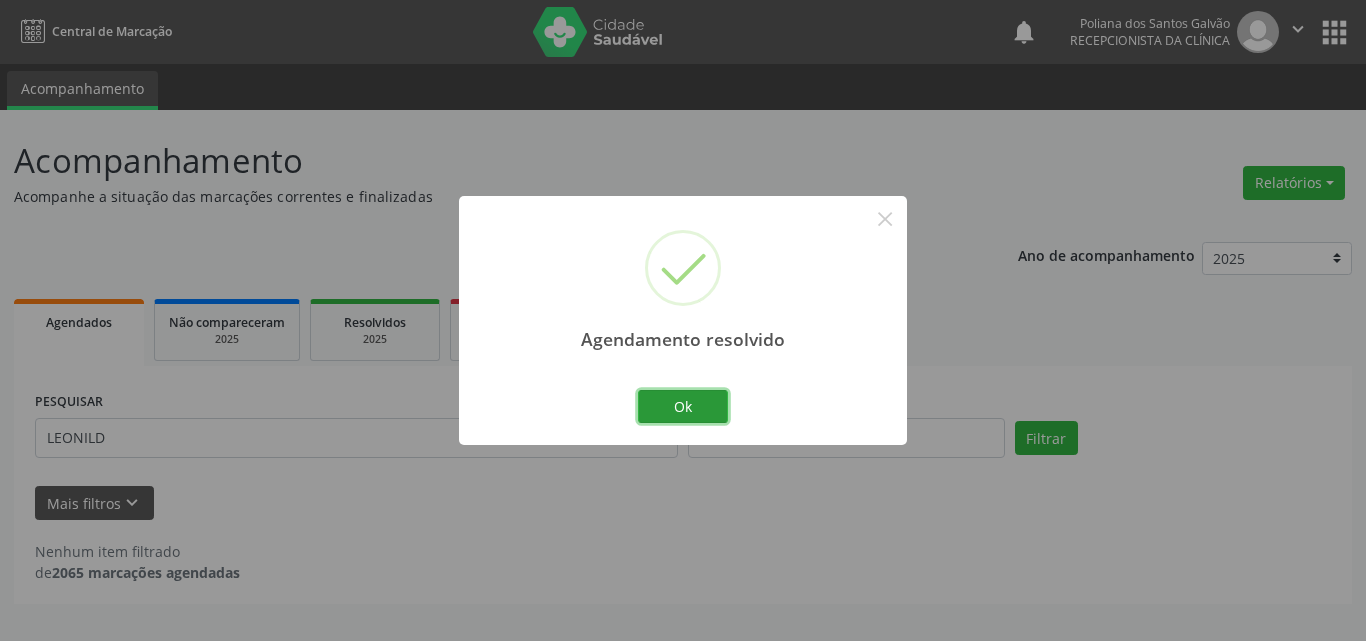 drag, startPoint x: 704, startPoint y: 402, endPoint x: 555, endPoint y: 411, distance: 149.27156 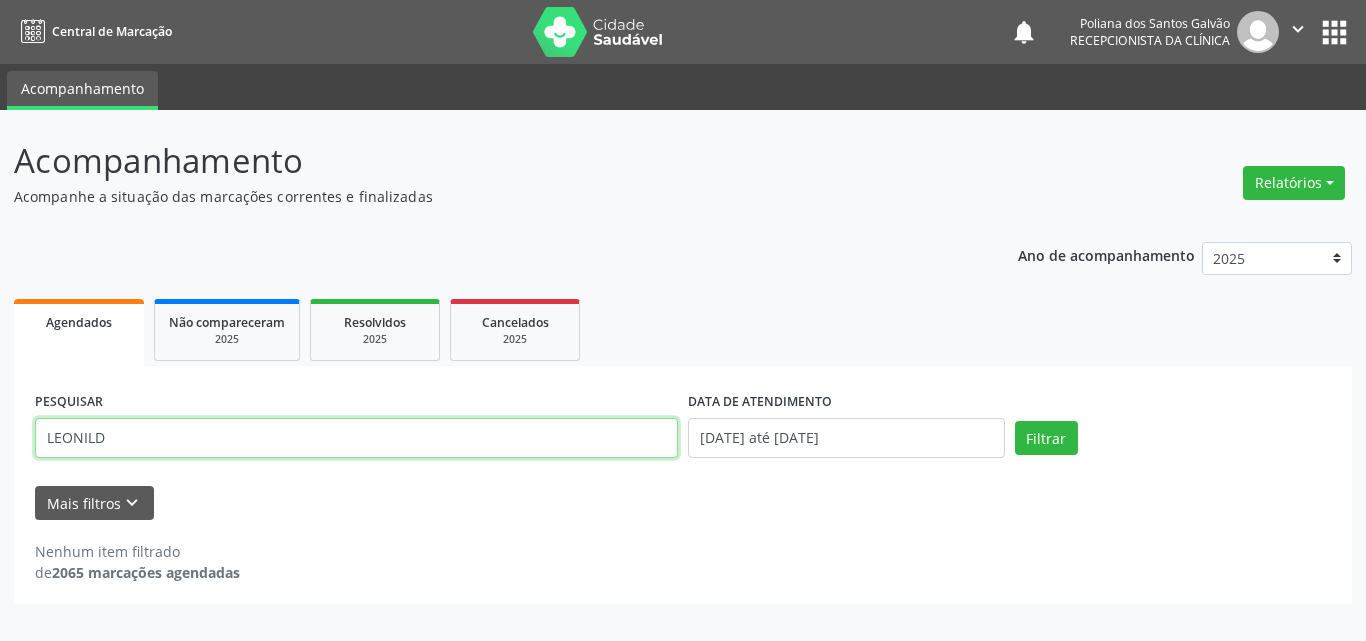 drag, startPoint x: 543, startPoint y: 418, endPoint x: 0, endPoint y: 48, distance: 657.0761 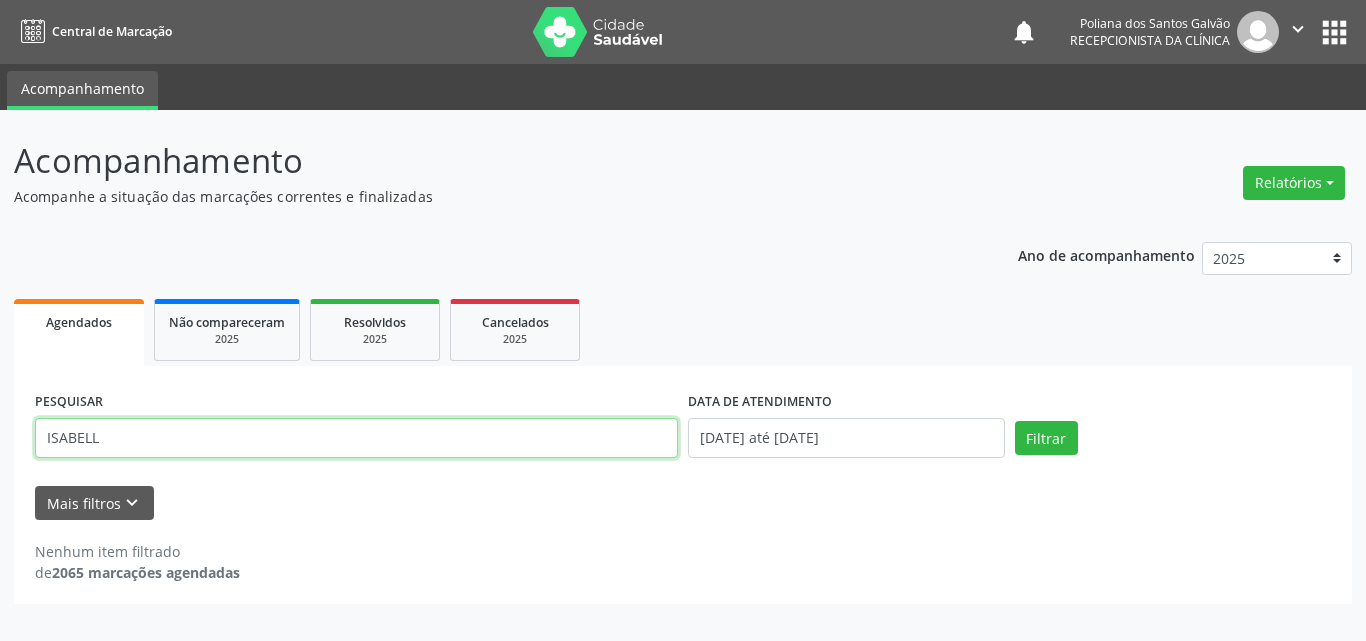 type on "ISABELL" 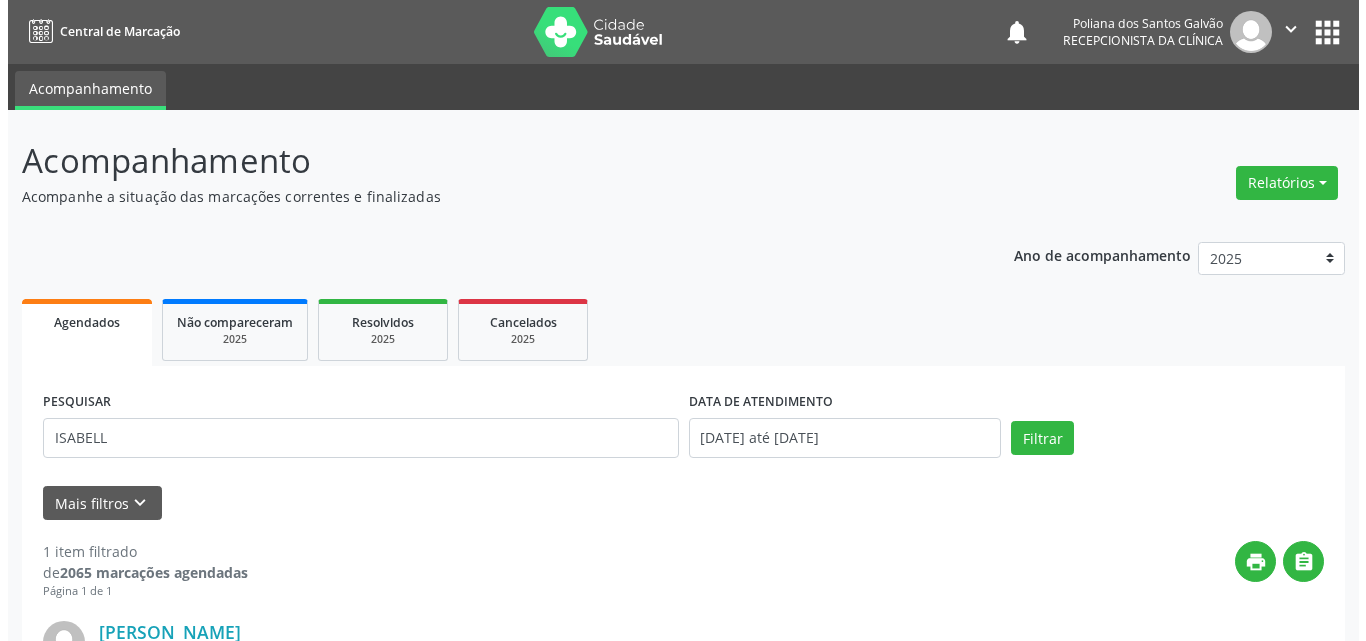 scroll, scrollTop: 264, scrollLeft: 0, axis: vertical 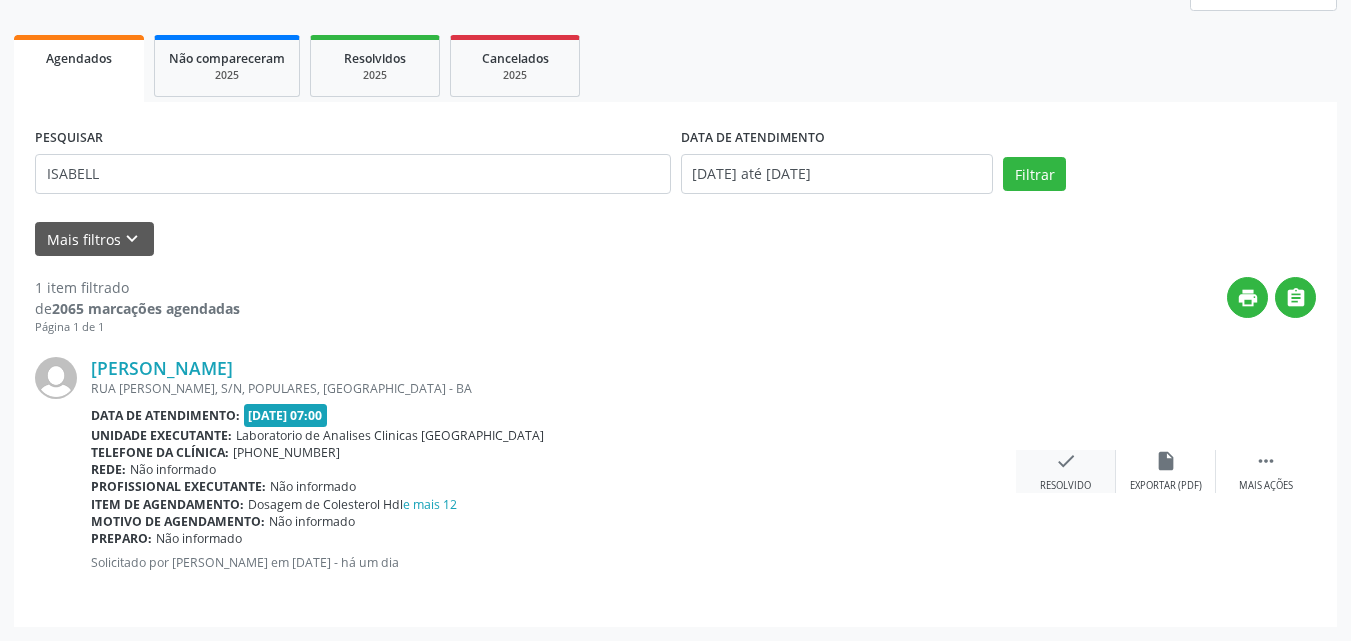 click on "check
Resolvido" at bounding box center (1066, 471) 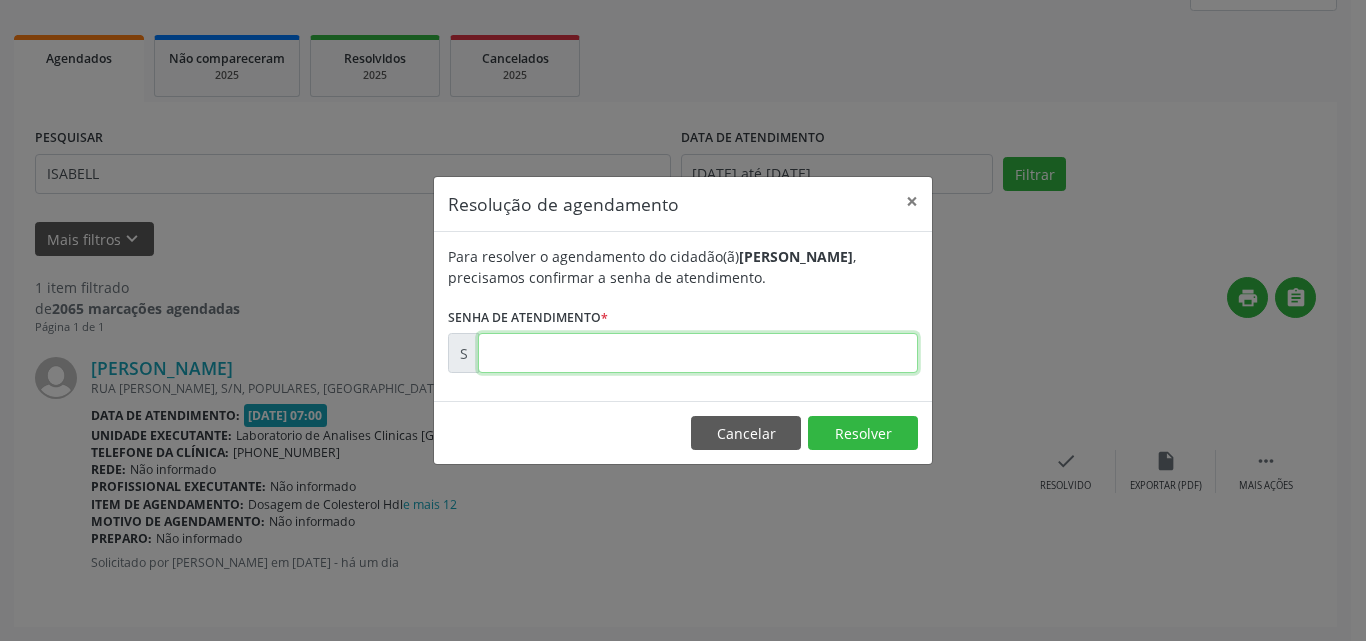 click at bounding box center [698, 353] 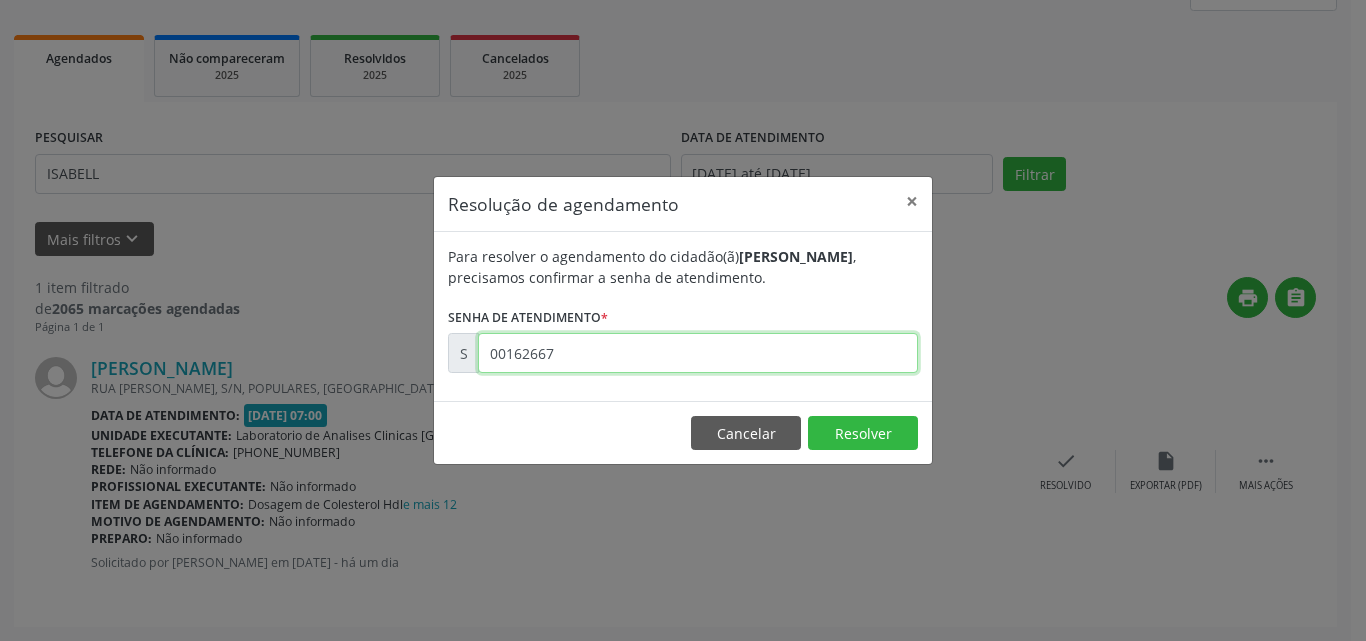 type on "00162667" 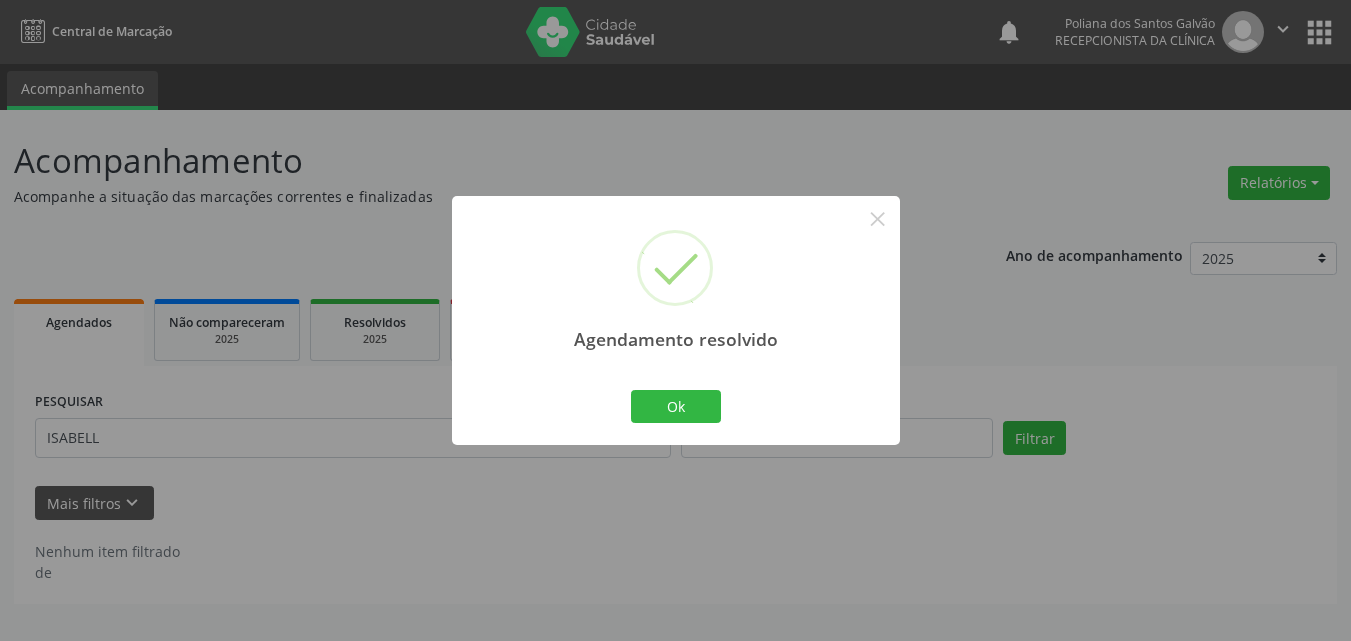 scroll, scrollTop: 0, scrollLeft: 0, axis: both 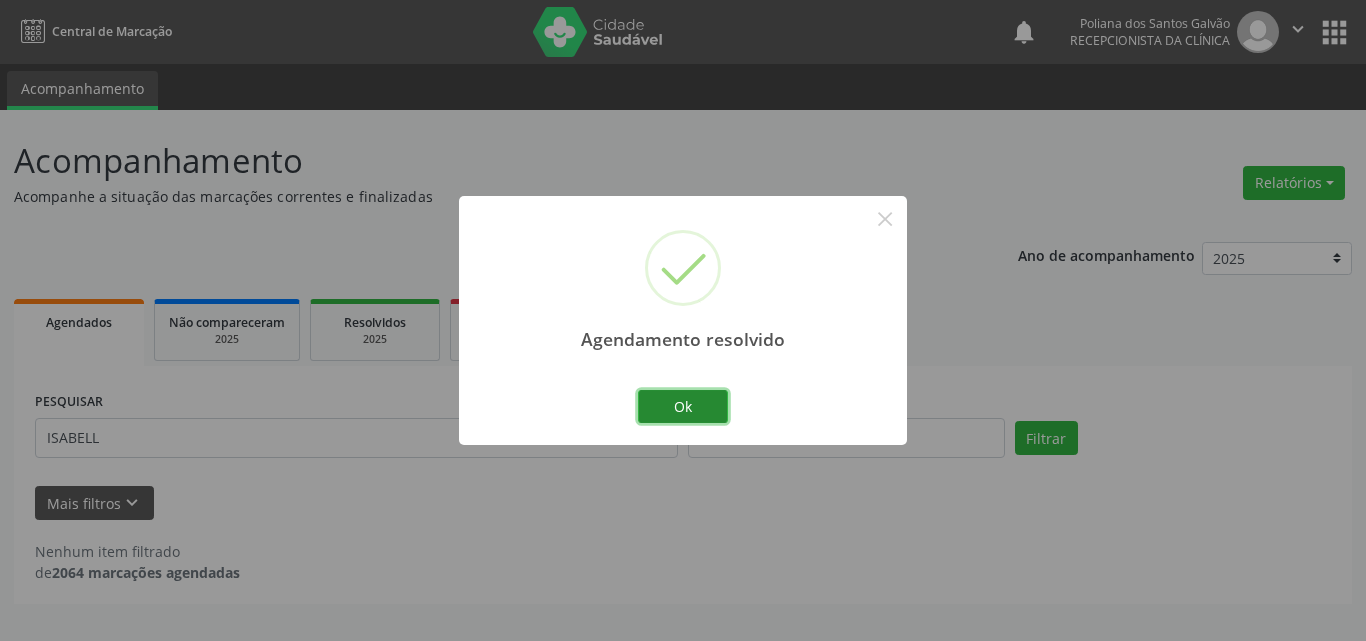 click on "Ok" at bounding box center [683, 407] 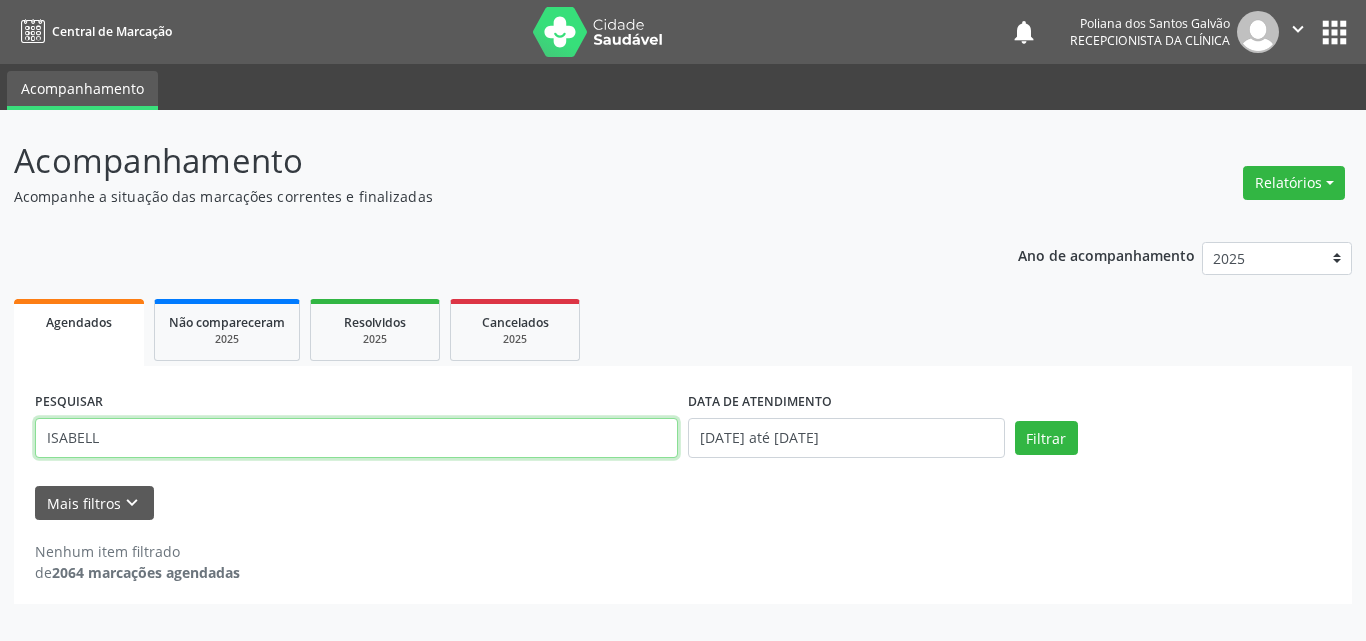 drag, startPoint x: 602, startPoint y: 437, endPoint x: 1, endPoint y: 231, distance: 635.32434 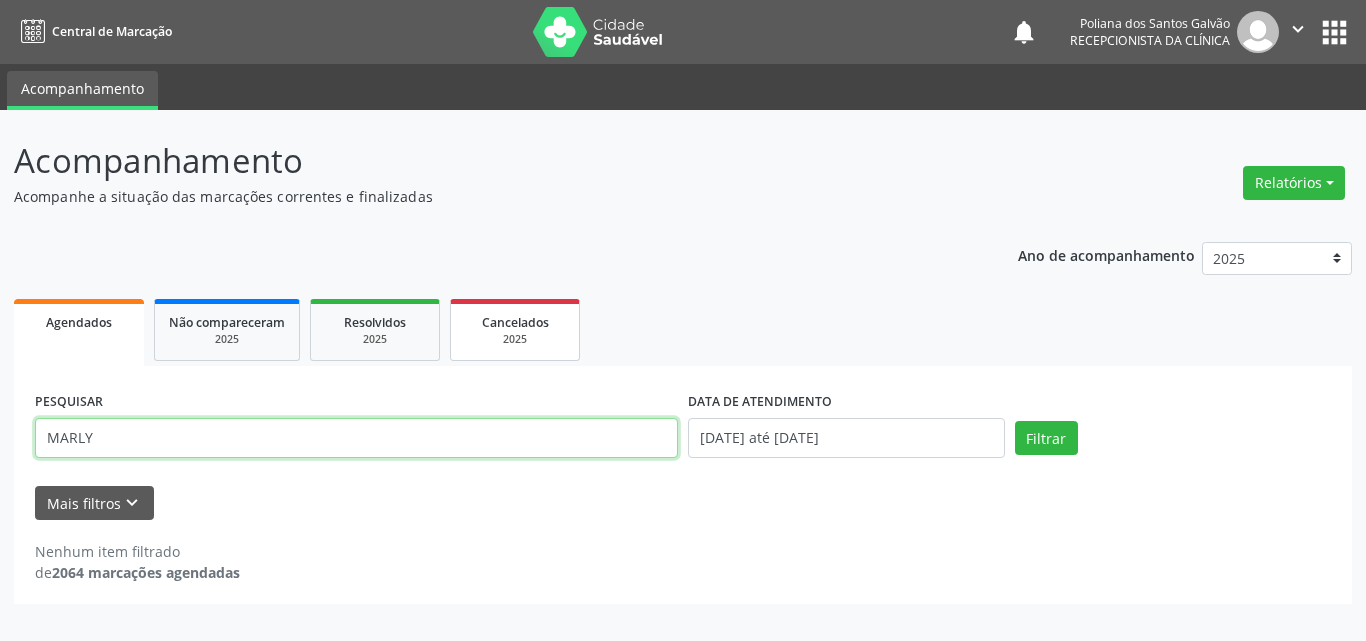 type on "MARLY" 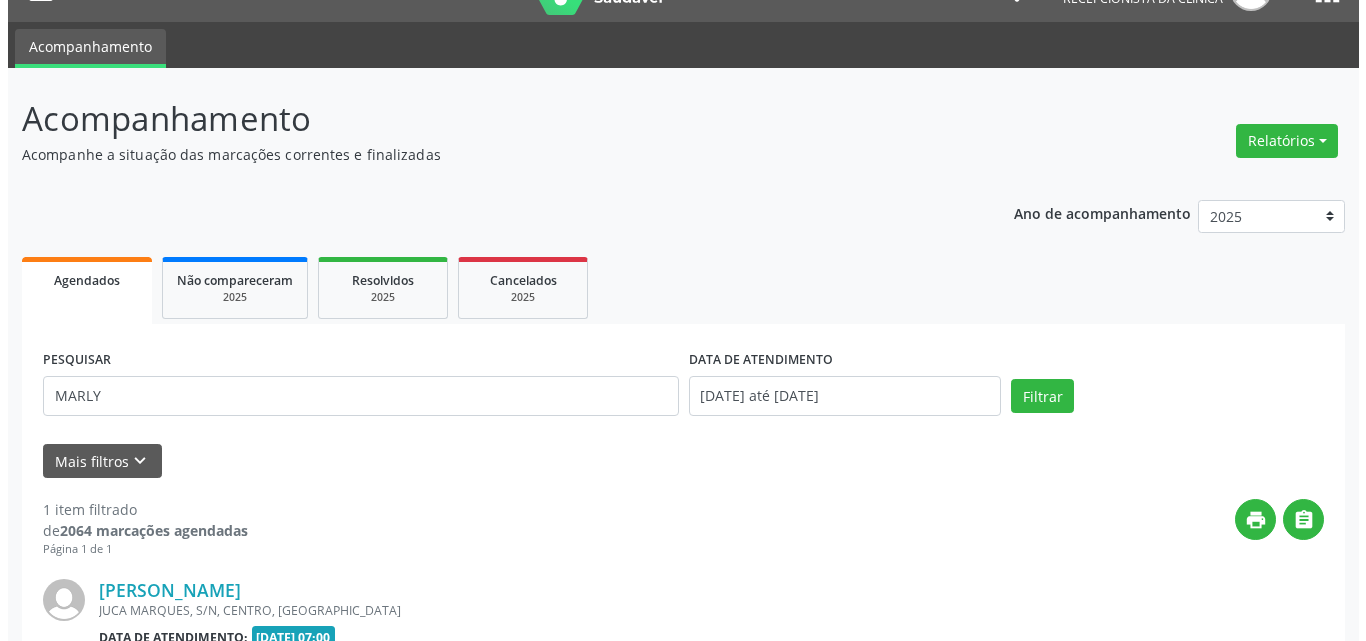 scroll, scrollTop: 264, scrollLeft: 0, axis: vertical 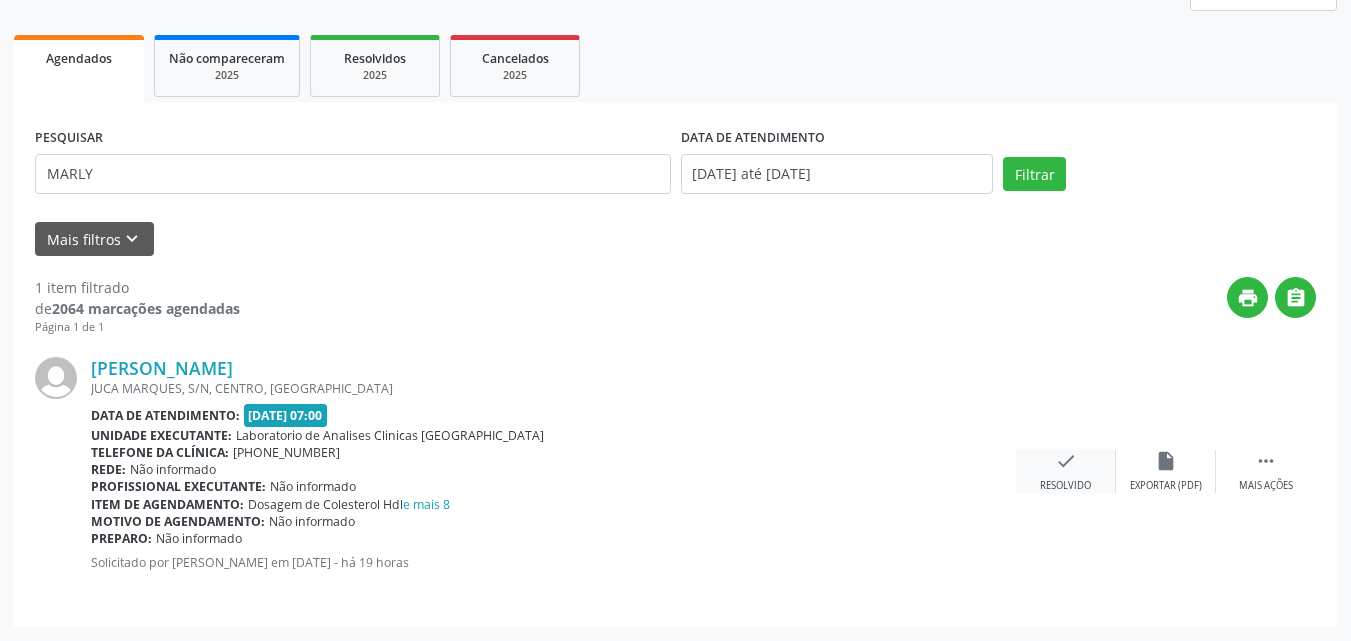 click on "check" at bounding box center (1066, 461) 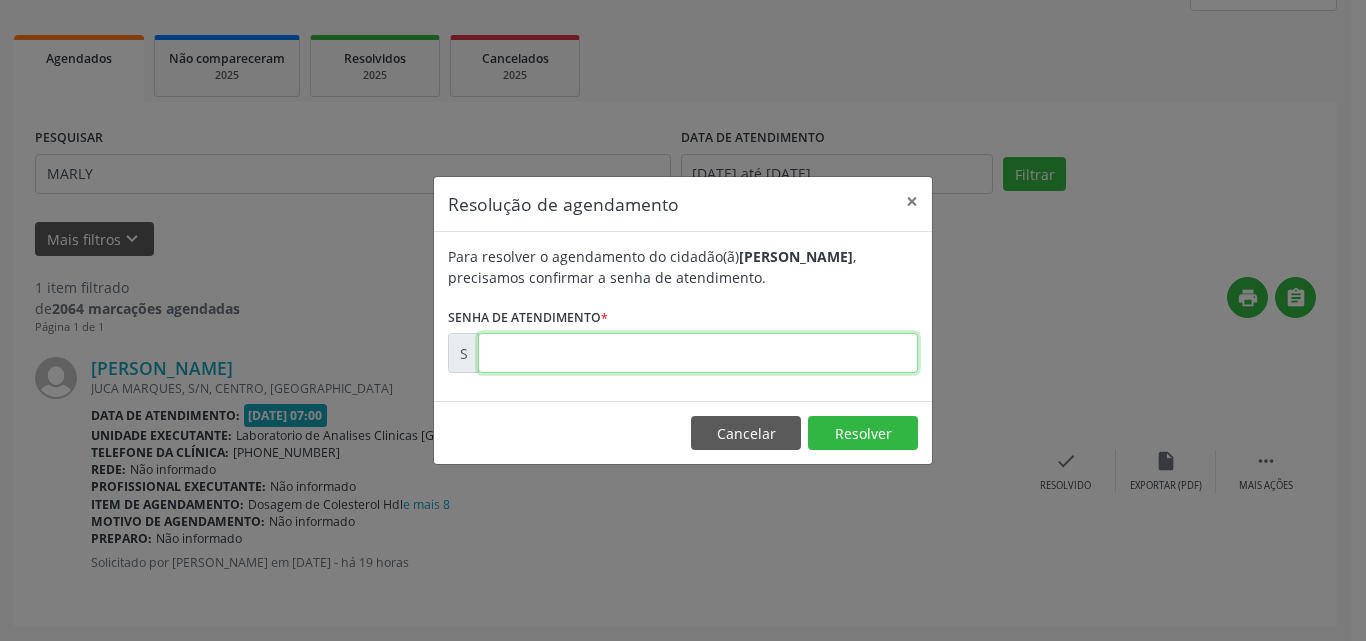 click at bounding box center (698, 353) 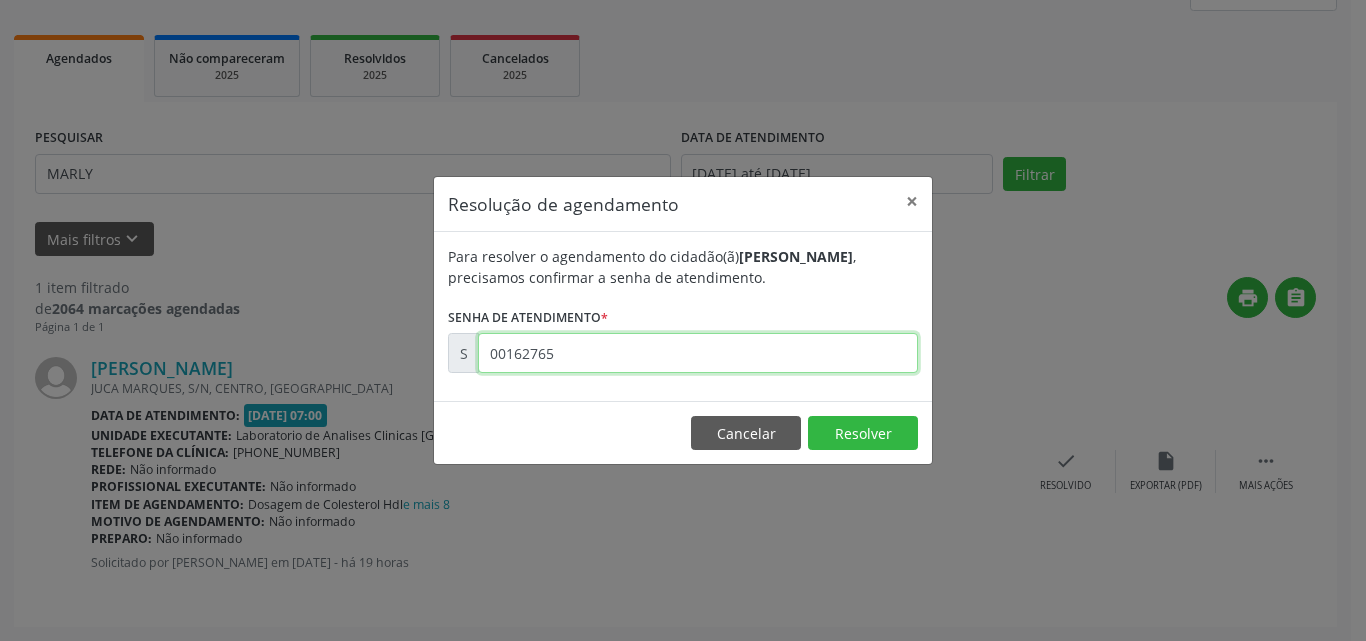 type on "00162765" 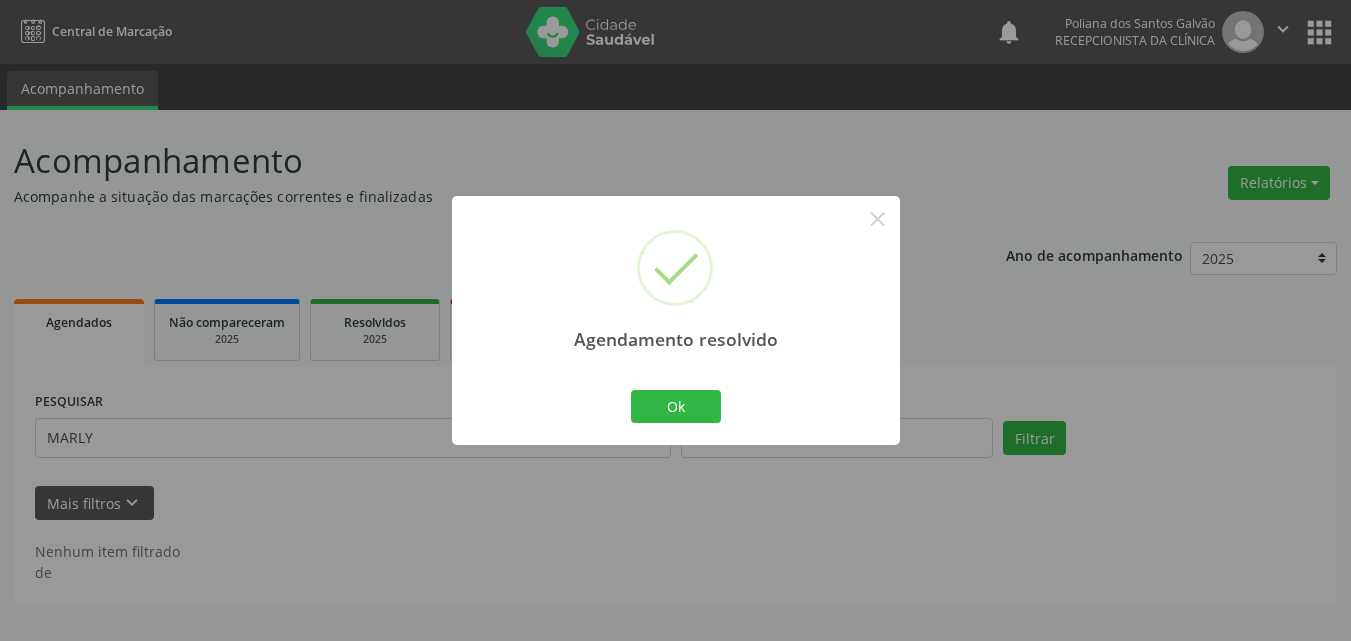 scroll, scrollTop: 0, scrollLeft: 0, axis: both 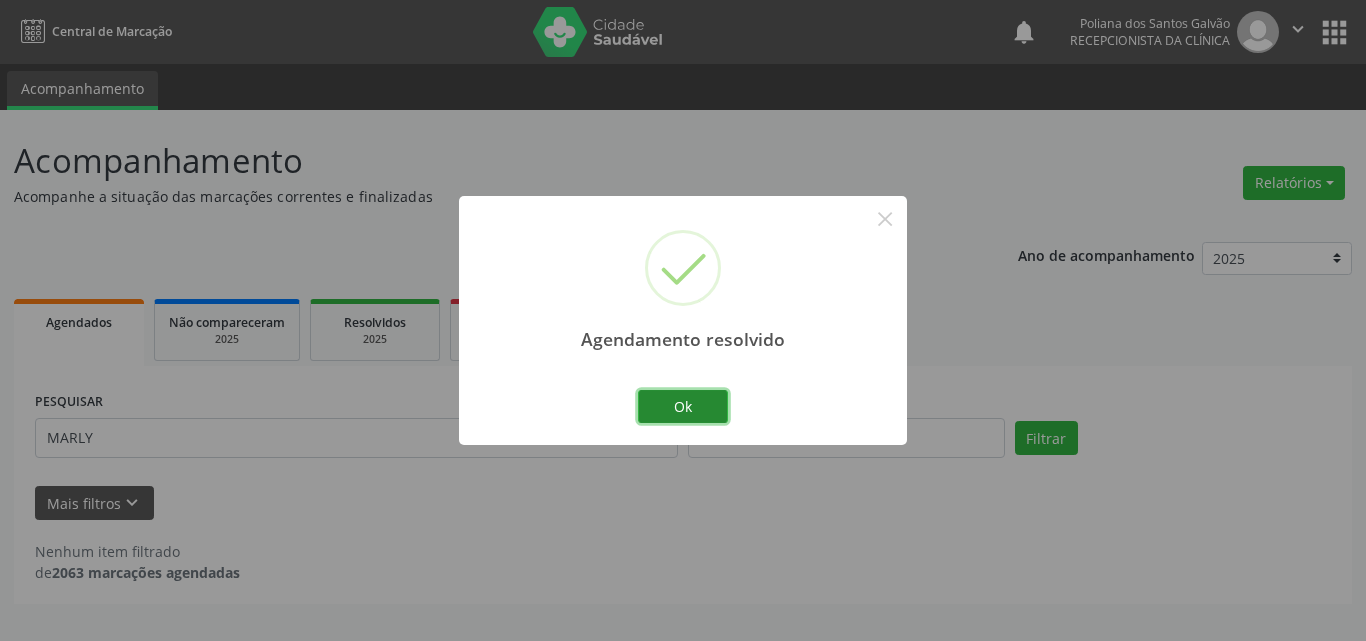 click on "Ok" at bounding box center [683, 407] 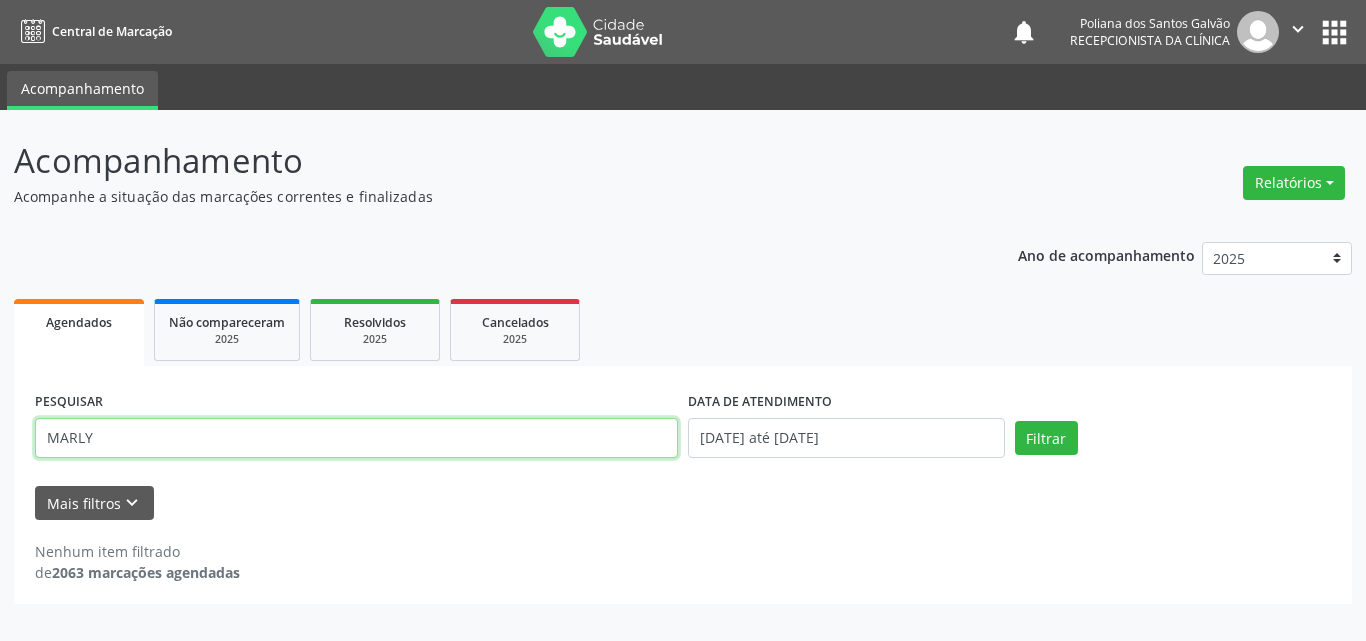 drag, startPoint x: 235, startPoint y: 281, endPoint x: 0, endPoint y: 1, distance: 365.54755 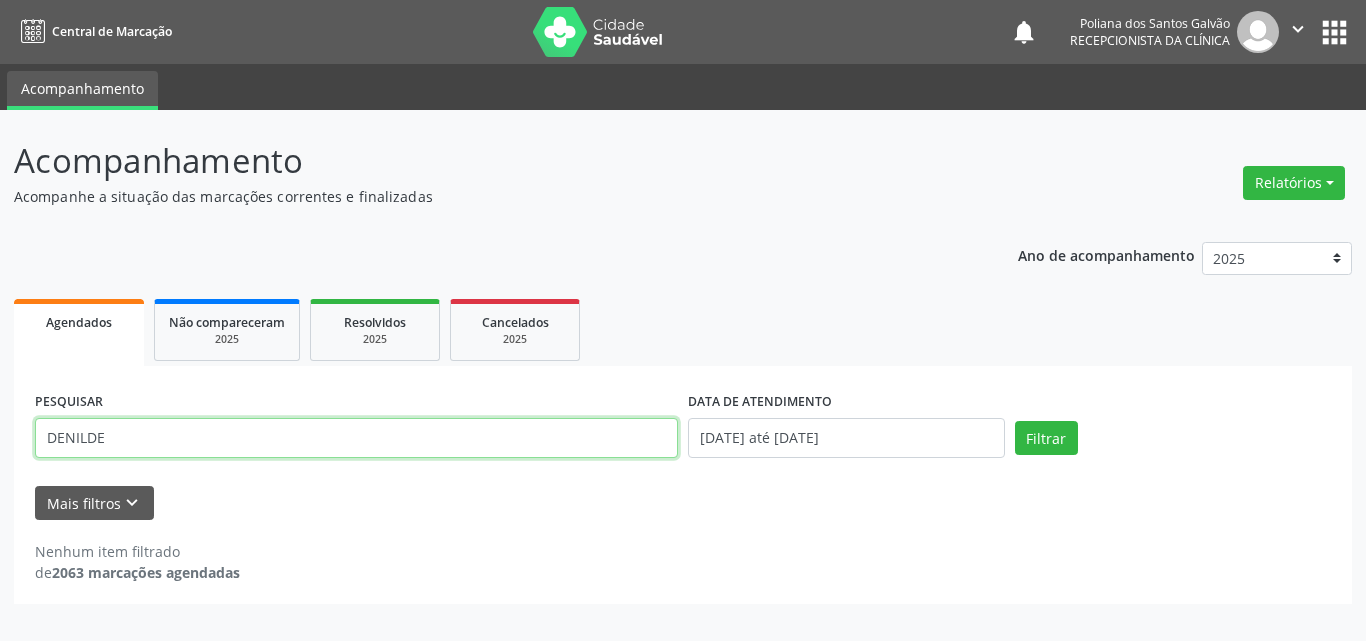 type on "DENILDE" 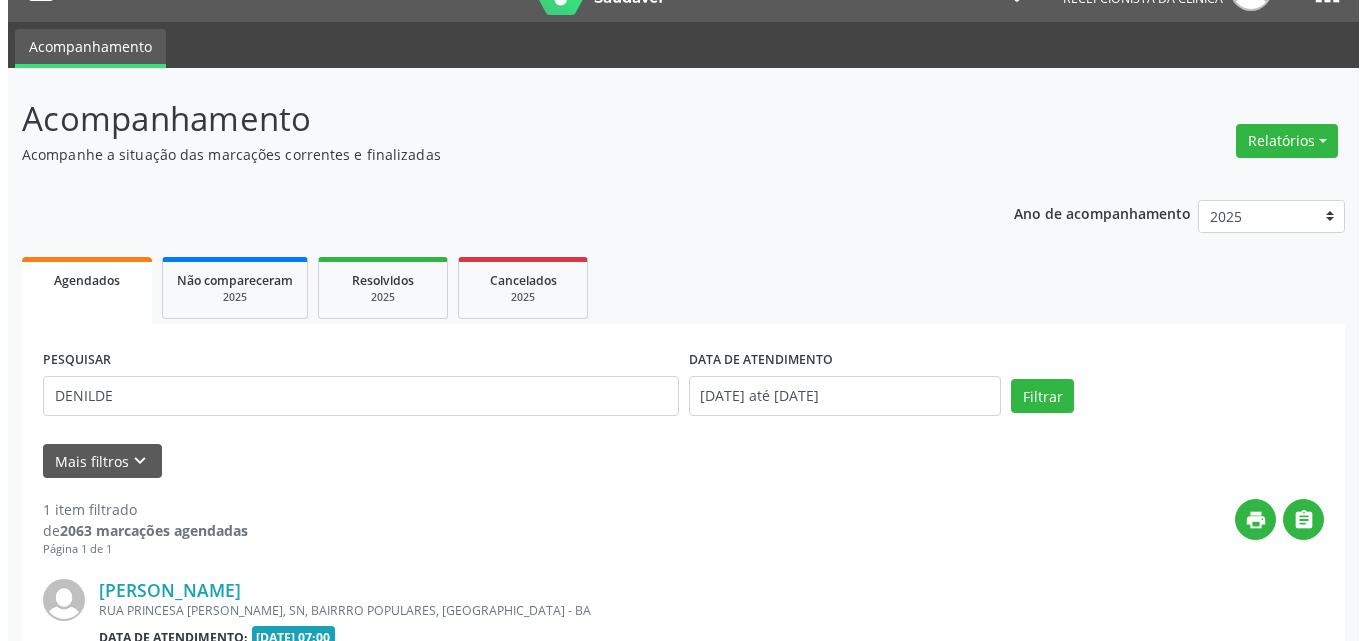 scroll, scrollTop: 264, scrollLeft: 0, axis: vertical 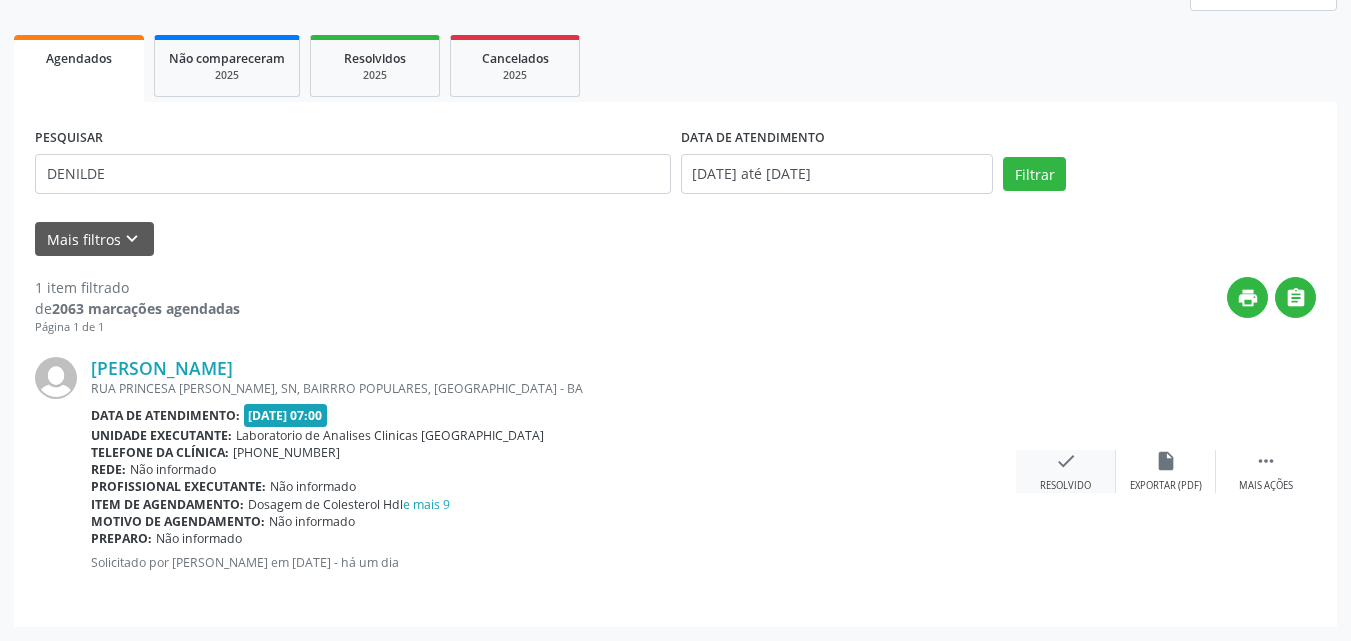 click on "check
Resolvido" at bounding box center (1066, 471) 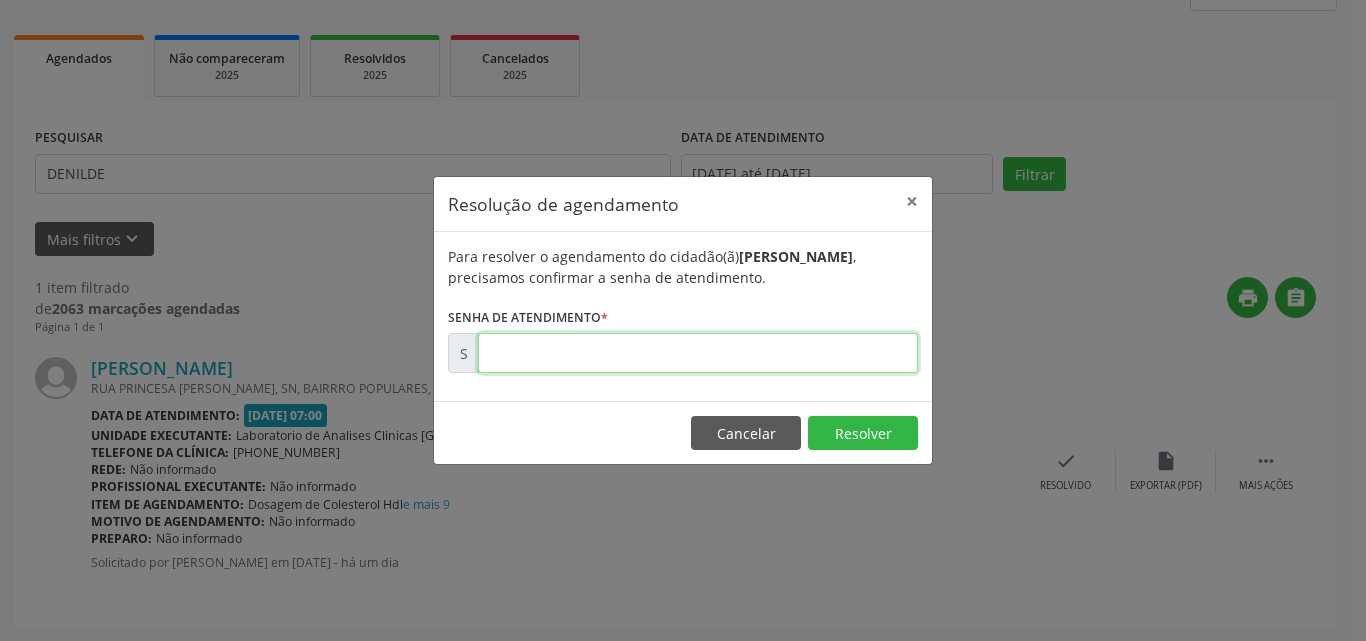 drag, startPoint x: 845, startPoint y: 349, endPoint x: 789, endPoint y: 360, distance: 57.070133 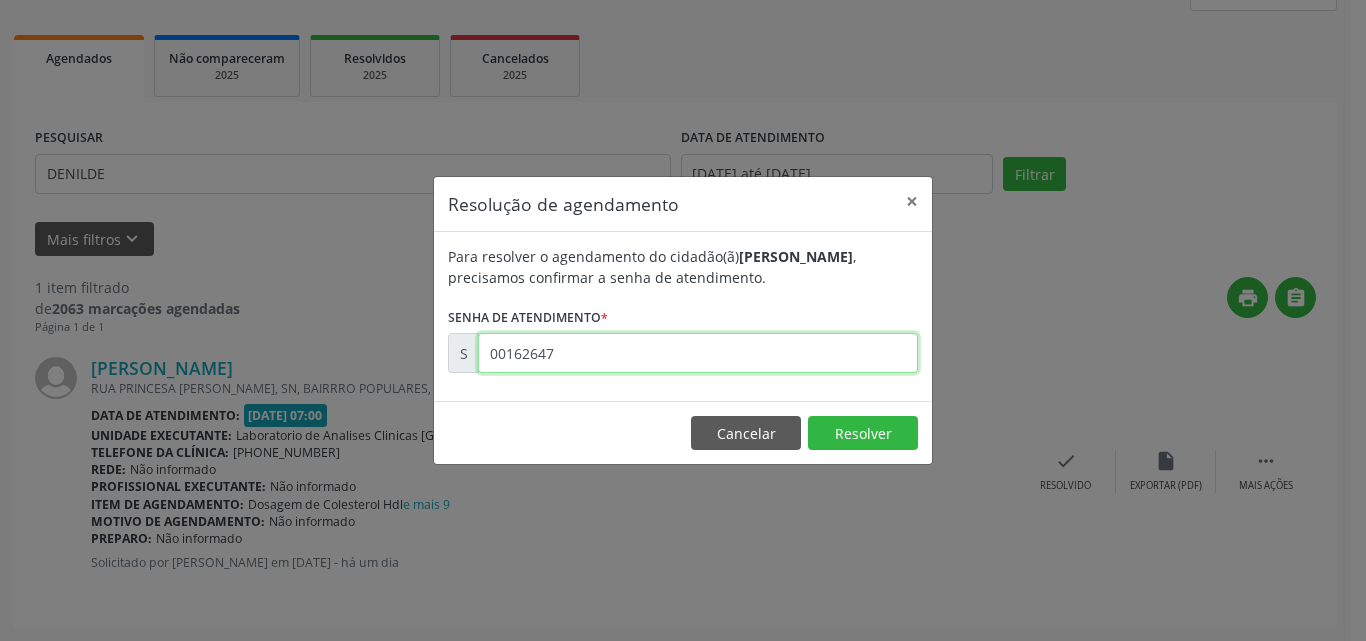 type on "00162647" 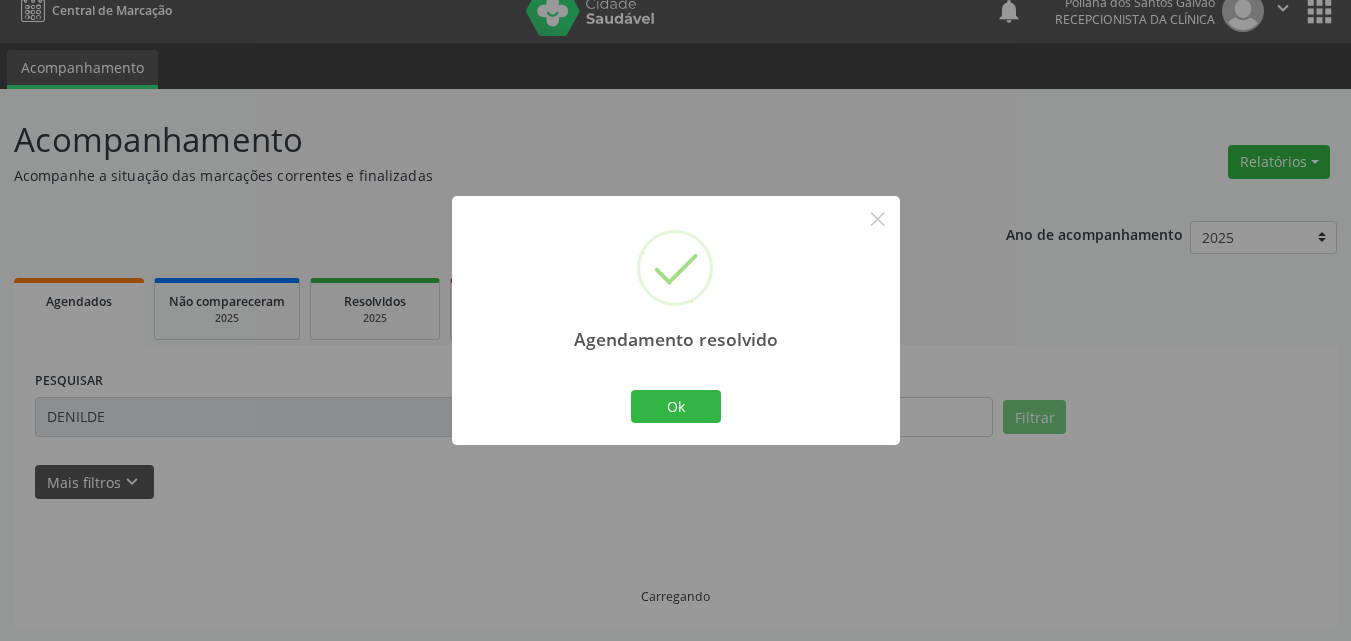 scroll, scrollTop: 0, scrollLeft: 0, axis: both 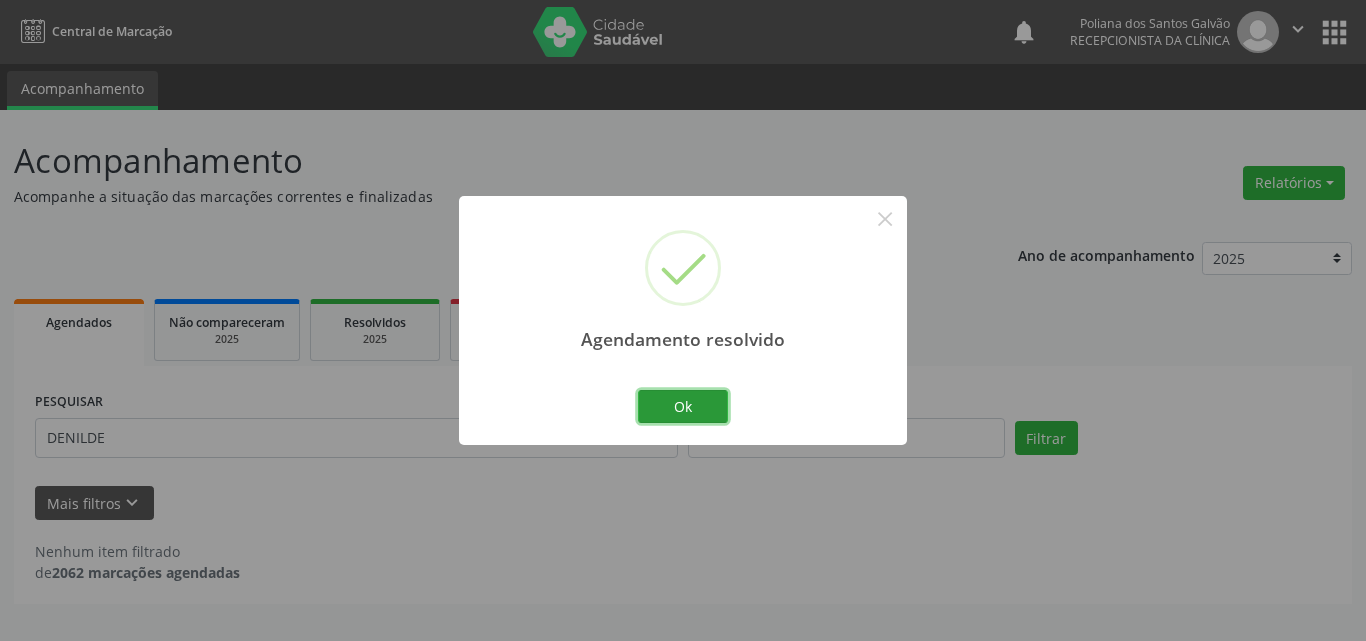 drag, startPoint x: 696, startPoint y: 422, endPoint x: 668, endPoint y: 420, distance: 28.071337 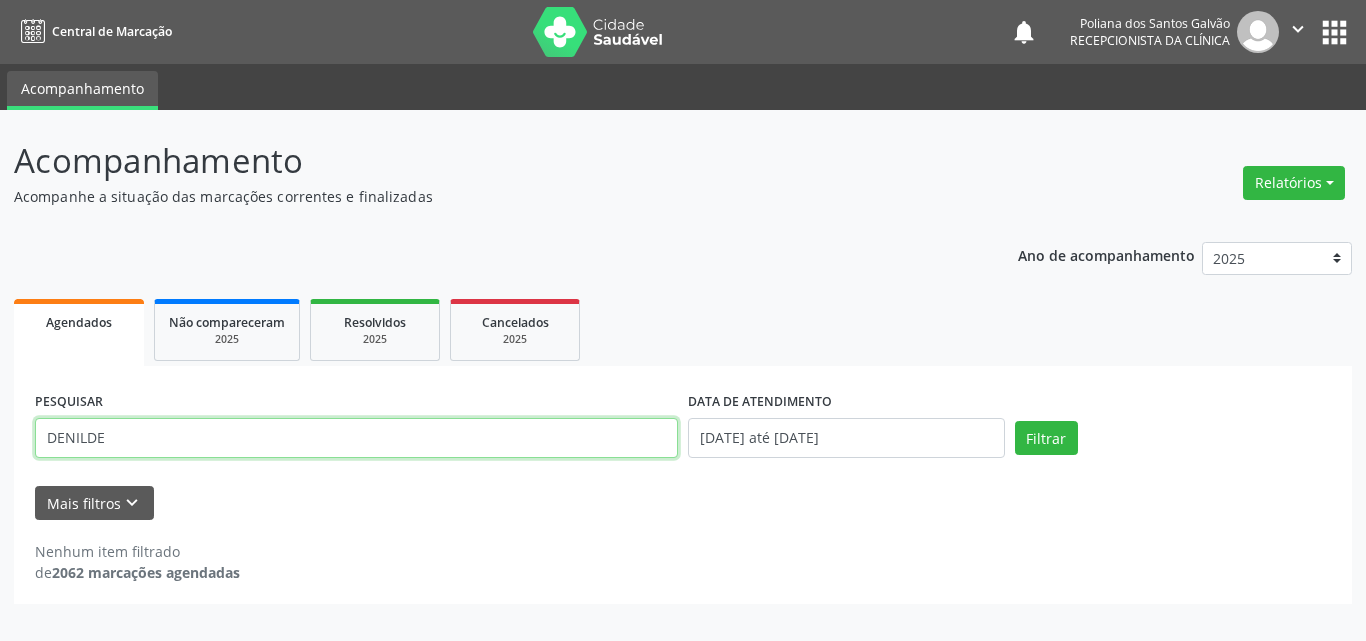 drag, startPoint x: 606, startPoint y: 425, endPoint x: 0, endPoint y: 2, distance: 739.0298 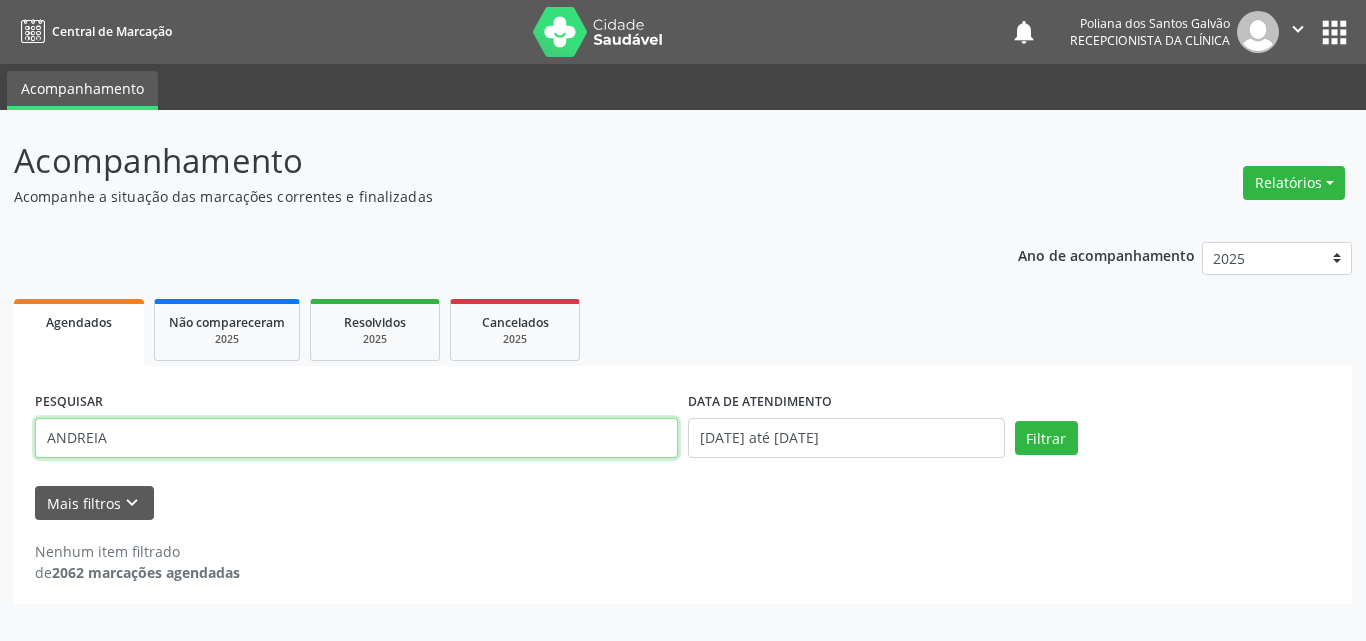 type on "ANDREIA" 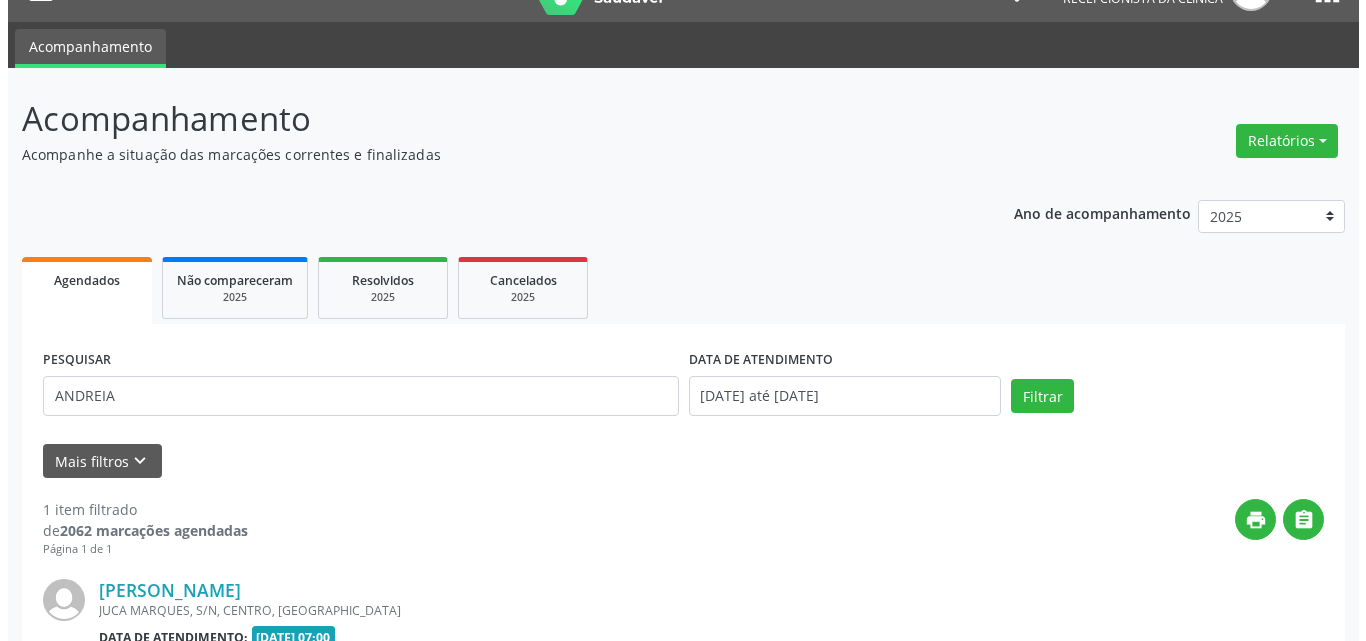 scroll, scrollTop: 264, scrollLeft: 0, axis: vertical 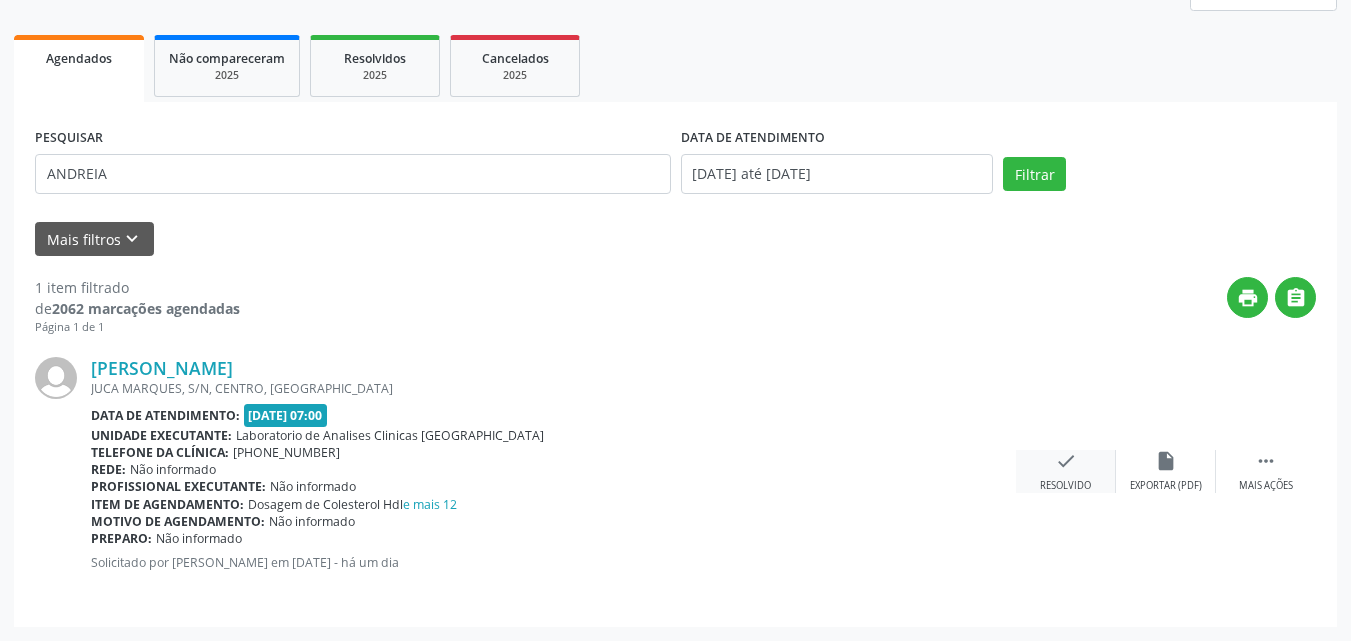 click on "check
Resolvido" at bounding box center [1066, 471] 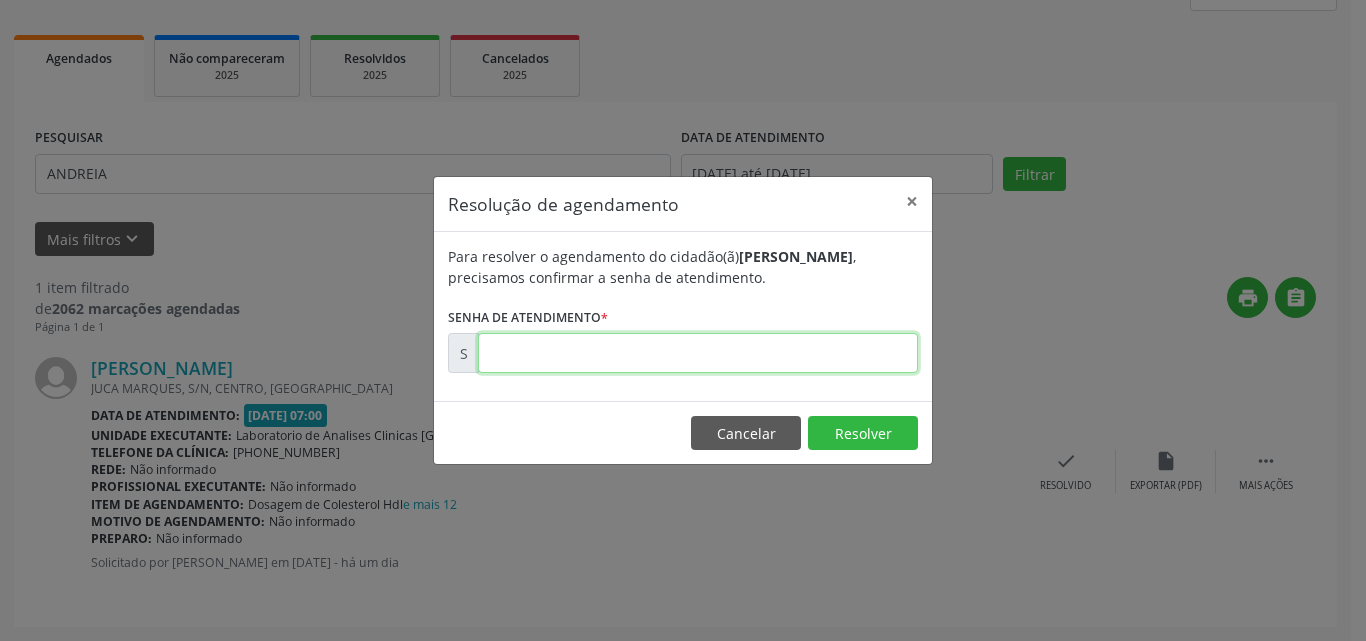 click at bounding box center [698, 353] 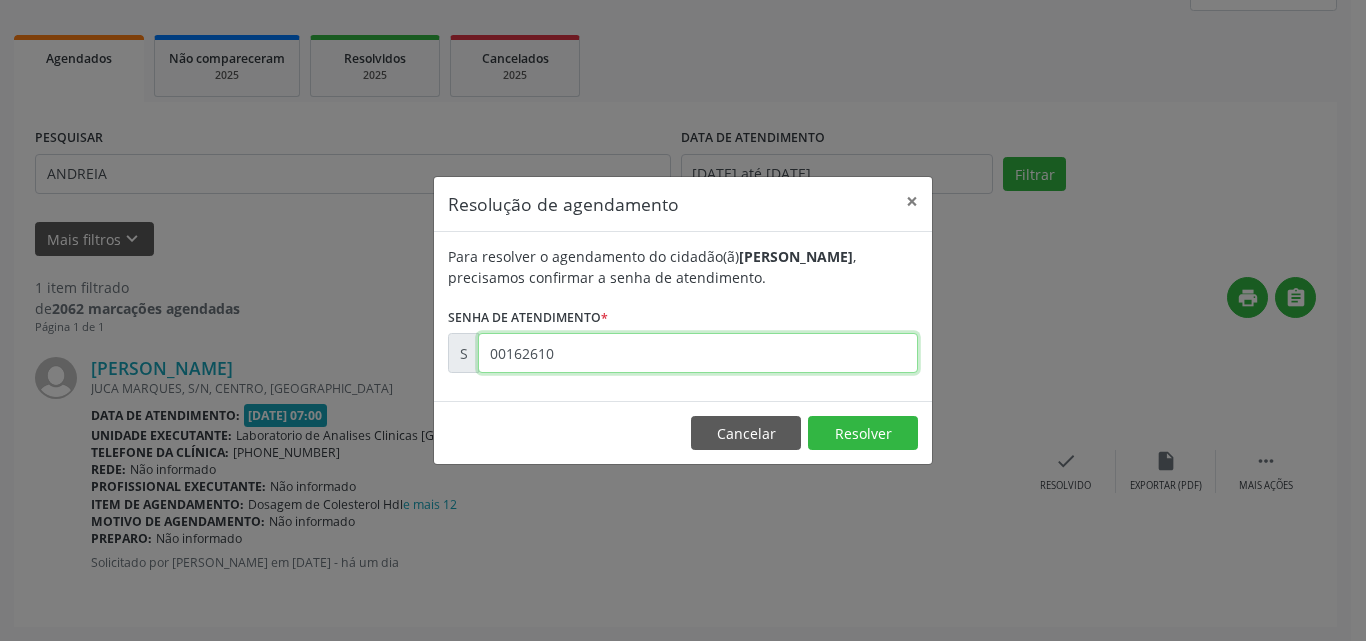 type on "00162610" 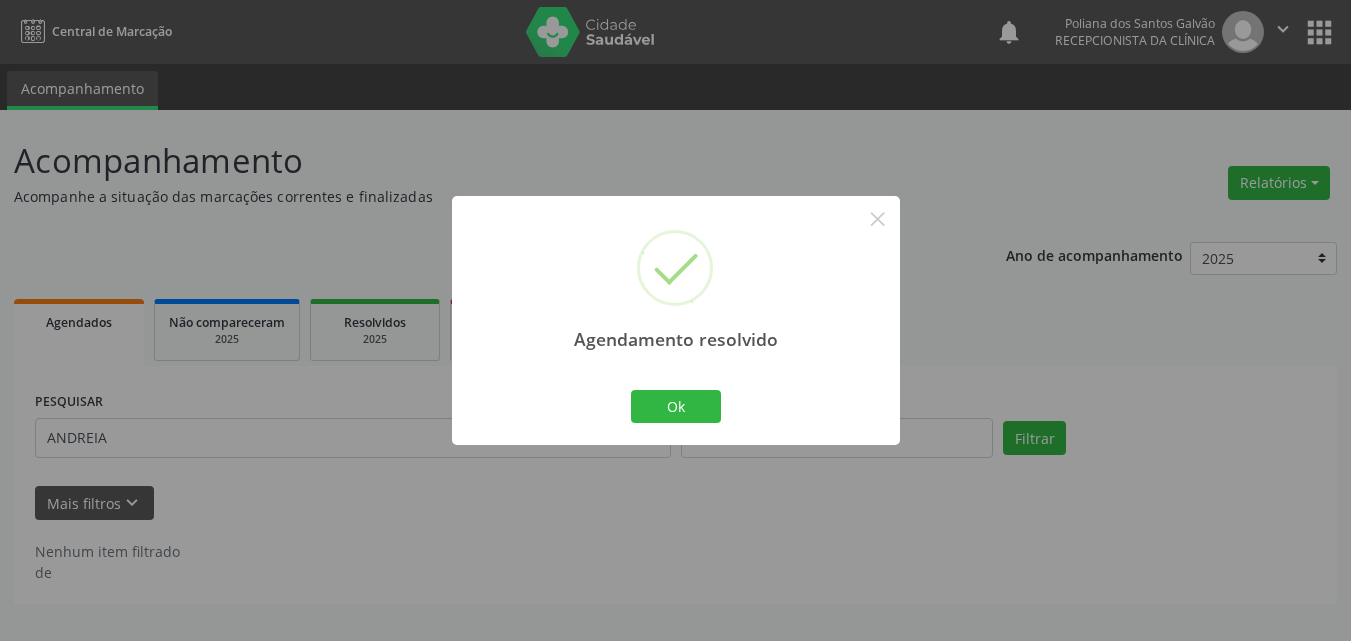 scroll, scrollTop: 0, scrollLeft: 0, axis: both 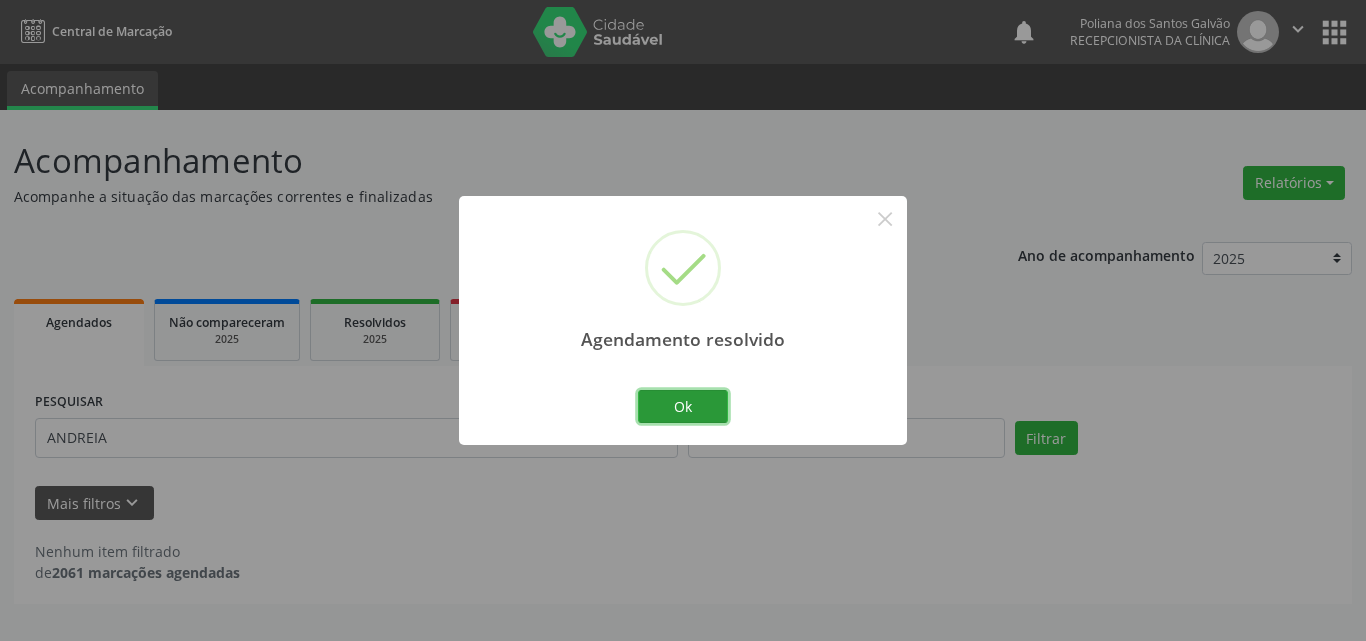 click on "Ok" at bounding box center [683, 407] 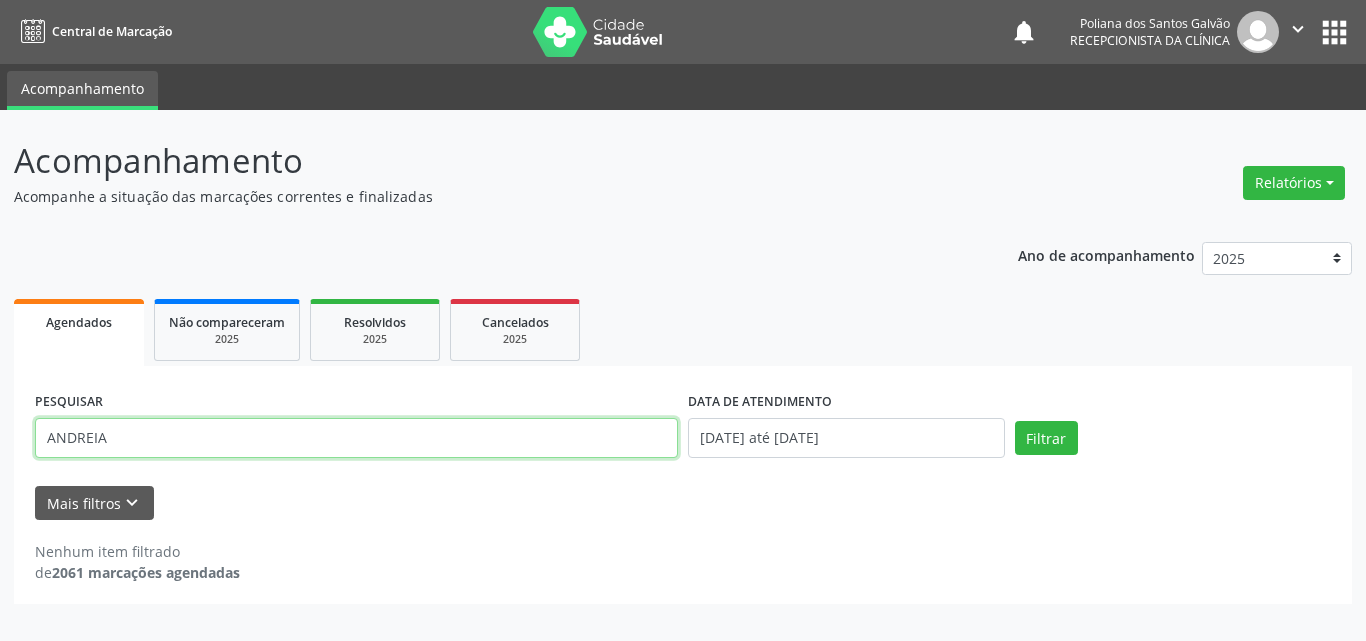 drag, startPoint x: 596, startPoint y: 442, endPoint x: 0, endPoint y: 133, distance: 671.3397 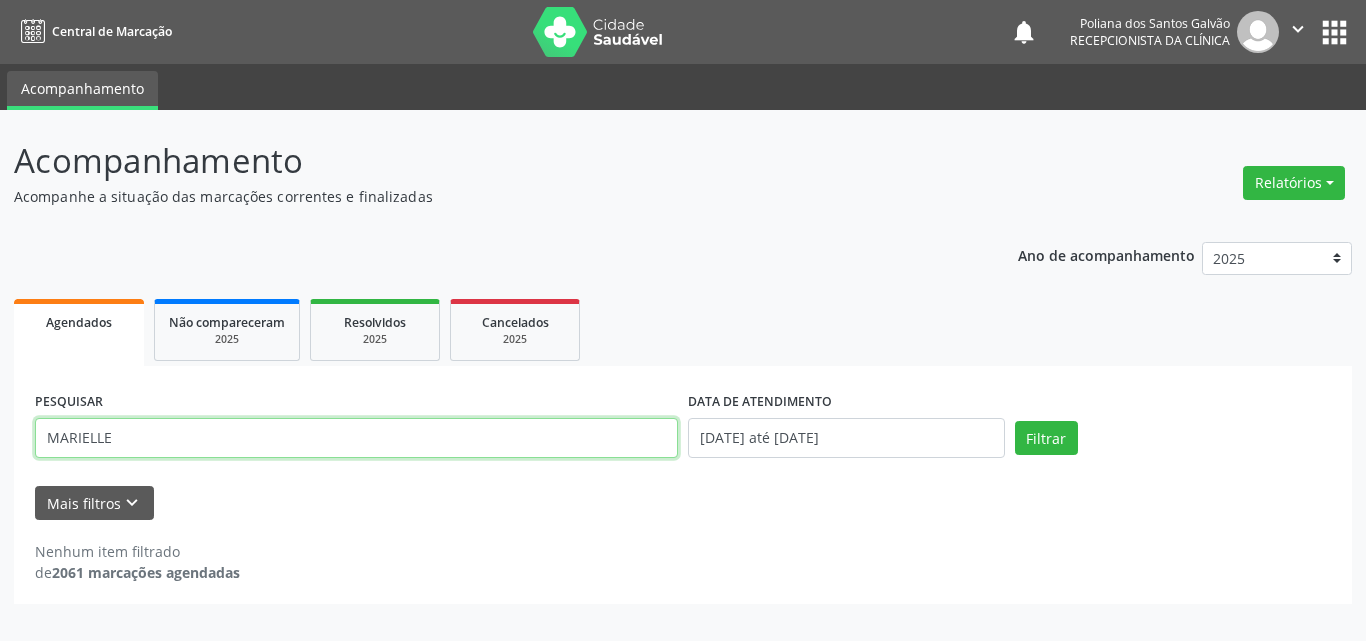type on "MARIELLE" 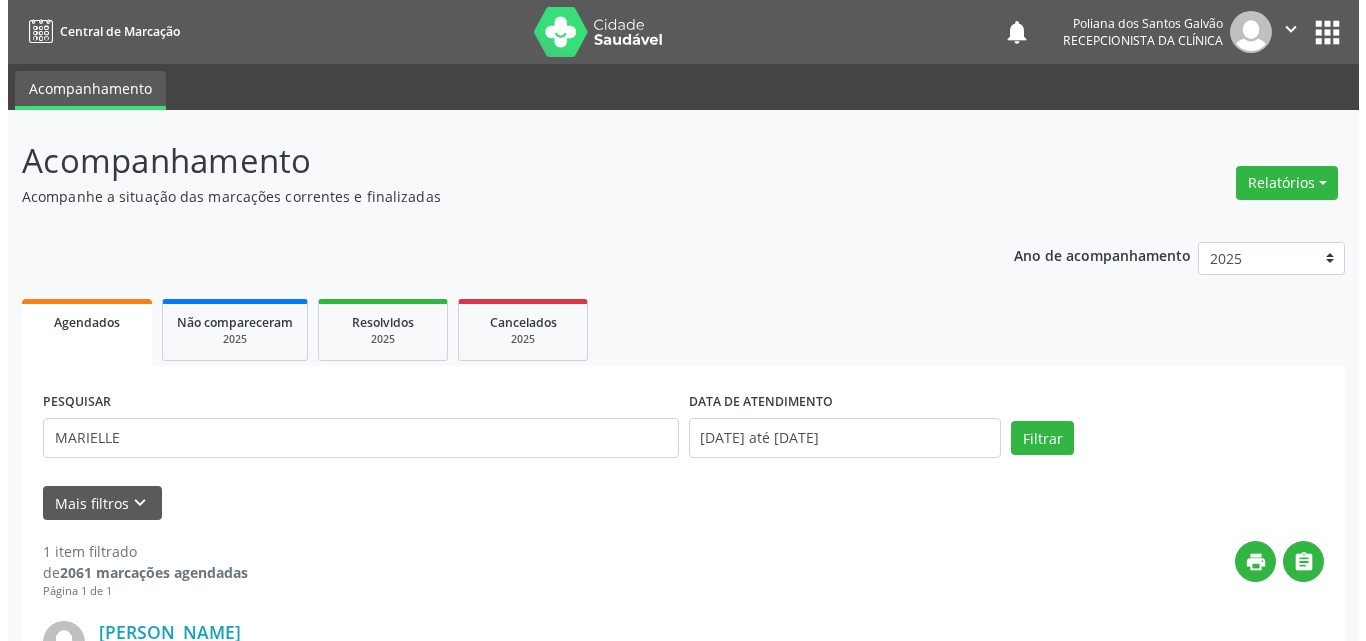 scroll, scrollTop: 264, scrollLeft: 0, axis: vertical 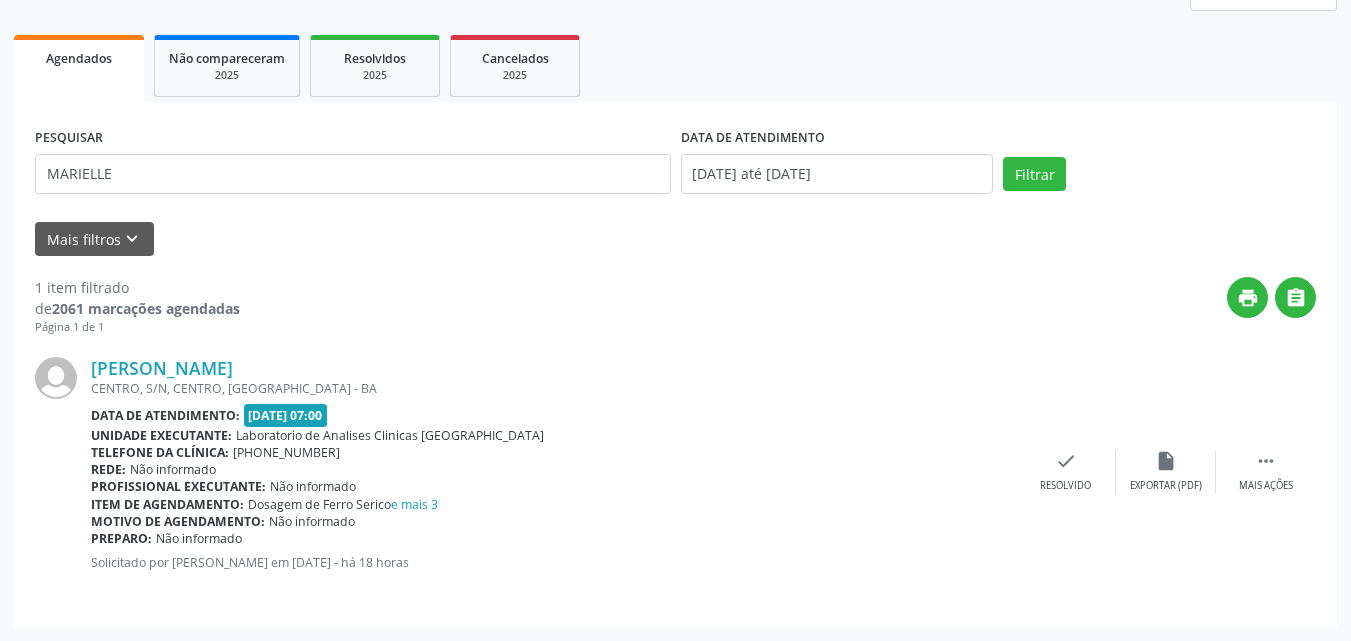 click on "Marielle Loiza Casseana Oliveira
CENTRO, S/N, CENTRO, Campo Formoso - BA
Data de atendimento:
01/07/2025 - 07:00
Unidade executante:
Laboratorio de Analises Clinicas Sao Francisco
Telefone da clínica:
(74) 36453588
Rede:
Não informado
Profissional executante:
Não informado
Item de agendamento:
Dosagem de Ferro Serico
e mais 3
Motivo de agendamento:
Não informado
Preparo:
Não informado
Solicitado por Ana Karolainy Santos Serafim em 30/06/2025 - há 18 horas

Mais ações
insert_drive_file
Exportar (PDF)
check
Resolvido" at bounding box center [675, 471] 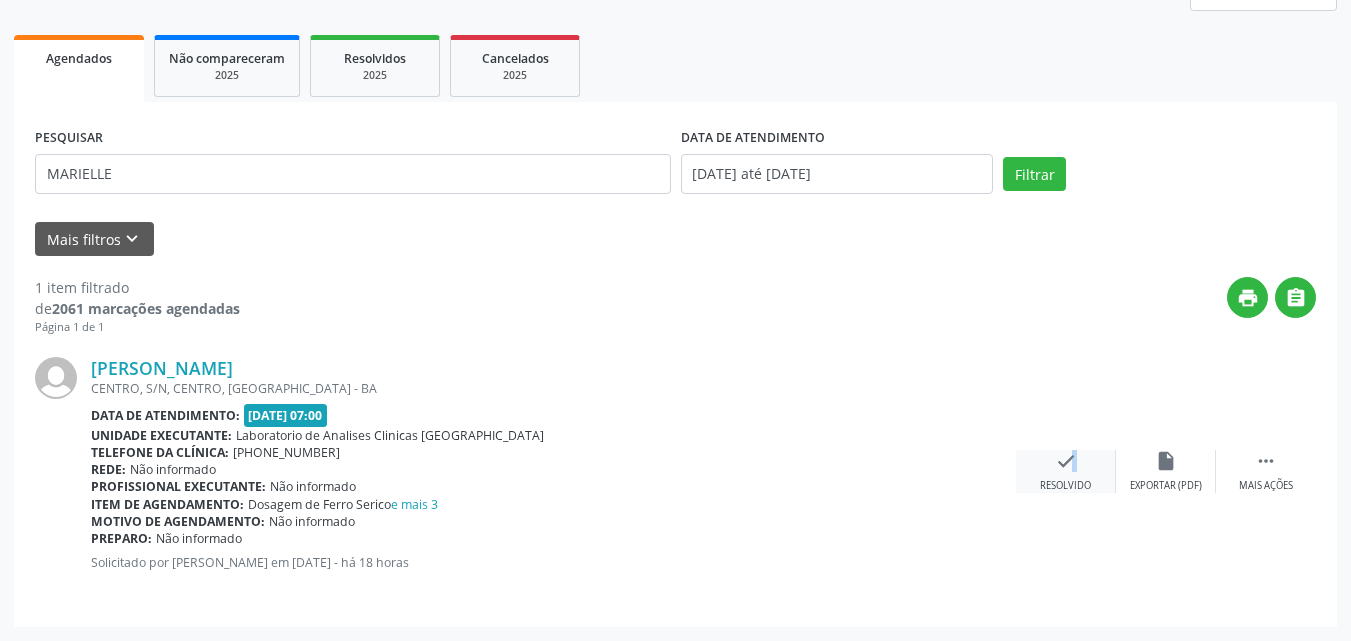 click on "check" at bounding box center (1066, 461) 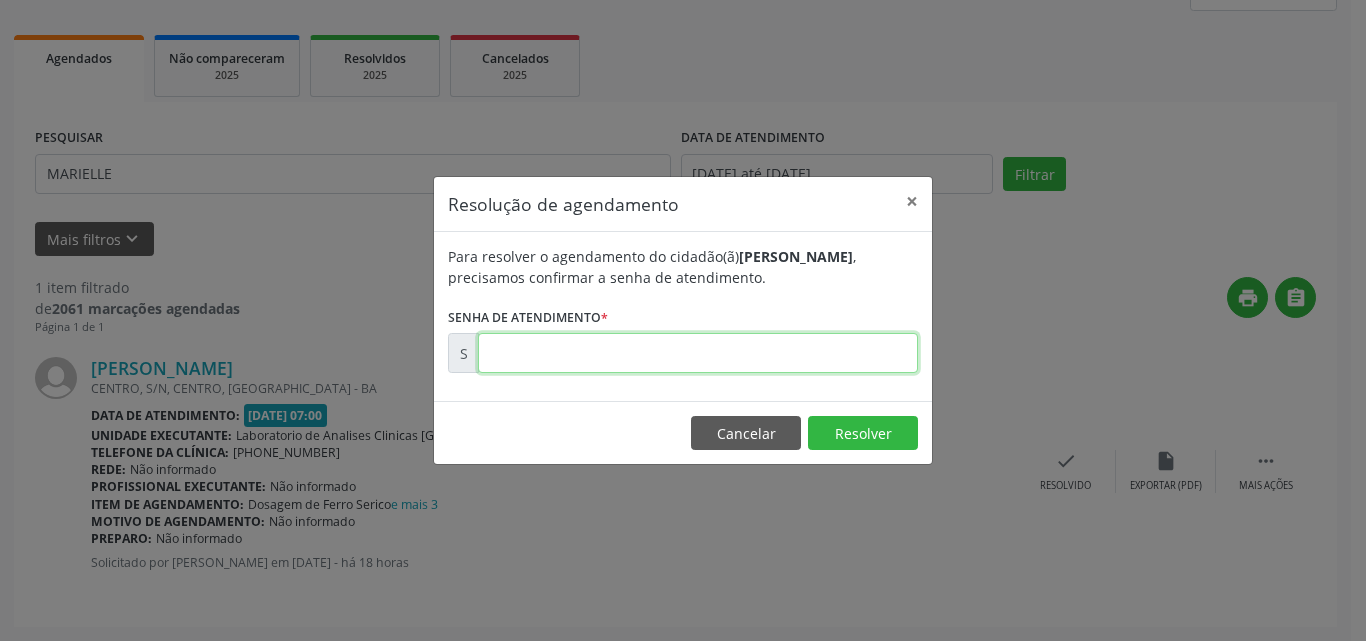 click at bounding box center [698, 353] 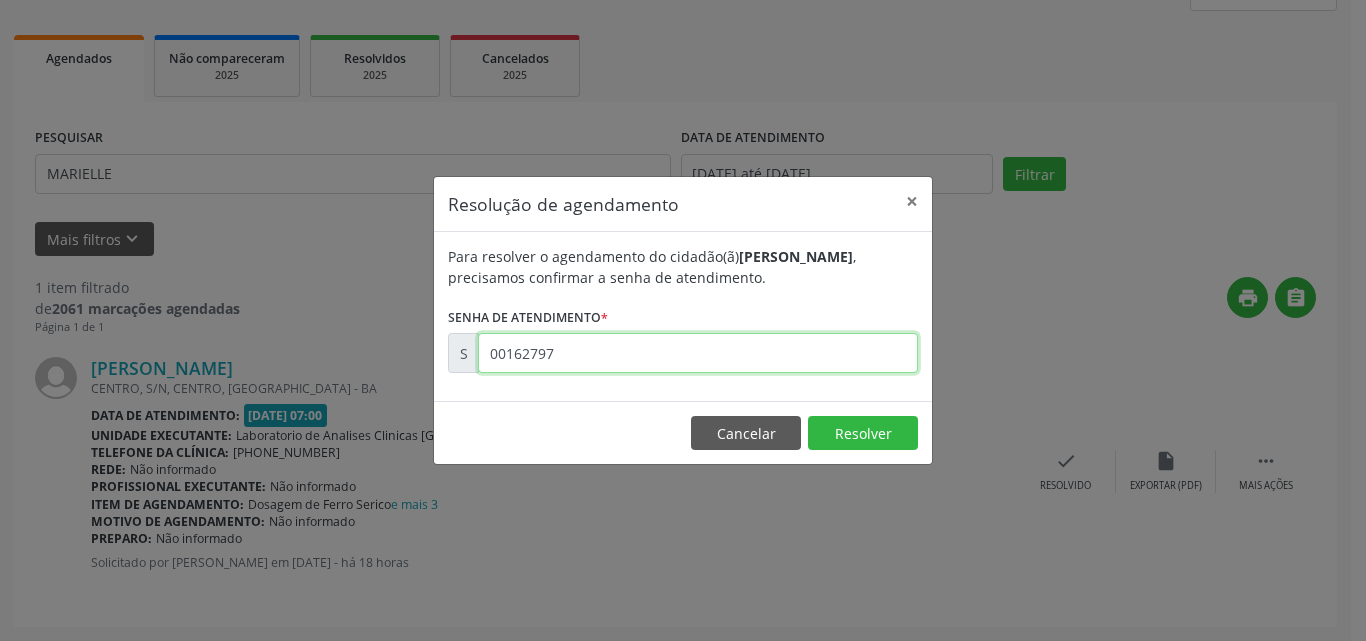 type on "00162797" 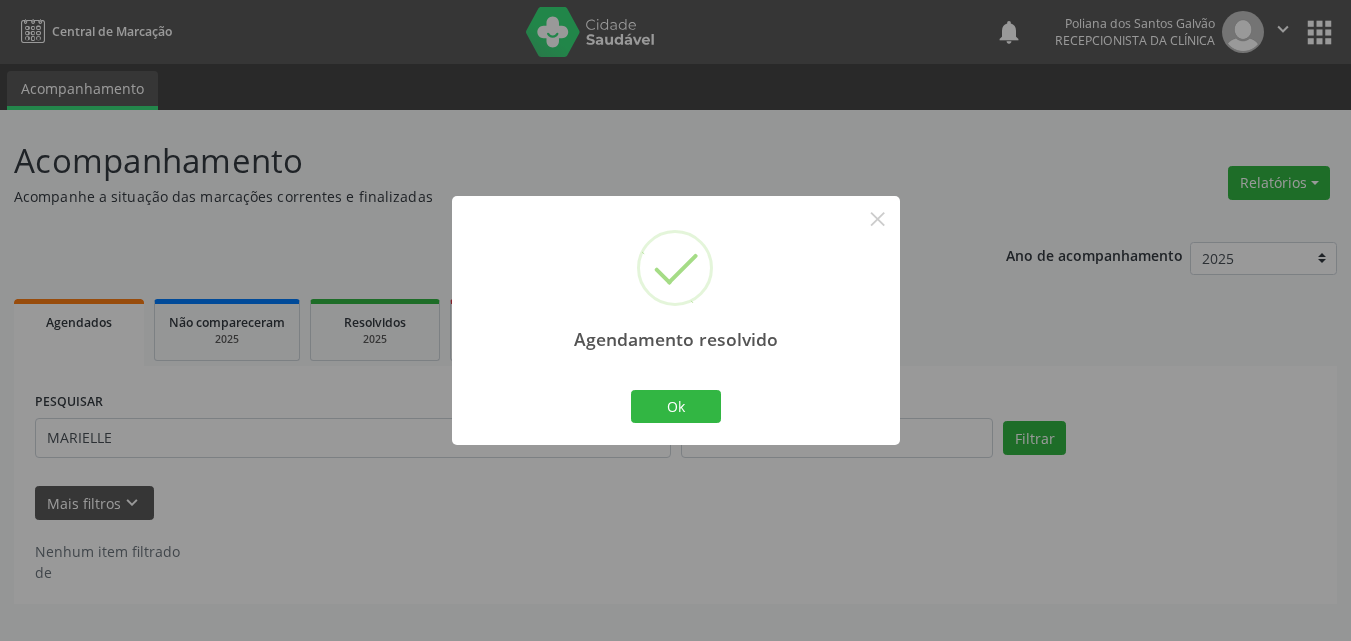scroll, scrollTop: 0, scrollLeft: 0, axis: both 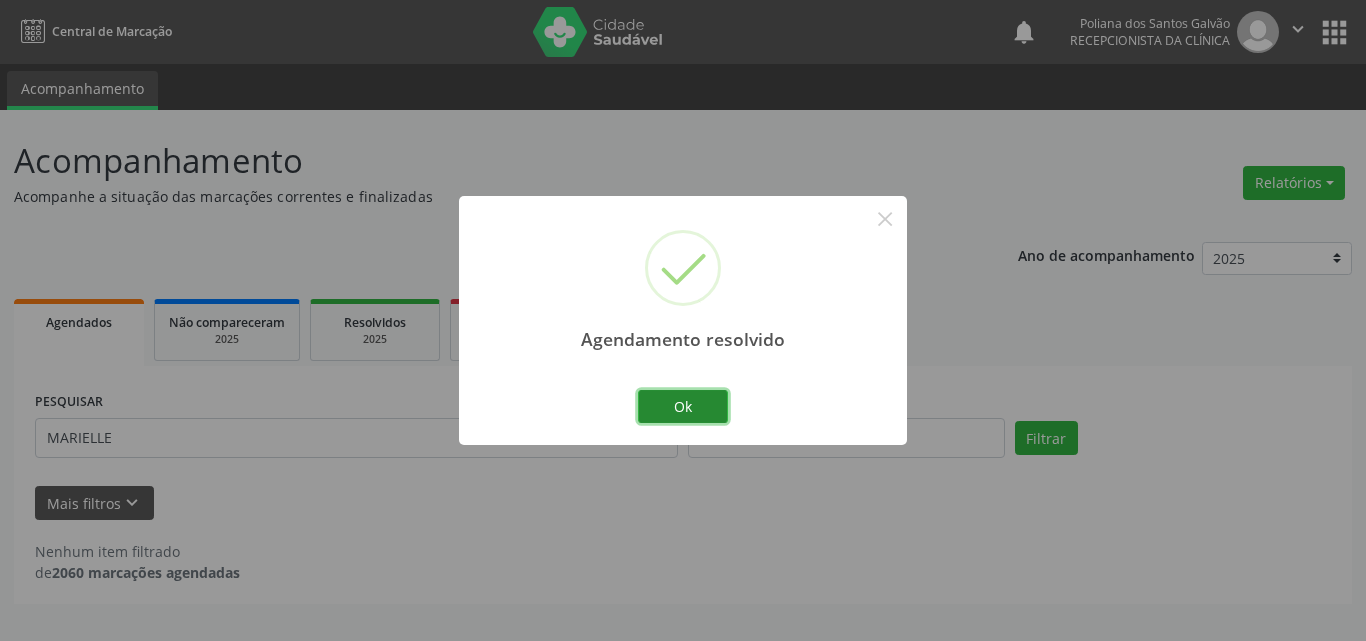 click on "Ok" at bounding box center [683, 407] 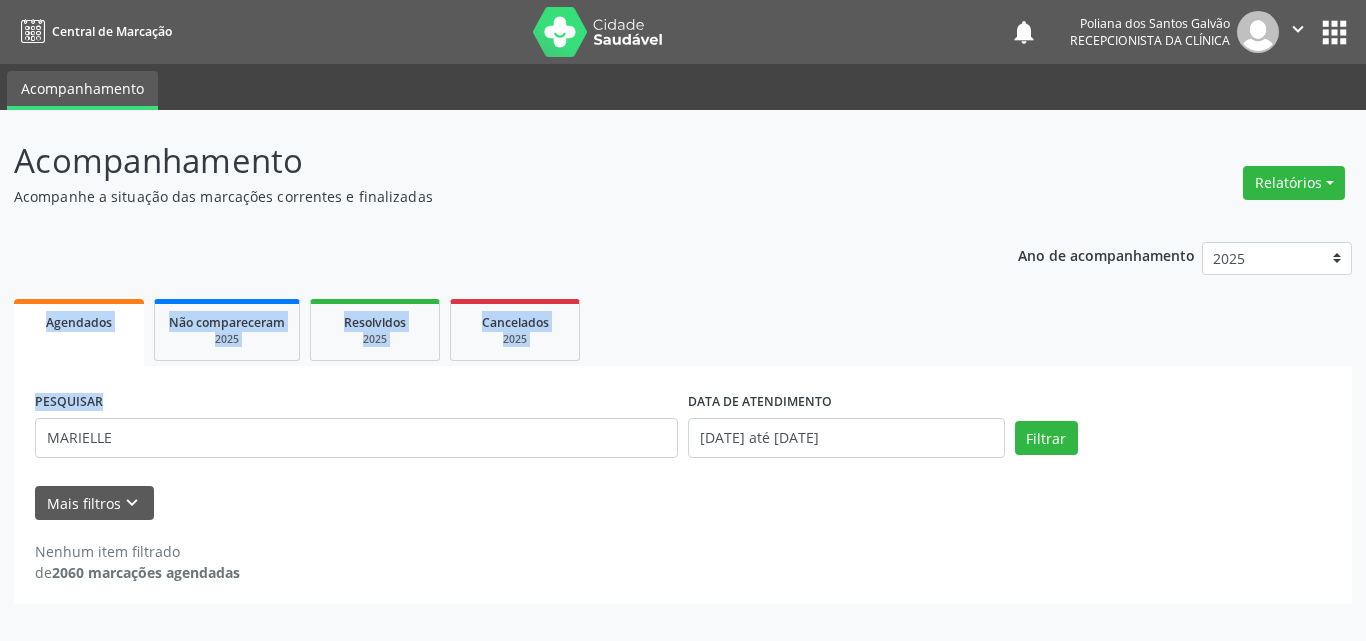drag, startPoint x: 506, startPoint y: 463, endPoint x: 0, endPoint y: 258, distance: 545.94965 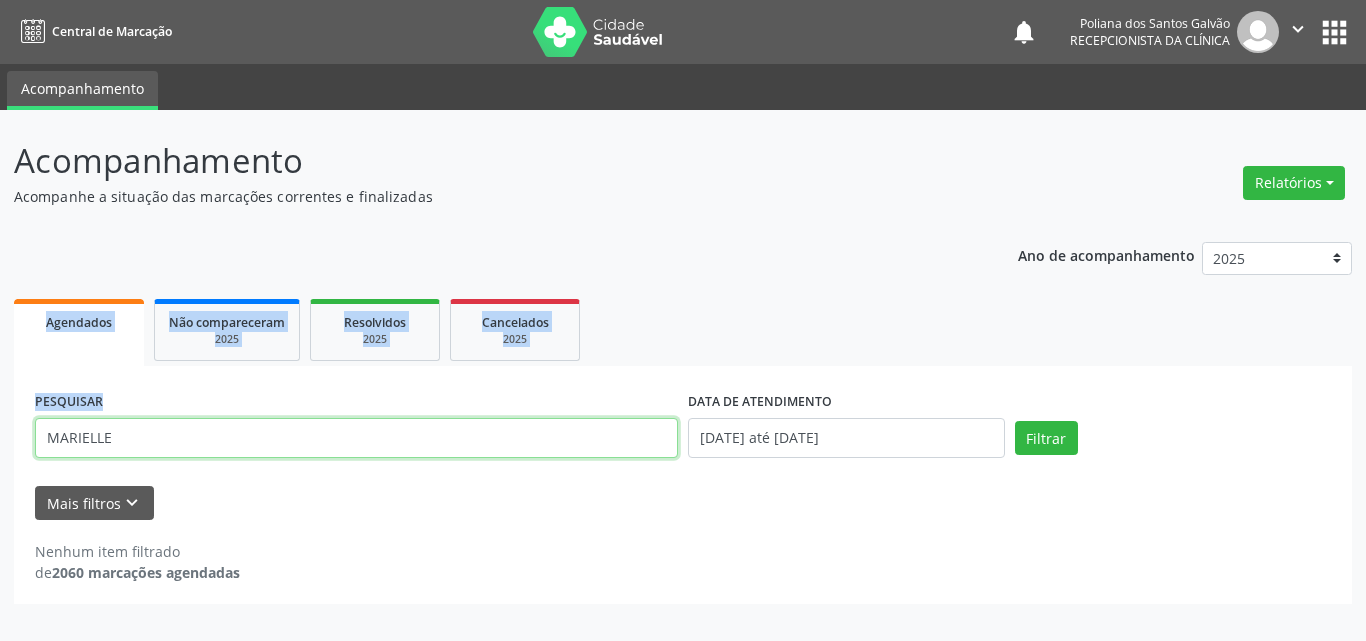 click on "MARIELLE" at bounding box center (356, 438) 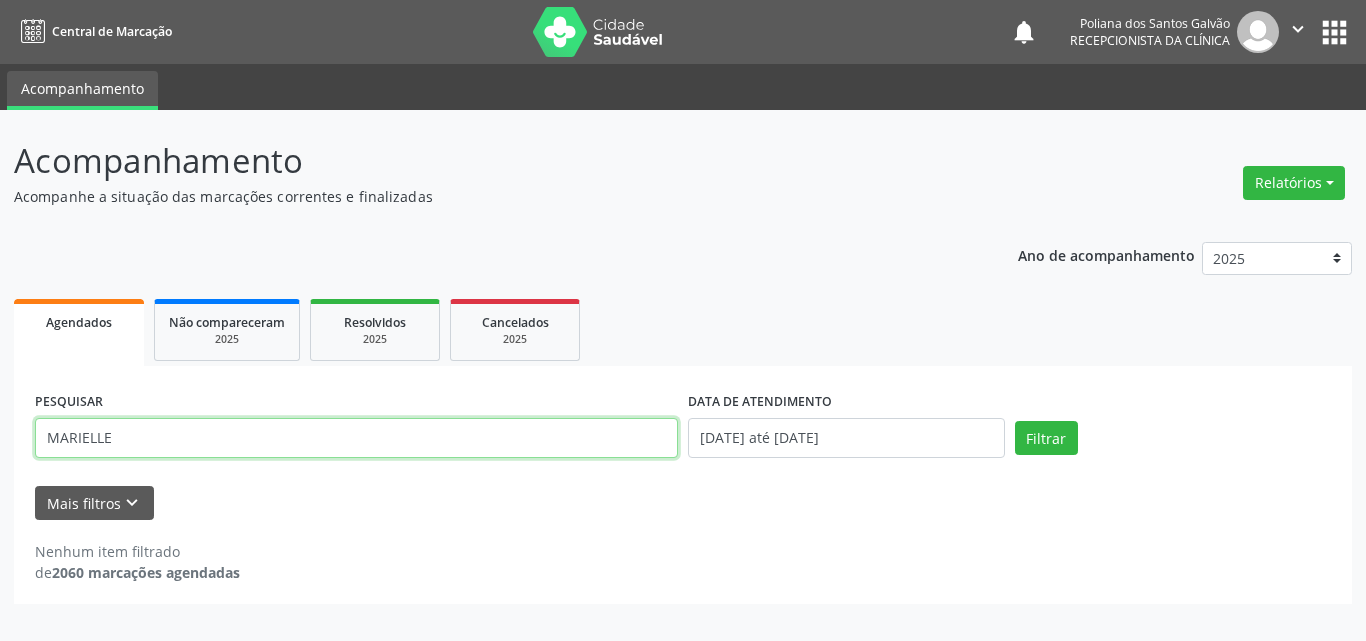 click on "MARIELLE" at bounding box center [356, 438] 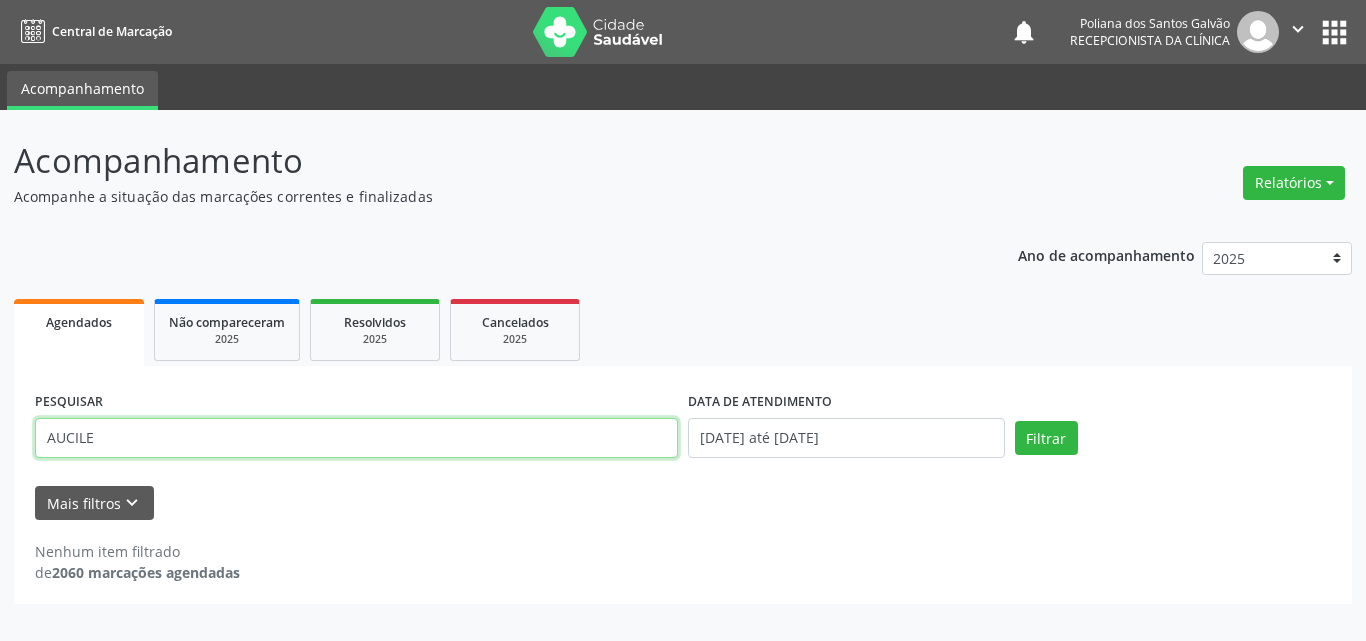 type on "AUCILE" 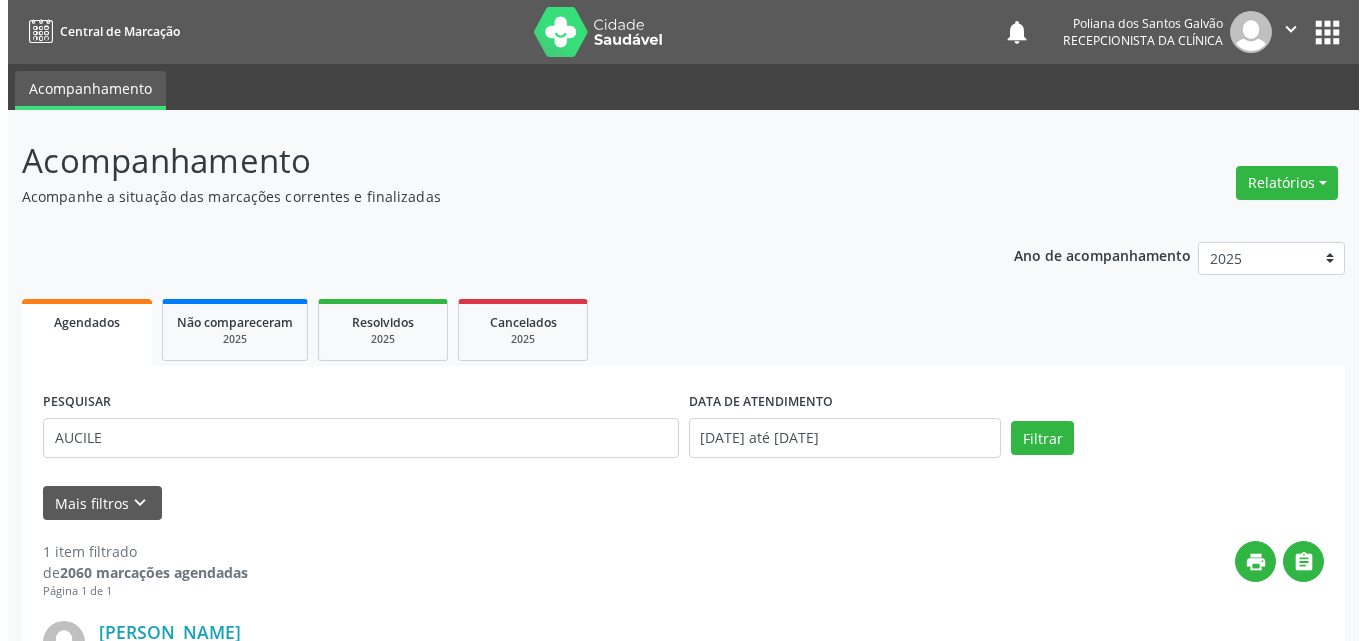 scroll, scrollTop: 264, scrollLeft: 0, axis: vertical 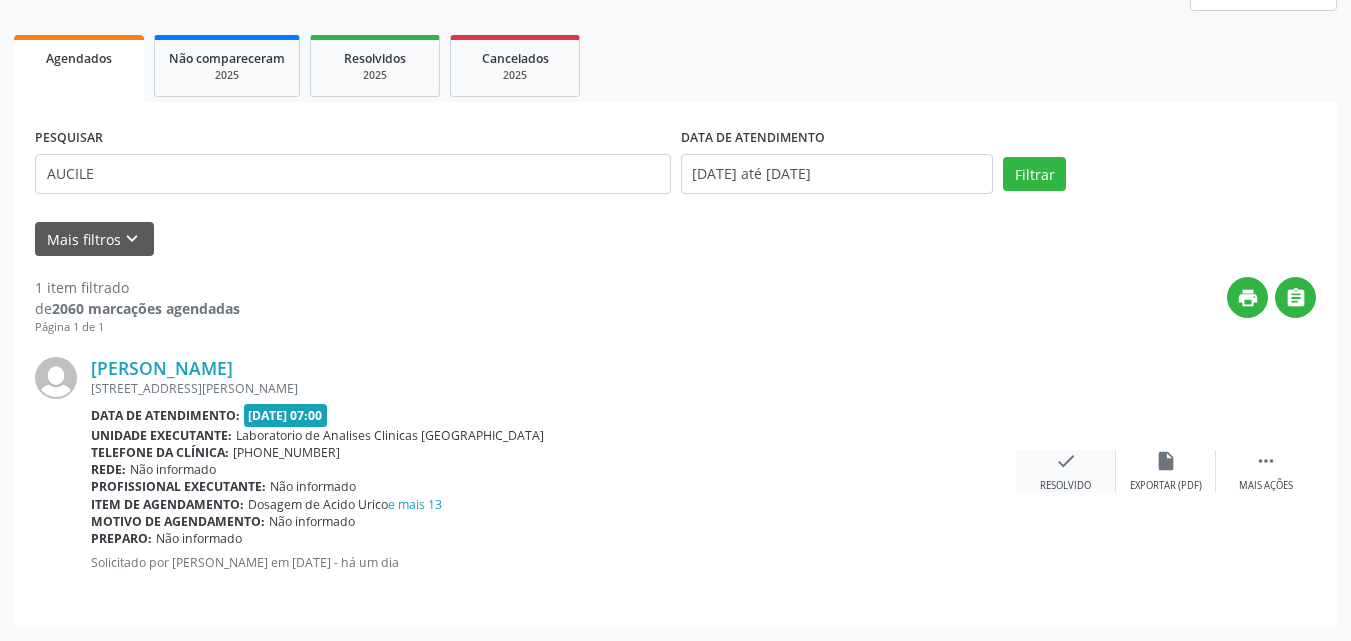 click on "check
Resolvido" at bounding box center [1066, 471] 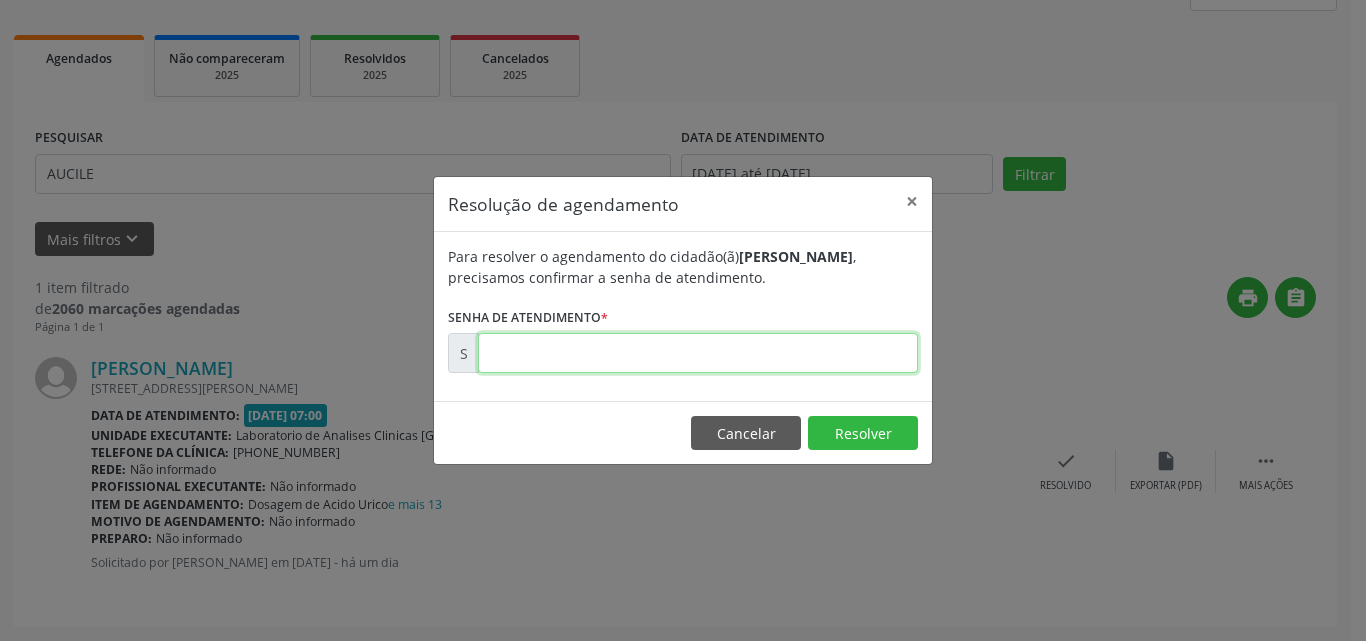 click at bounding box center [698, 353] 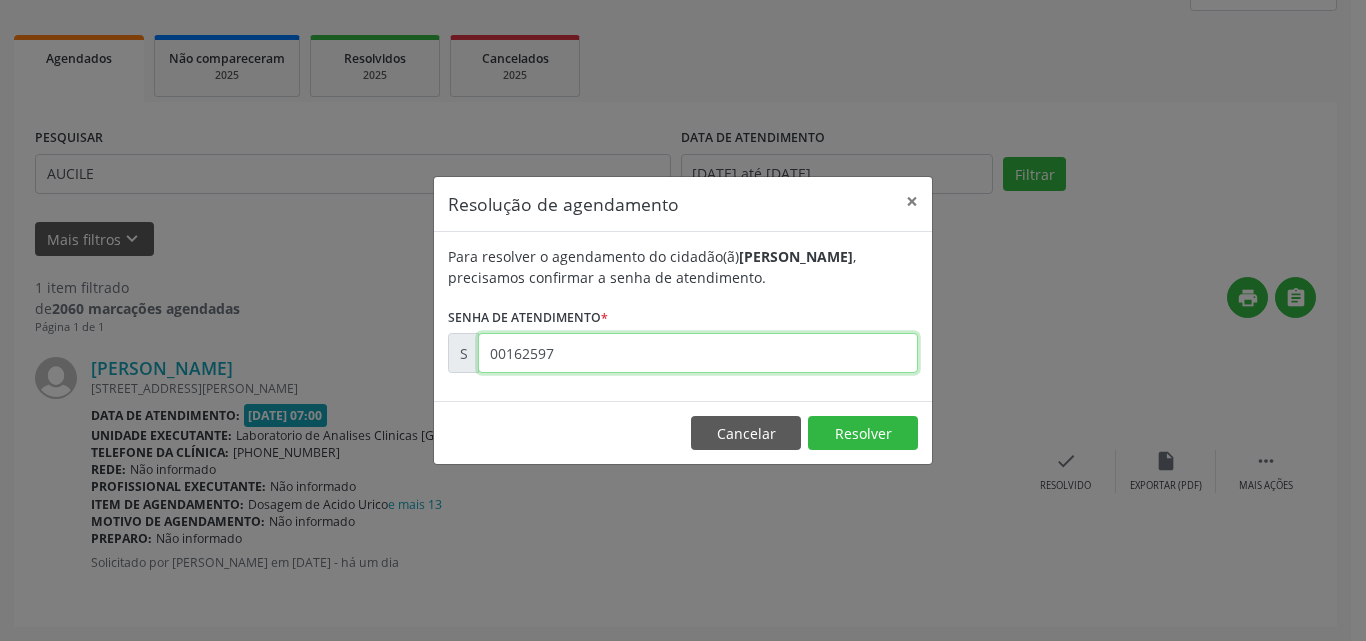 type on "00162597" 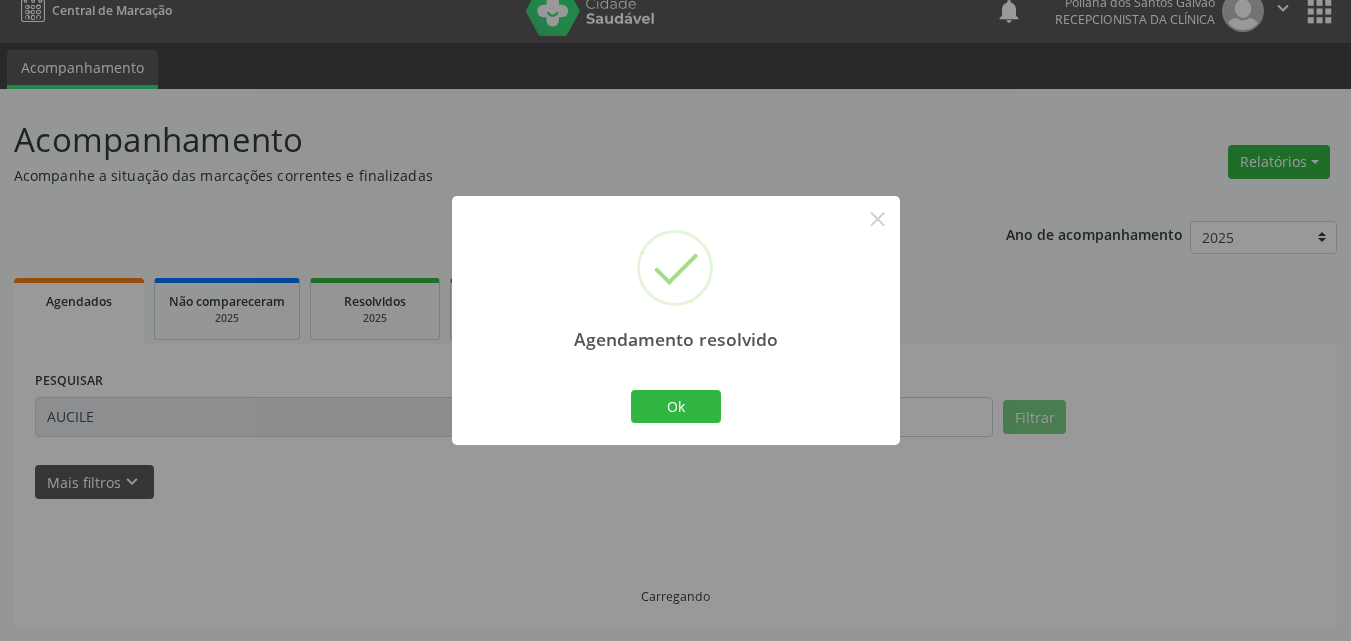 scroll, scrollTop: 0, scrollLeft: 0, axis: both 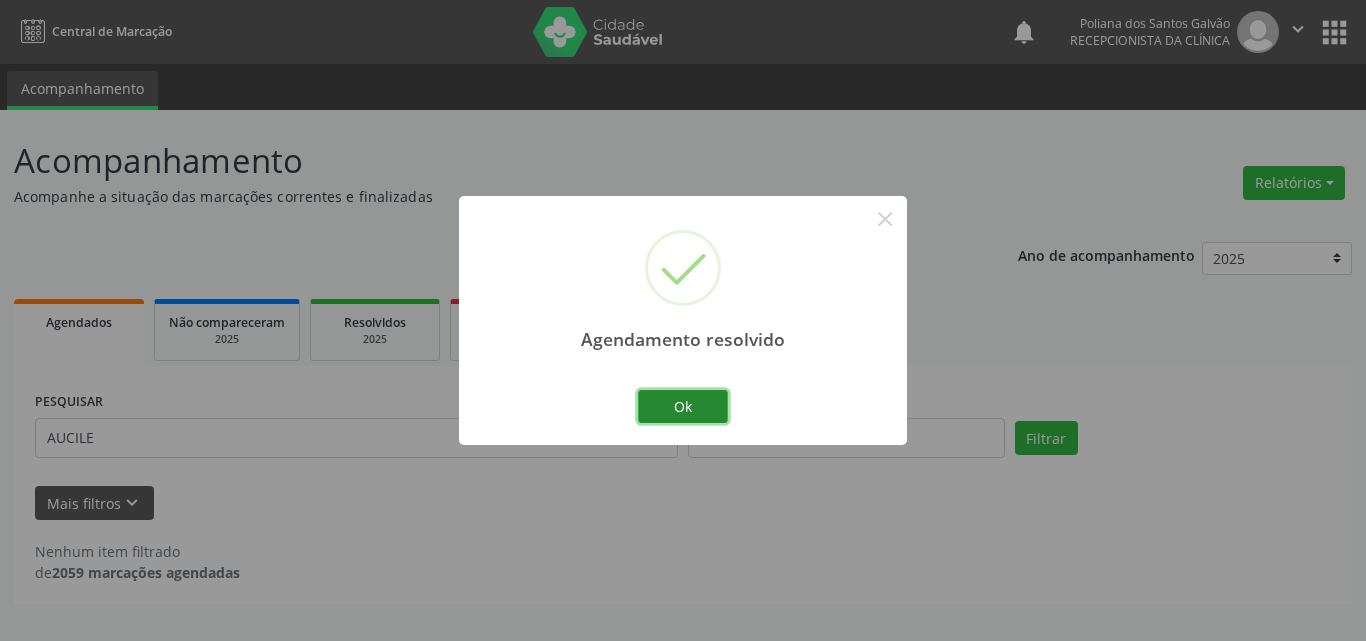 click on "Ok" at bounding box center [683, 407] 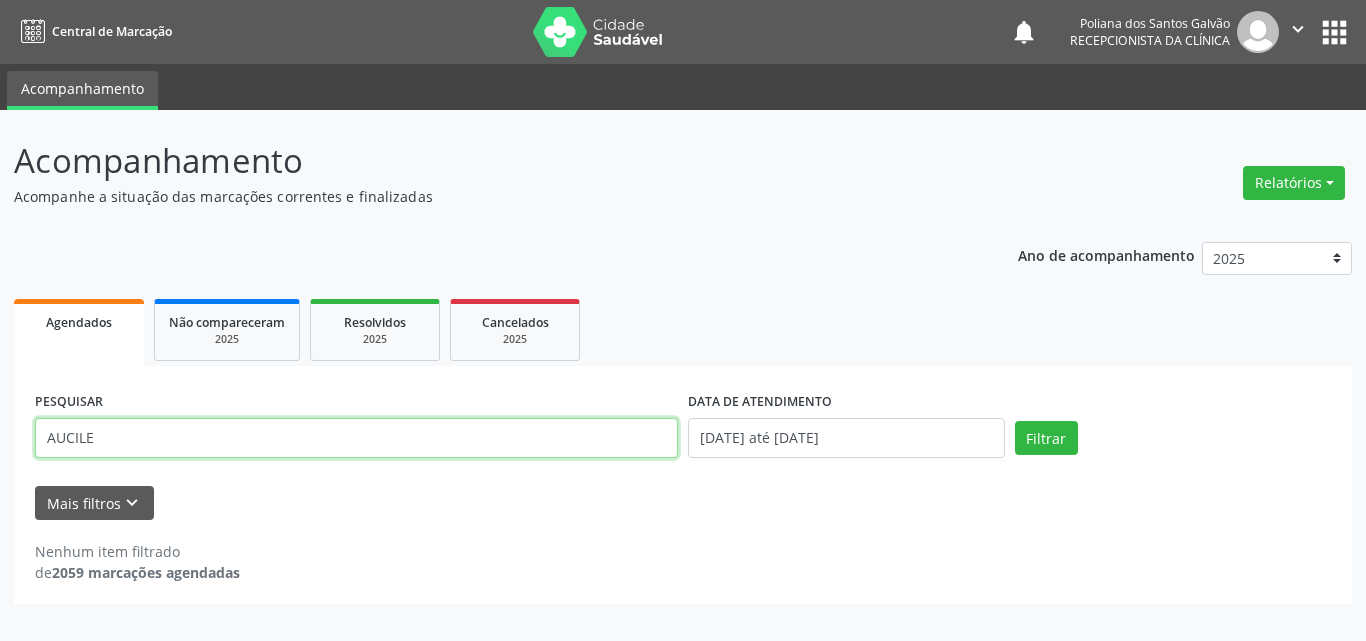 drag, startPoint x: 550, startPoint y: 446, endPoint x: 0, endPoint y: 170, distance: 615.3666 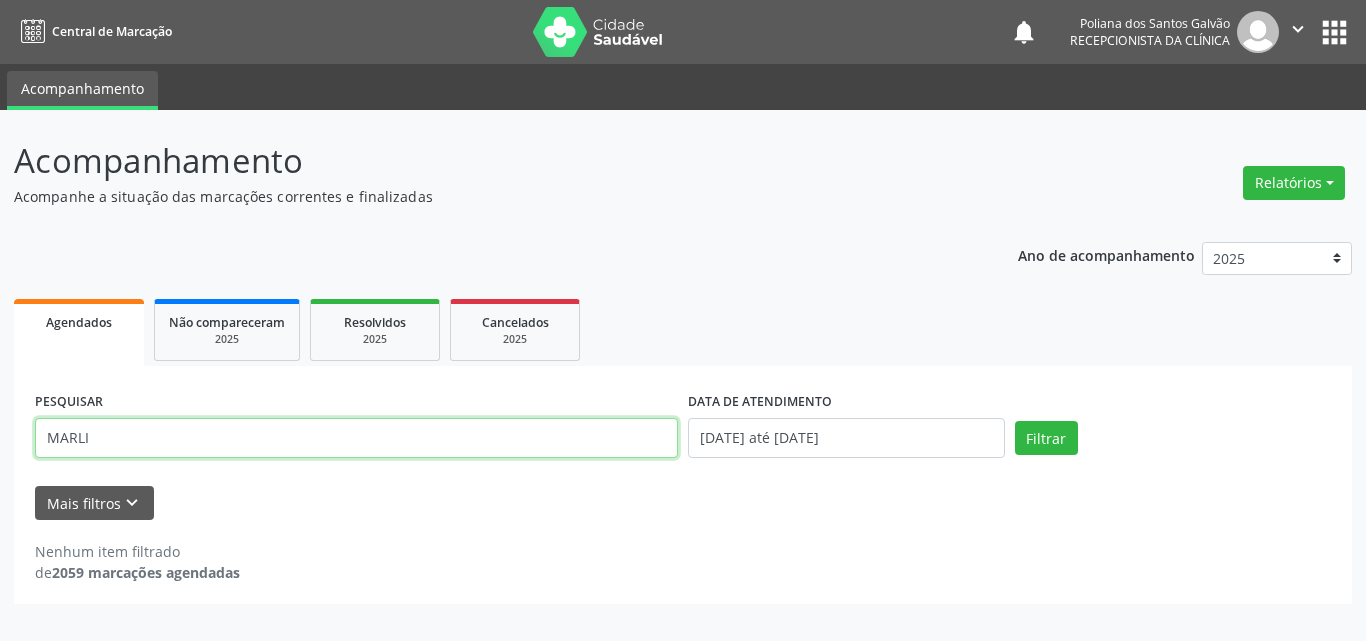 type on "MARLI" 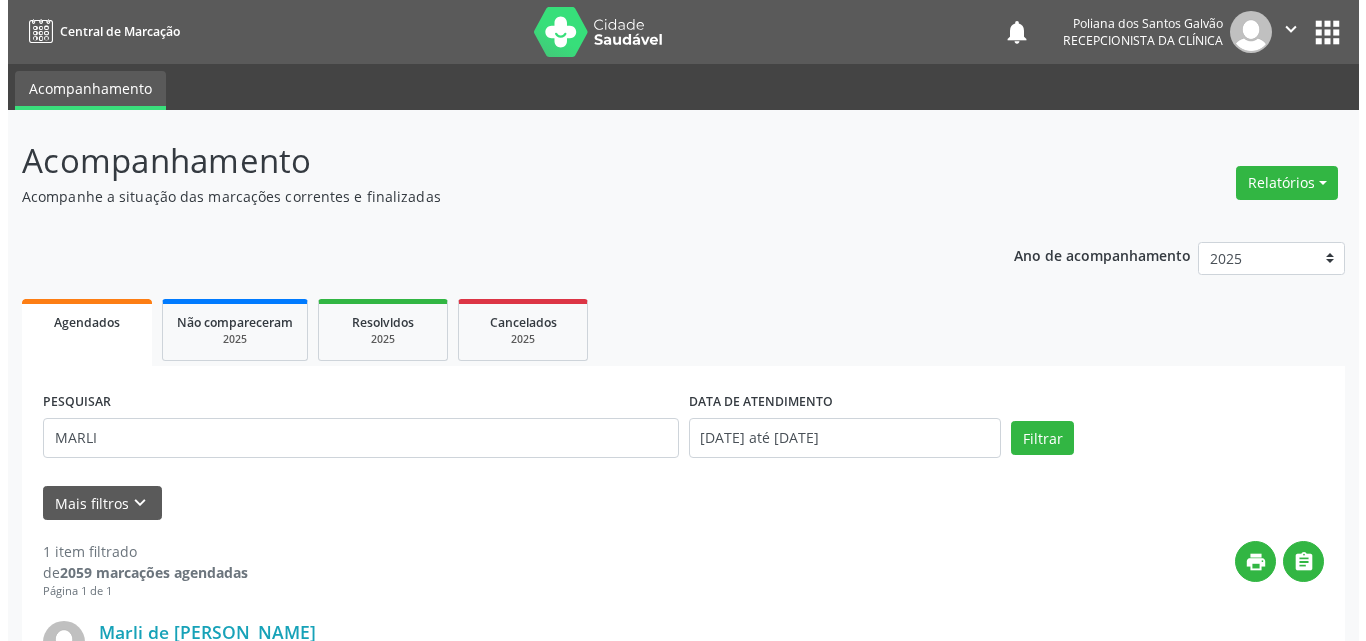 scroll, scrollTop: 264, scrollLeft: 0, axis: vertical 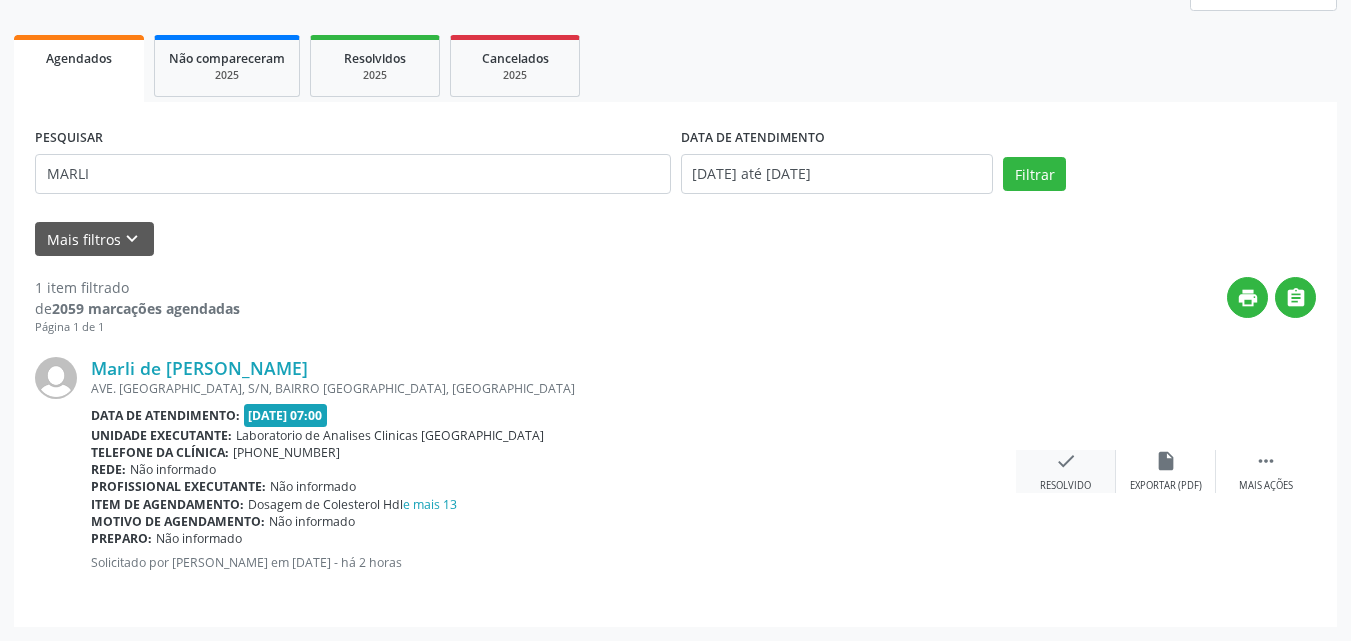 click on "check" at bounding box center (1066, 461) 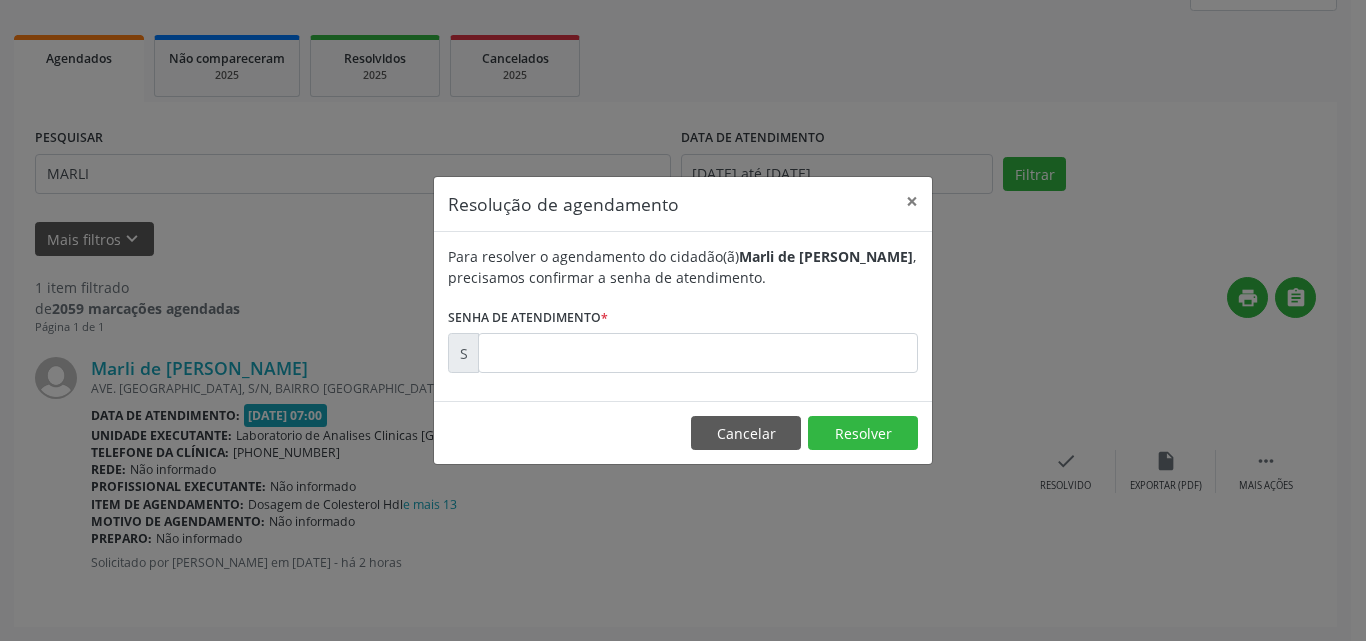 click on "Para resolver o agendamento do cidadão(ã)  Marli de Lelis Gonçalves Almeida ,
precisamos confirmar a senha de atendimento.
Senha de atendimento
*
S" at bounding box center [683, 309] 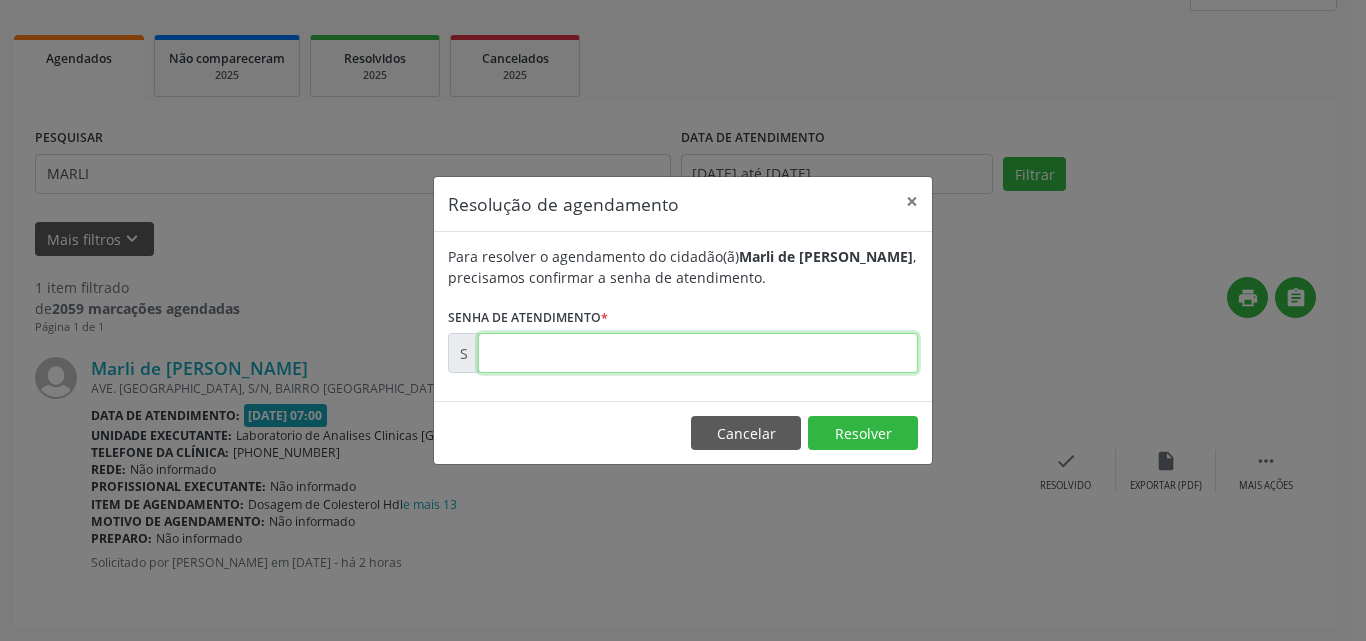 click at bounding box center (698, 353) 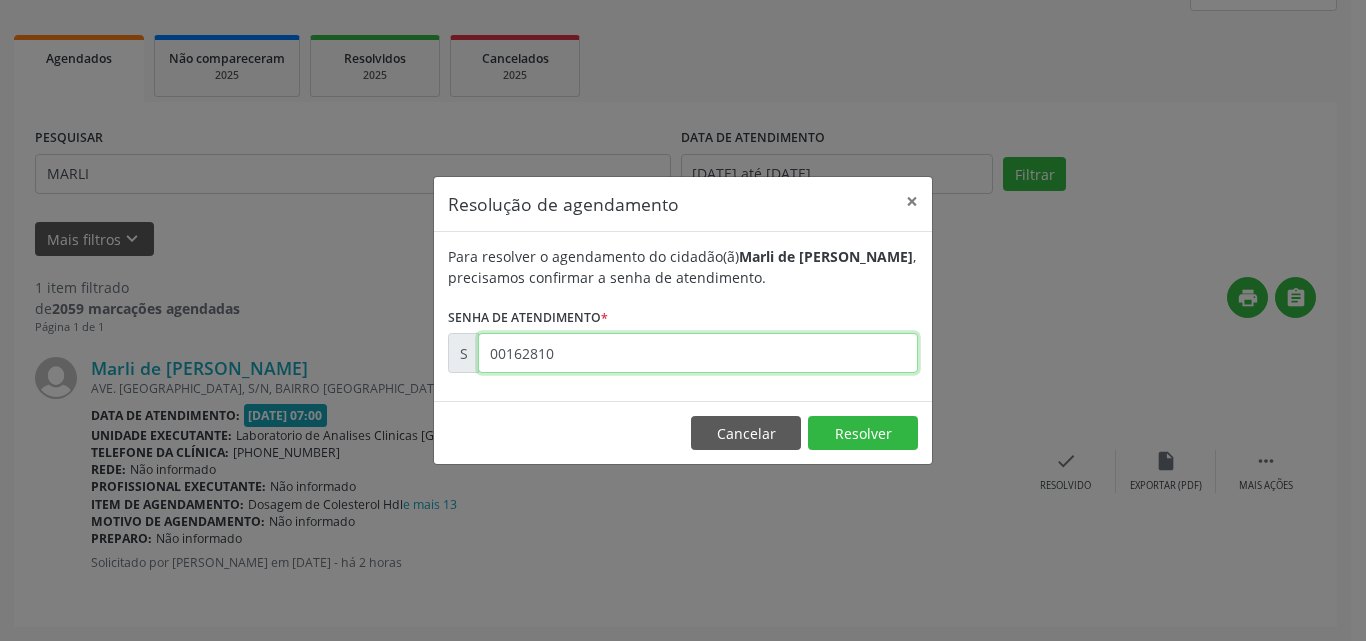 type on "00162810" 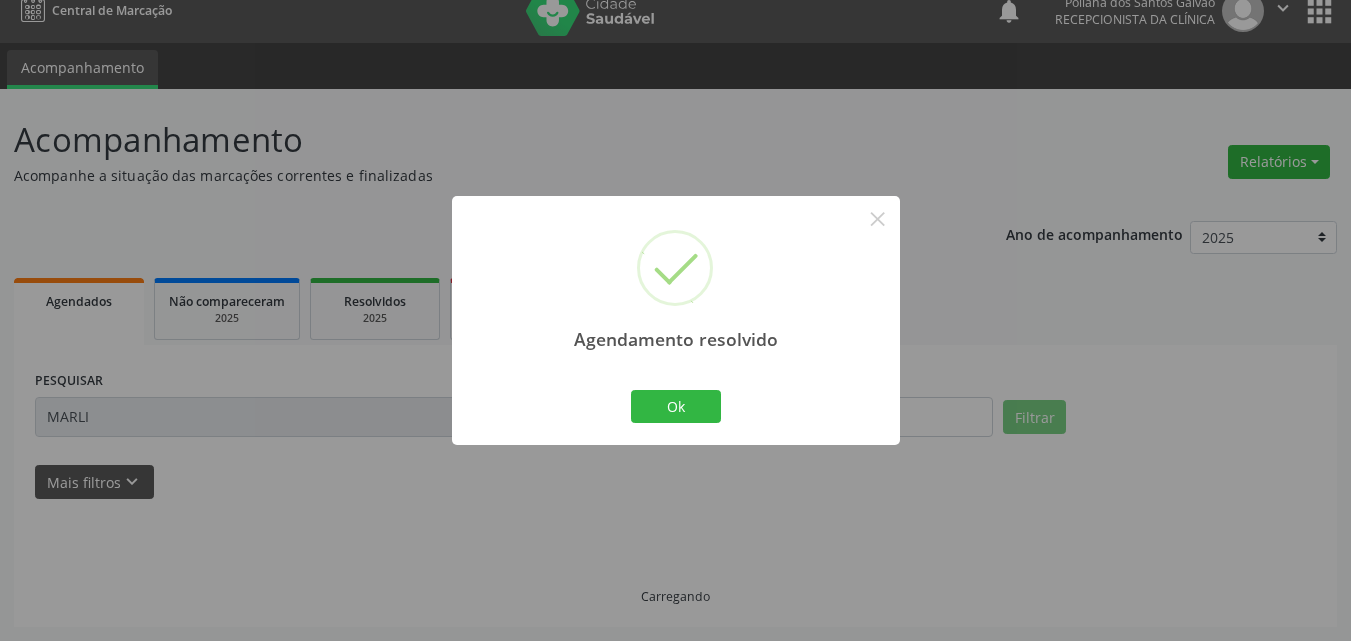 scroll, scrollTop: 0, scrollLeft: 0, axis: both 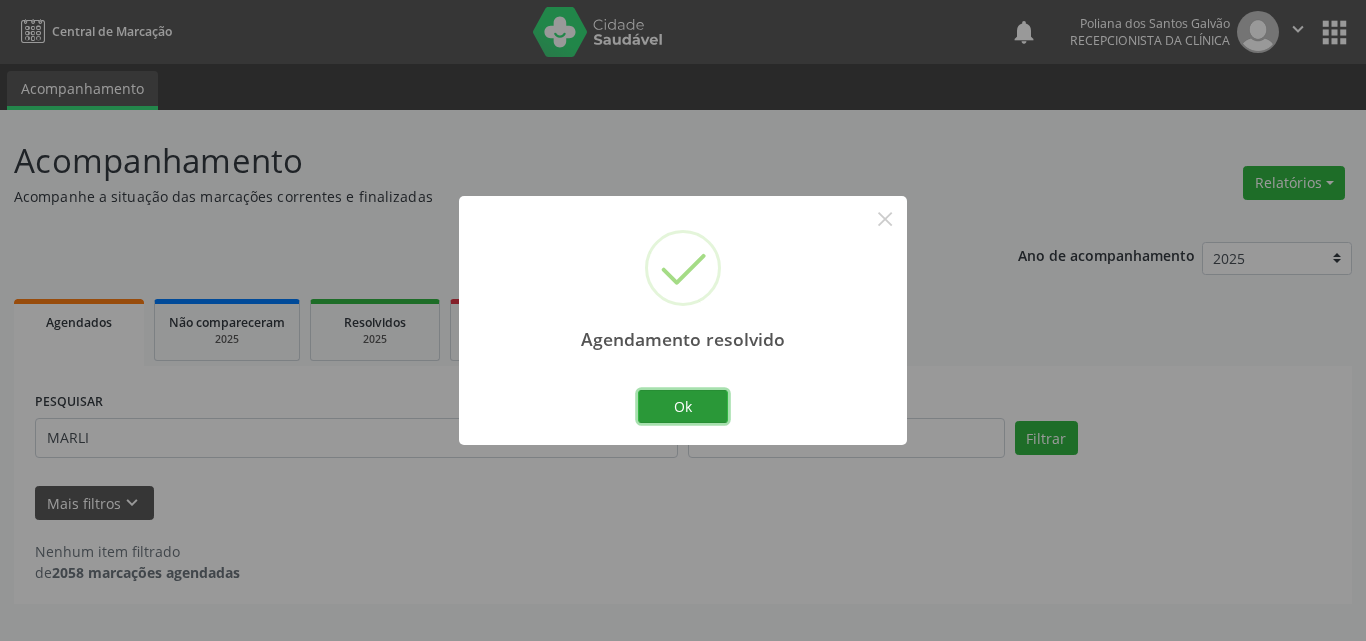 drag, startPoint x: 673, startPoint y: 408, endPoint x: 657, endPoint y: 433, distance: 29.681644 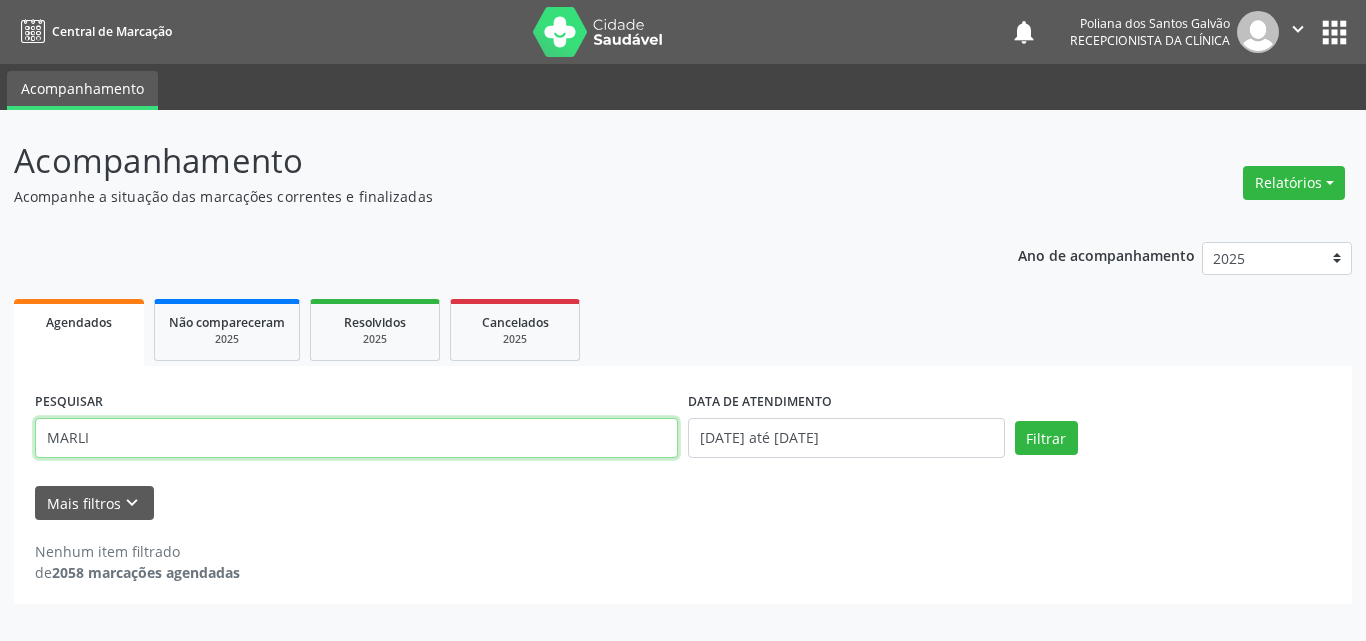drag, startPoint x: 12, startPoint y: 365, endPoint x: 0, endPoint y: 323, distance: 43.68066 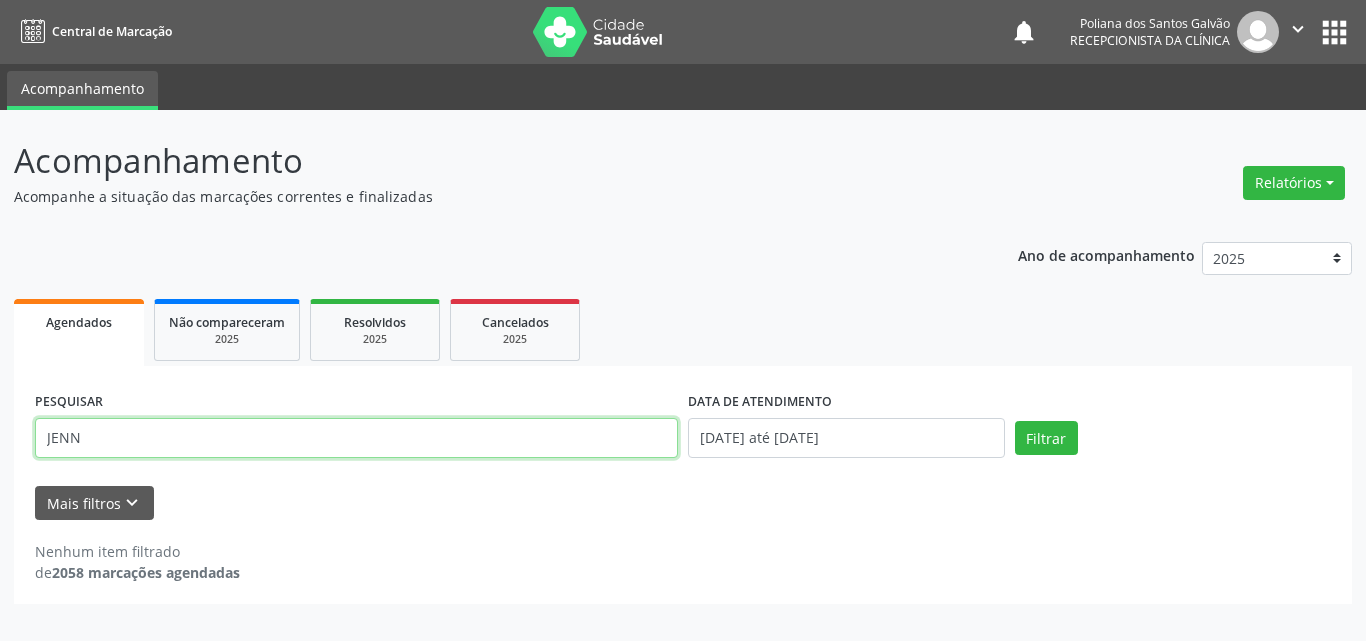 type on "JENN" 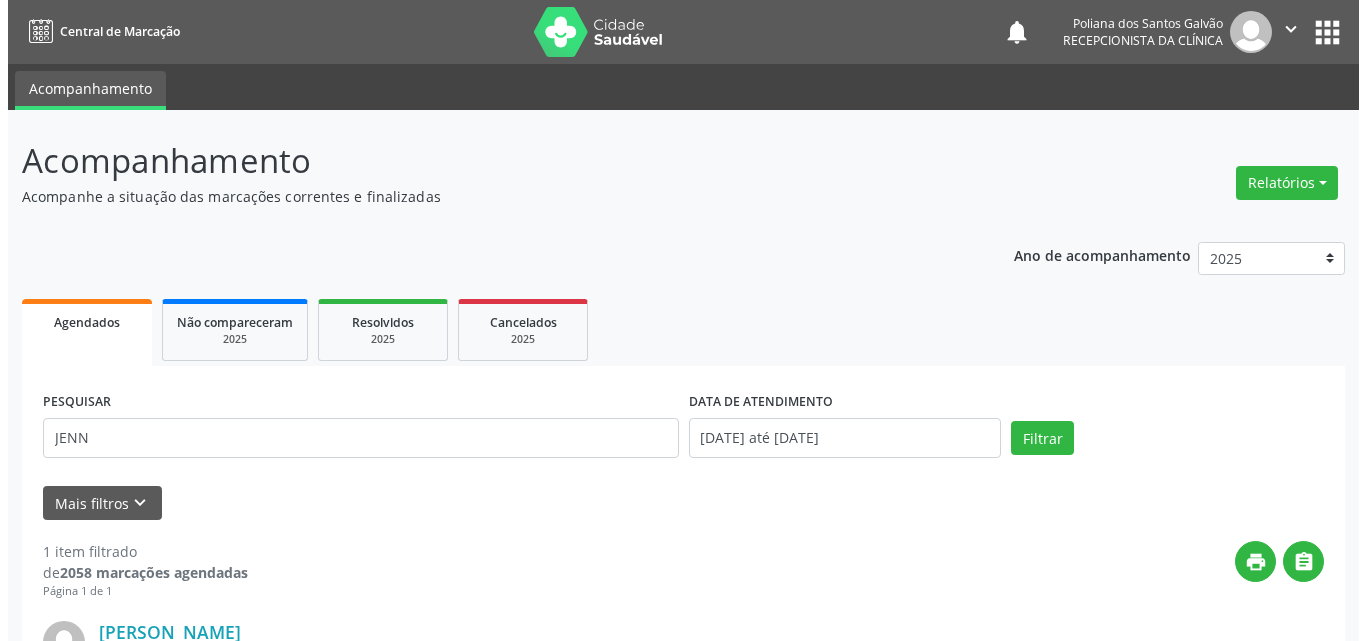 scroll, scrollTop: 264, scrollLeft: 0, axis: vertical 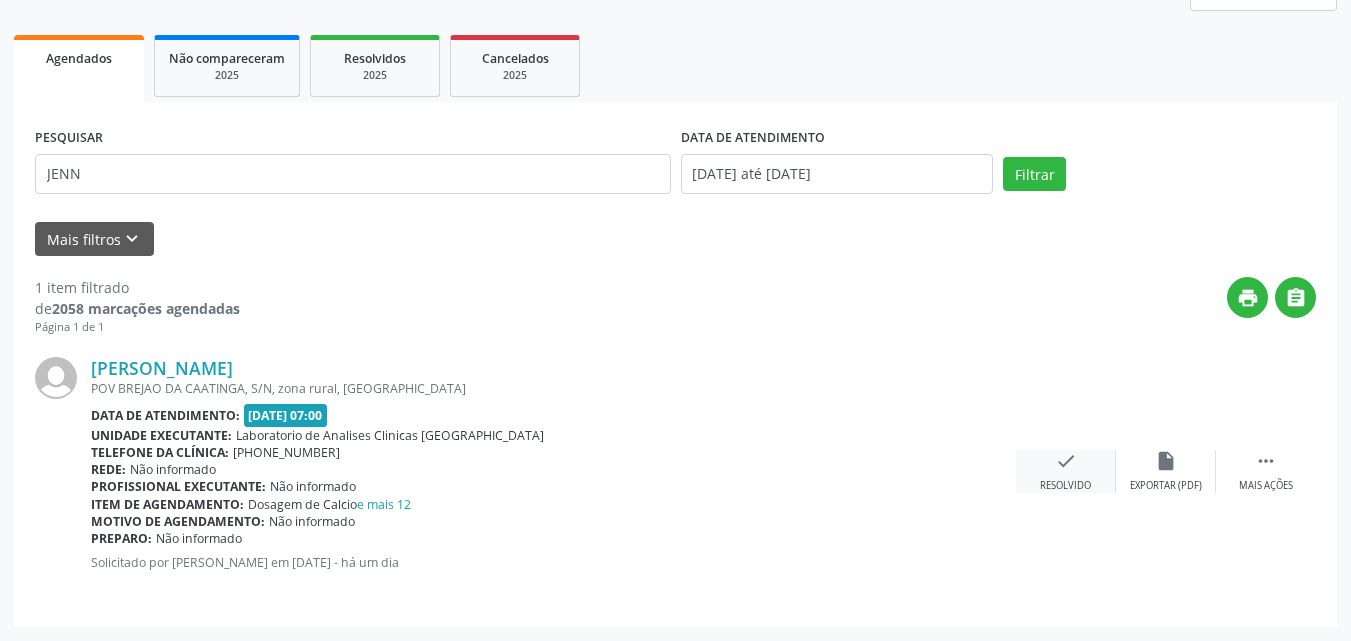 click on "check" at bounding box center [1066, 461] 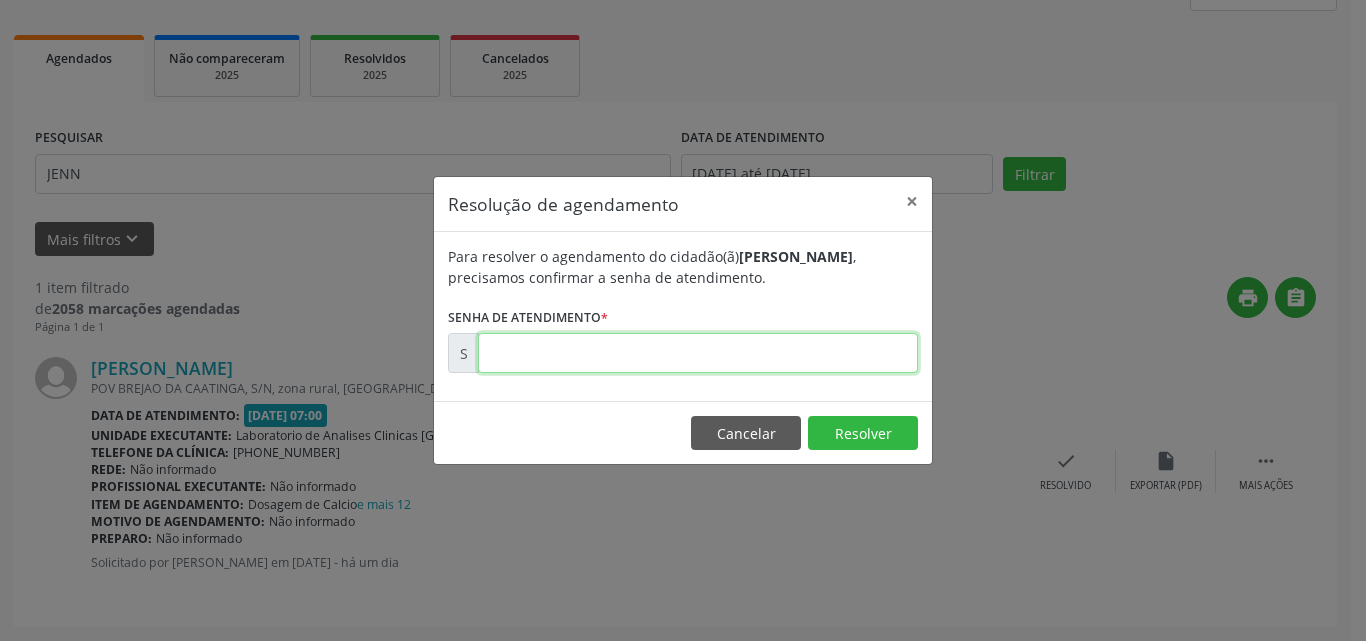 click at bounding box center (698, 353) 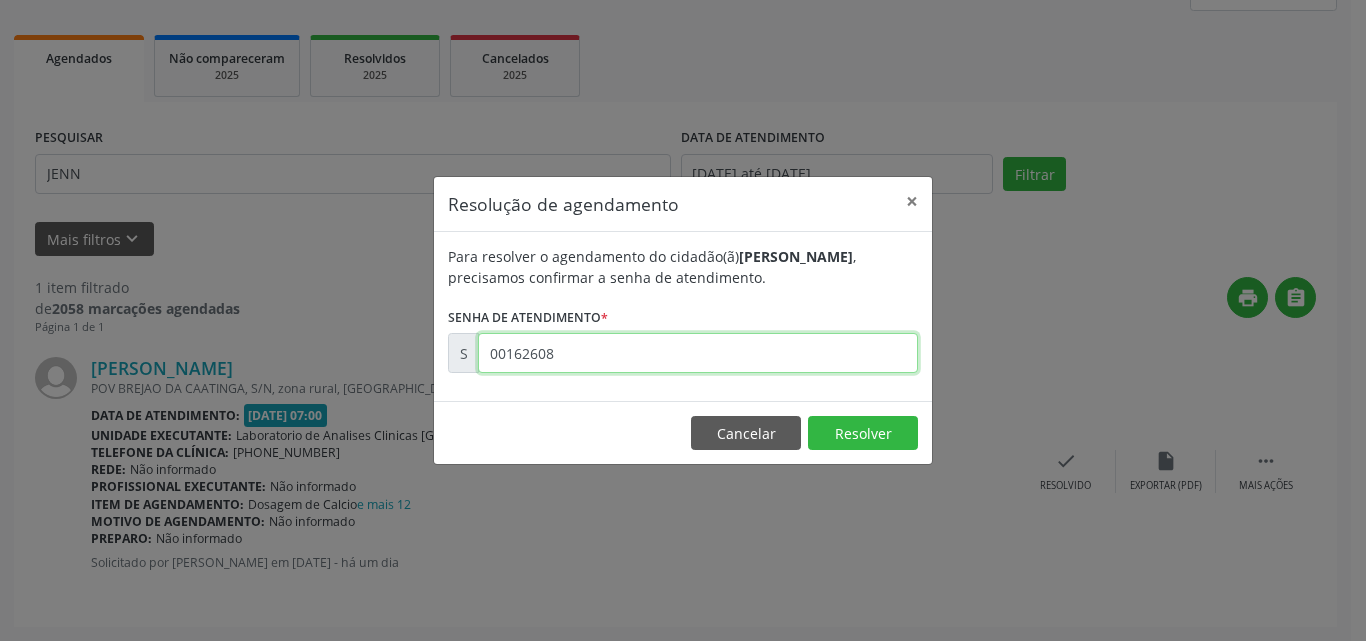 type on "00162608" 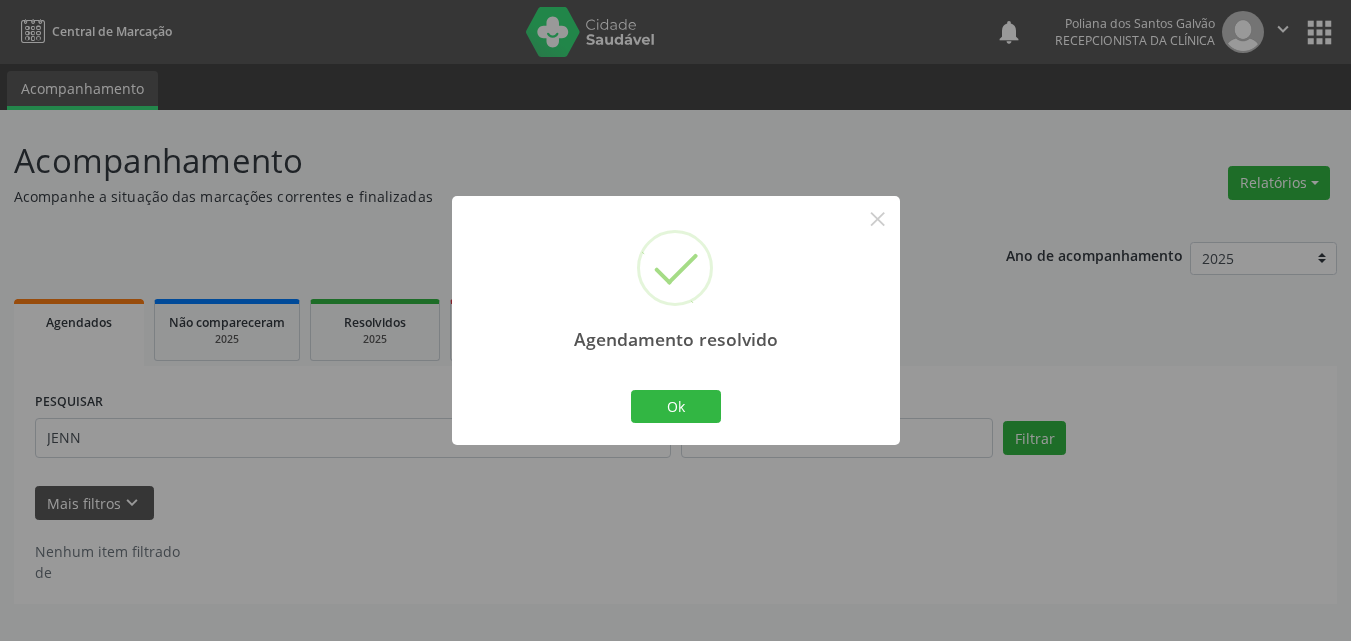 scroll, scrollTop: 0, scrollLeft: 0, axis: both 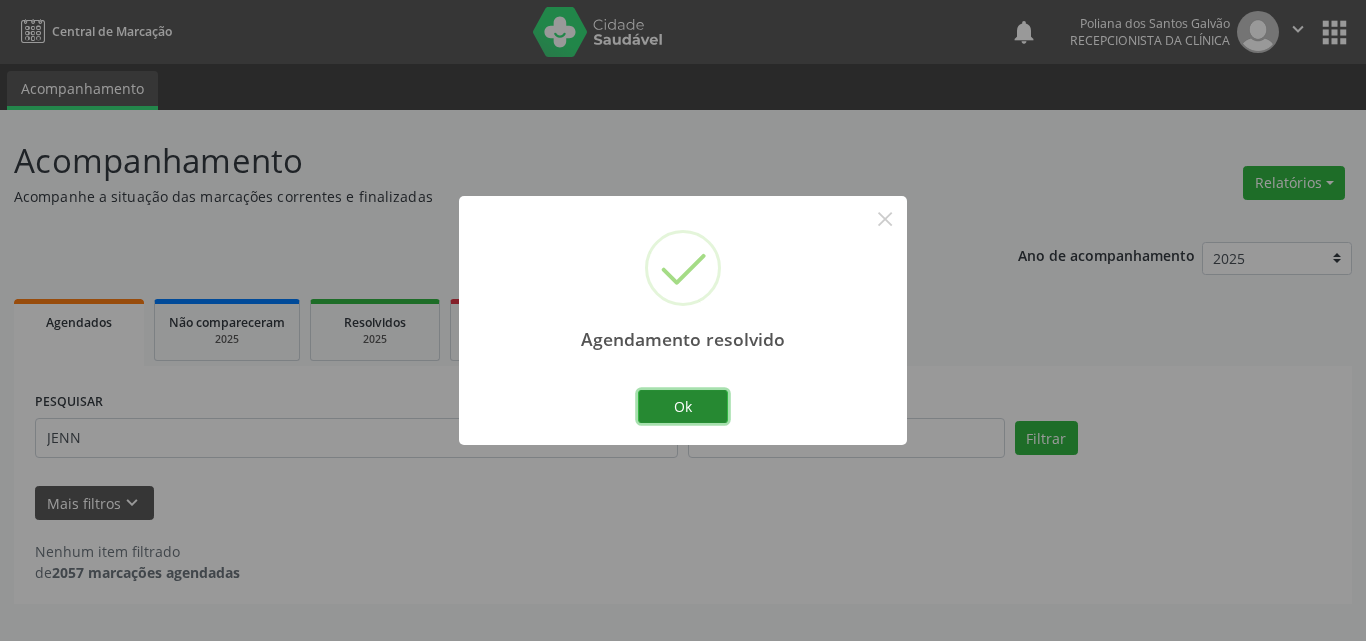 click on "Ok" at bounding box center (683, 407) 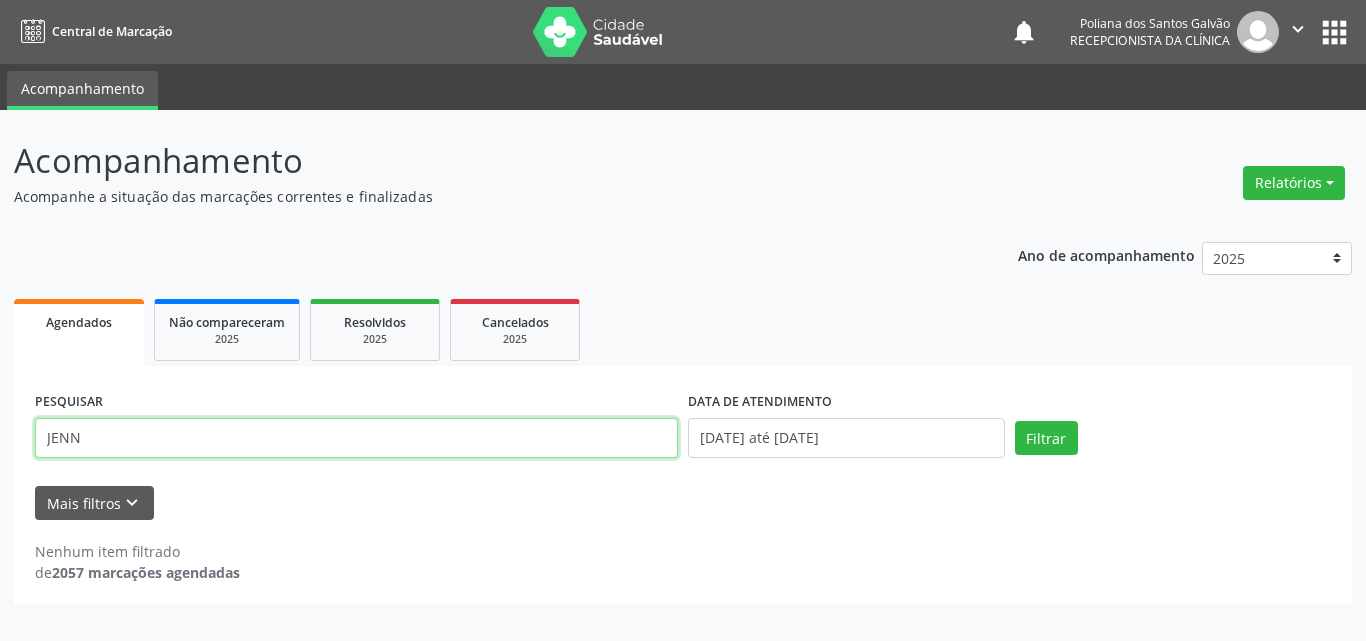 drag, startPoint x: 0, startPoint y: 382, endPoint x: 0, endPoint y: 272, distance: 110 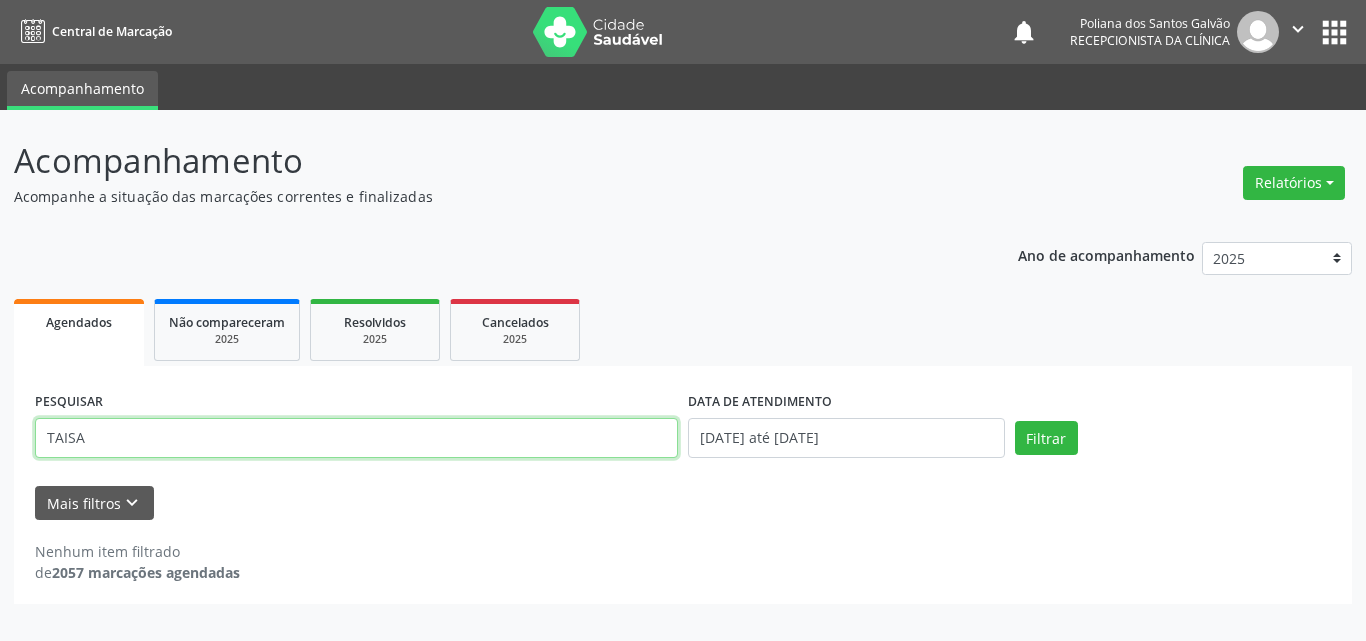 type on "TAISA" 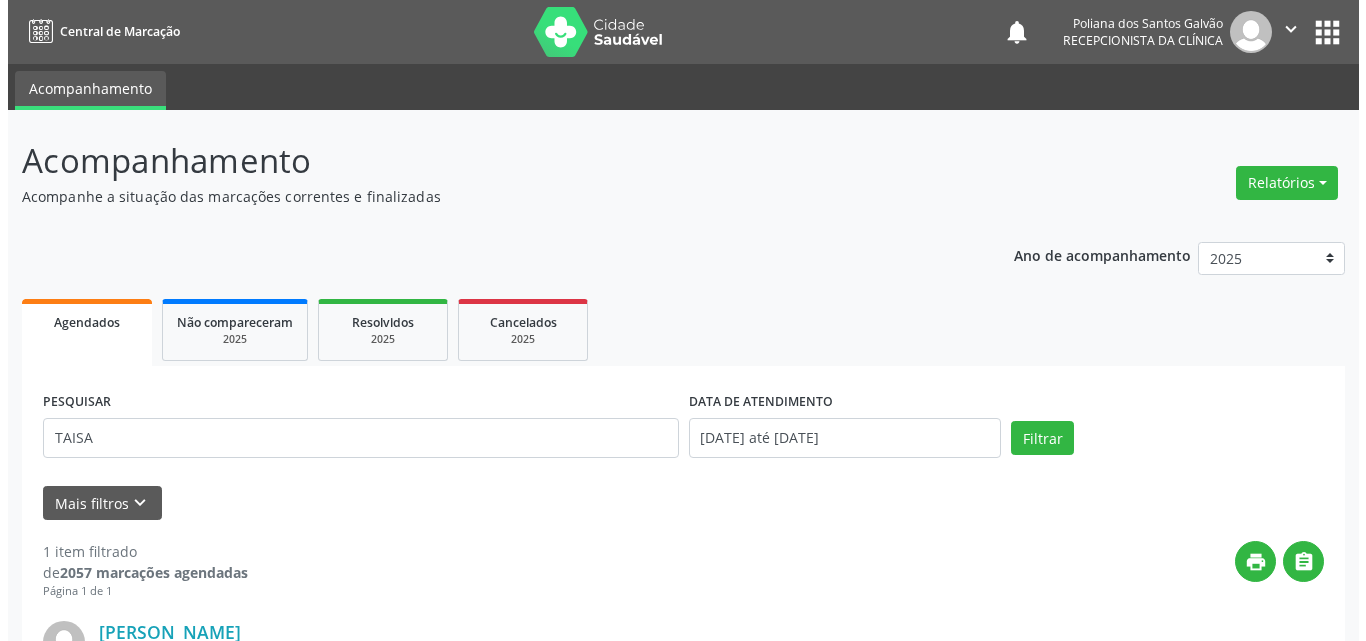 scroll, scrollTop: 264, scrollLeft: 0, axis: vertical 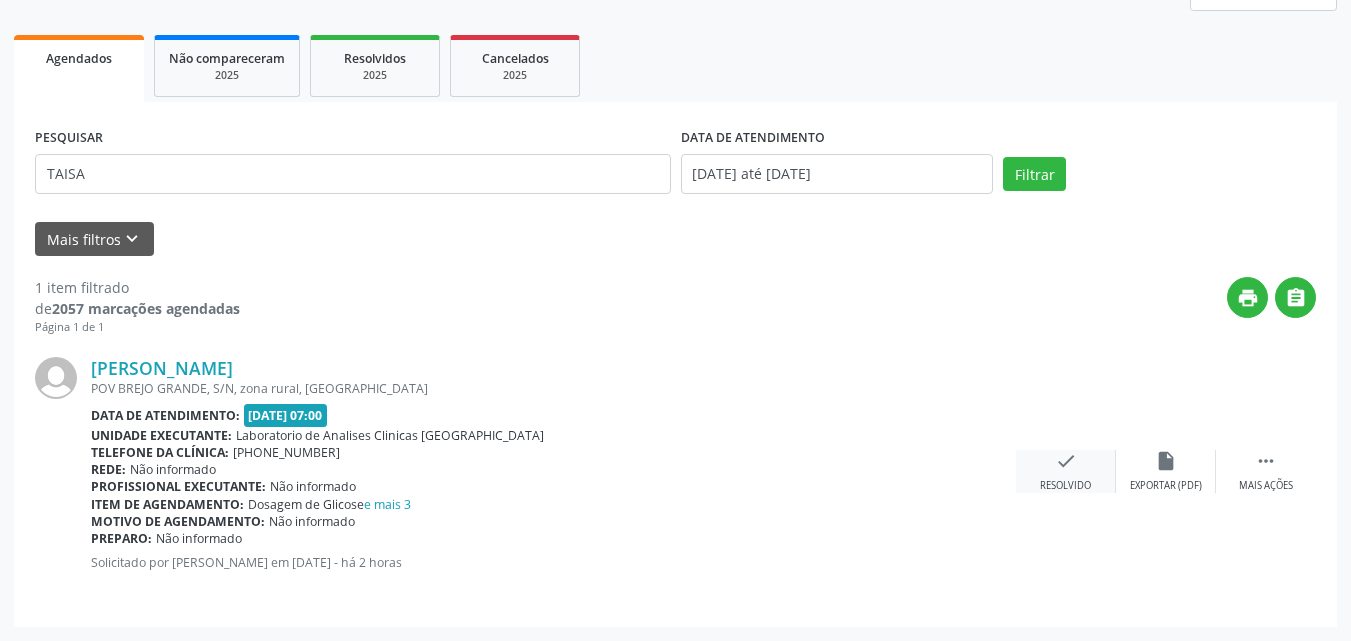click on "check" at bounding box center [1066, 461] 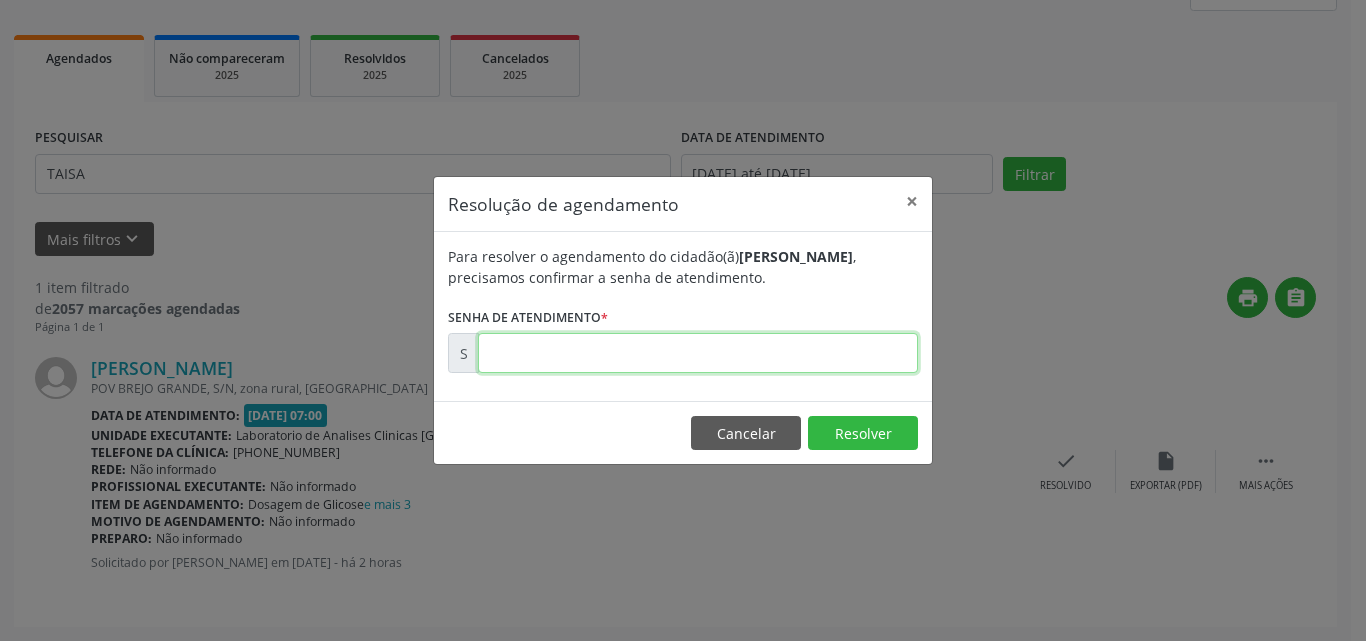 drag, startPoint x: 900, startPoint y: 360, endPoint x: 887, endPoint y: 354, distance: 14.3178215 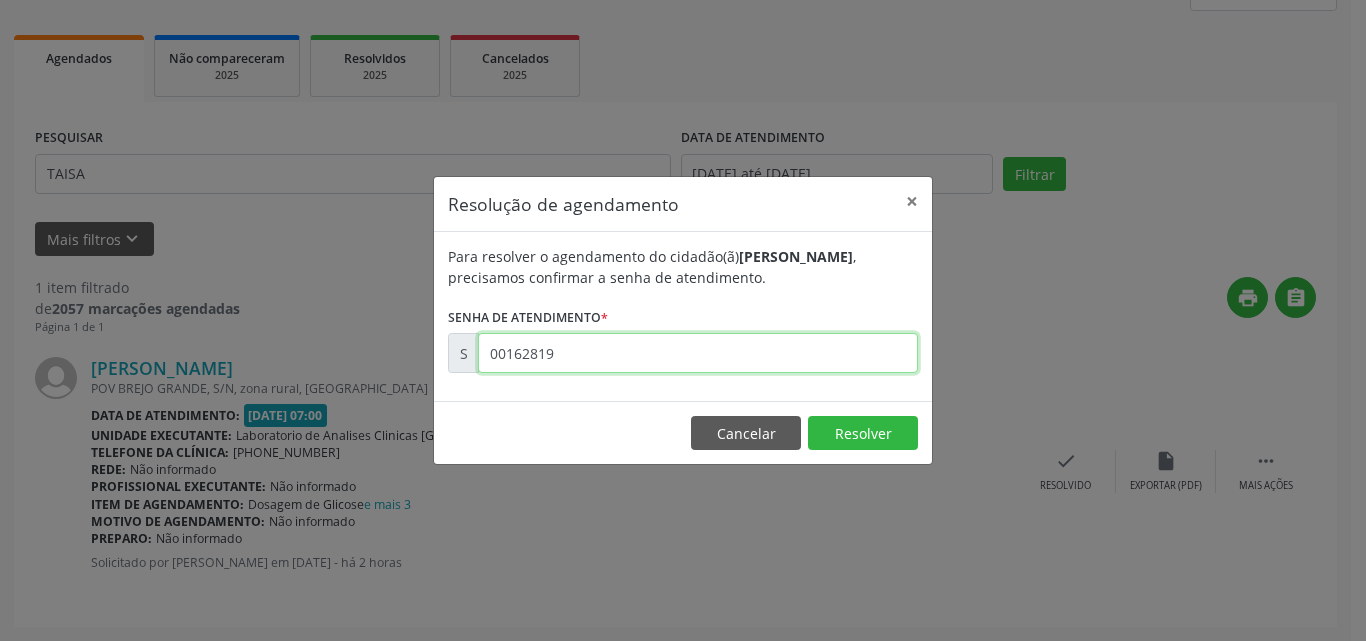 type on "00162819" 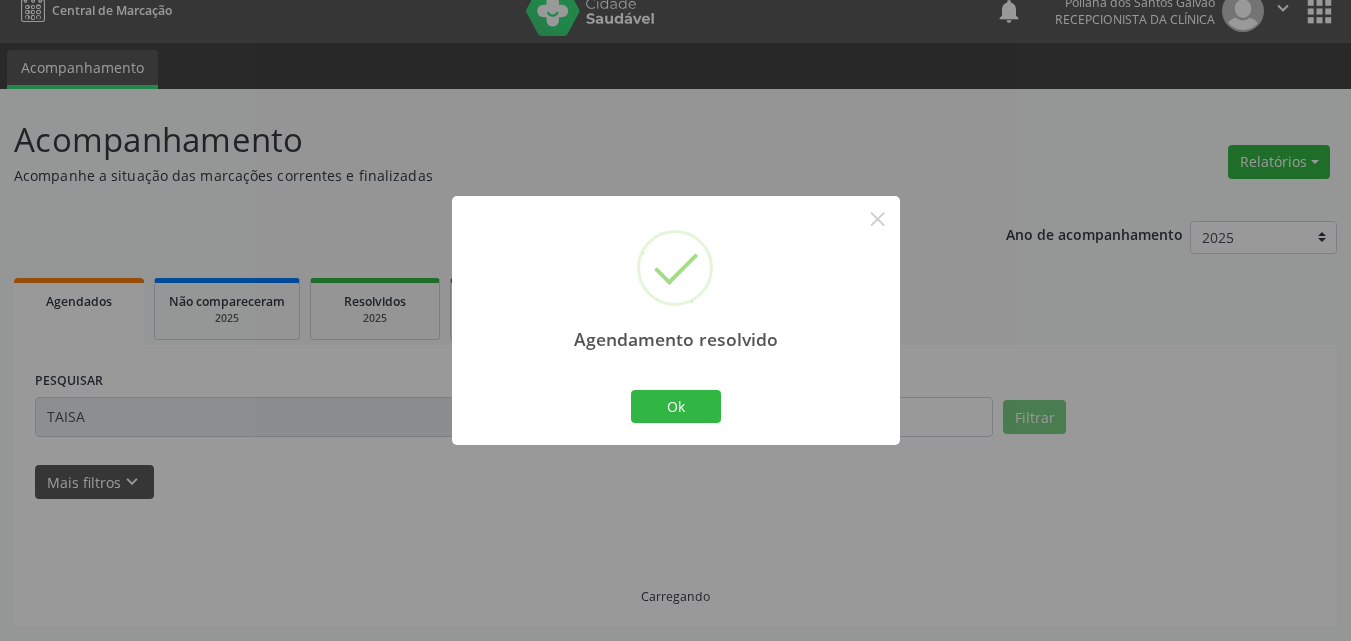 scroll, scrollTop: 0, scrollLeft: 0, axis: both 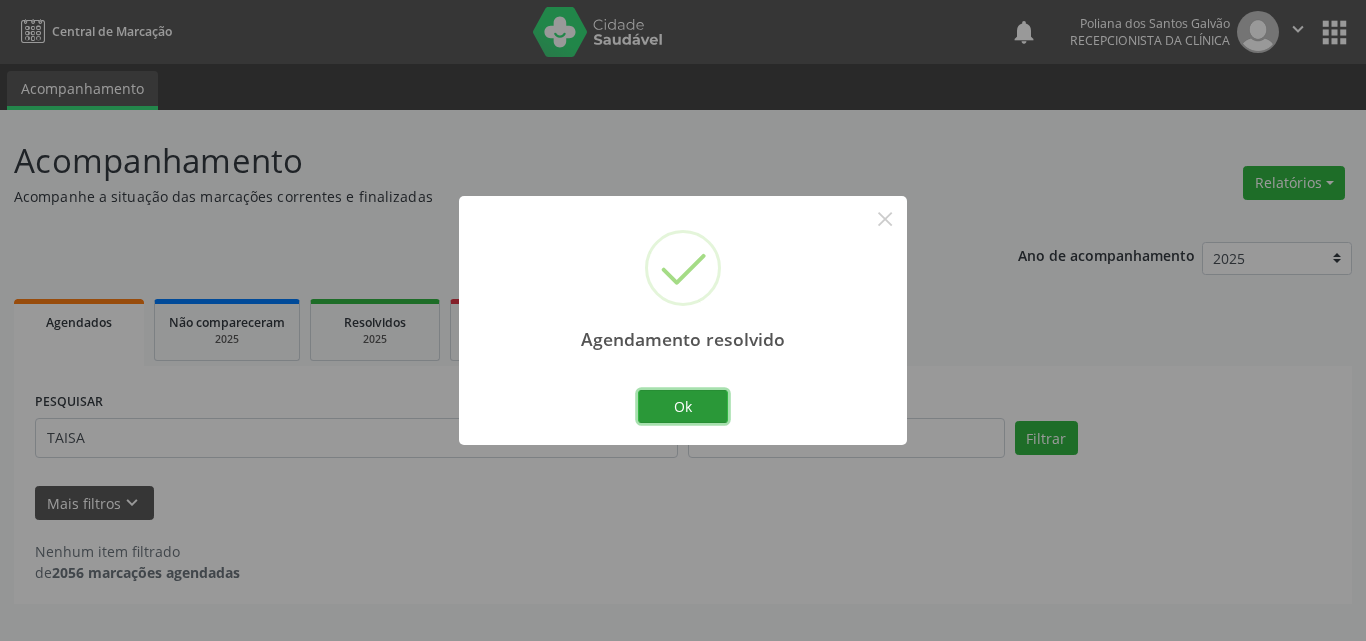 drag, startPoint x: 661, startPoint y: 414, endPoint x: 612, endPoint y: 434, distance: 52.924473 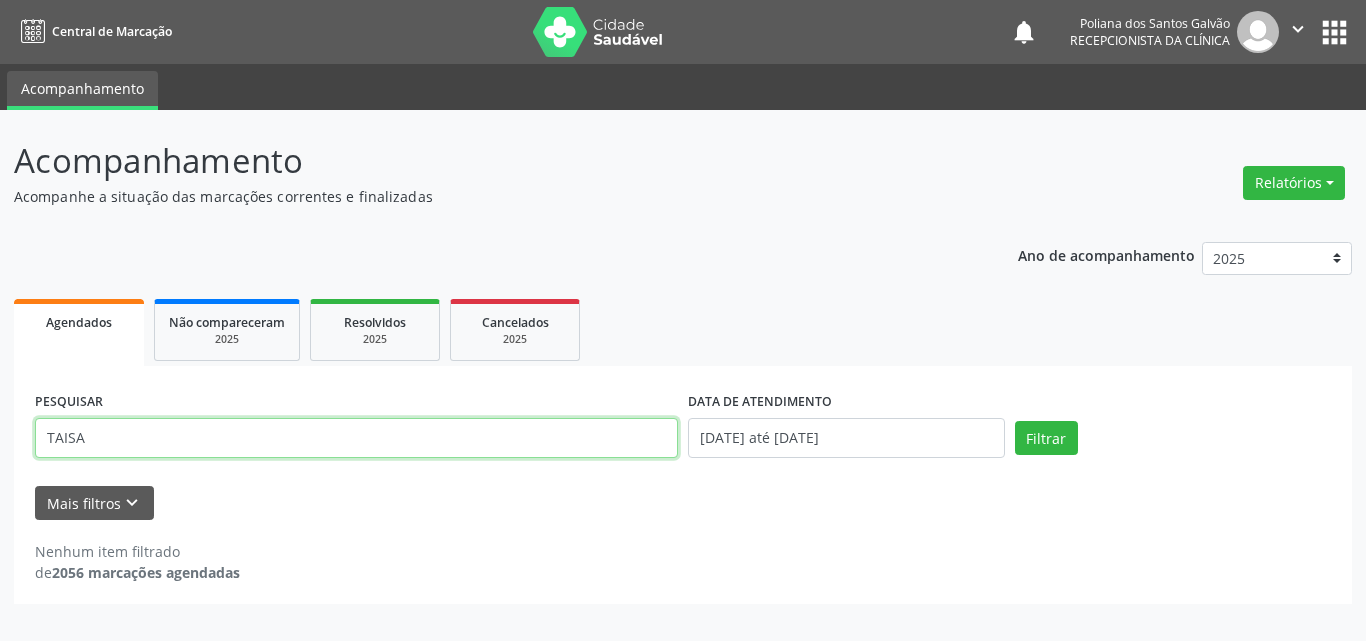 drag, startPoint x: 0, startPoint y: 232, endPoint x: 0, endPoint y: 15, distance: 217 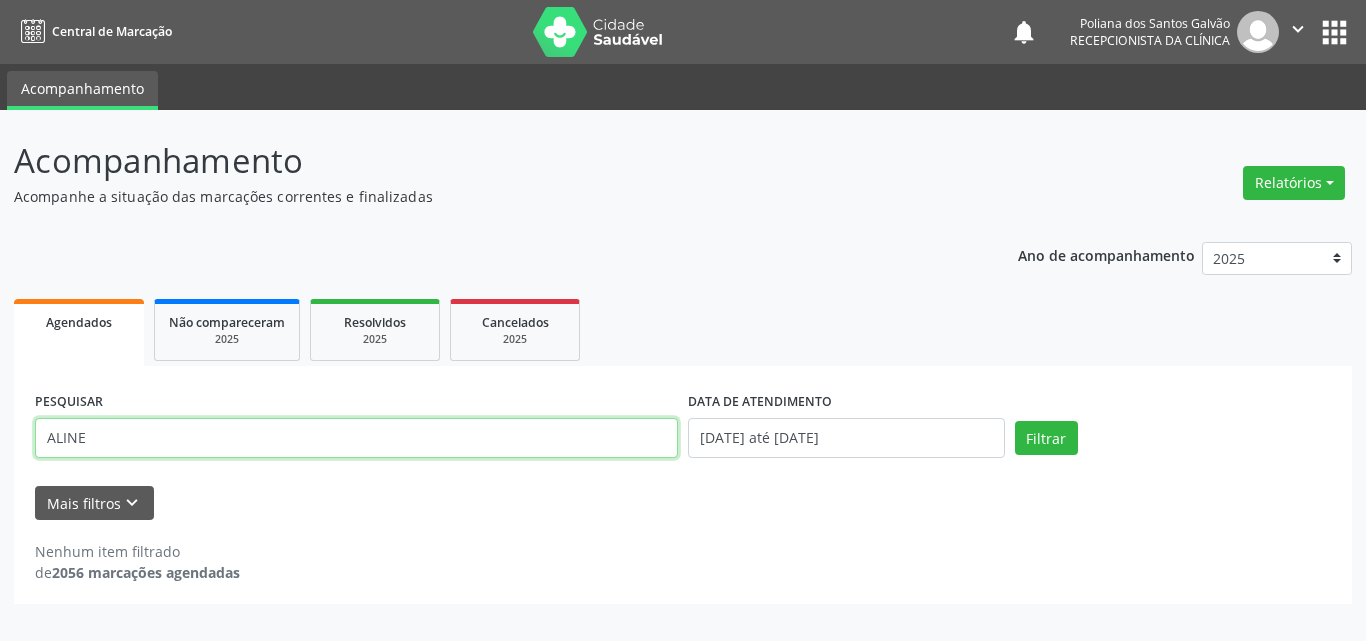 type on "ALINE" 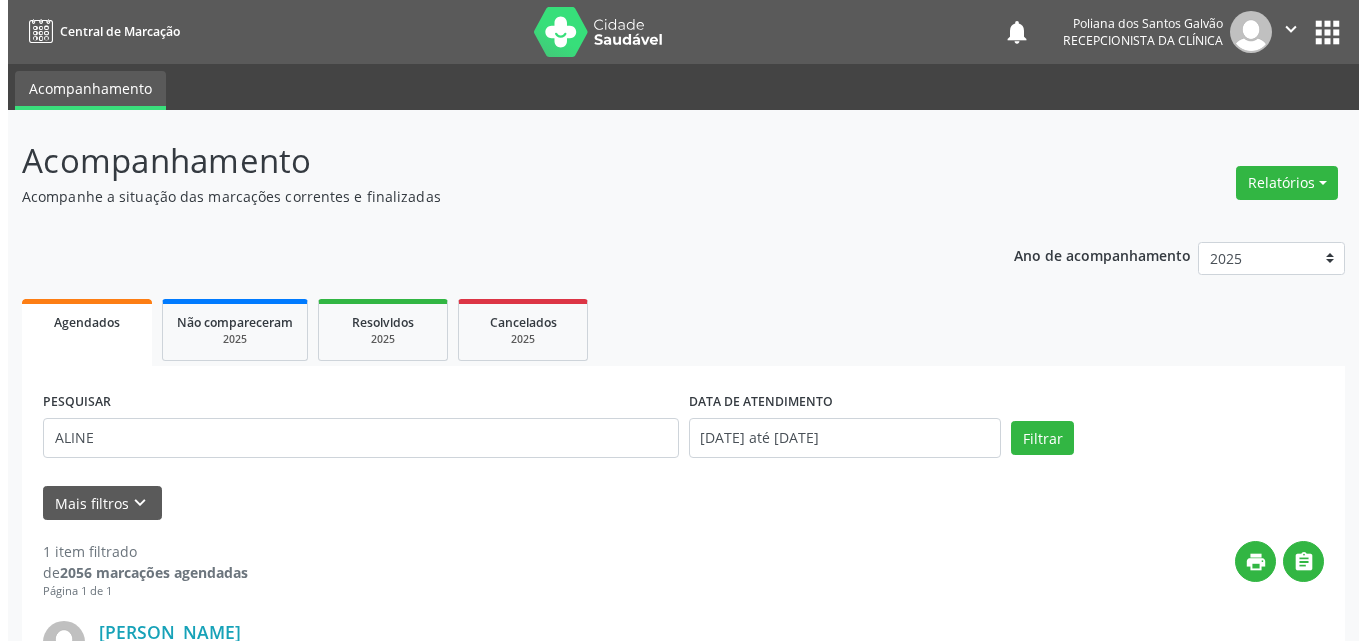 scroll, scrollTop: 264, scrollLeft: 0, axis: vertical 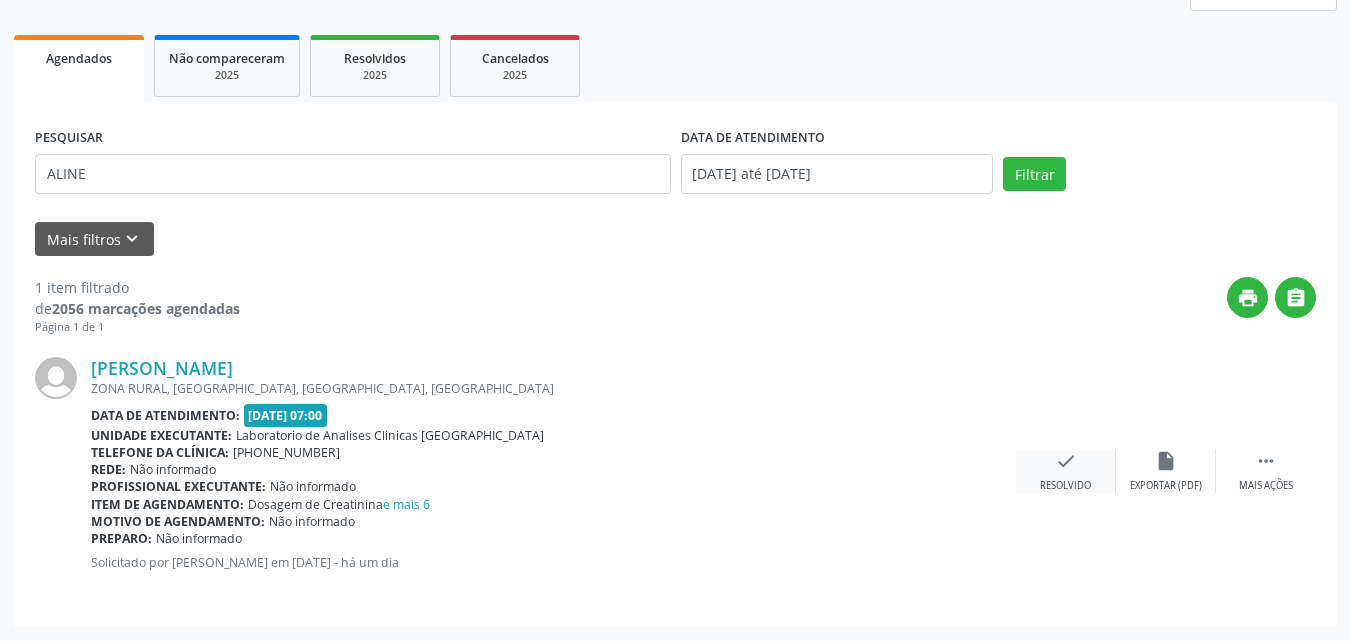 click on "check" at bounding box center [1066, 461] 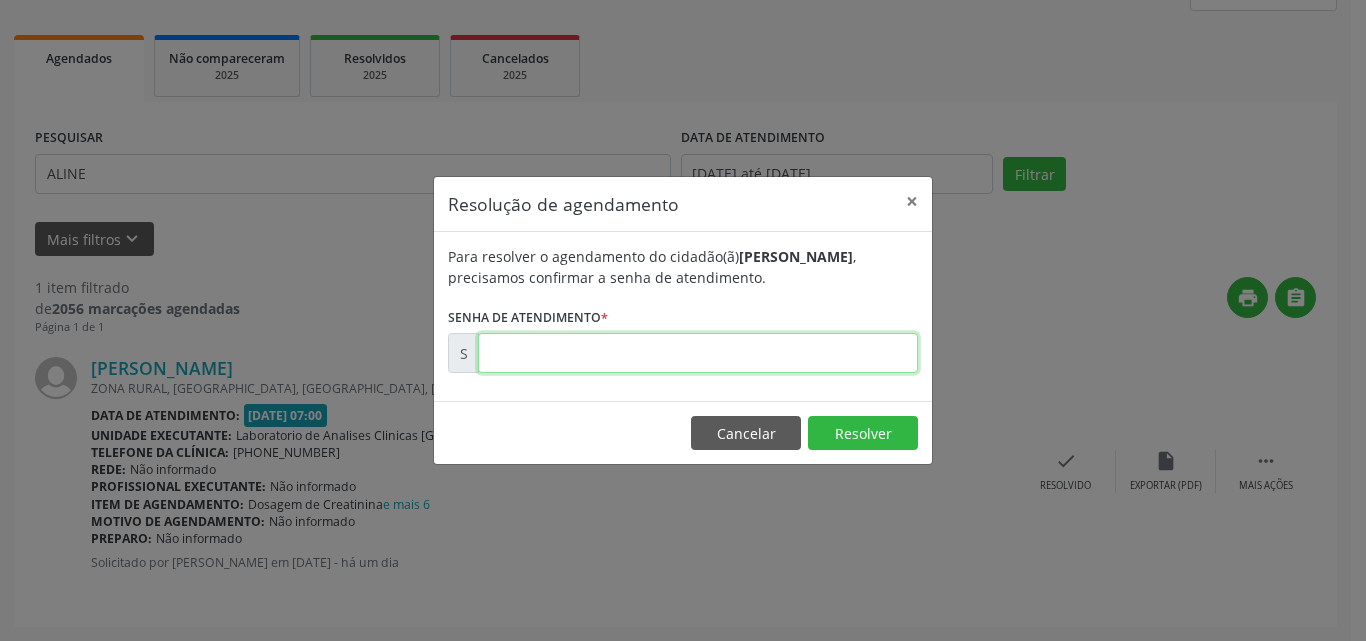 drag, startPoint x: 863, startPoint y: 343, endPoint x: 849, endPoint y: 343, distance: 14 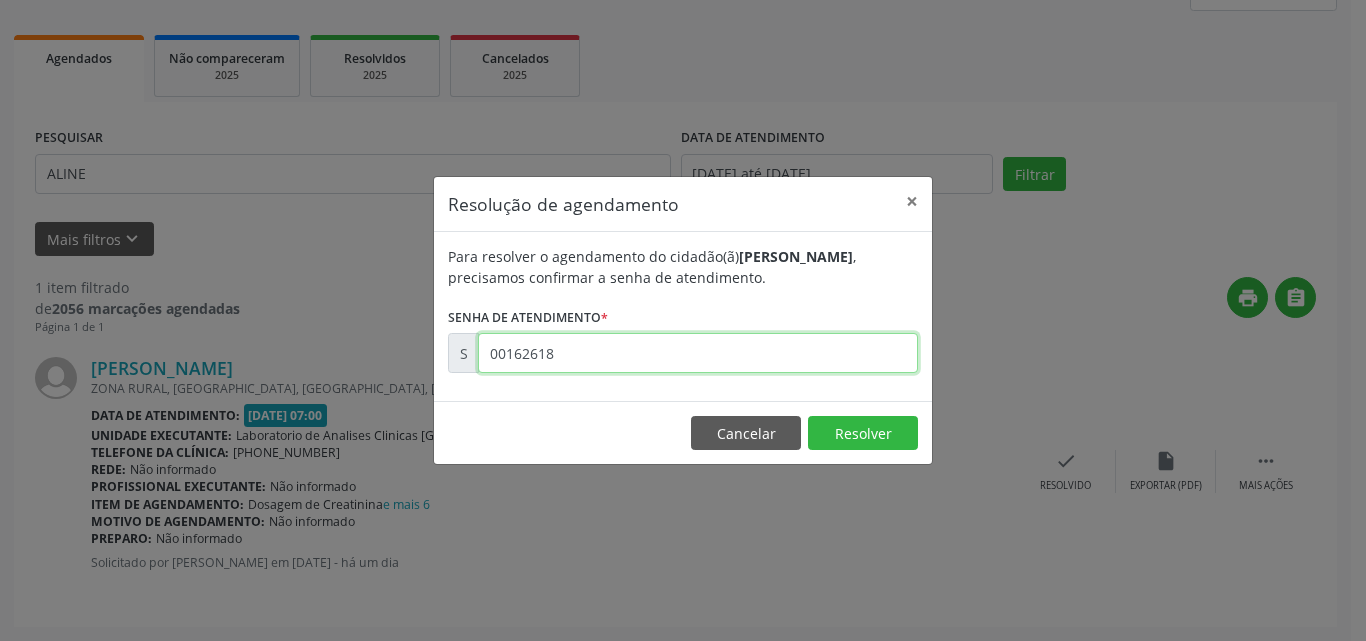 type on "00162618" 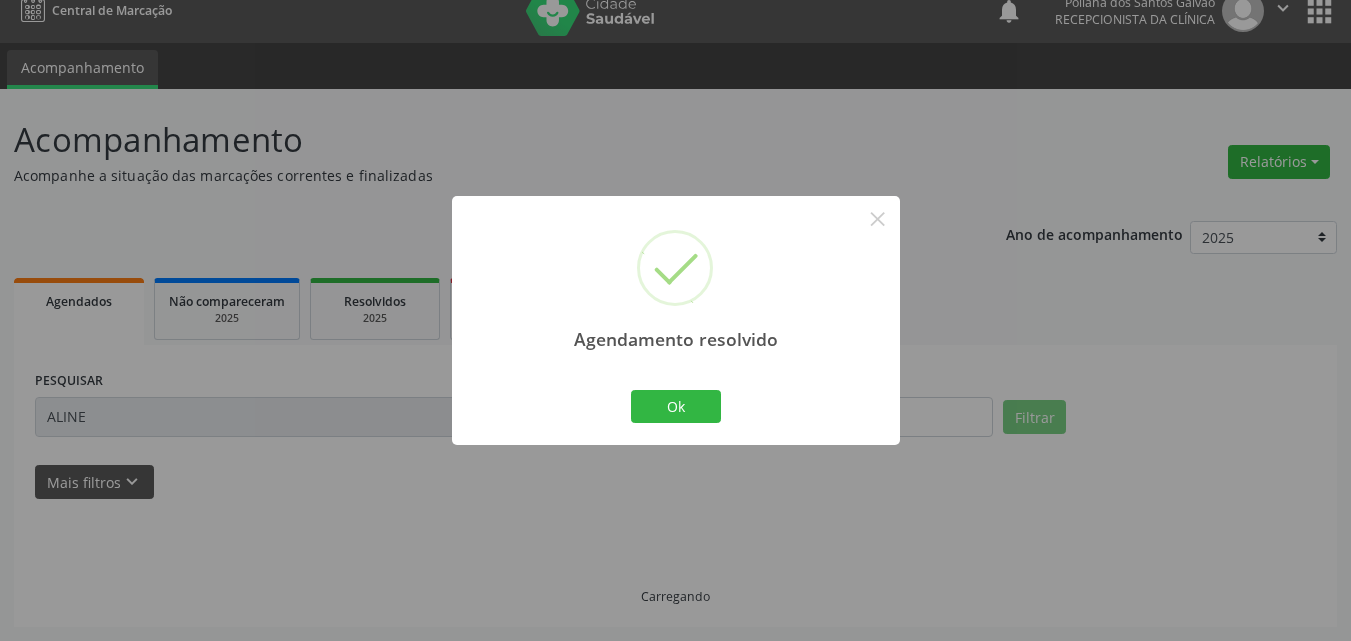 scroll, scrollTop: 0, scrollLeft: 0, axis: both 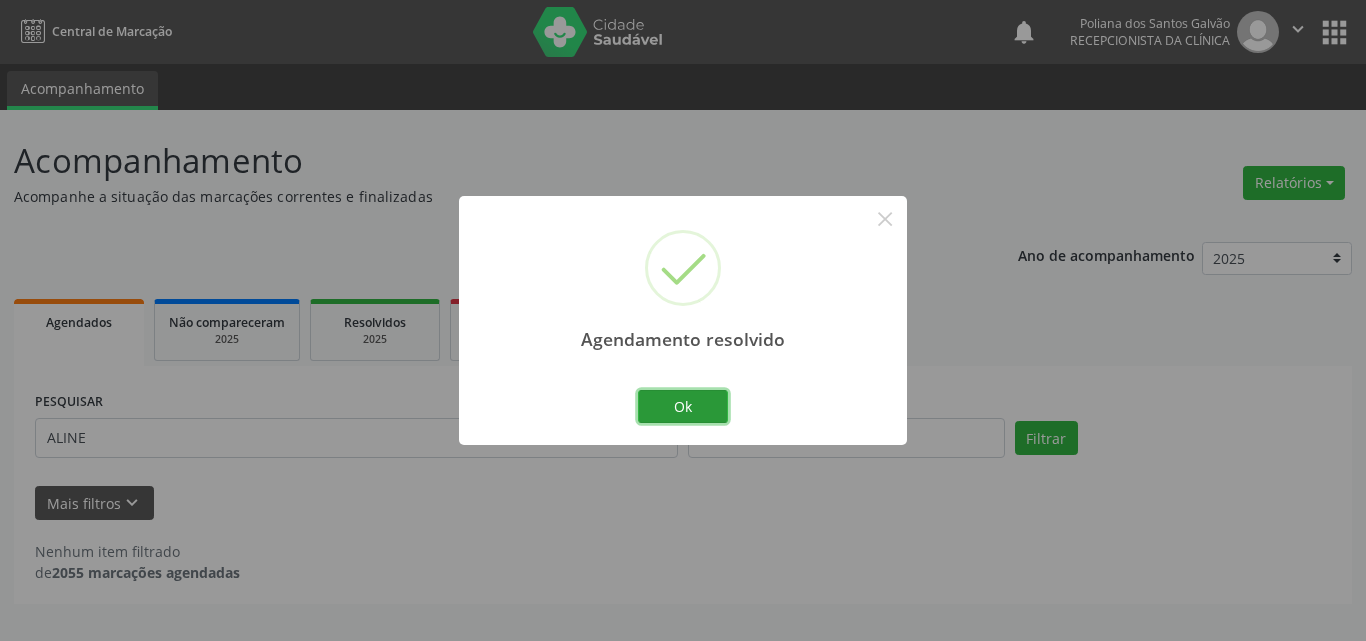 drag, startPoint x: 664, startPoint y: 404, endPoint x: 584, endPoint y: 446, distance: 90.35486 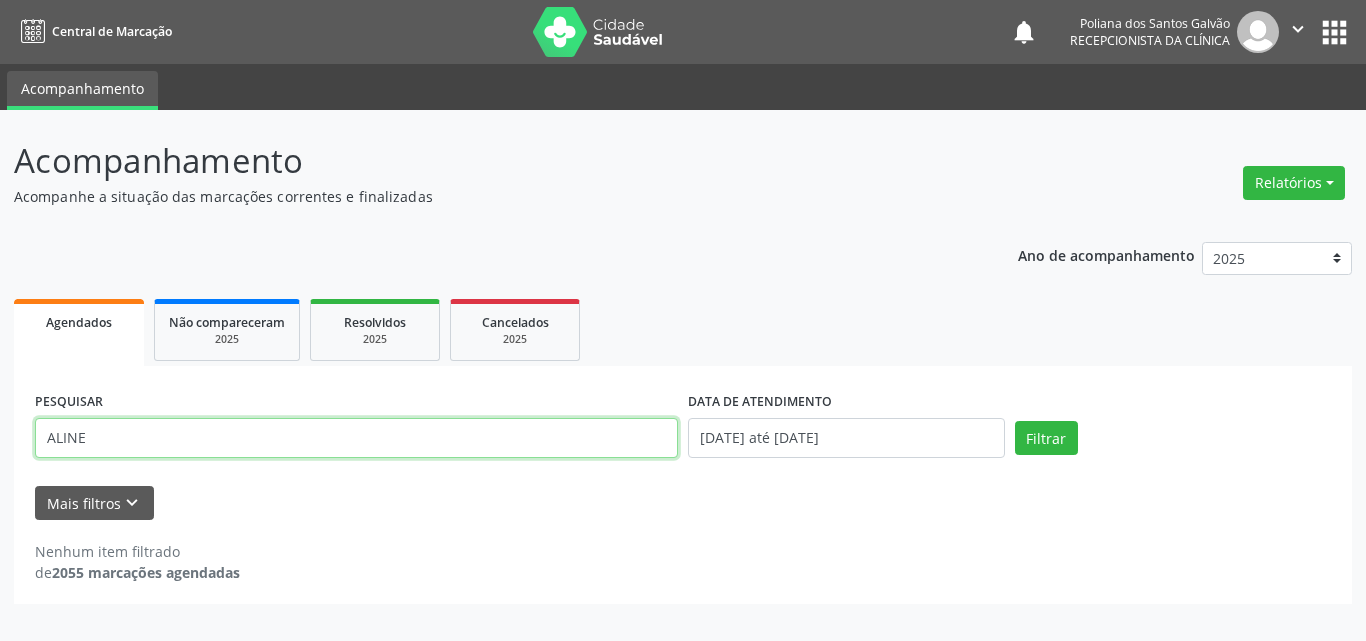 drag, startPoint x: 579, startPoint y: 448, endPoint x: 0, endPoint y: 343, distance: 588.4437 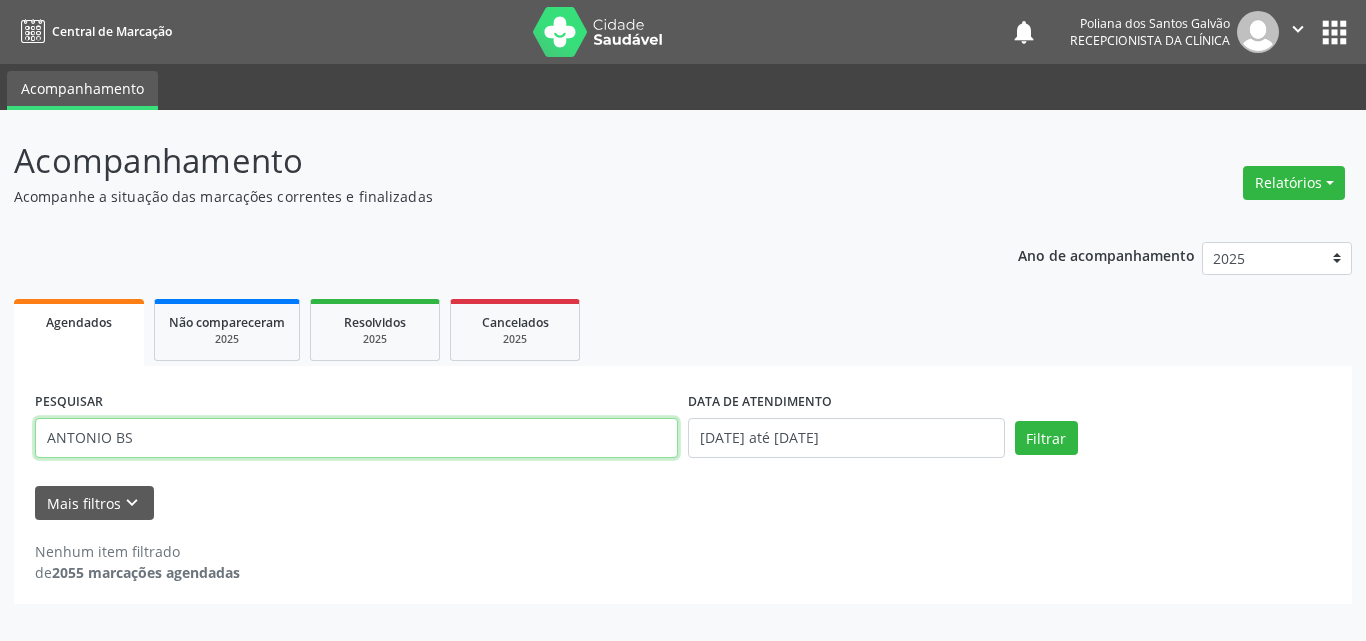 click on "Filtrar" at bounding box center [1046, 438] 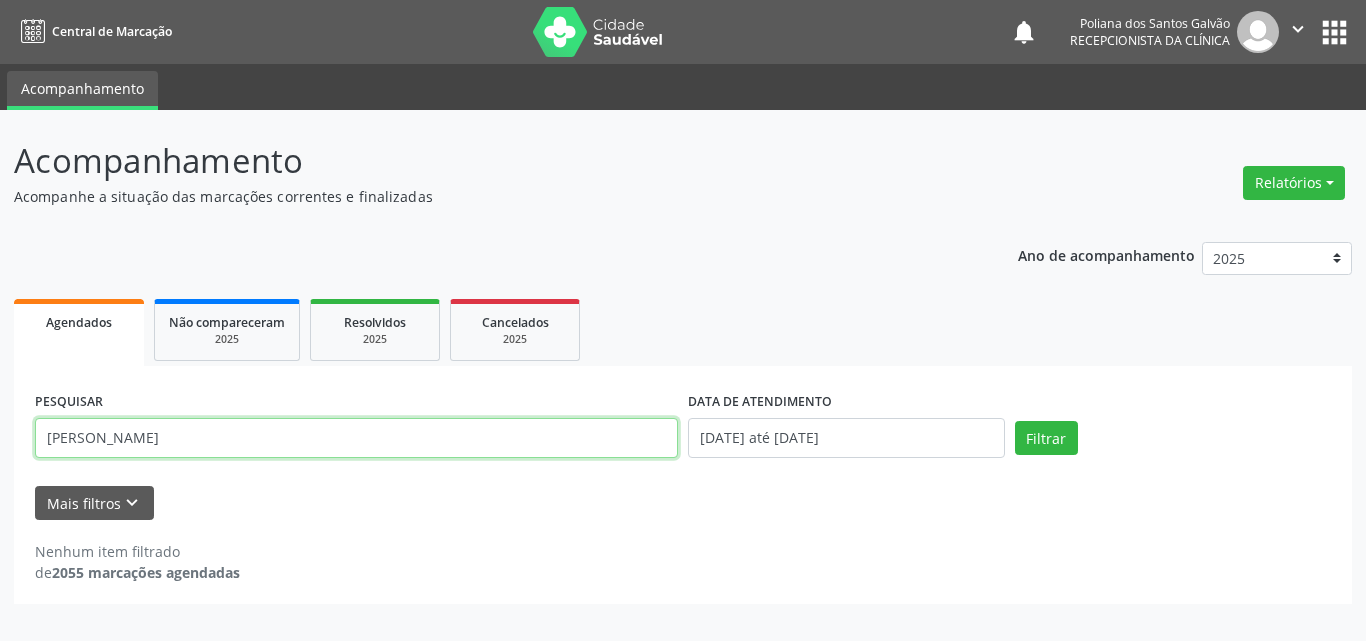 type on "ANTONIO BIS" 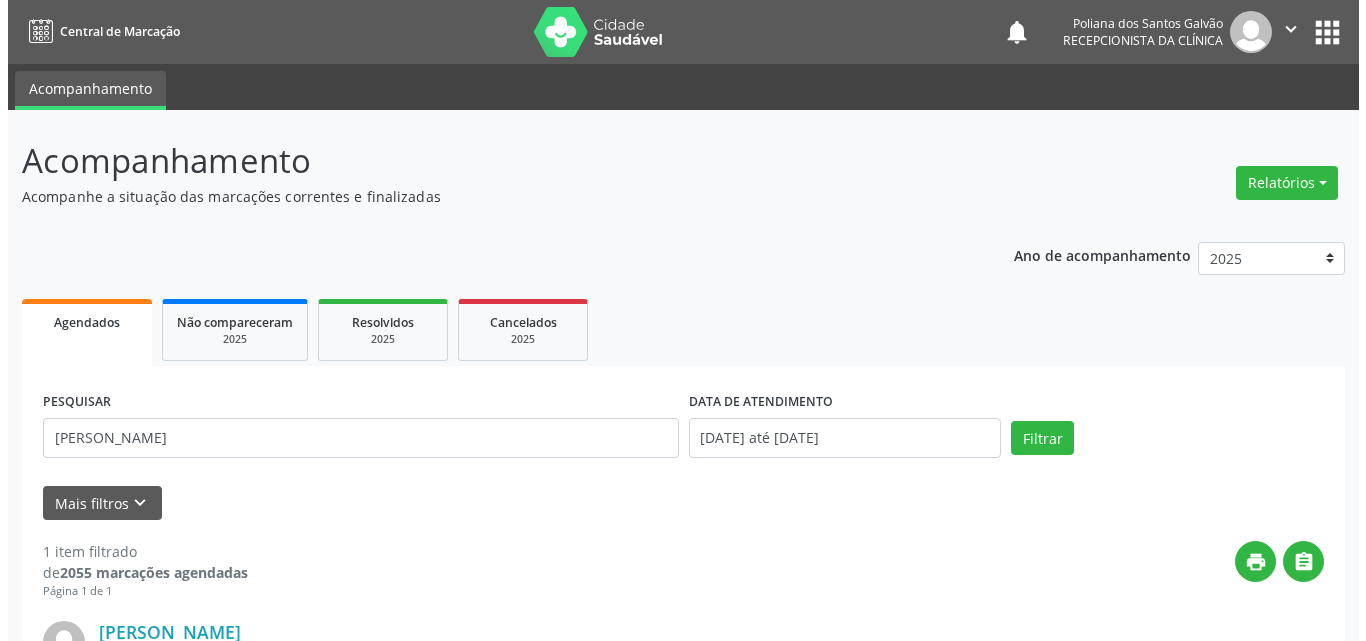 scroll, scrollTop: 264, scrollLeft: 0, axis: vertical 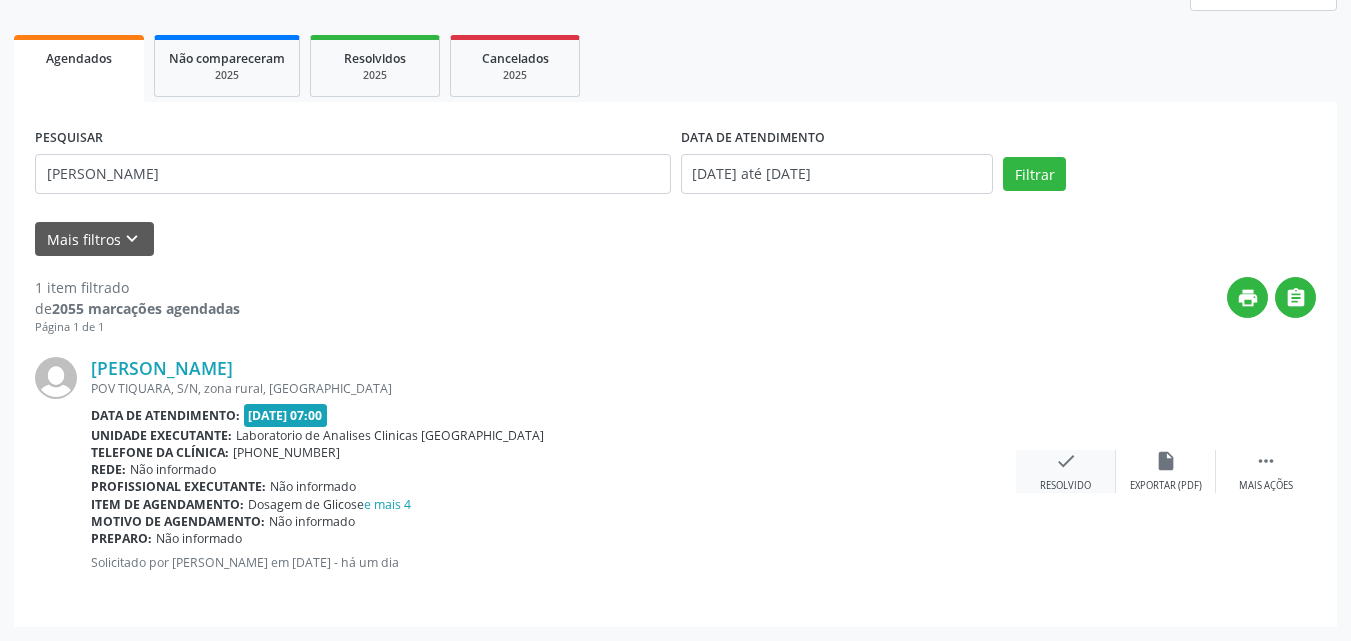 click on "check" at bounding box center [1066, 461] 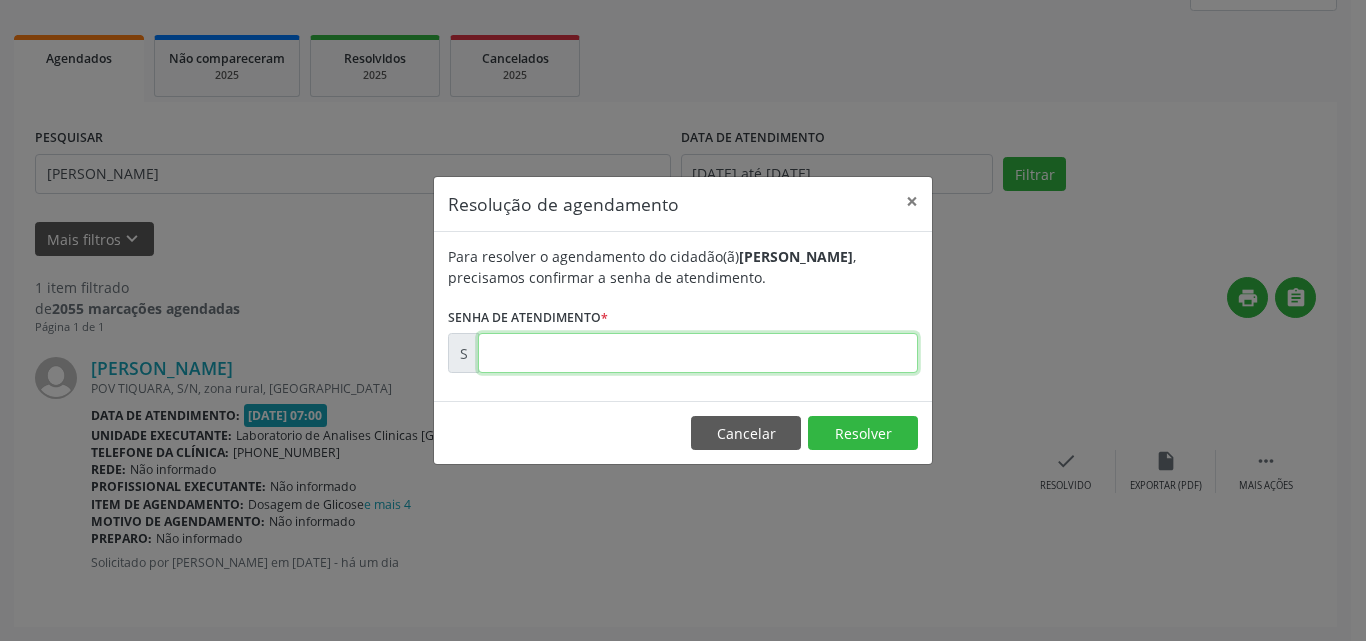click at bounding box center (698, 353) 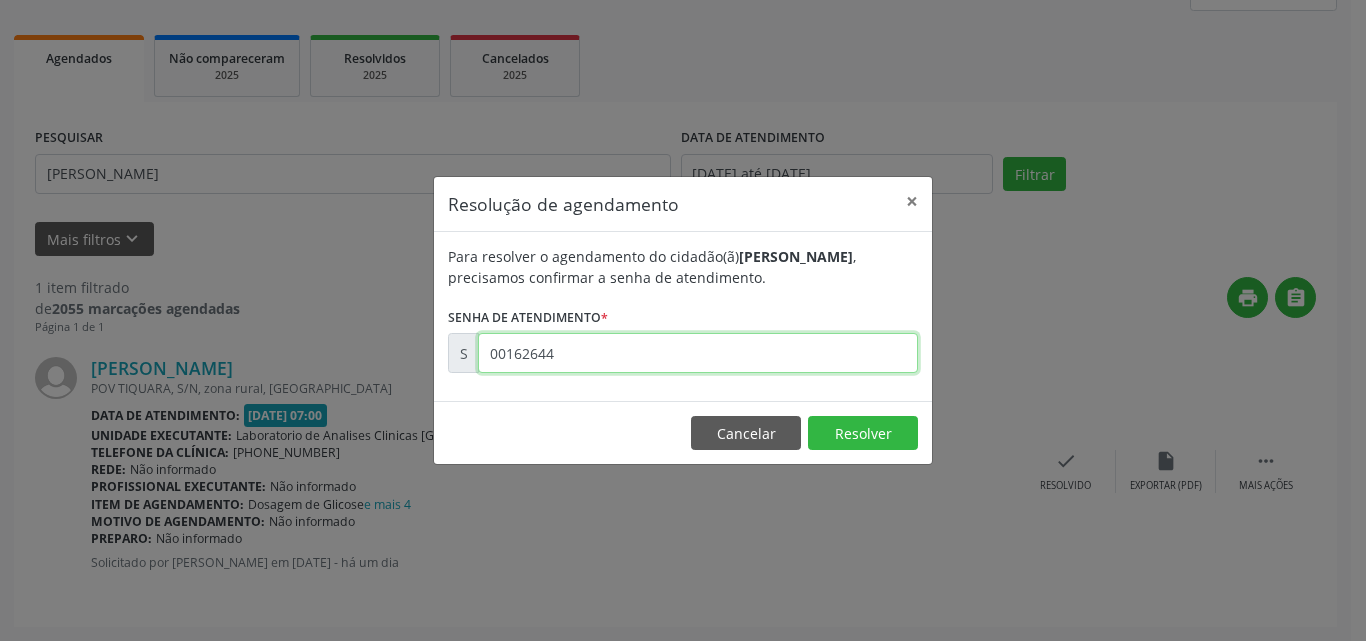 type on "00162644" 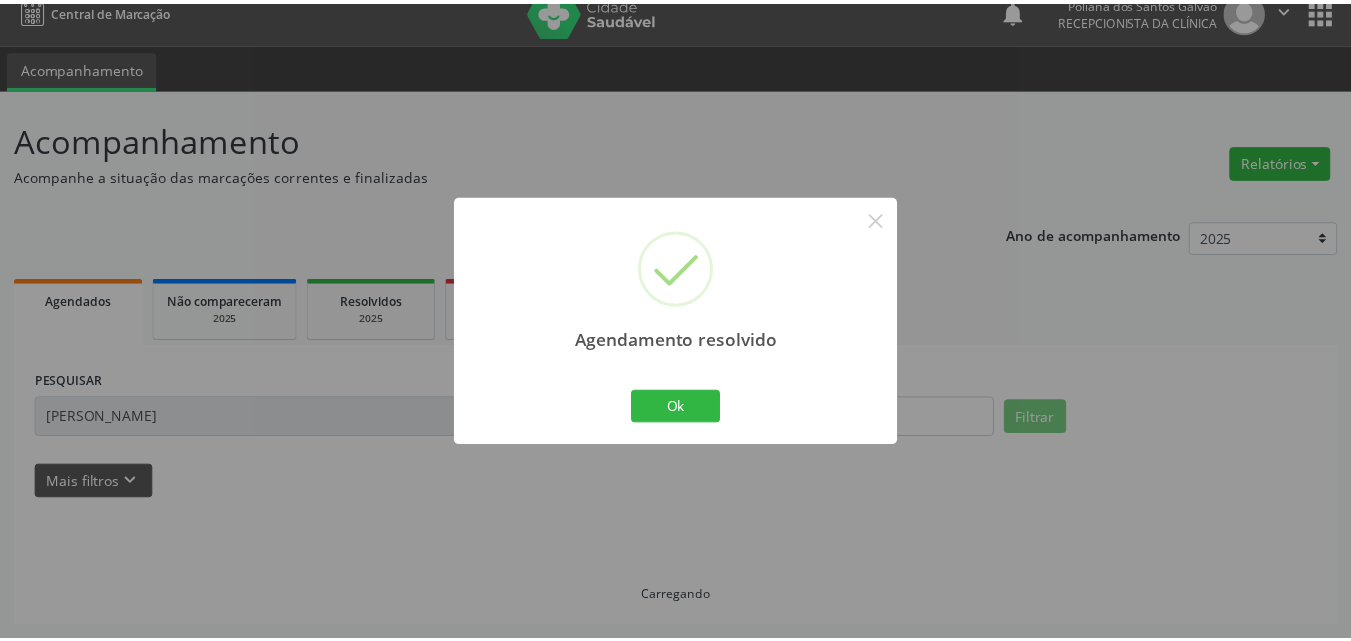 scroll, scrollTop: 21, scrollLeft: 0, axis: vertical 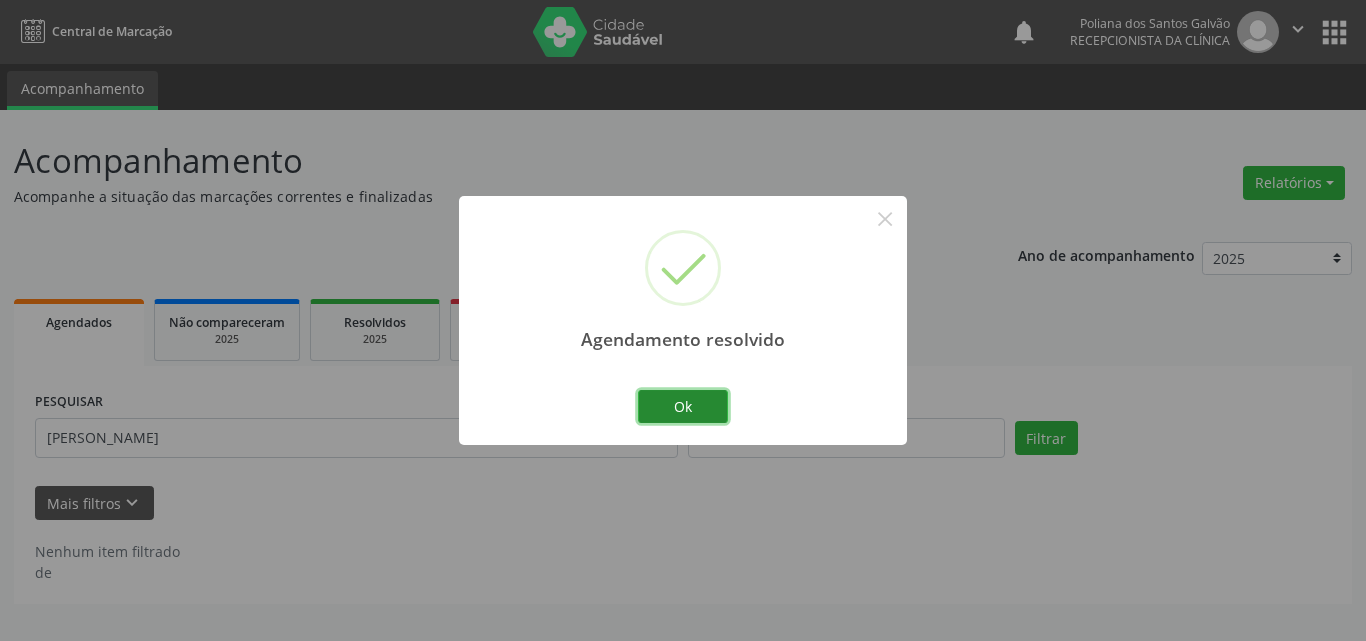 drag, startPoint x: 697, startPoint y: 406, endPoint x: 619, endPoint y: 424, distance: 80.04999 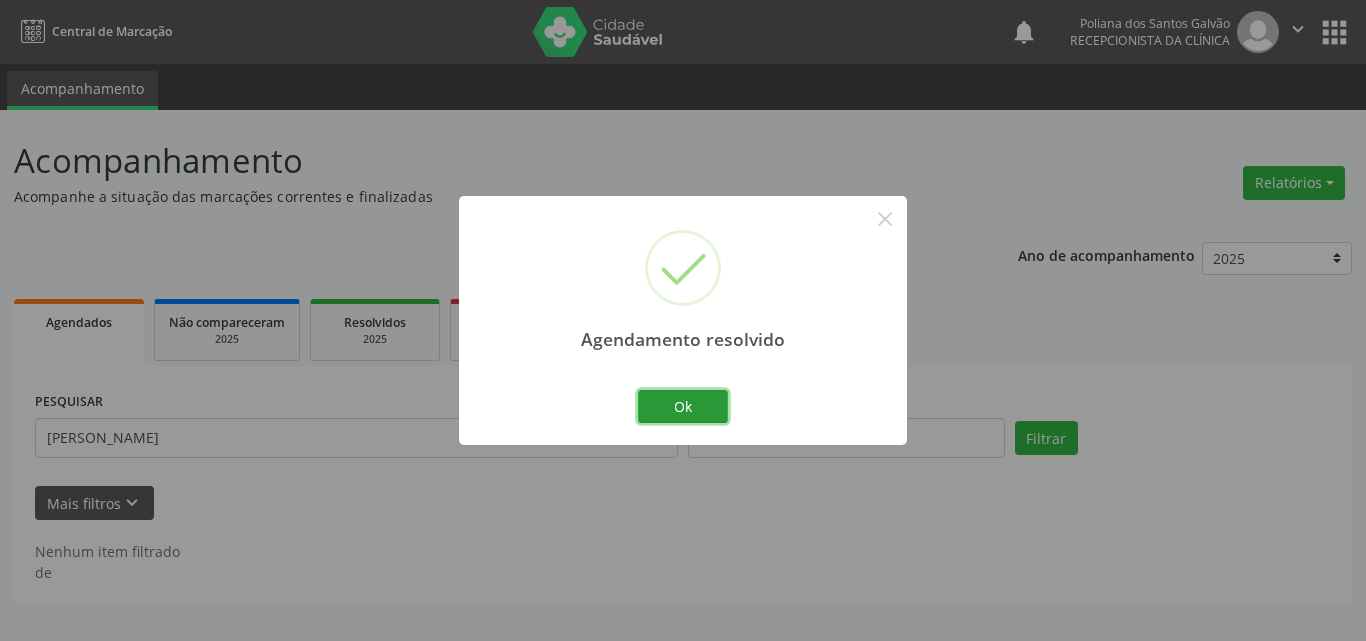 click on "Ok" at bounding box center [683, 407] 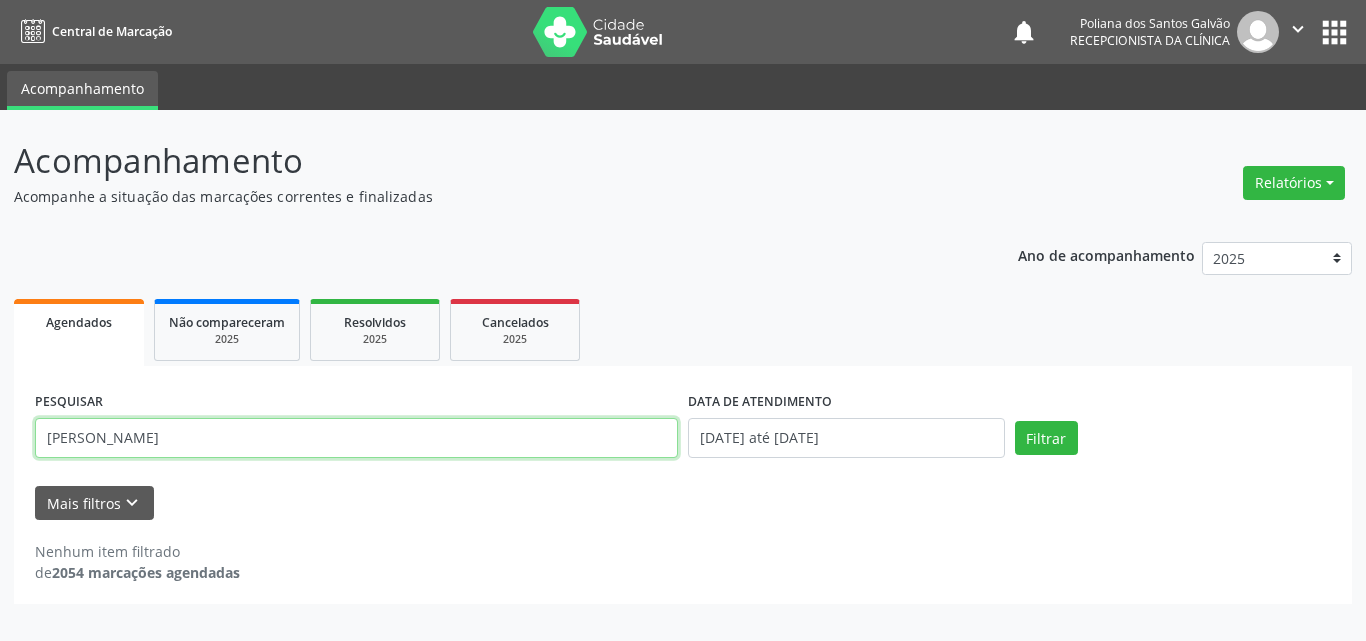 drag, startPoint x: 554, startPoint y: 459, endPoint x: 0, endPoint y: 337, distance: 567.2742 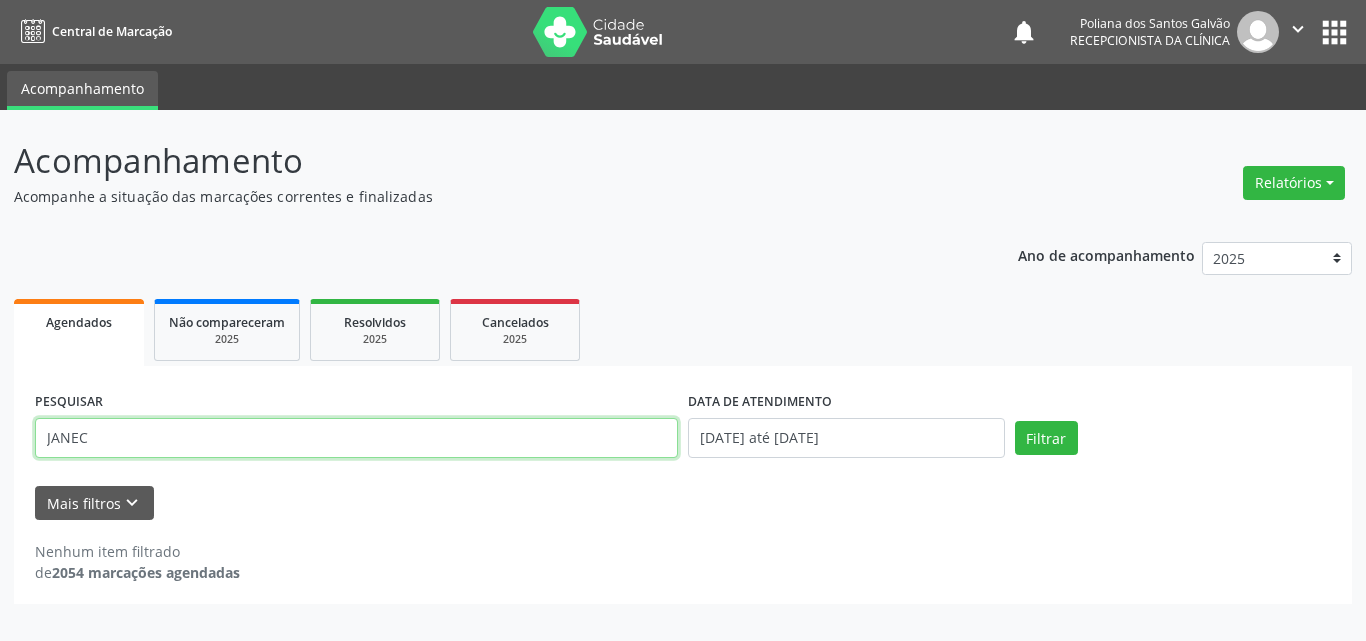 type on "JANEC" 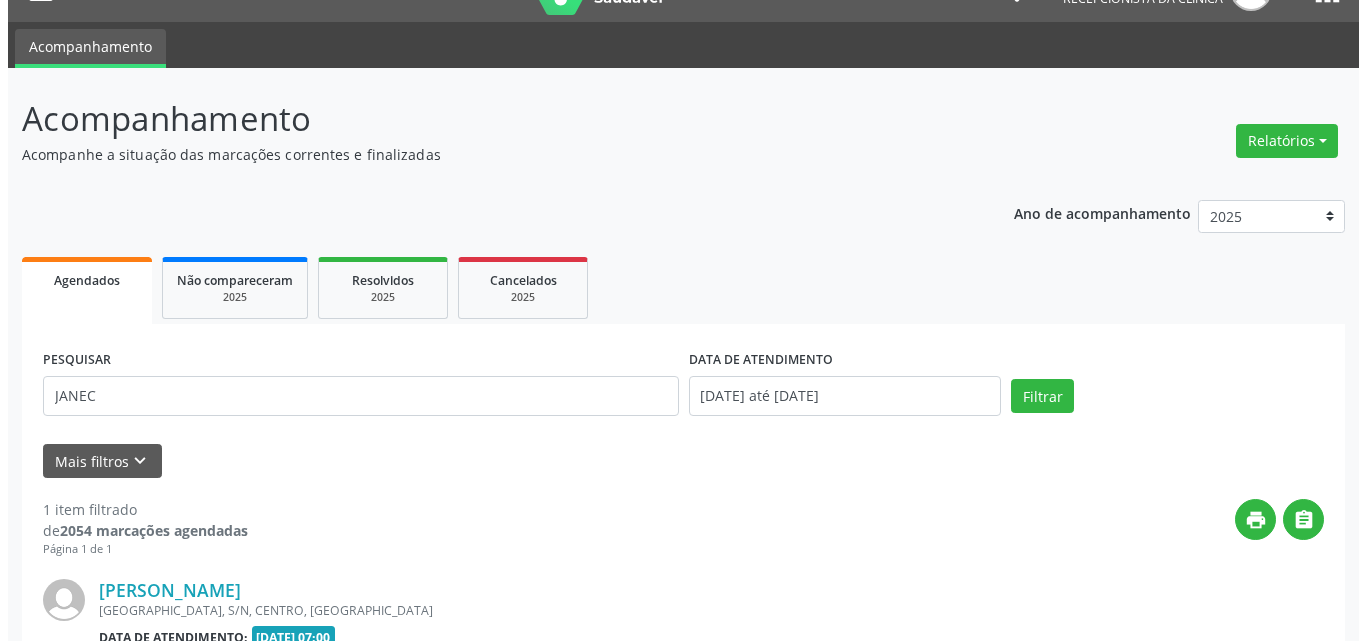scroll, scrollTop: 264, scrollLeft: 0, axis: vertical 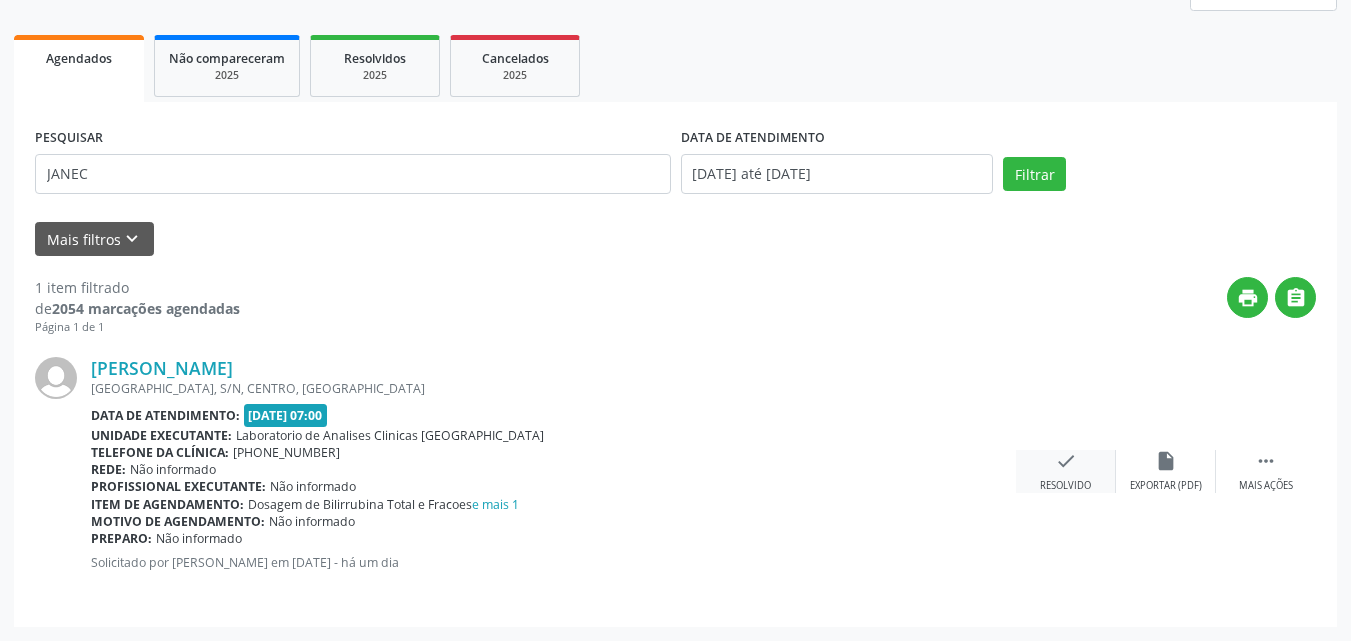 click on "check" at bounding box center [1066, 461] 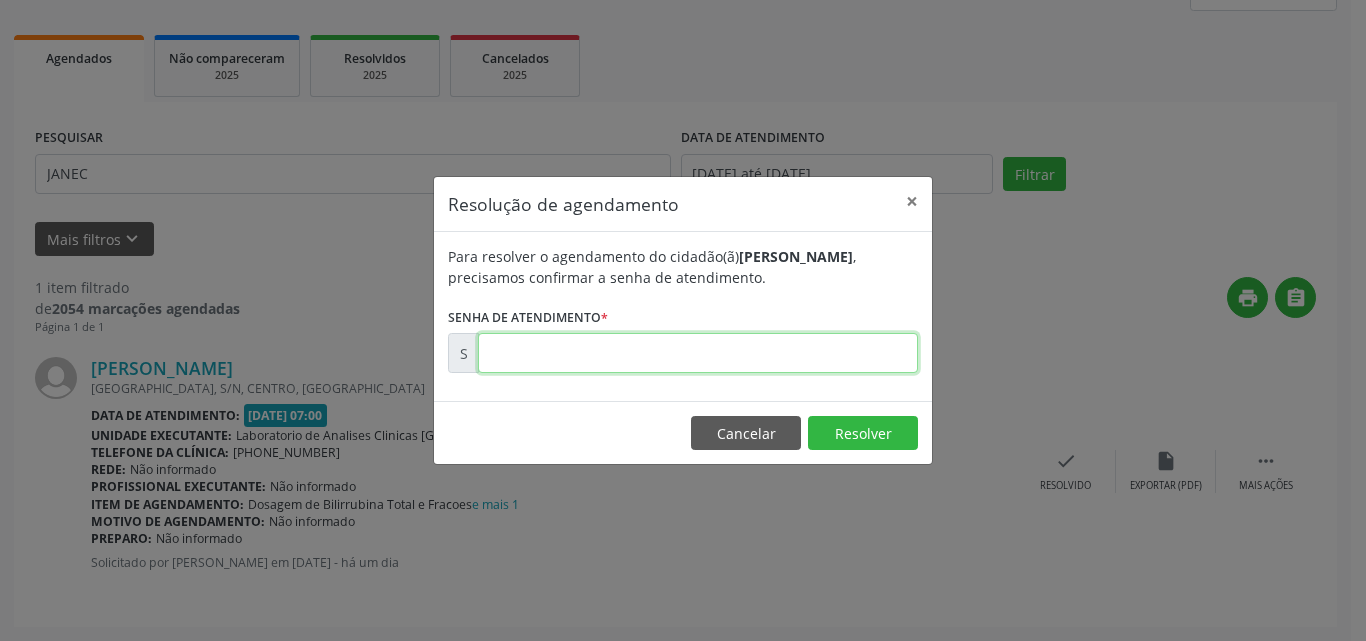 click at bounding box center [698, 353] 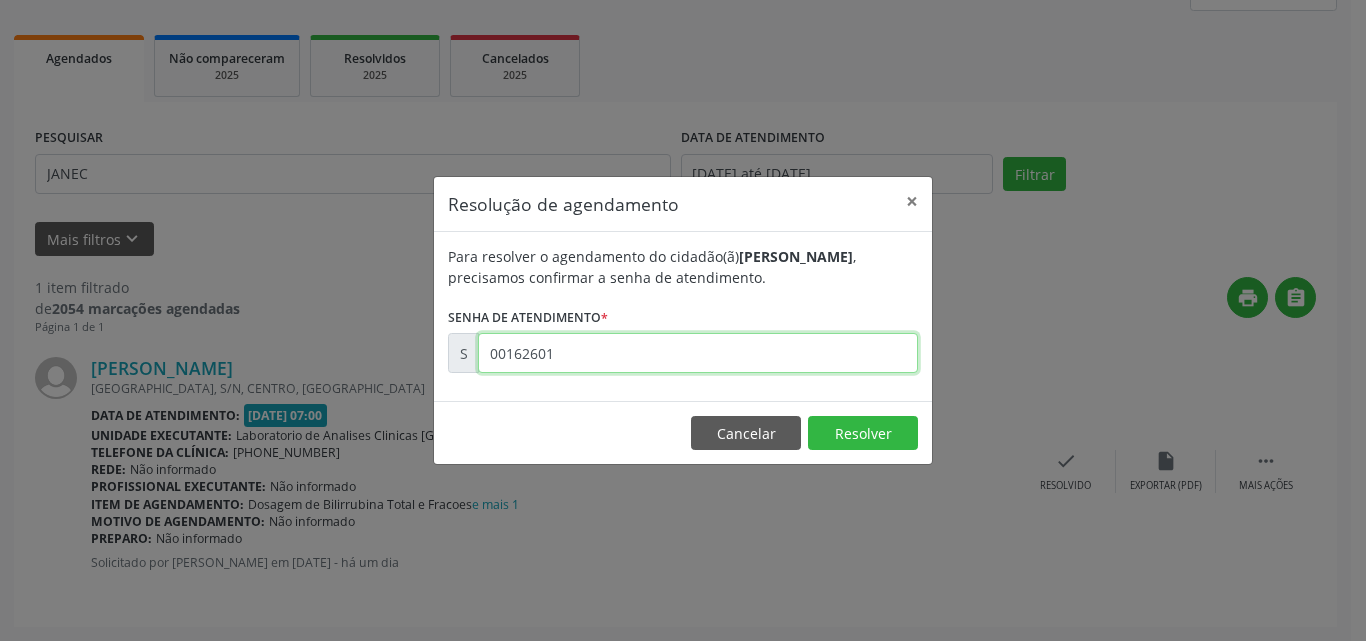type on "00162601" 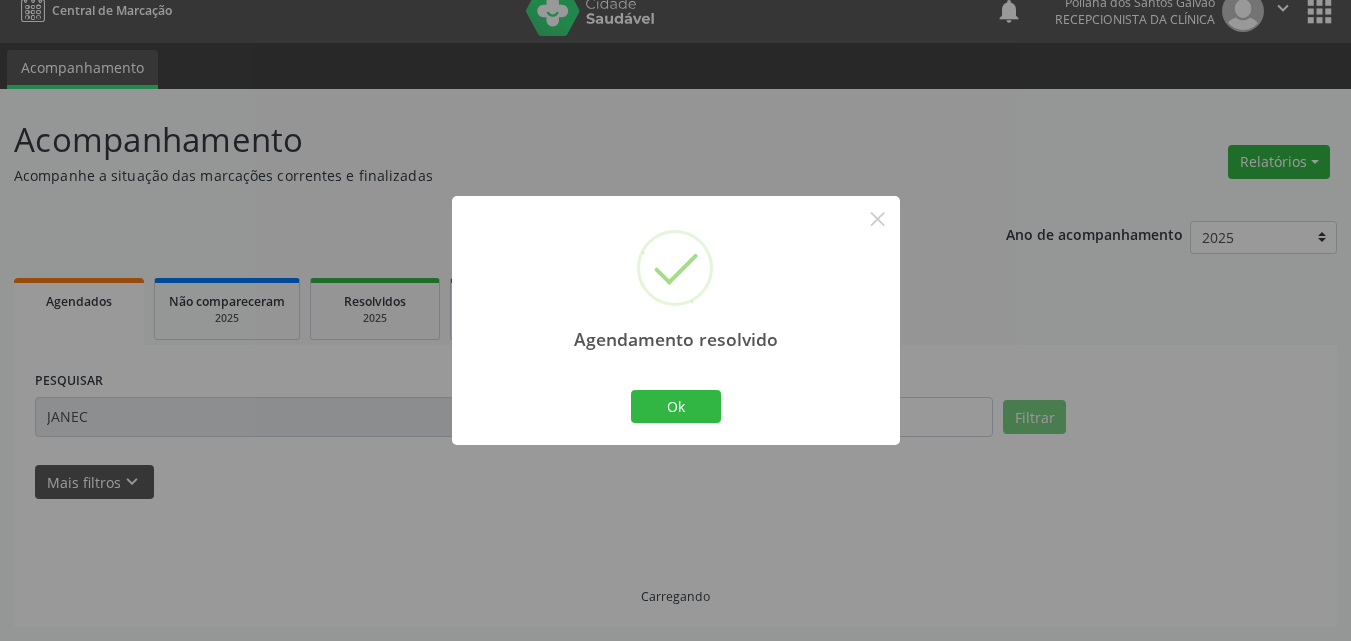 scroll, scrollTop: 0, scrollLeft: 0, axis: both 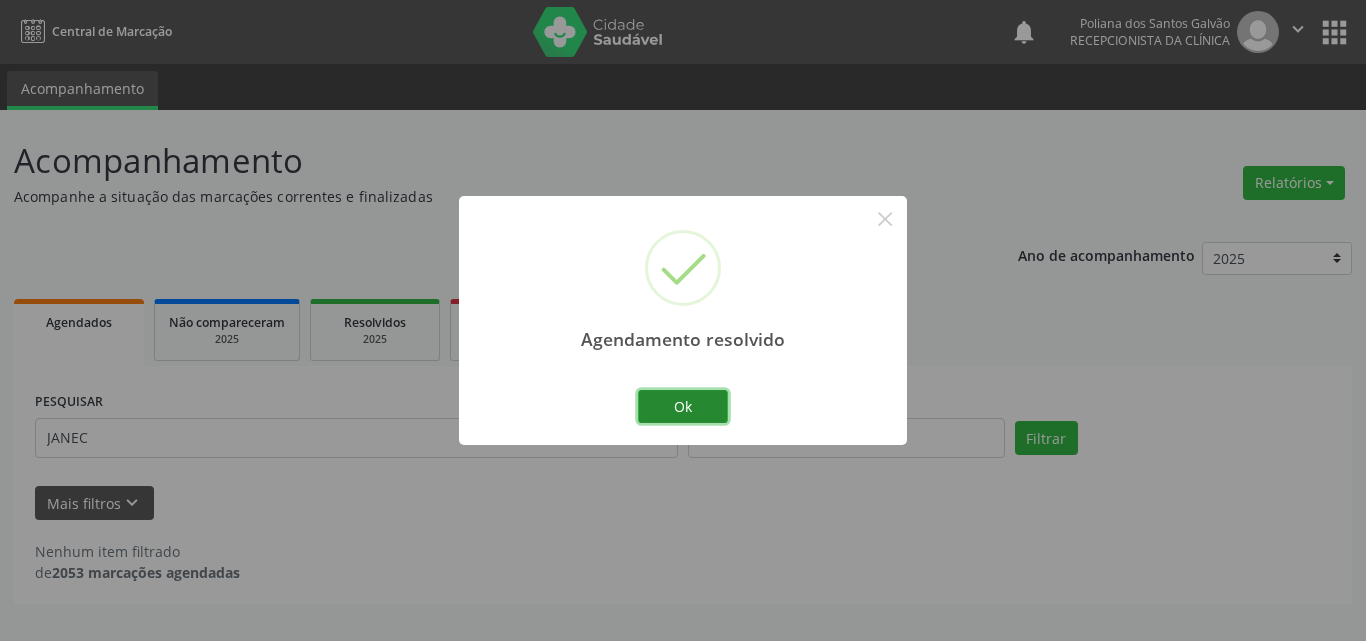 click on "Ok" at bounding box center [683, 407] 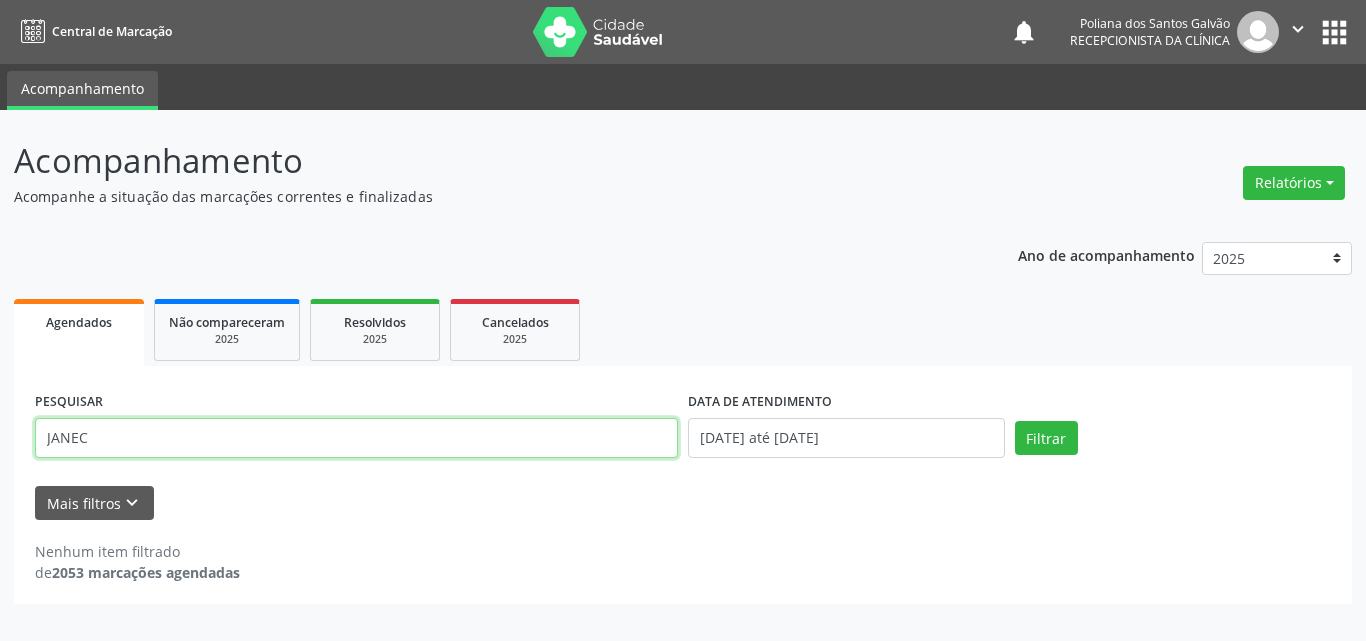 drag, startPoint x: 583, startPoint y: 430, endPoint x: 127, endPoint y: 309, distance: 471.78067 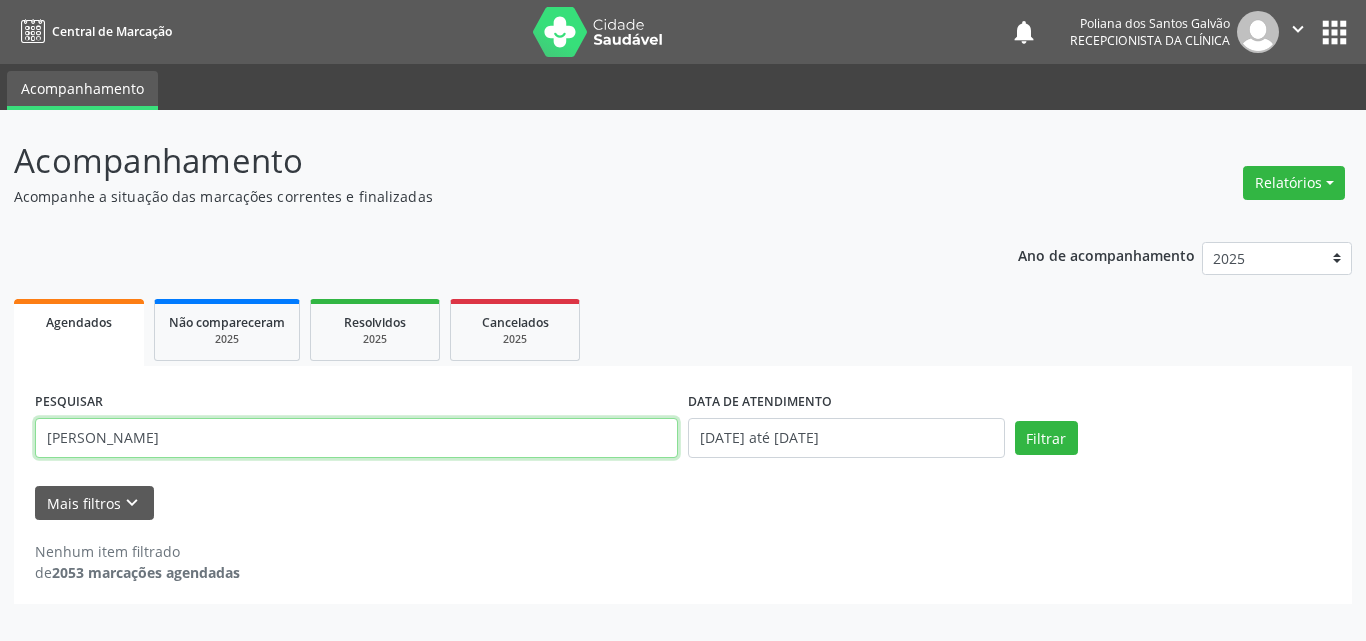type on "J" 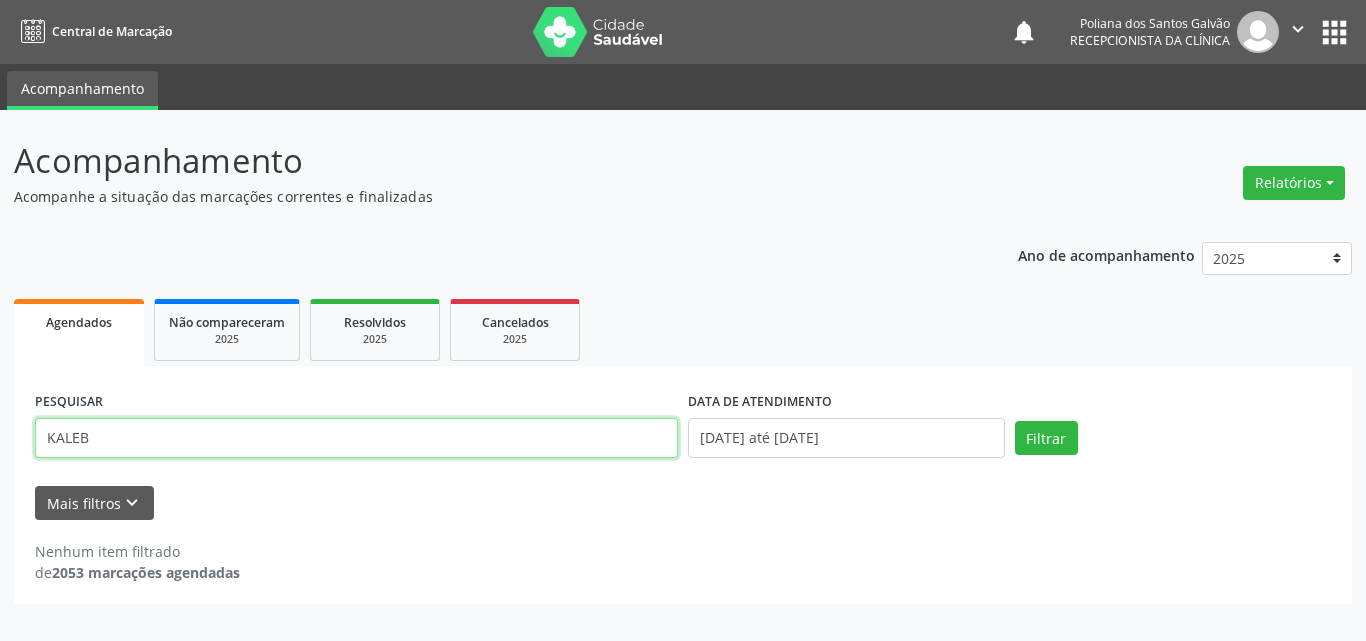 type on "KALEB" 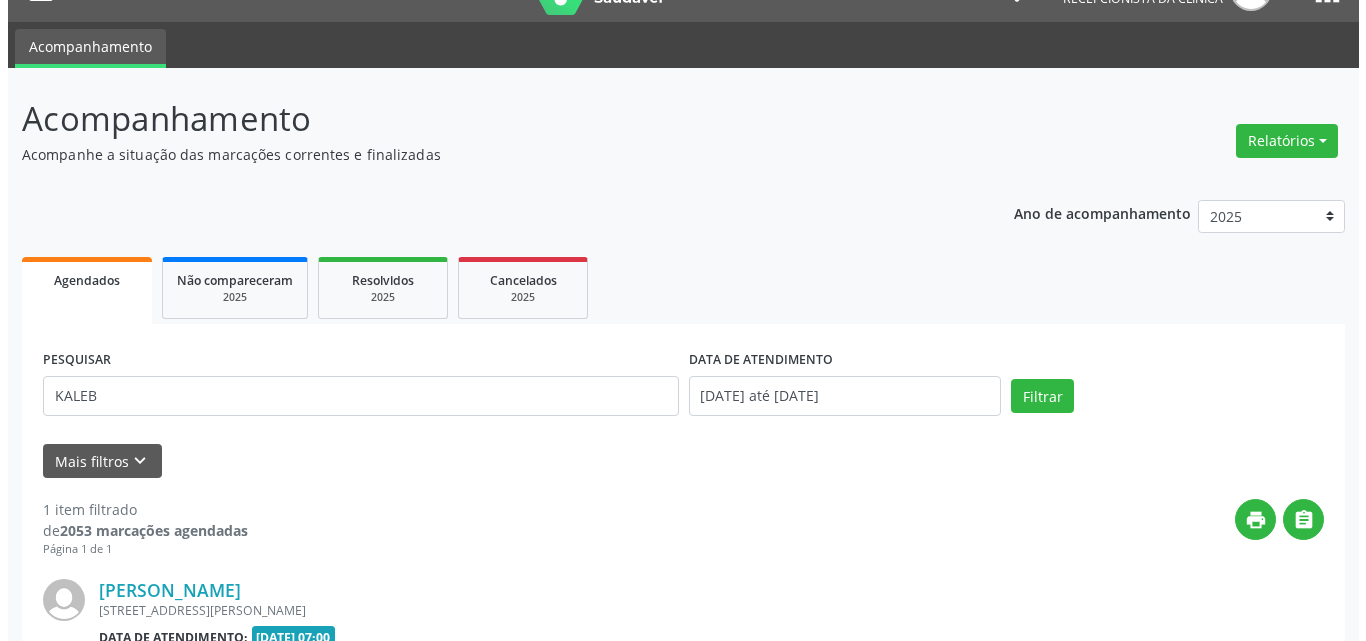 scroll, scrollTop: 264, scrollLeft: 0, axis: vertical 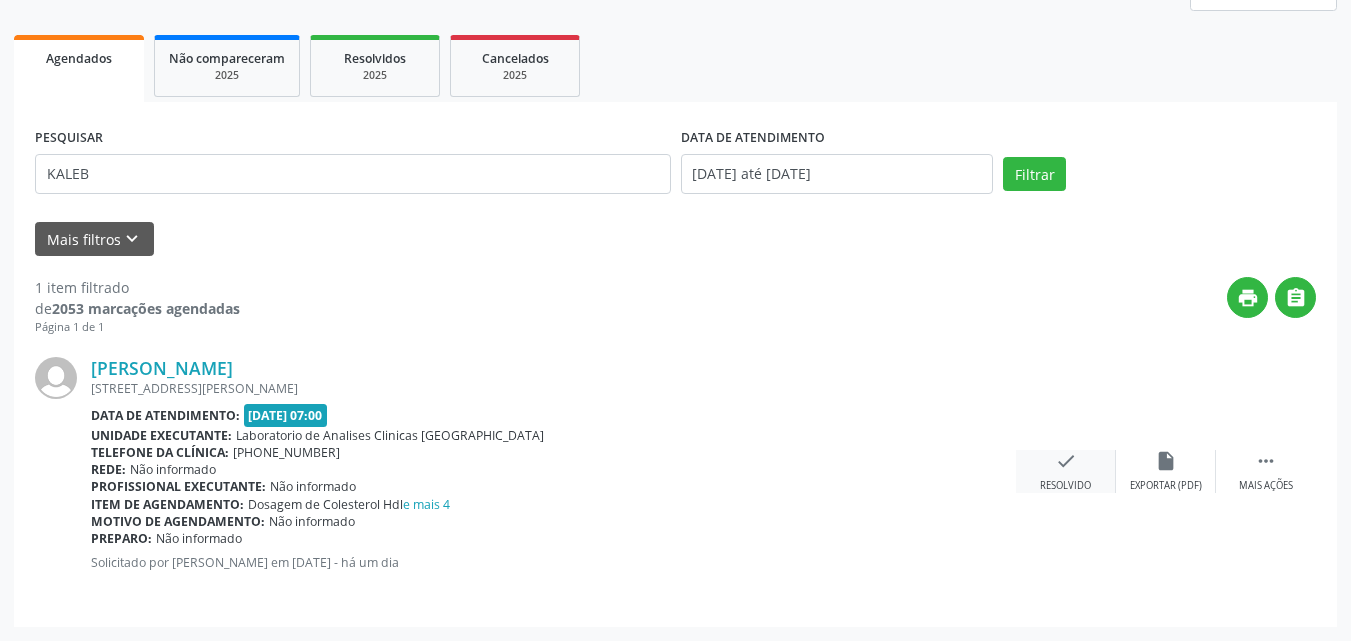 click on "check" at bounding box center (1066, 461) 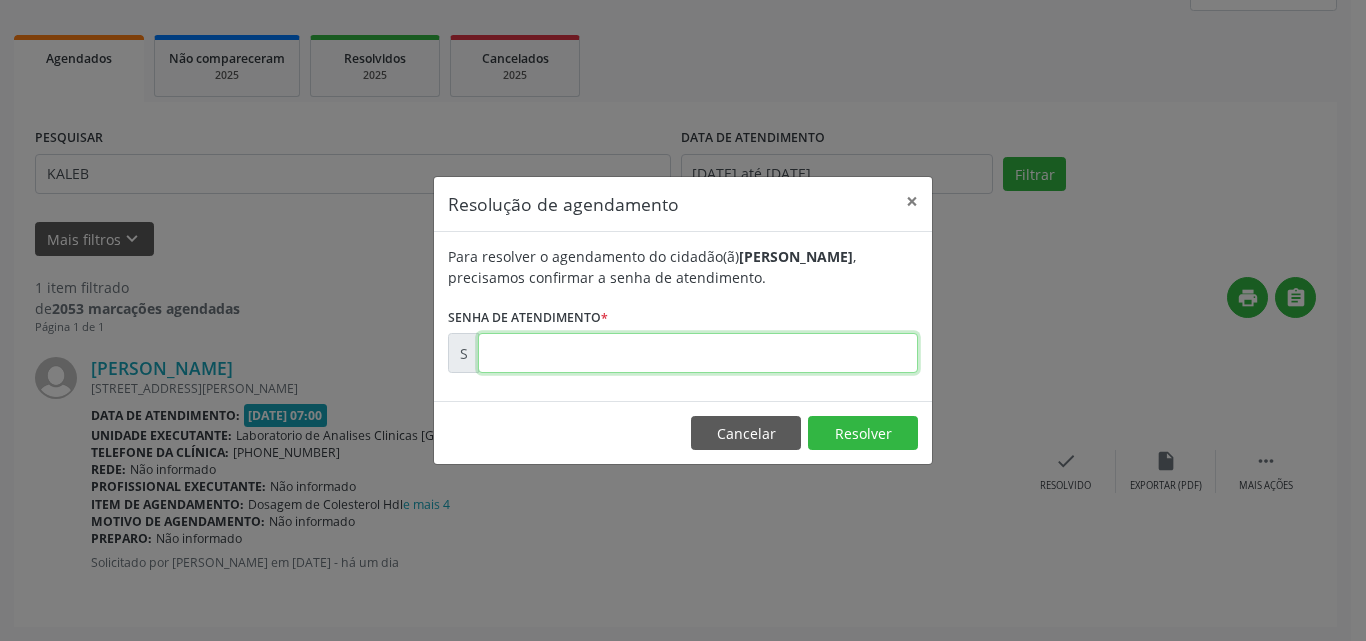 click at bounding box center [698, 353] 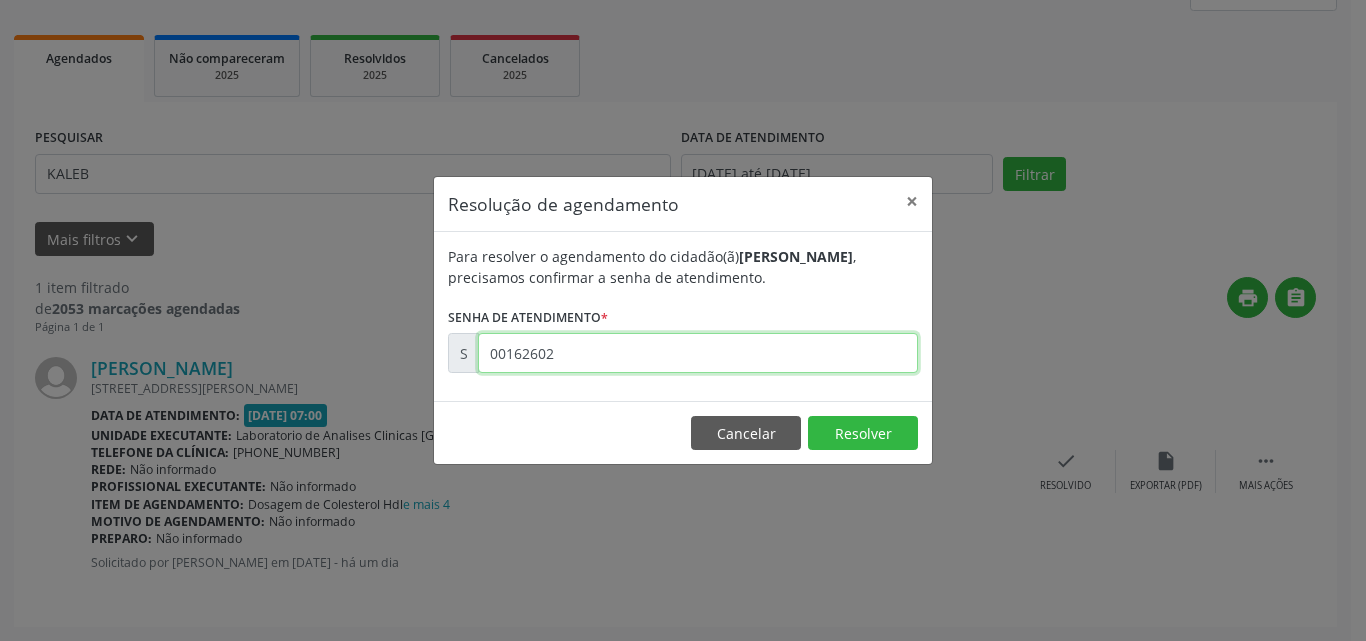 type on "00162602" 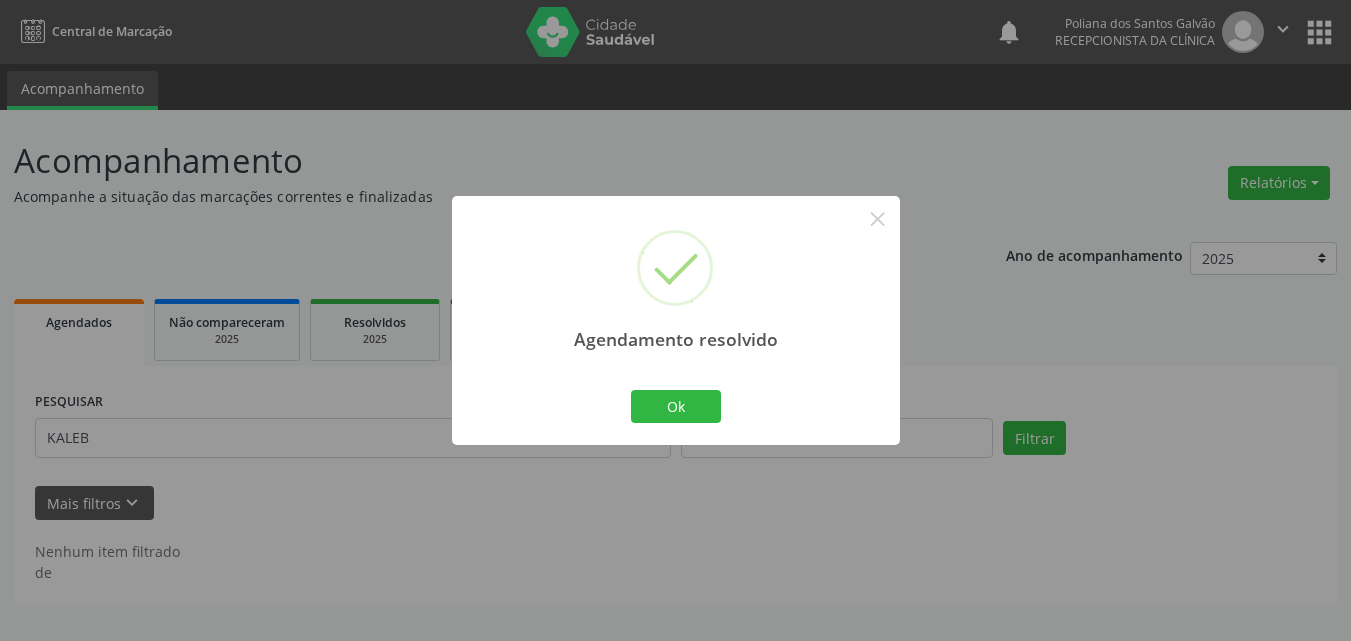 scroll, scrollTop: 0, scrollLeft: 0, axis: both 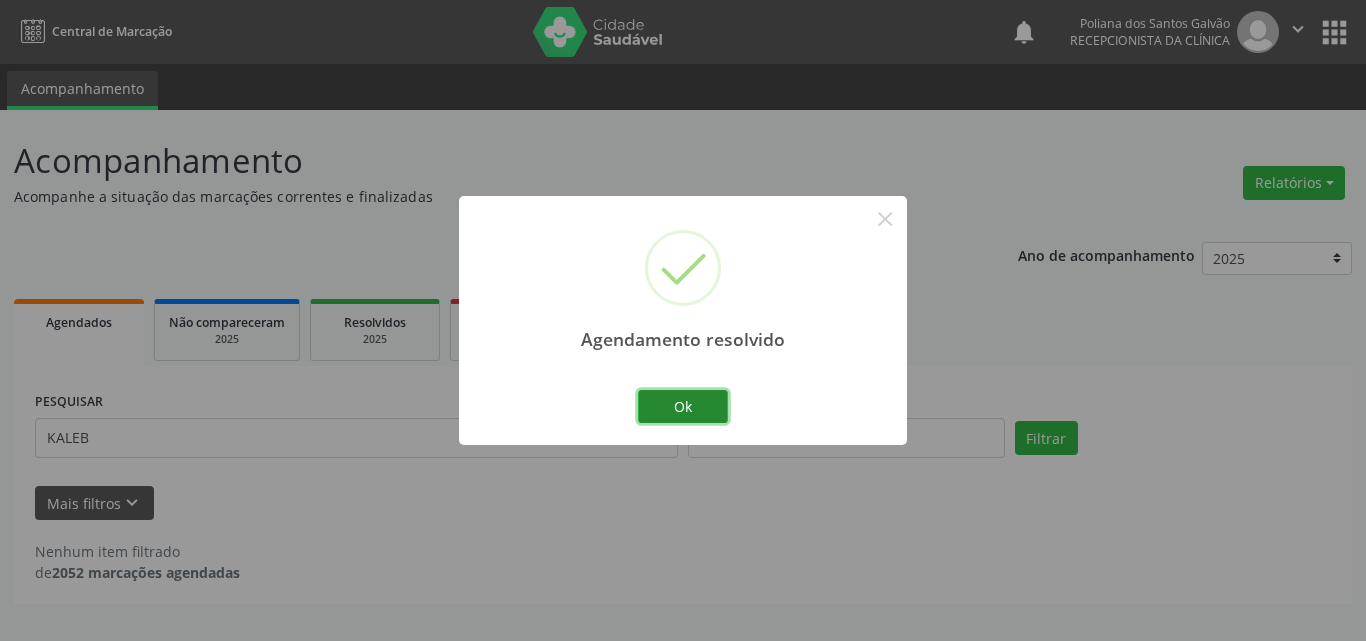 click on "Ok" at bounding box center [683, 407] 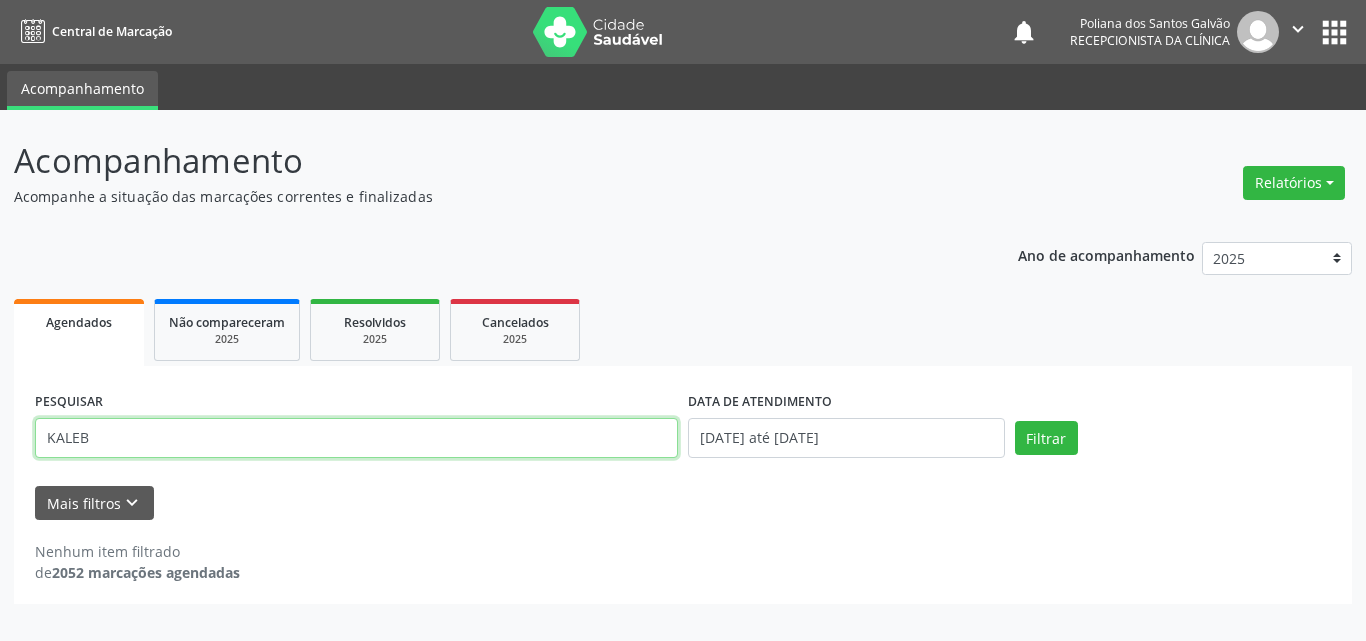 drag, startPoint x: 227, startPoint y: 381, endPoint x: 0, endPoint y: 51, distance: 400.5359 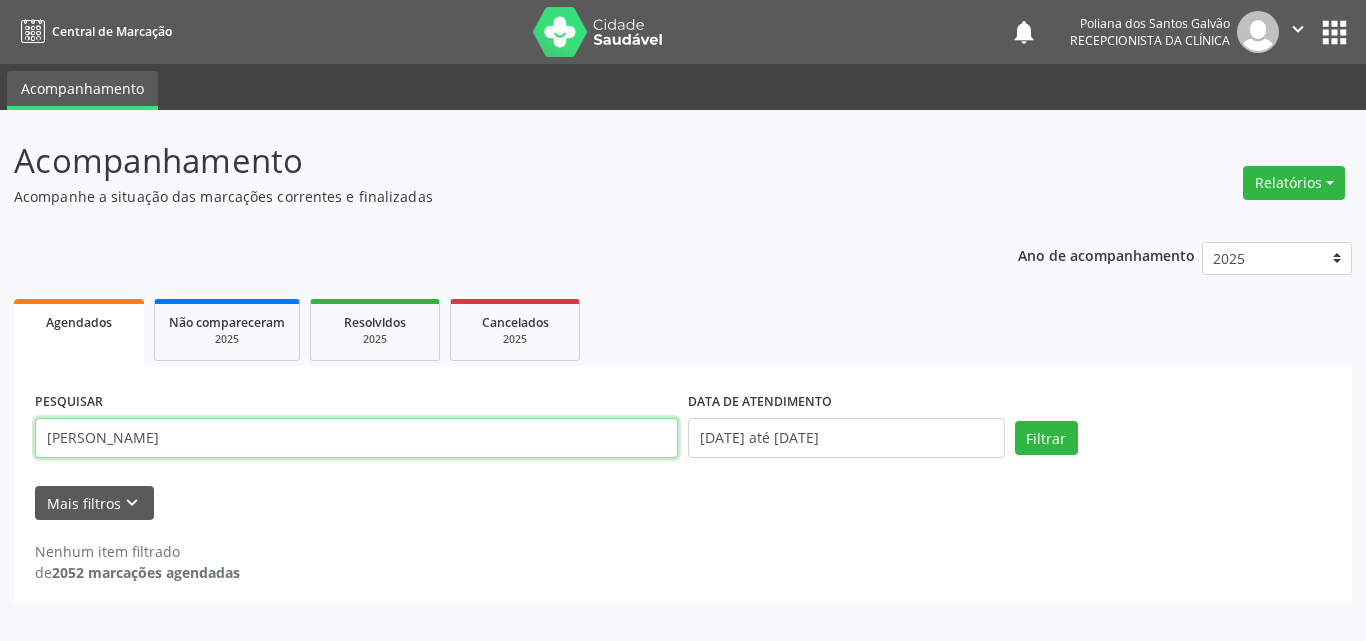 type on "MARCELO" 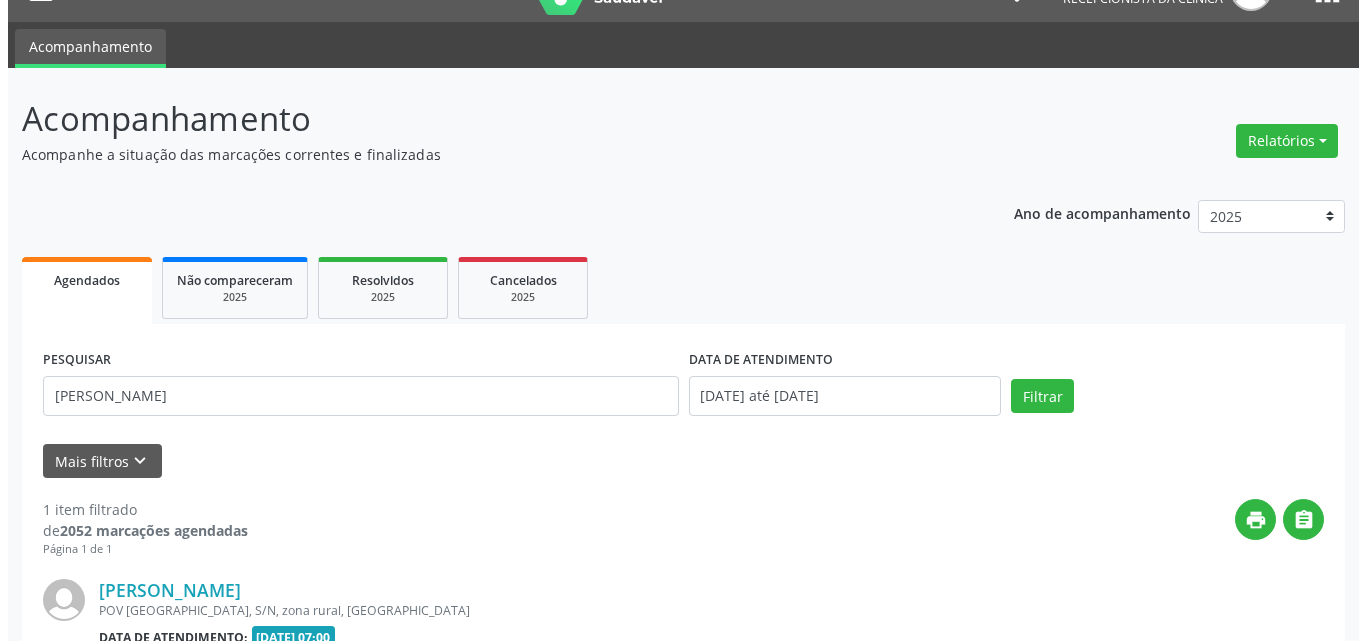 scroll, scrollTop: 264, scrollLeft: 0, axis: vertical 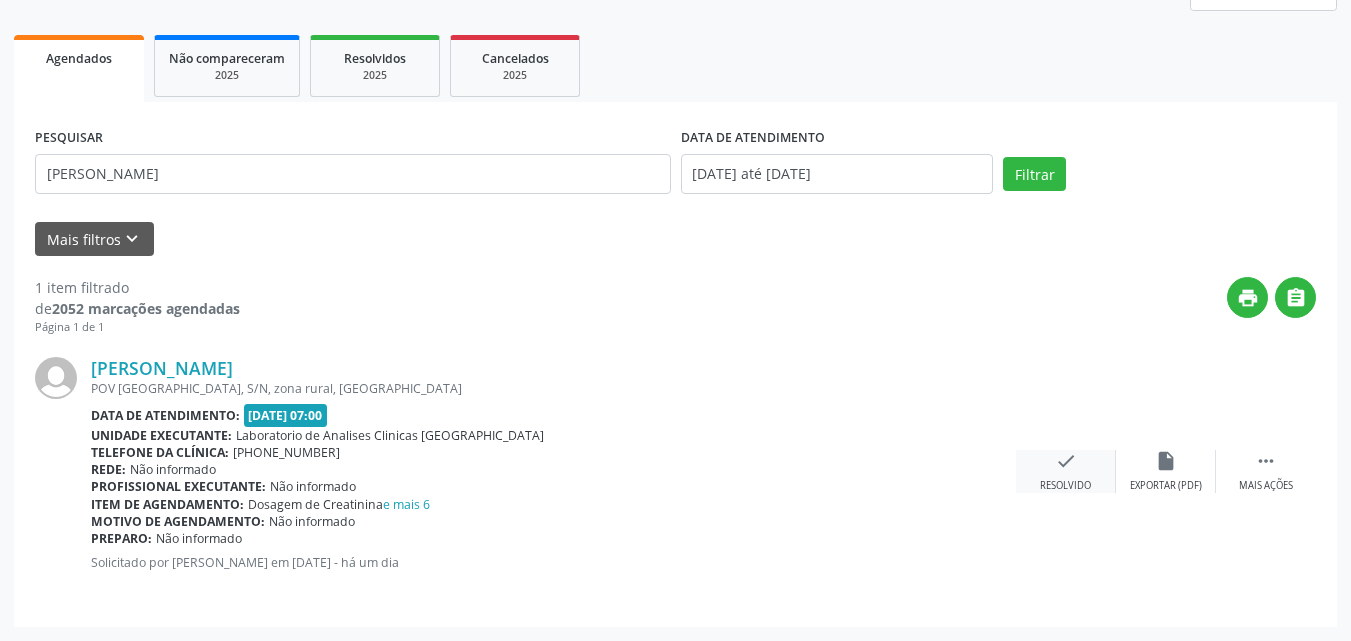 click on "check
Resolvido" at bounding box center (1066, 471) 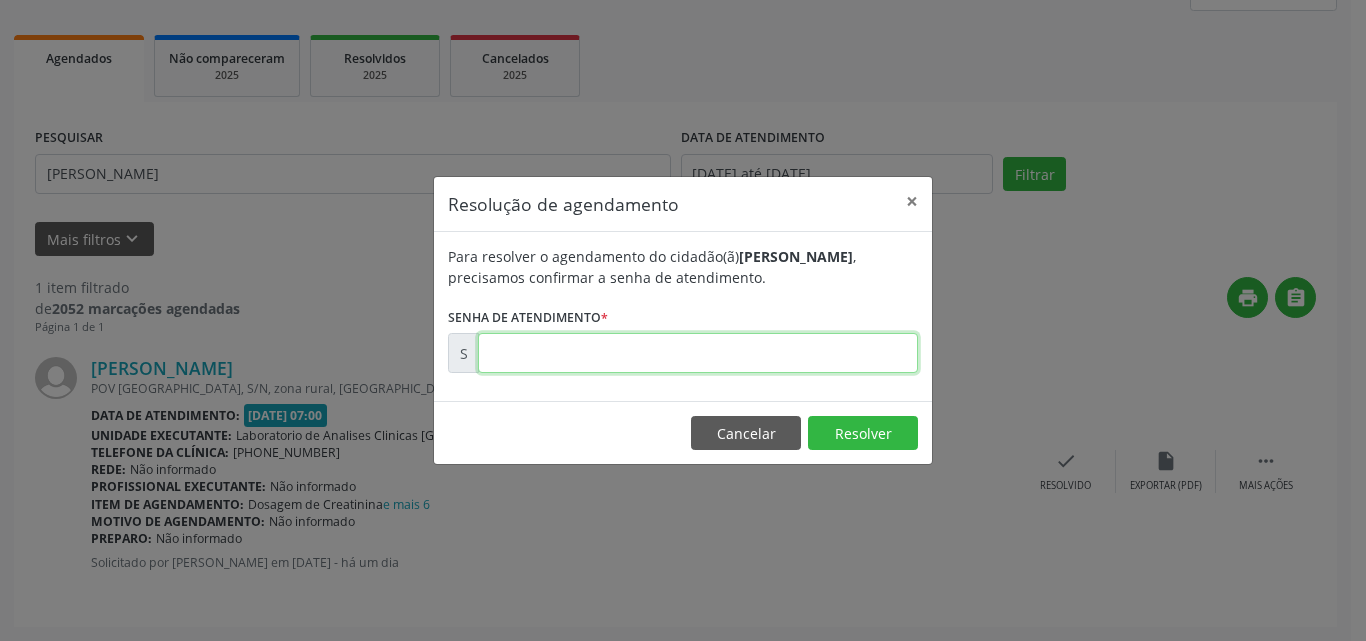 click at bounding box center [698, 353] 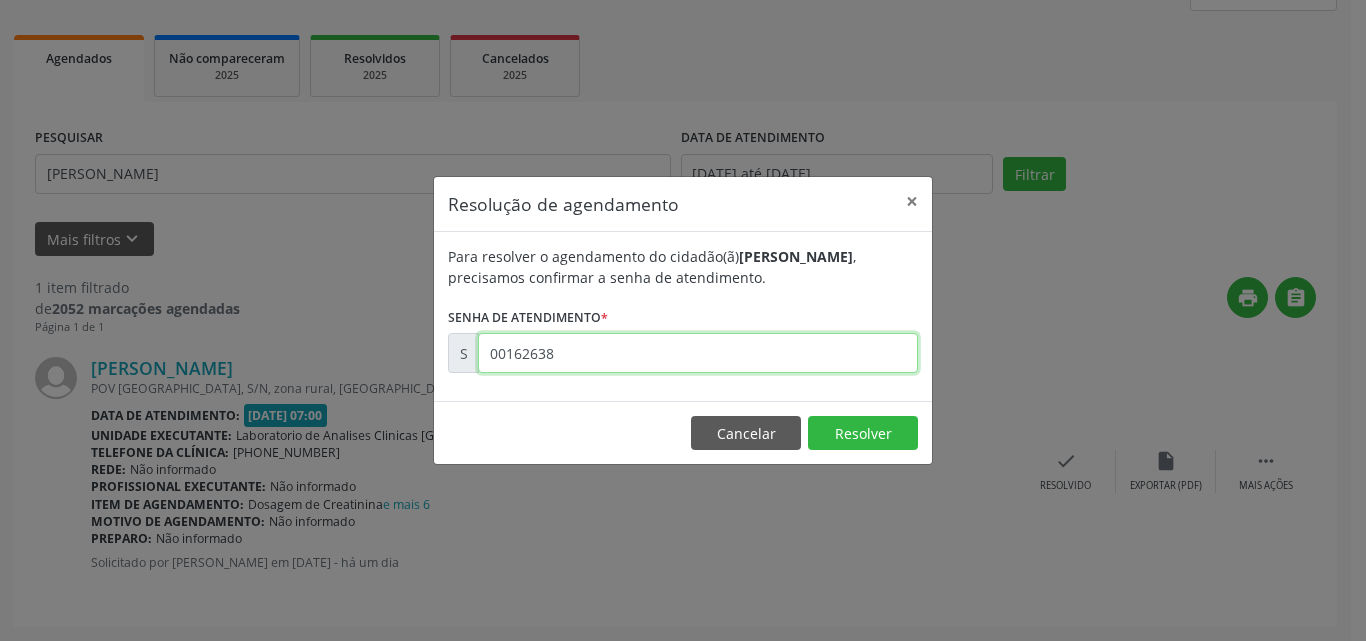 type on "00162638" 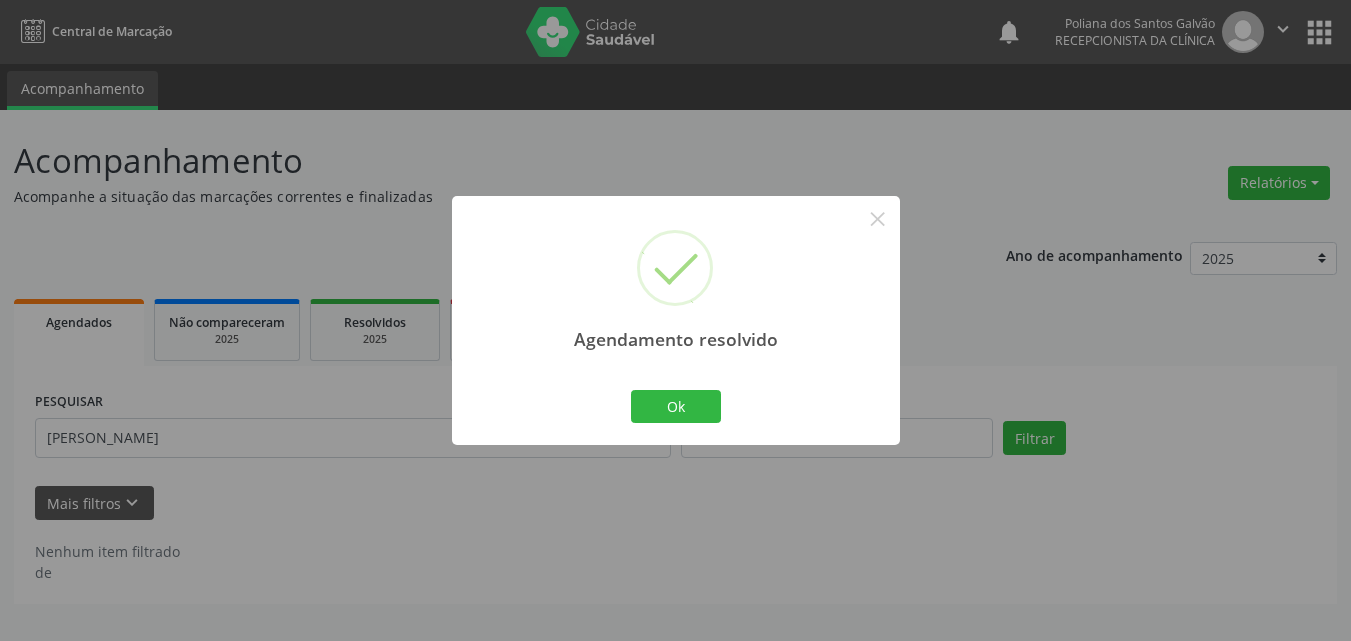 scroll, scrollTop: 0, scrollLeft: 0, axis: both 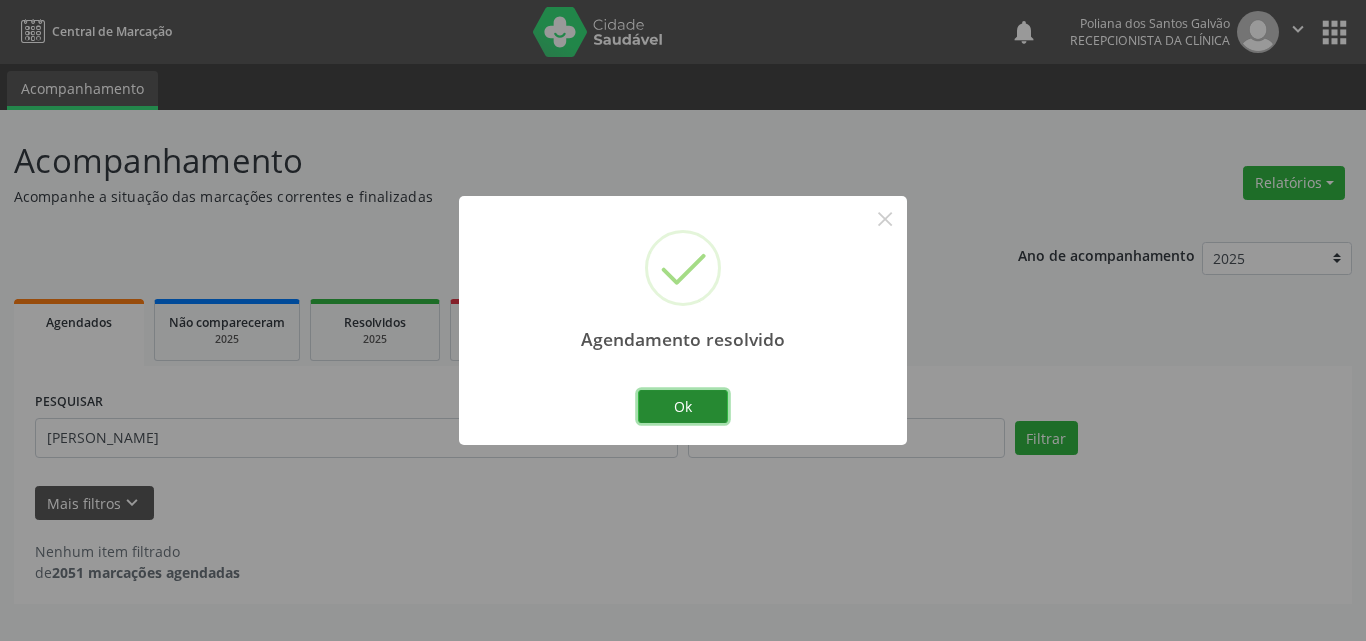 click on "Ok" at bounding box center [683, 407] 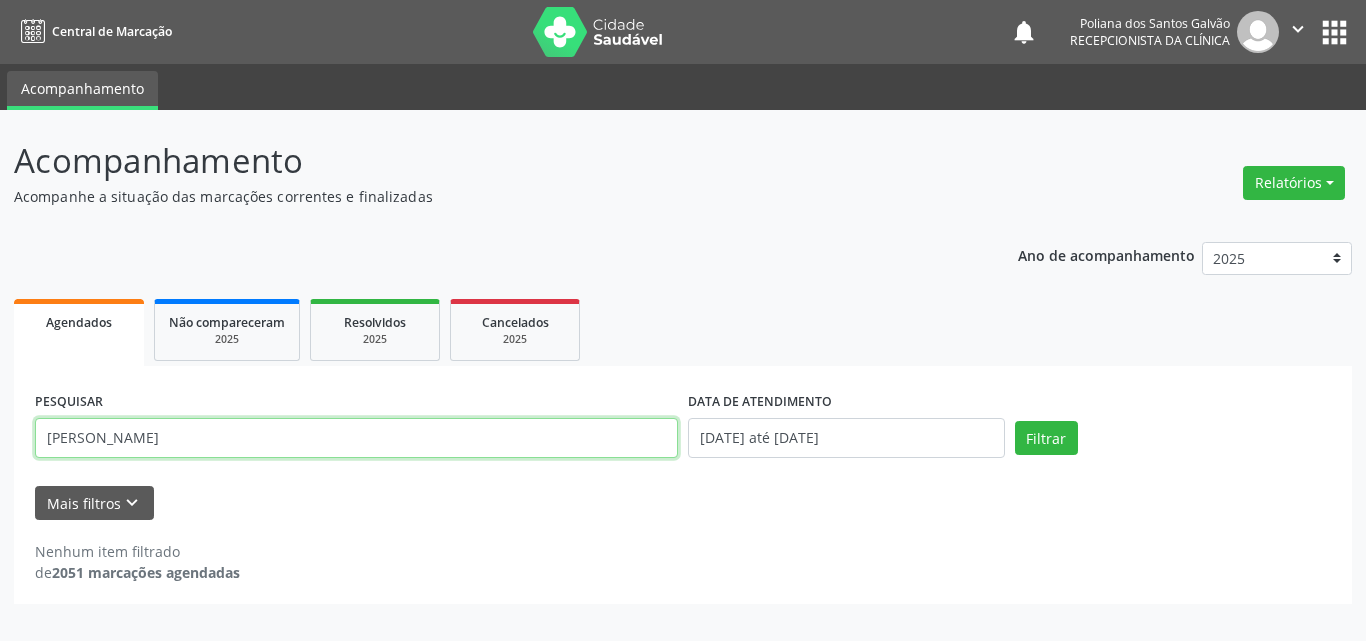 drag, startPoint x: 390, startPoint y: 401, endPoint x: 0, endPoint y: 120, distance: 480.68805 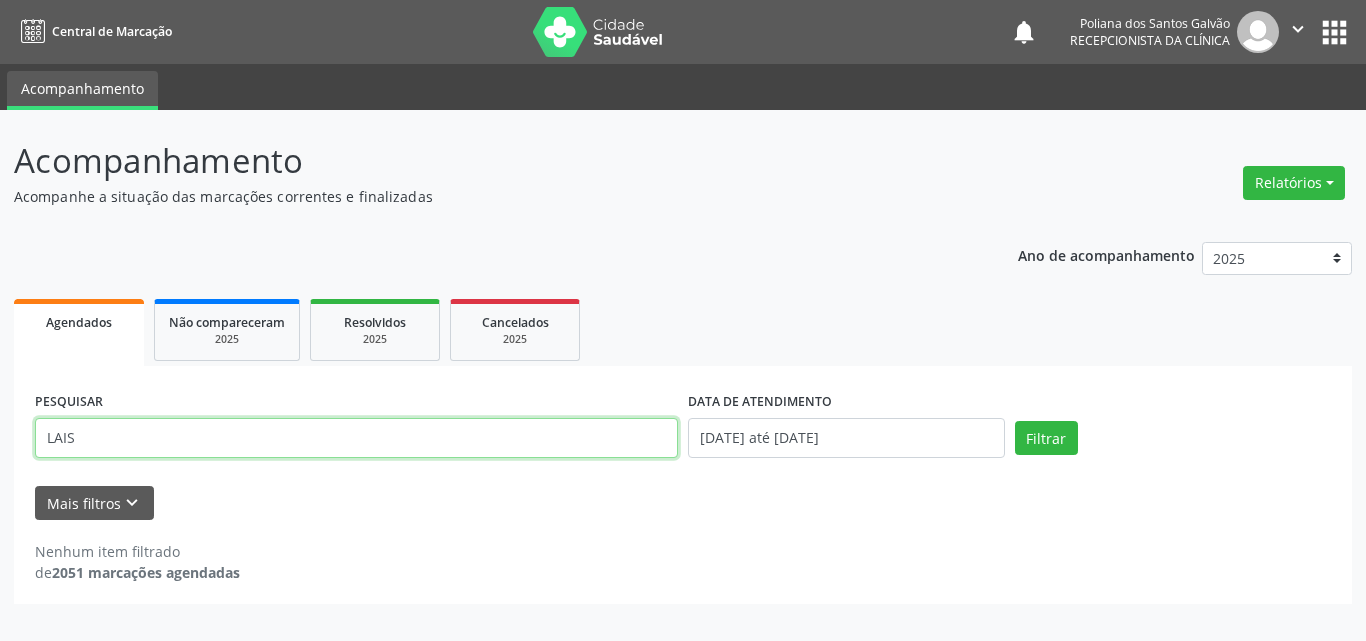 click on "Filtrar" at bounding box center (1046, 438) 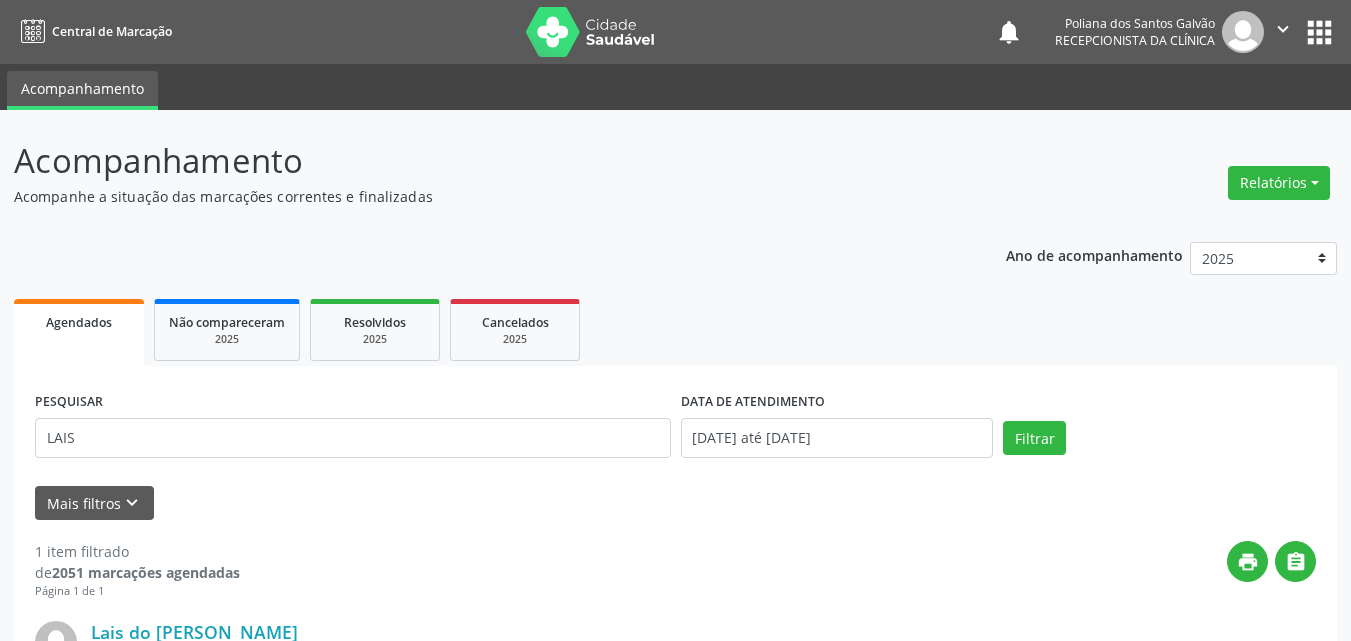scroll, scrollTop: 264, scrollLeft: 0, axis: vertical 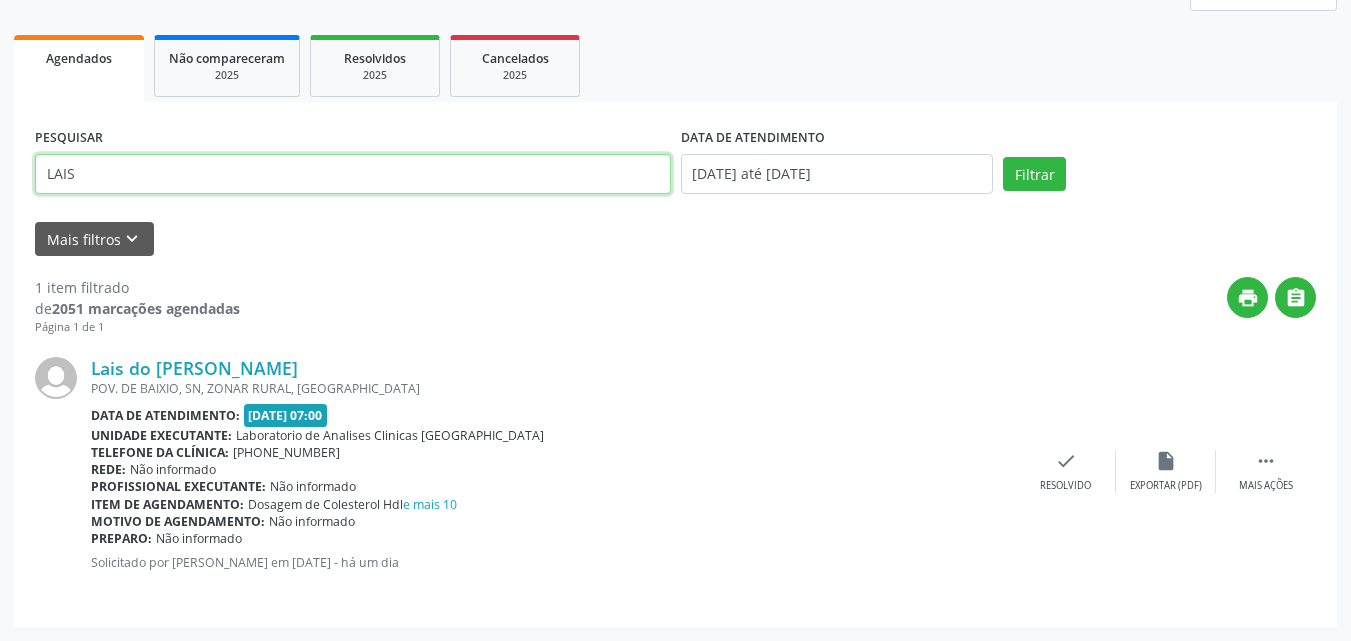 click on "Acompanhamento
Acompanhe a situação das marcações correntes e finalizadas
Relatórios
Agendamentos
Procedimentos realizados
Ano de acompanhamento
2025 2024 2023   Agendados   Não compareceram
2025
Resolvidos
2025
Cancelados
2025
PESQUISAR
LAIS
DATA DE ATENDIMENTO
01/07/2025 até 03/07/2025
Filtrar
UNIDADE DE REFERÊNCIA
Selecione uma UBS
Todas as UBS   Unidade Basica de Saude da Familia Dr Paulo Sudre   Centro de Enfrentamento Para Covid 19 de Campo Formoso   Central de Marcacao de Consultas e Exames de Campo Formoso   Vigilancia em Saude de Campo Formoso   PSF Lage dos Negros III   P S da Familia do Povoado de Caraibas   Unidade Basica de Saude da Familia Maninho Ferreira   P S de Curral da Ponta Psf Oseas Manoel da Silva   Farmacia Basica     P S da Familia do Povoado de Pocos" at bounding box center (675, 243) 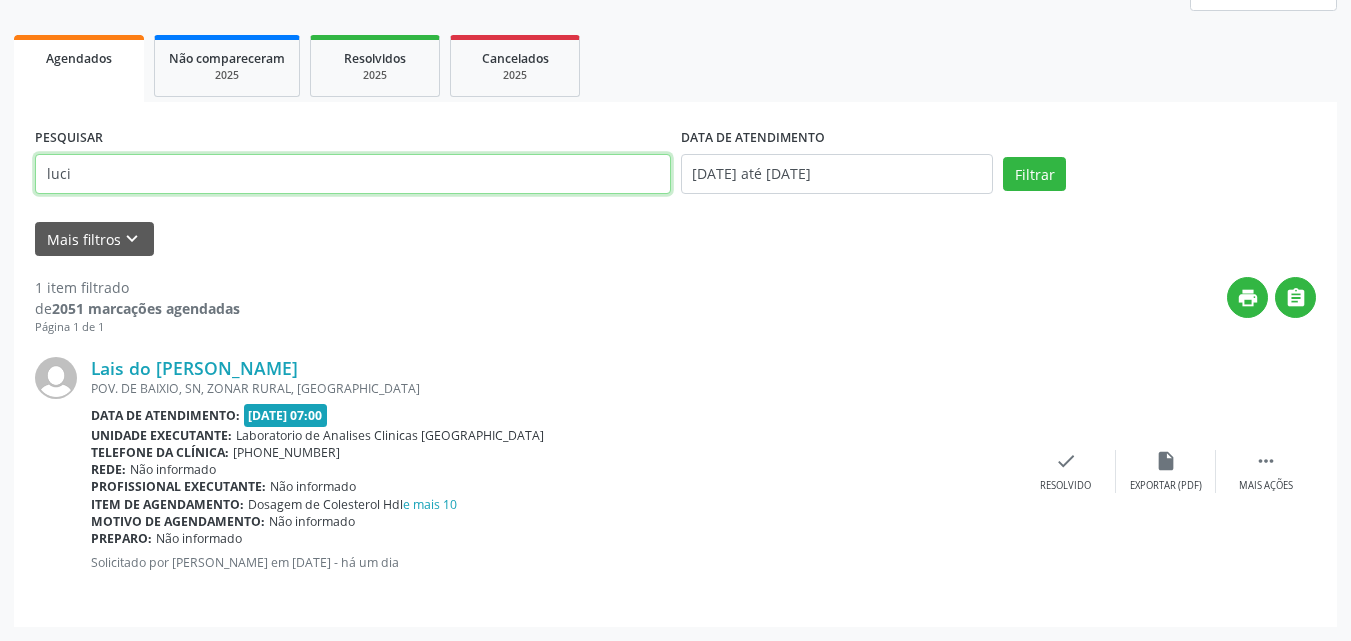 type on "luci" 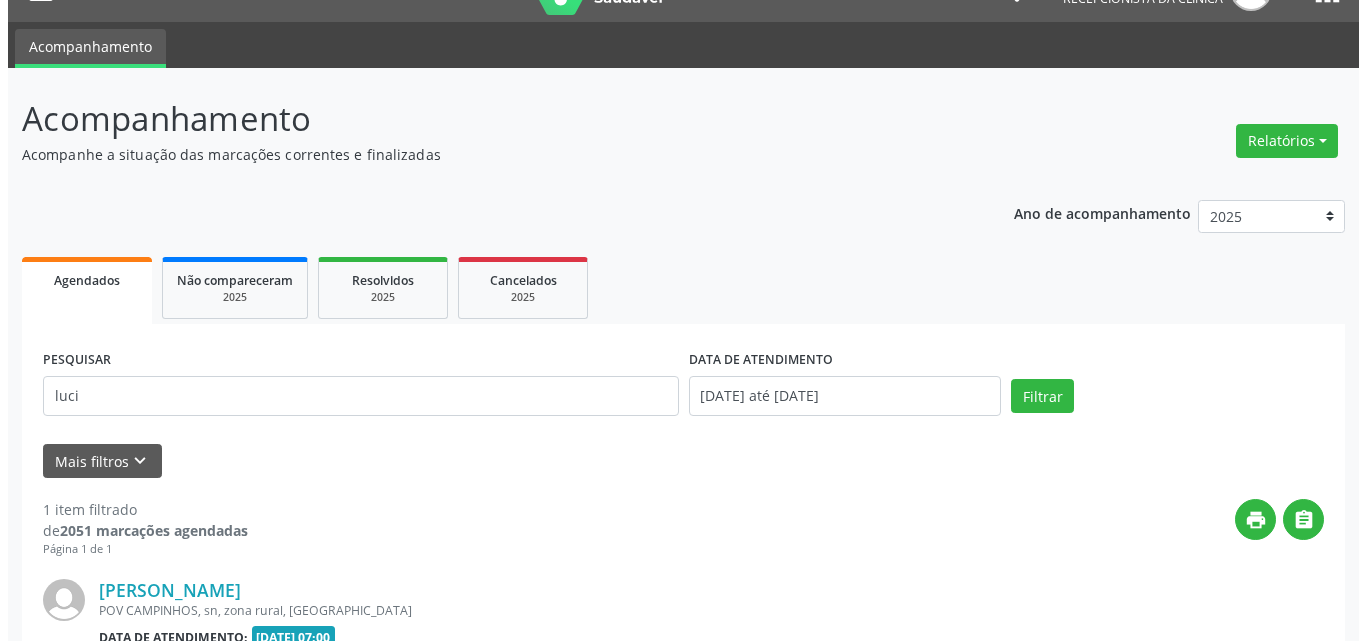 scroll, scrollTop: 264, scrollLeft: 0, axis: vertical 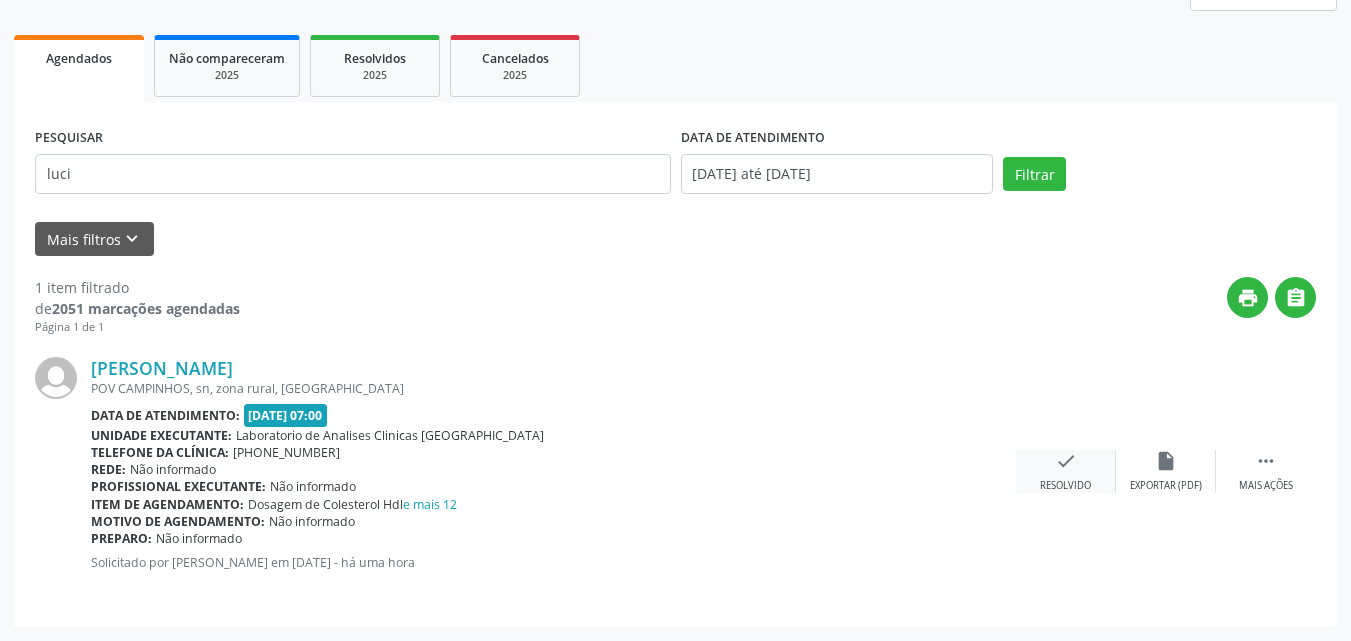 click on "check
Resolvido" at bounding box center [1066, 471] 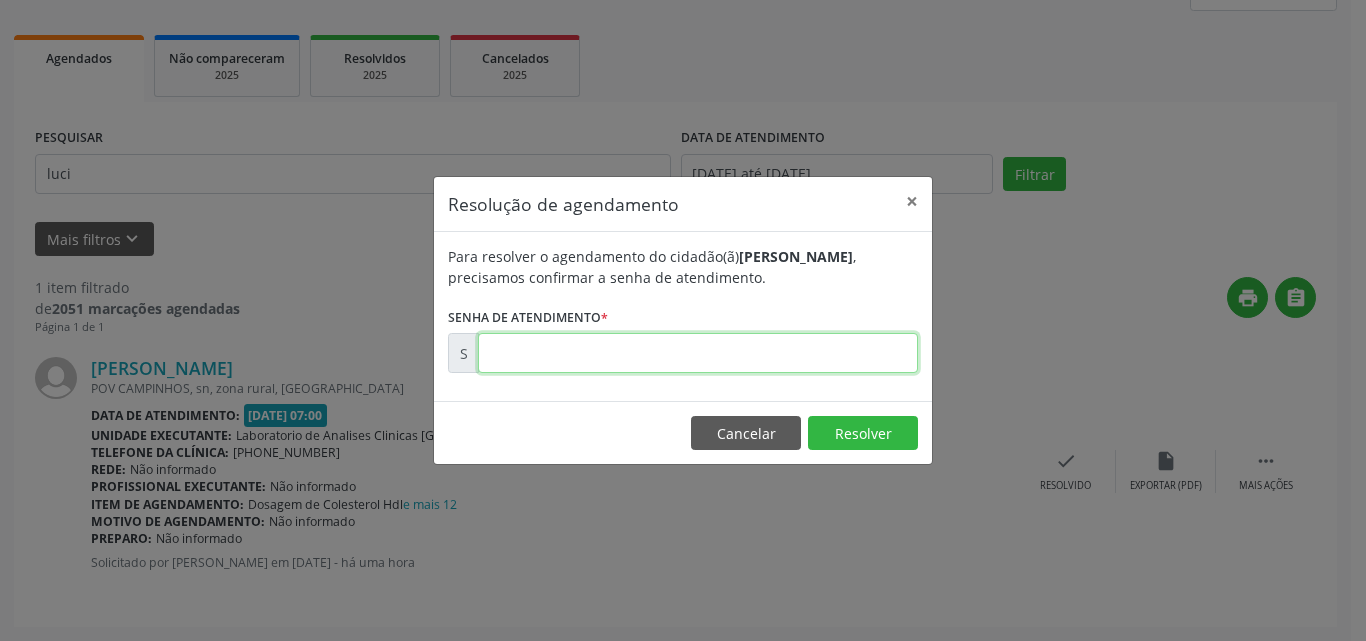 drag, startPoint x: 873, startPoint y: 352, endPoint x: 839, endPoint y: 351, distance: 34.0147 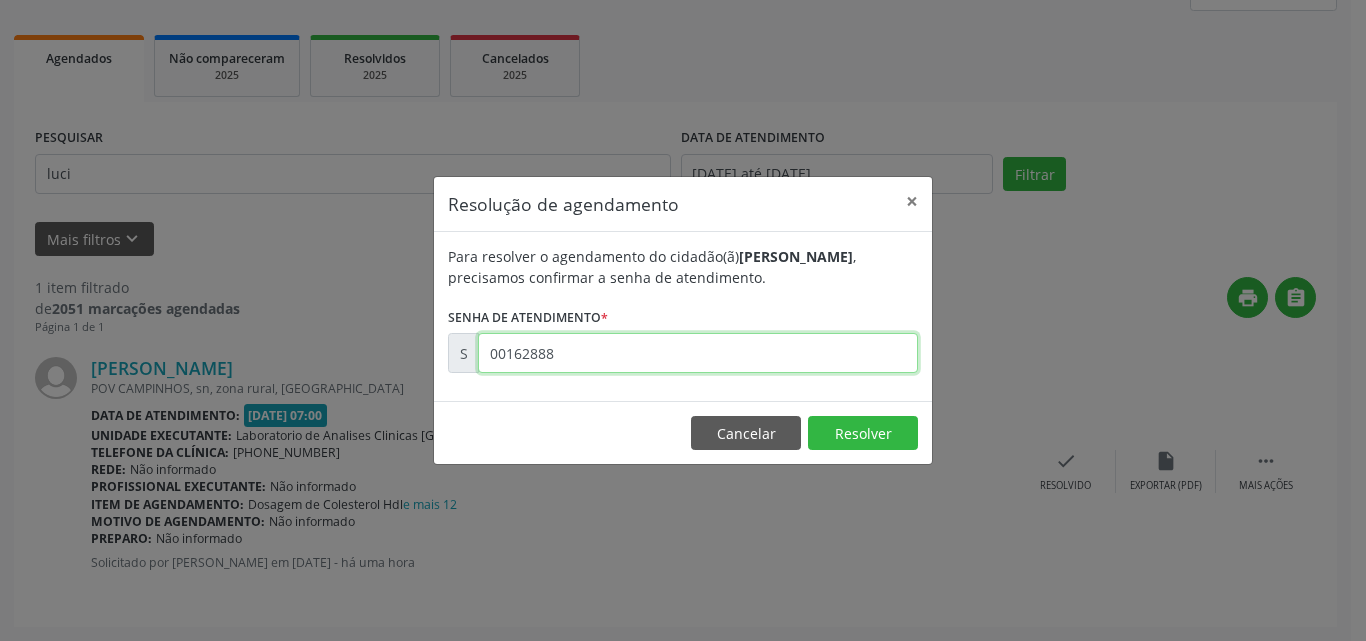 type on "00162888" 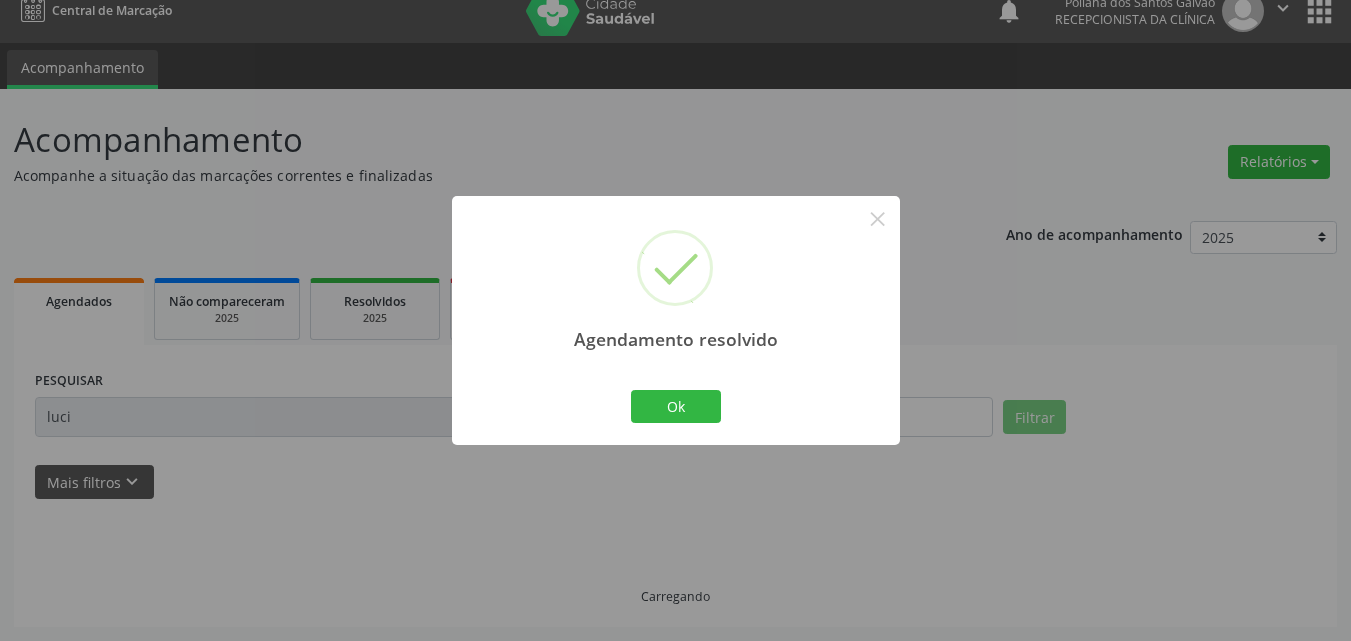scroll, scrollTop: 0, scrollLeft: 0, axis: both 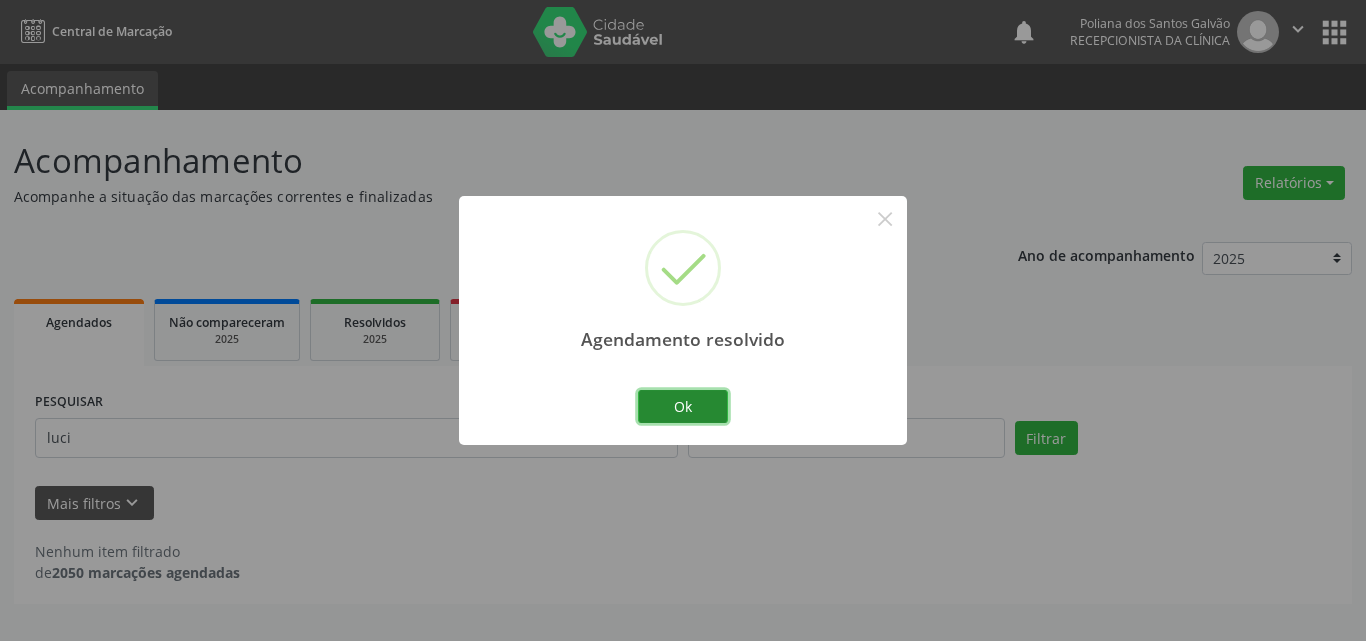 click on "Ok" at bounding box center (683, 407) 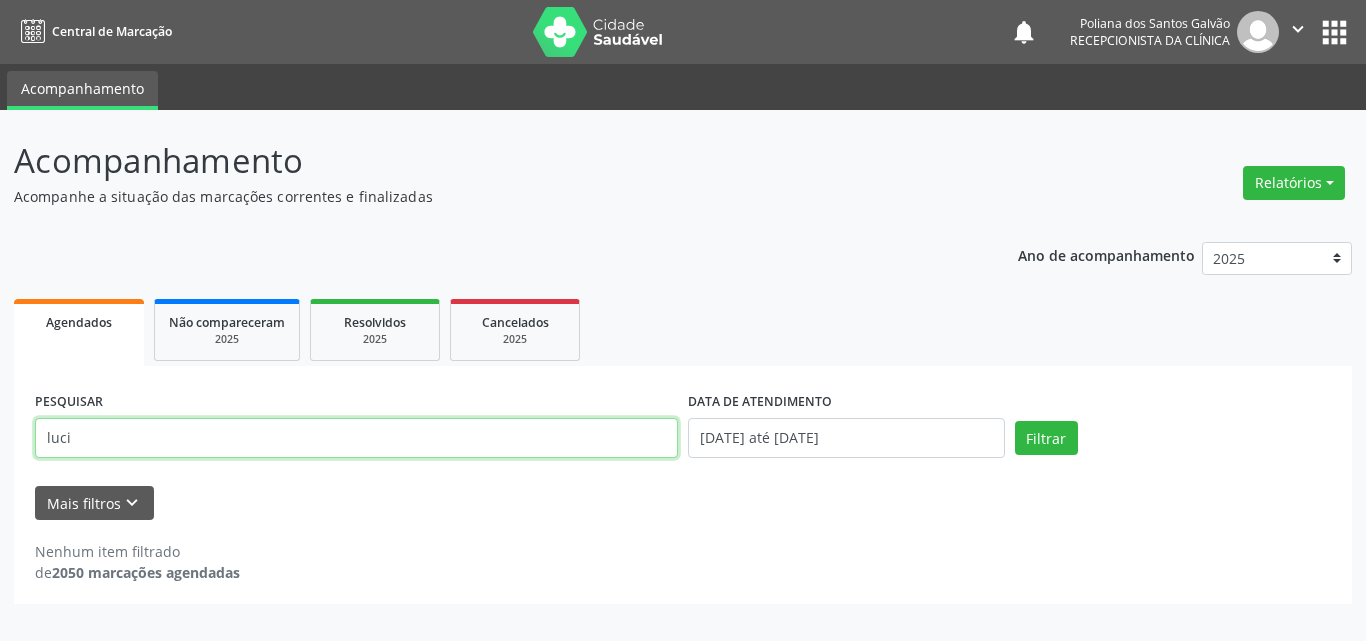 drag, startPoint x: 460, startPoint y: 446, endPoint x: 0, endPoint y: 197, distance: 523.06885 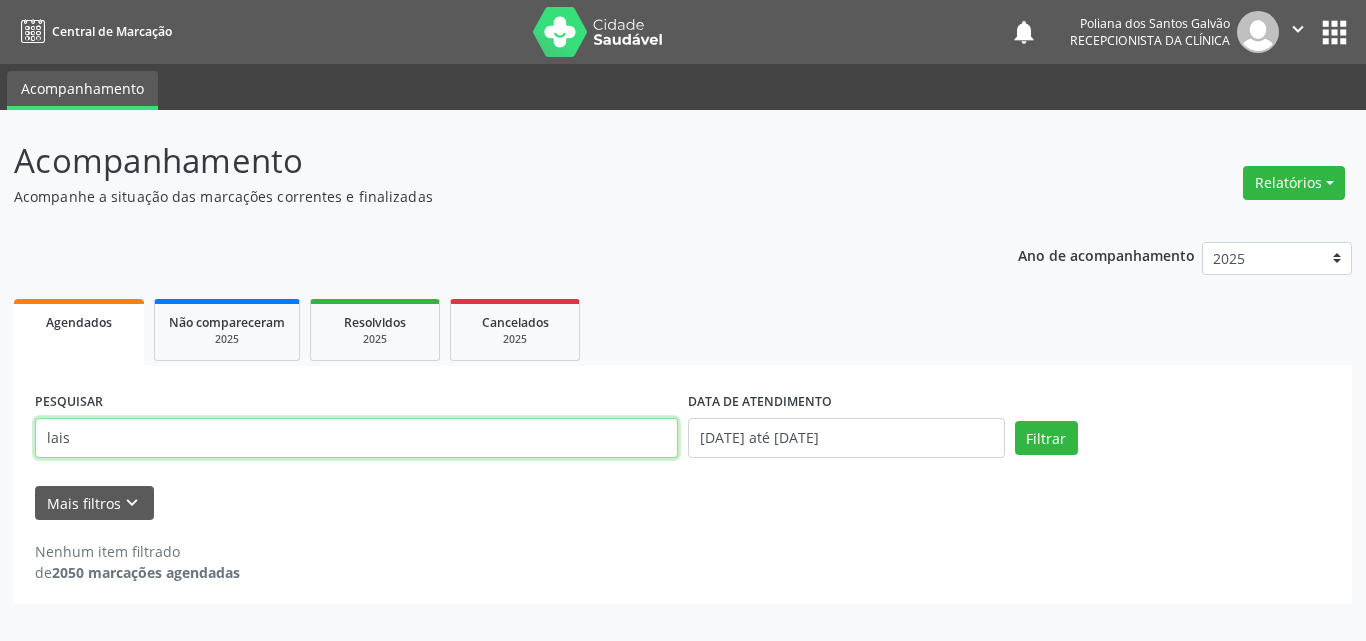 type on "lais" 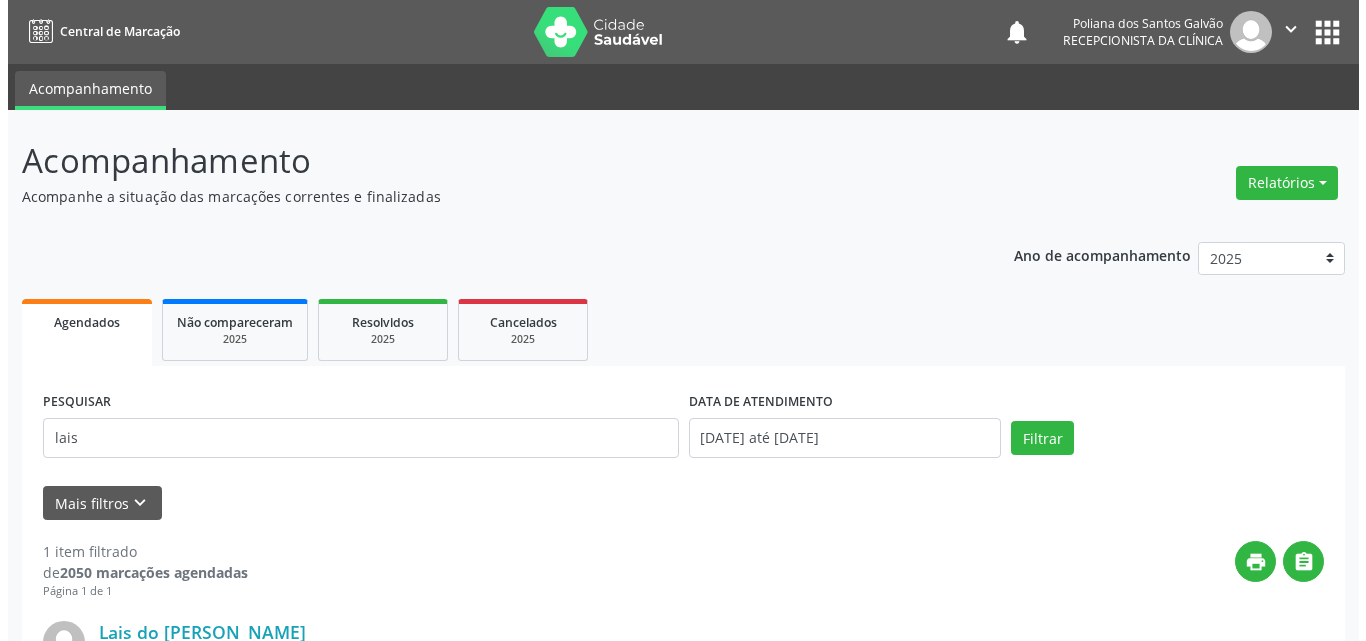 scroll, scrollTop: 264, scrollLeft: 0, axis: vertical 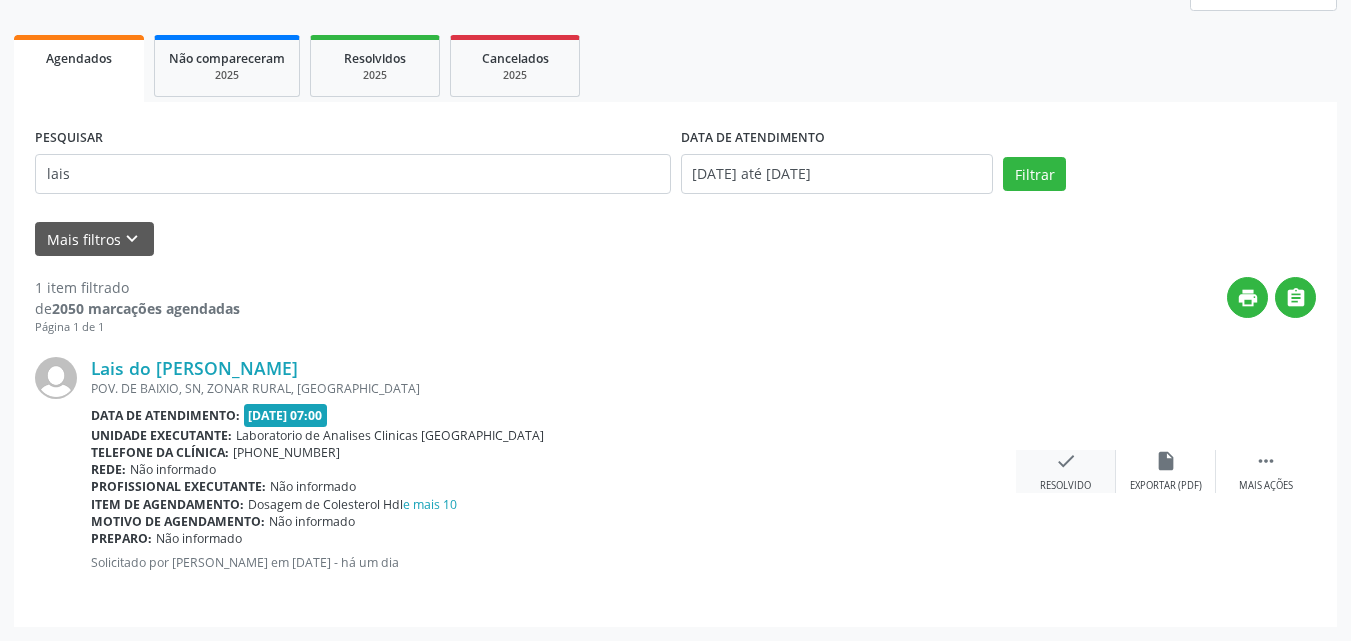 click on "check" at bounding box center [1066, 461] 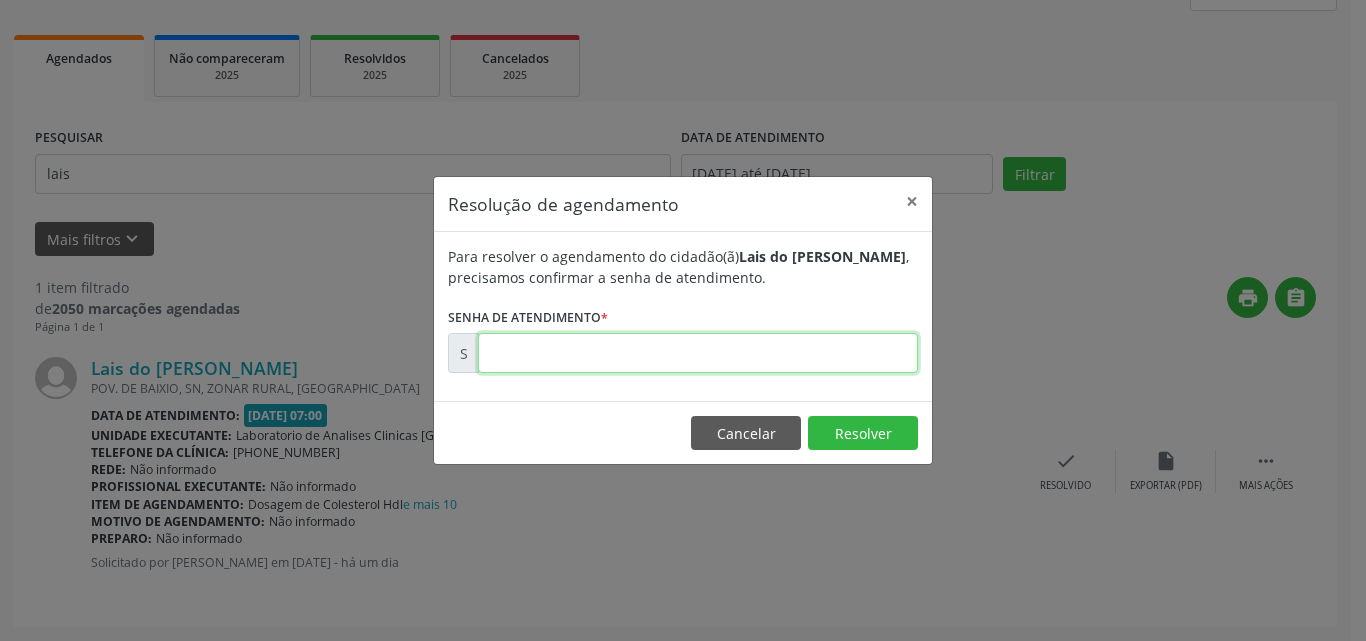 click at bounding box center (698, 353) 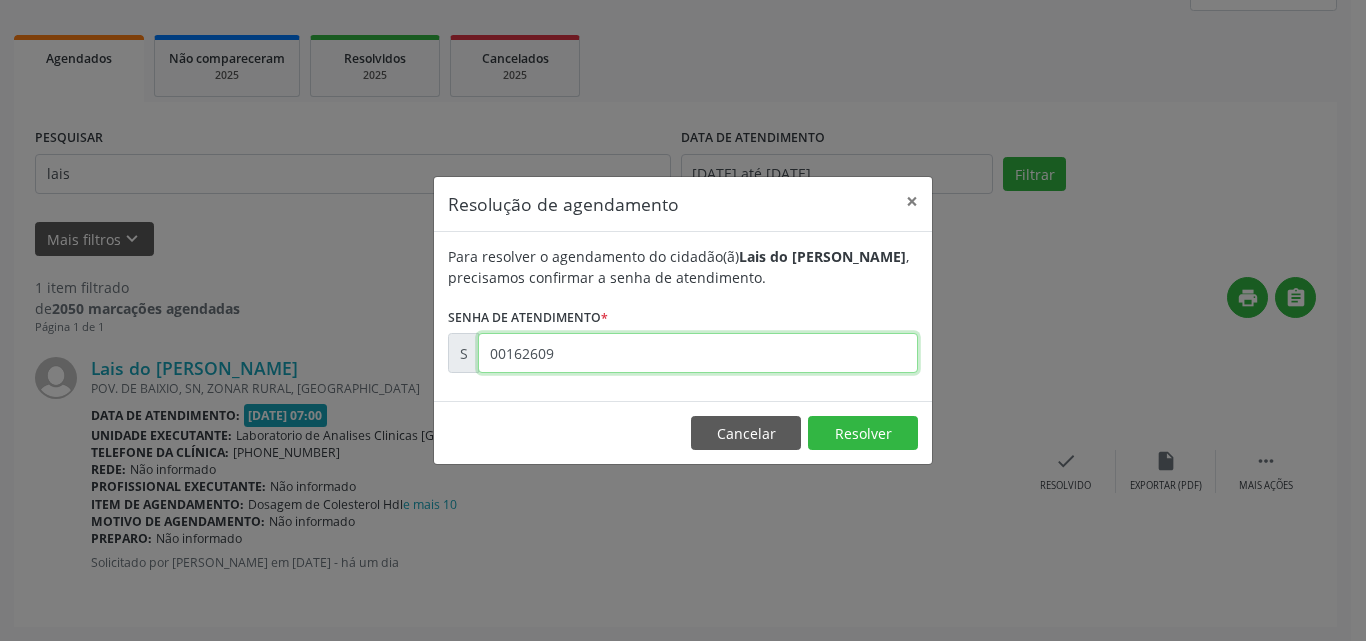 type on "00162609" 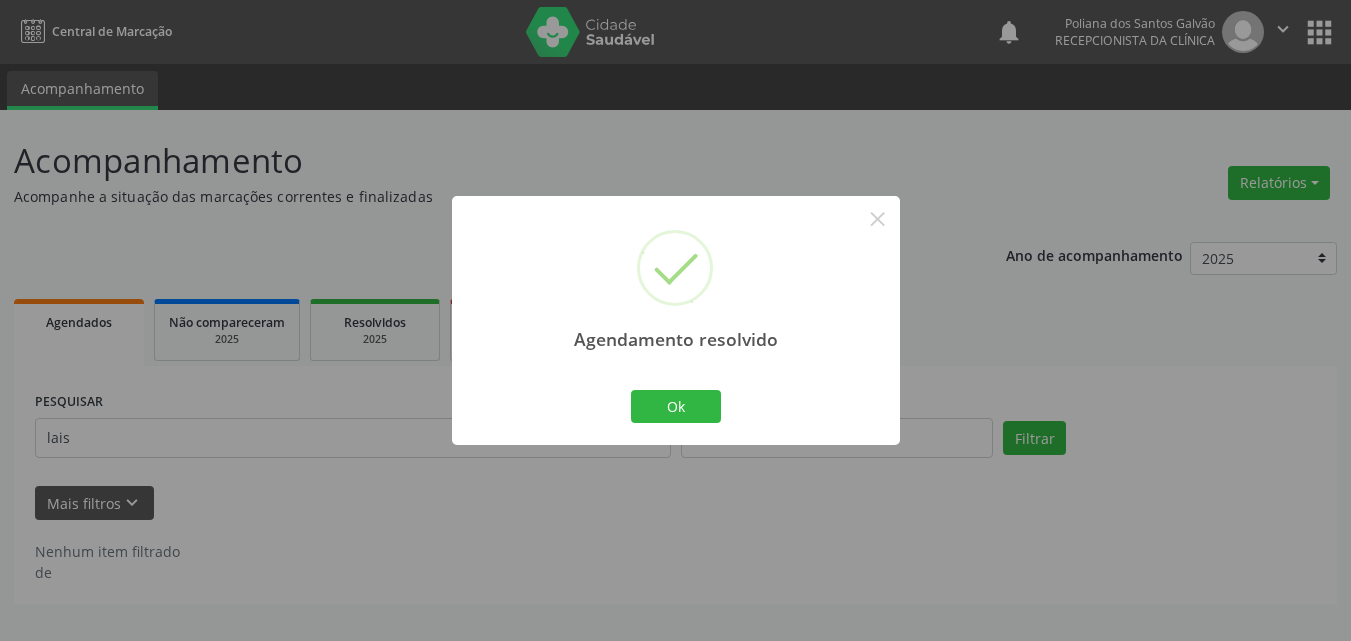 scroll, scrollTop: 0, scrollLeft: 0, axis: both 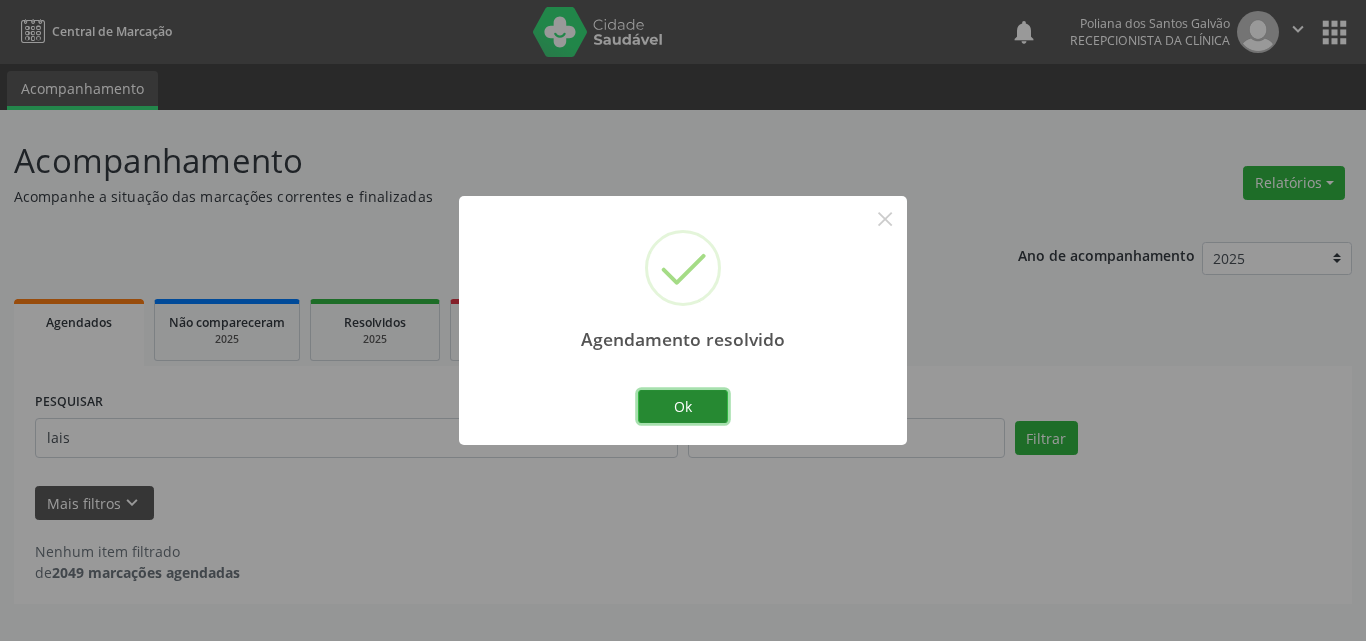 click on "Ok" at bounding box center [683, 407] 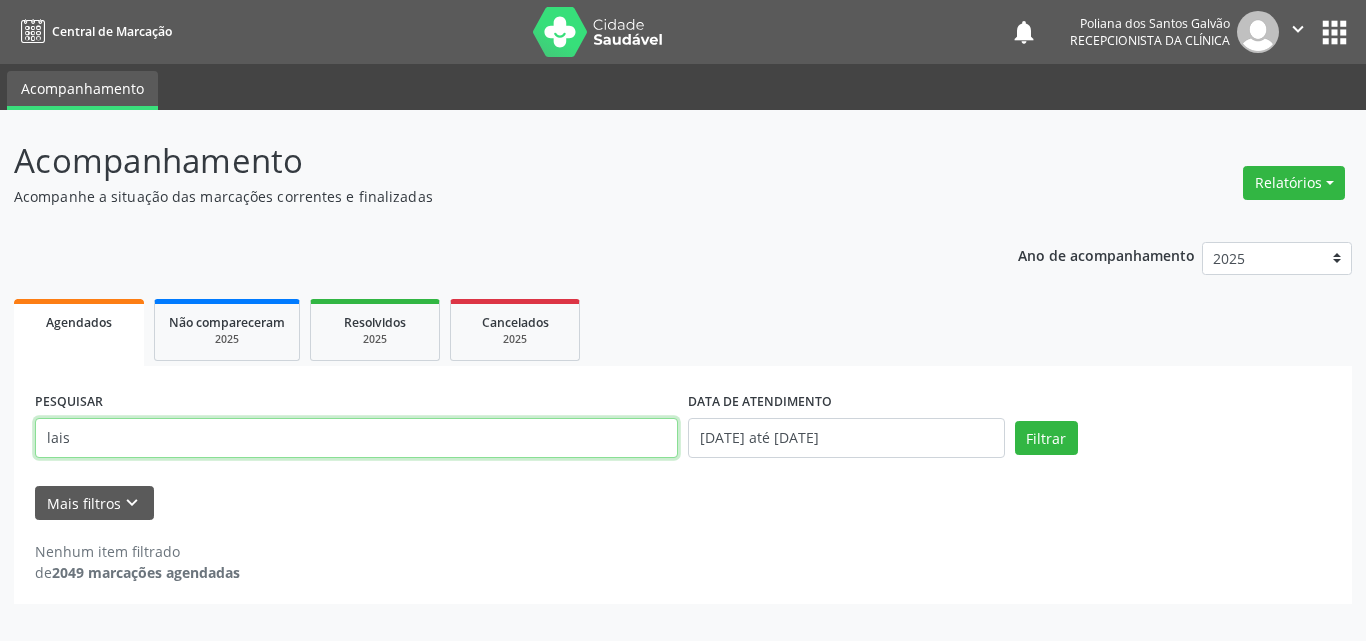 drag, startPoint x: 569, startPoint y: 449, endPoint x: 1, endPoint y: 292, distance: 589.2987 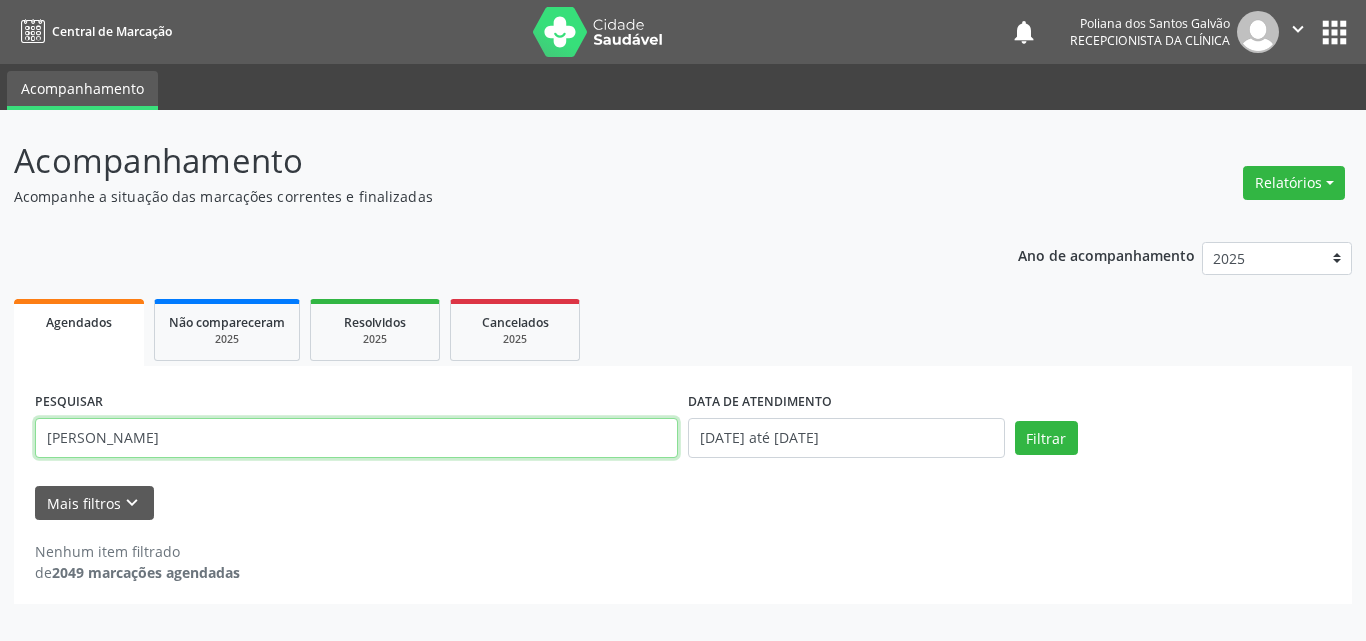 click on "Filtrar" at bounding box center (1046, 438) 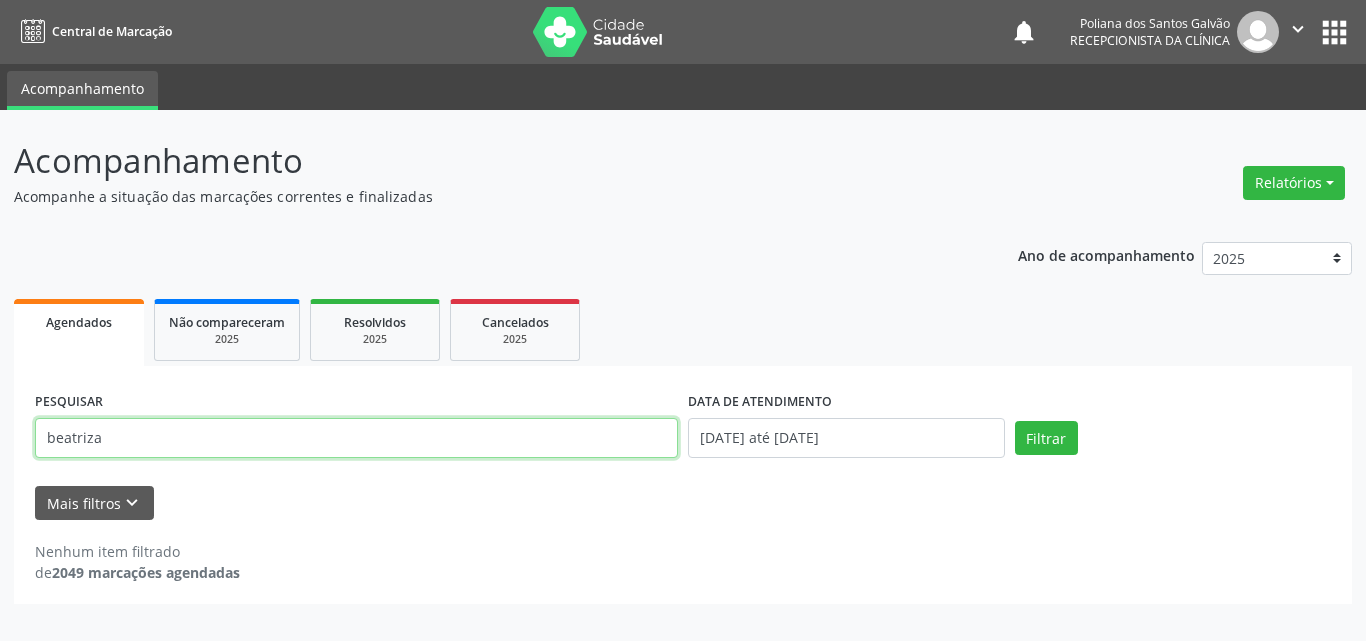 click on "beatriza" at bounding box center (356, 438) 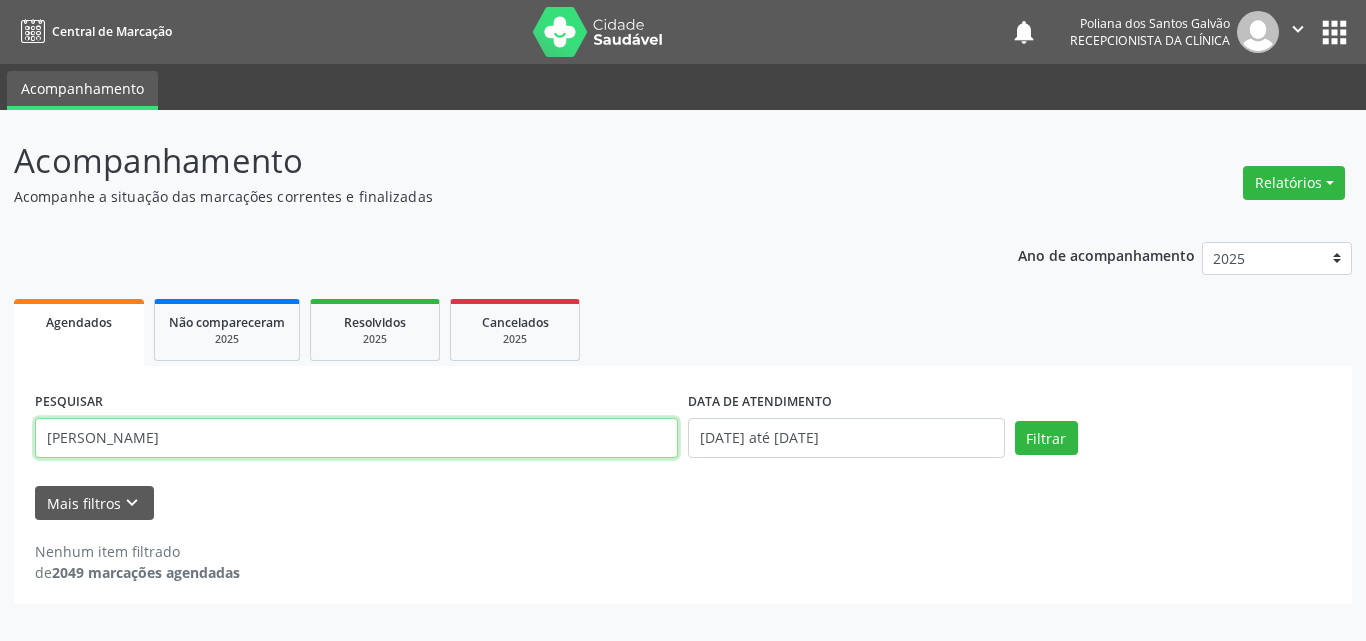 type on "beatriz" 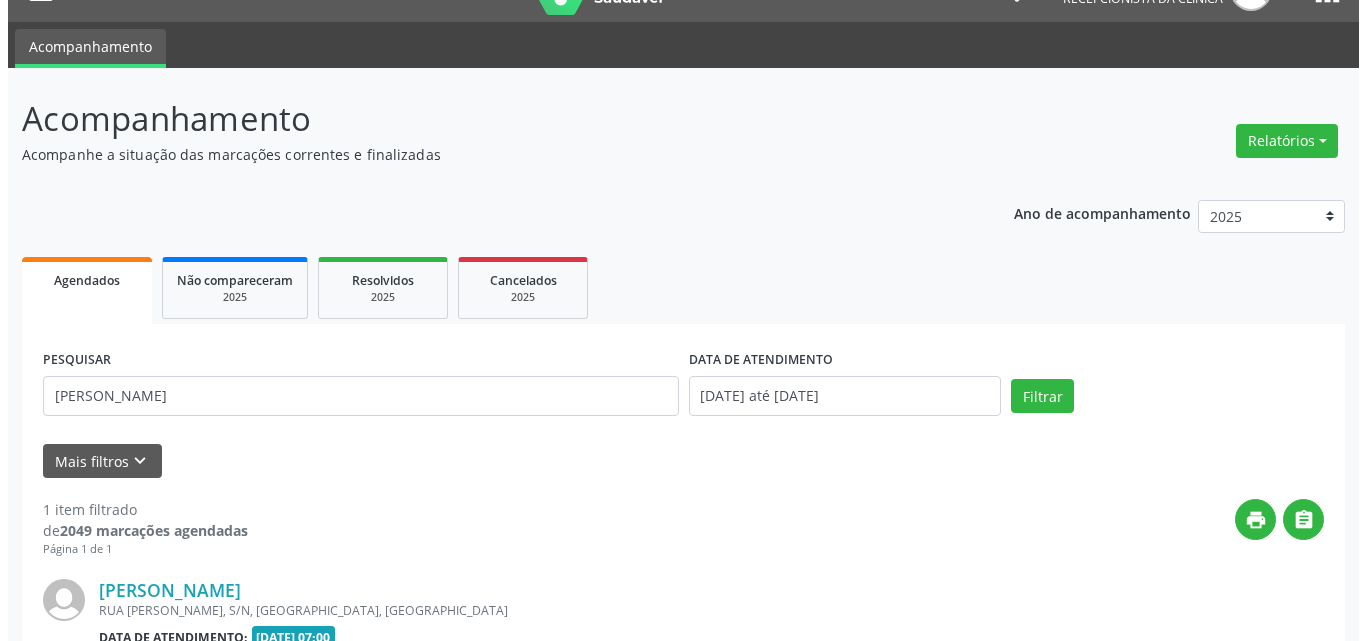 scroll, scrollTop: 264, scrollLeft: 0, axis: vertical 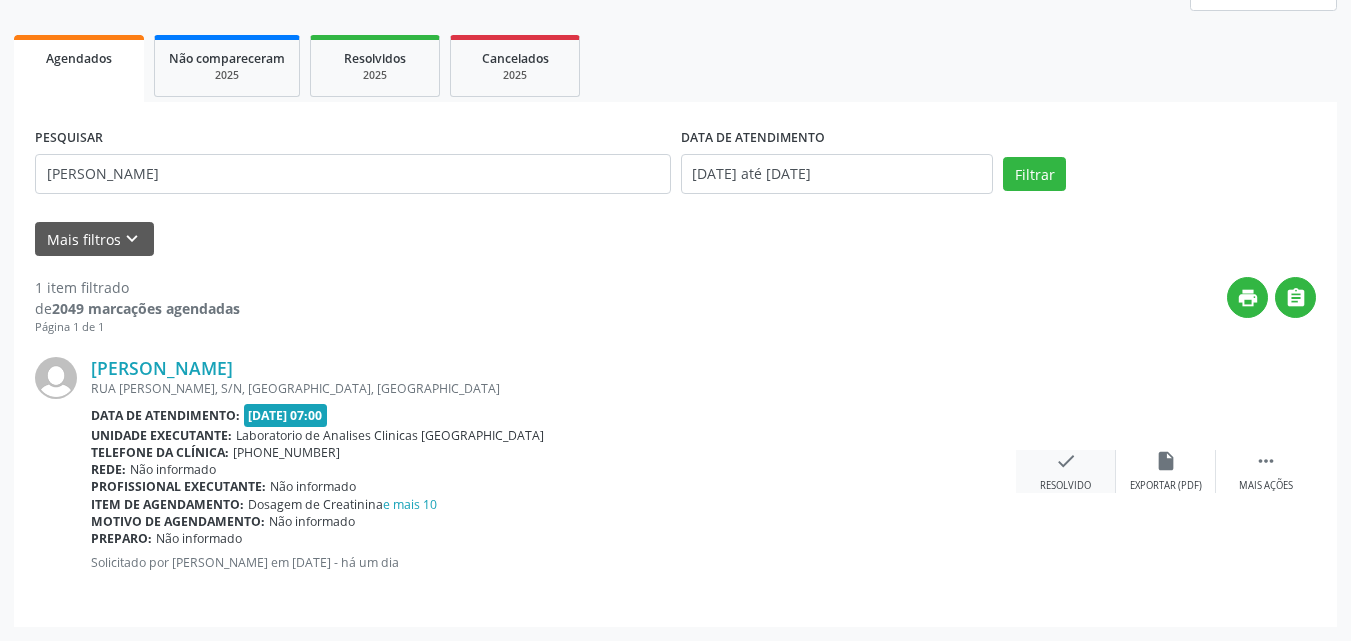 click on "check
Resolvido" at bounding box center (1066, 471) 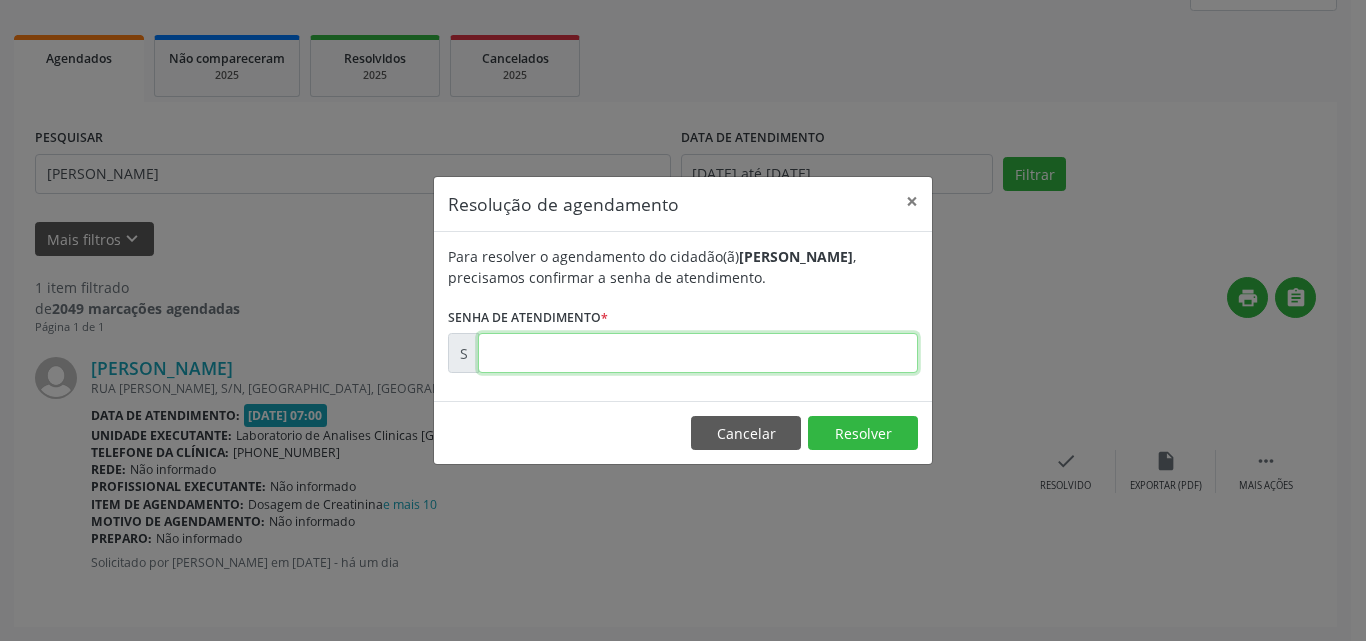 click at bounding box center [698, 353] 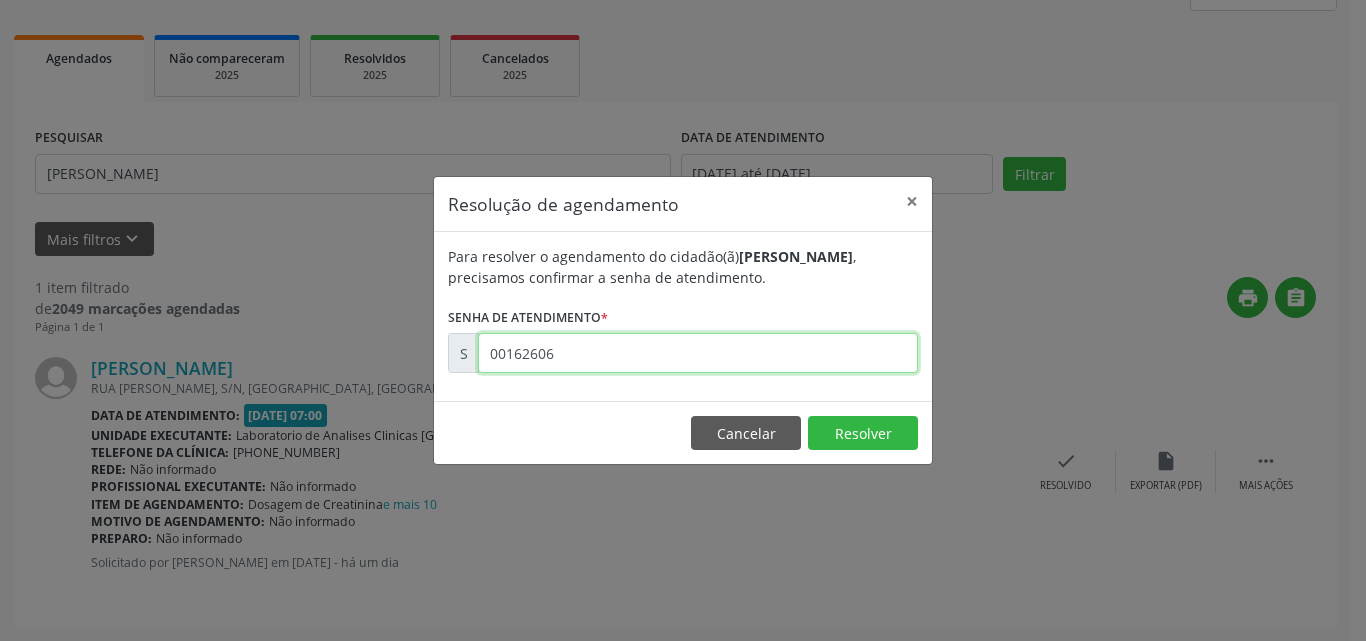 type on "00162606" 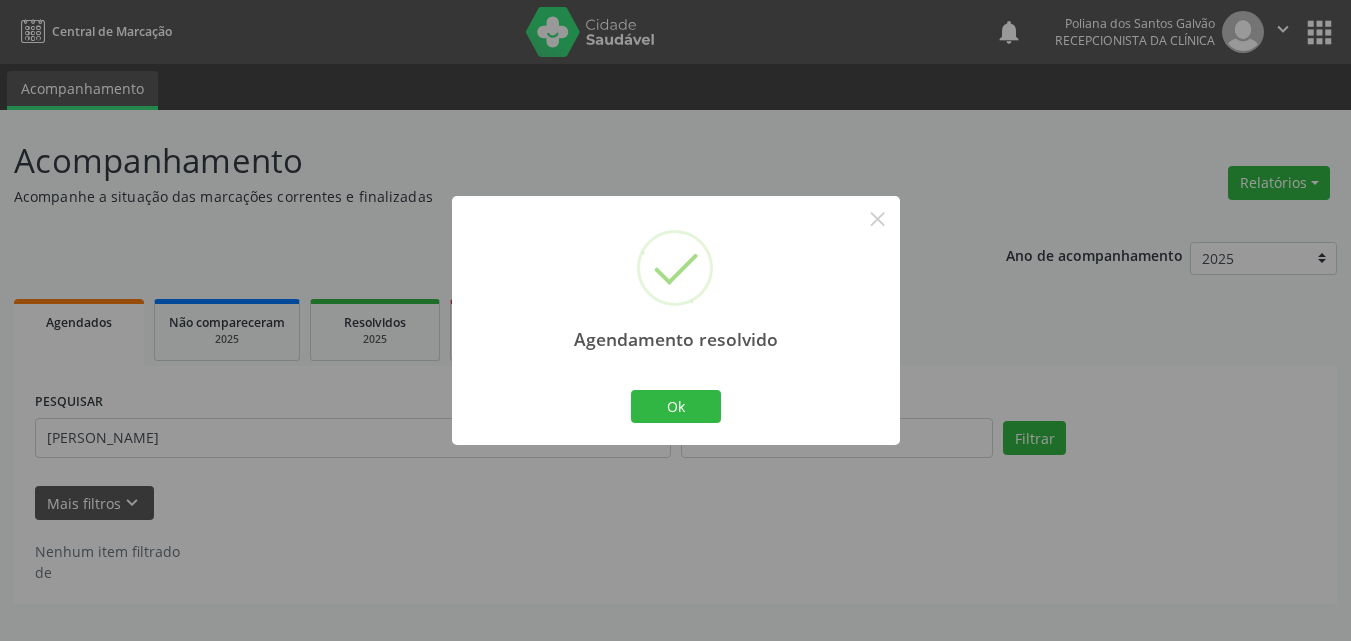 scroll, scrollTop: 0, scrollLeft: 0, axis: both 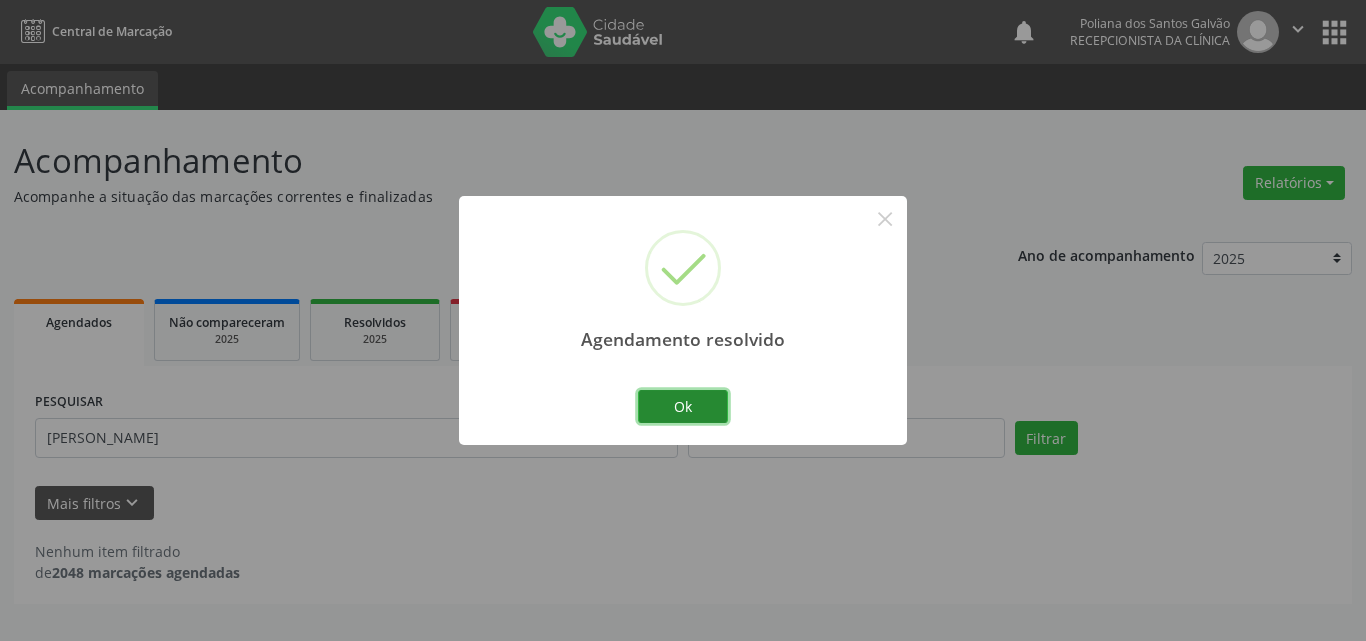 drag, startPoint x: 689, startPoint y: 413, endPoint x: 675, endPoint y: 416, distance: 14.3178215 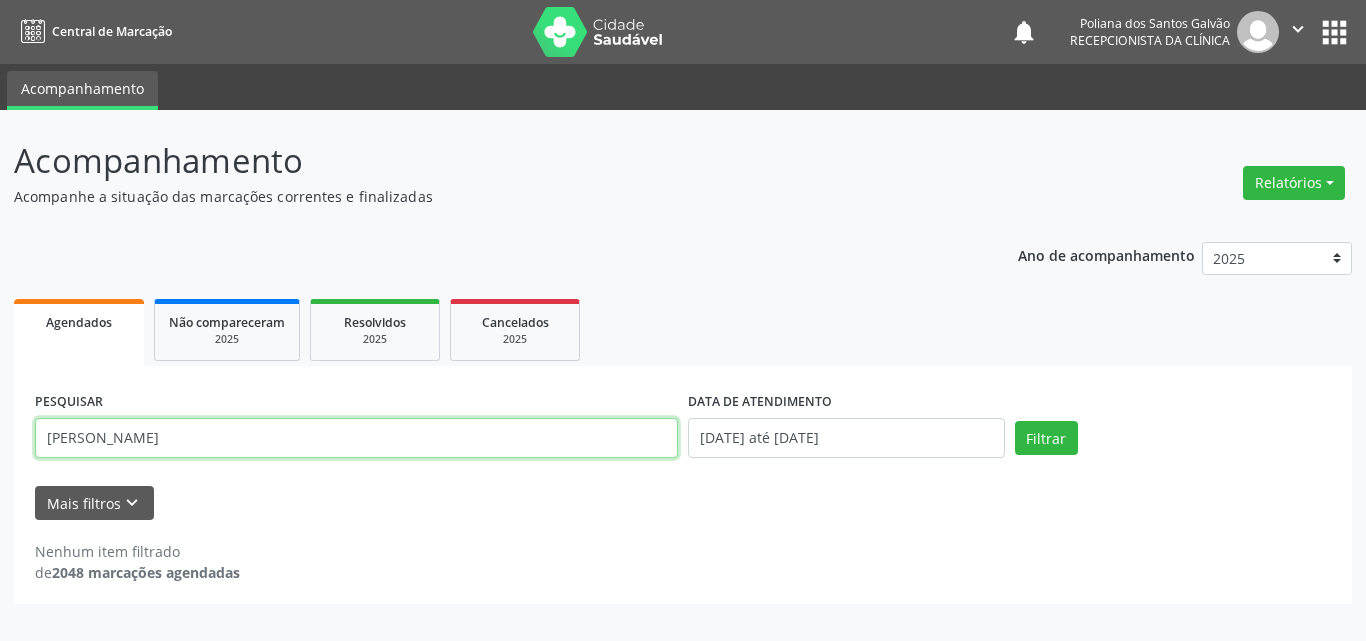 drag, startPoint x: 607, startPoint y: 437, endPoint x: 0, endPoint y: 327, distance: 616.88654 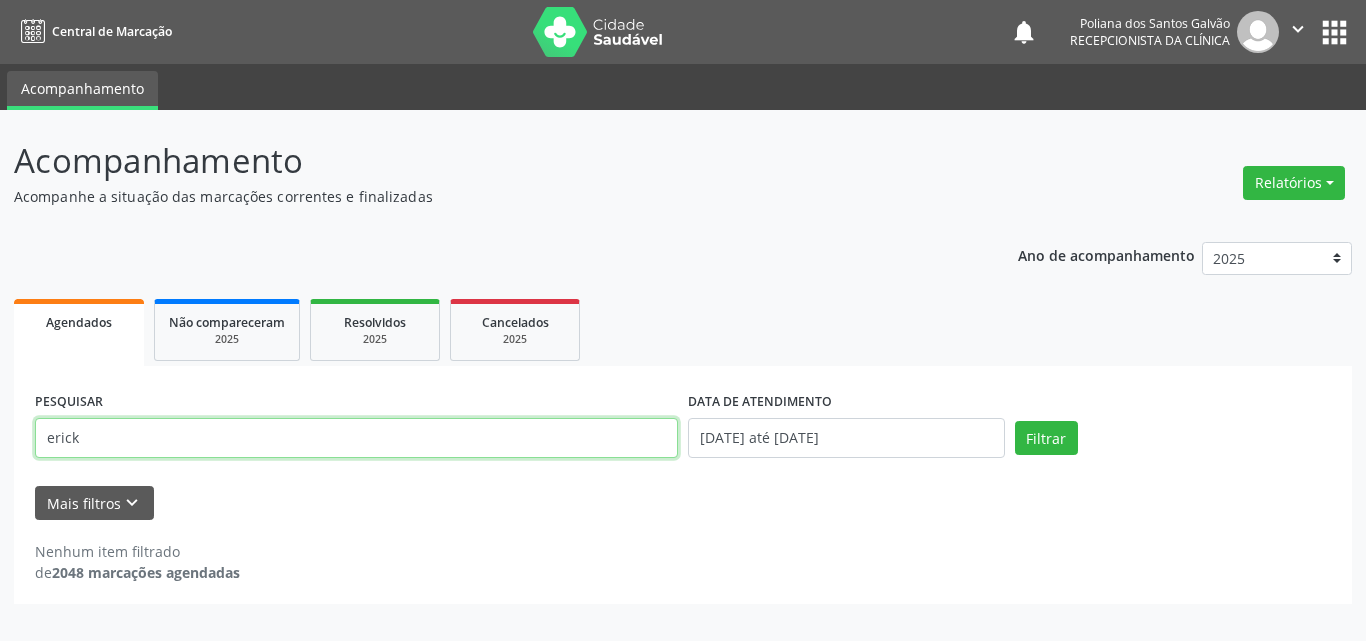 type on "erick" 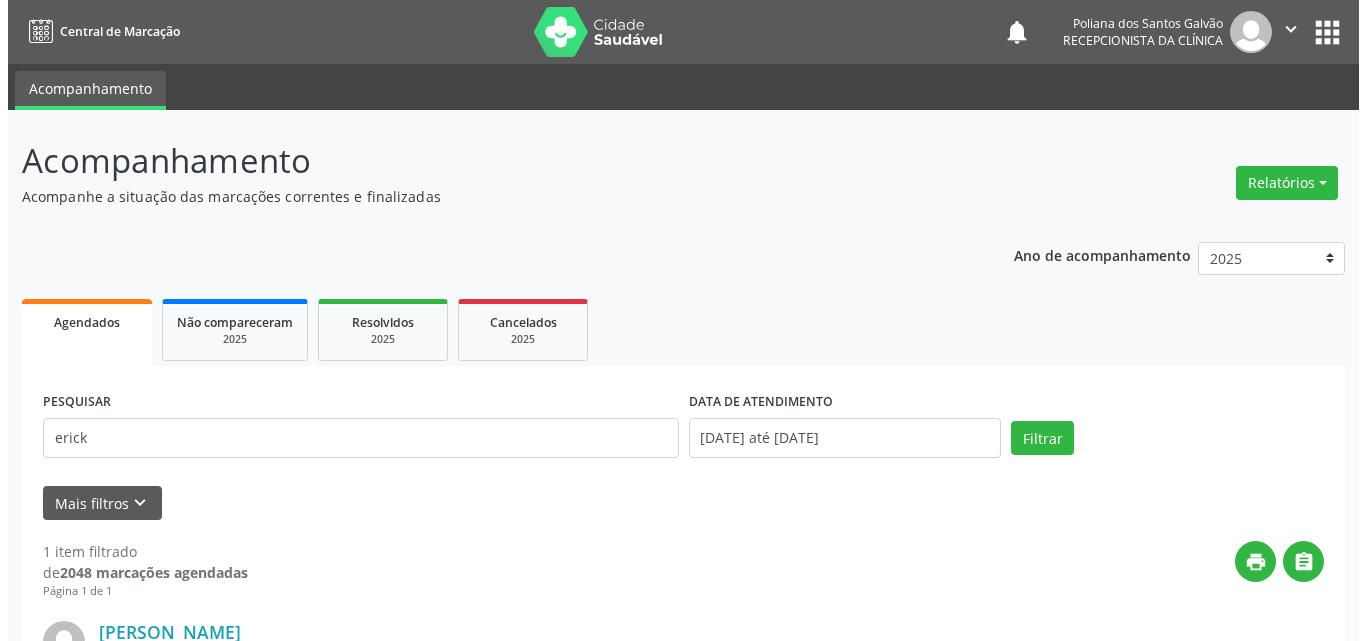 scroll, scrollTop: 264, scrollLeft: 0, axis: vertical 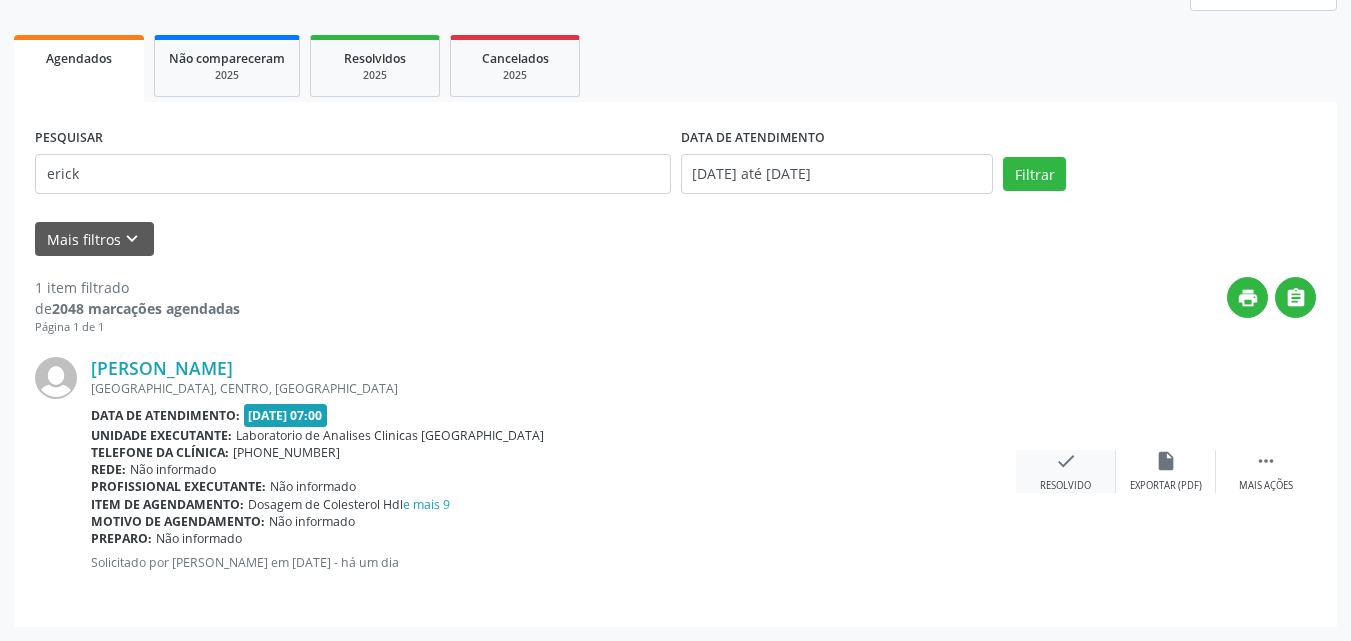 click on "check" at bounding box center [1066, 461] 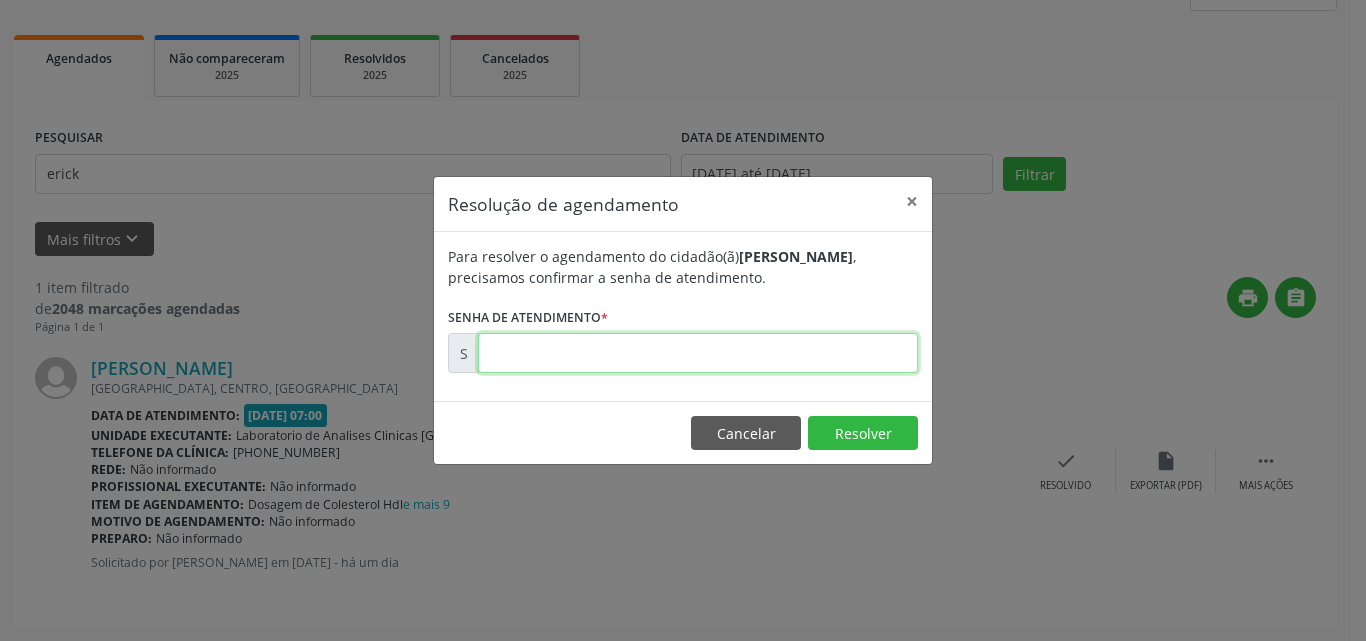 click at bounding box center [698, 353] 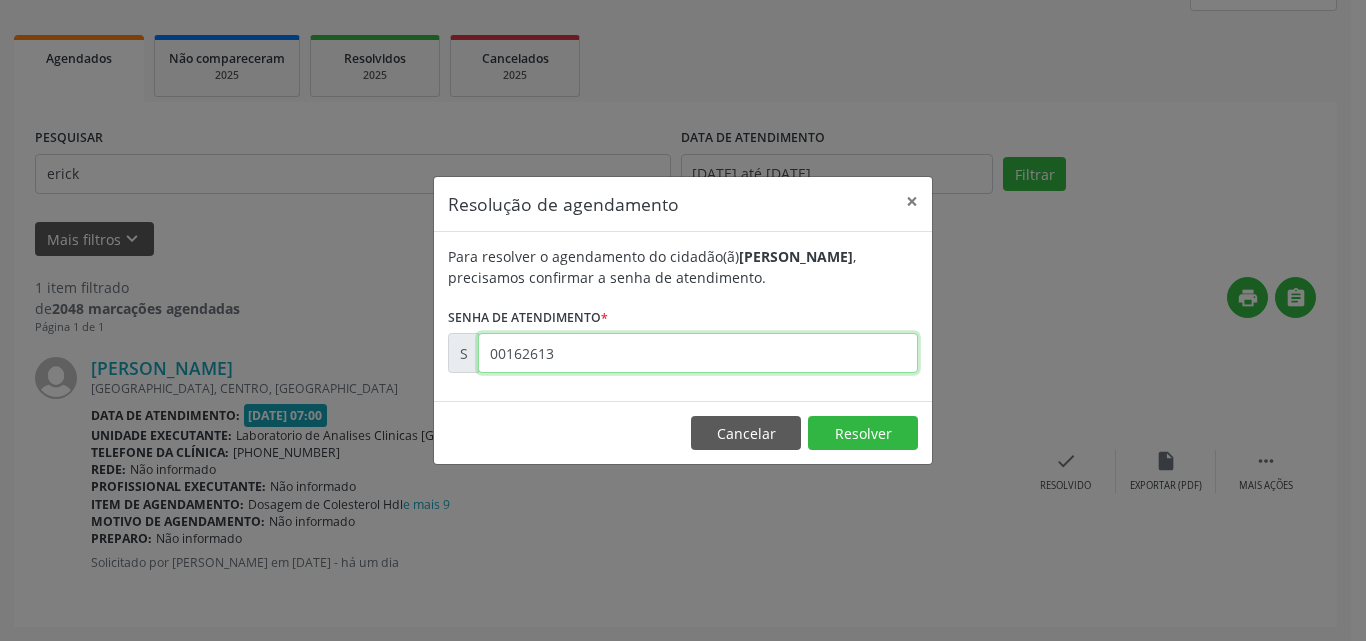 type on "00162613" 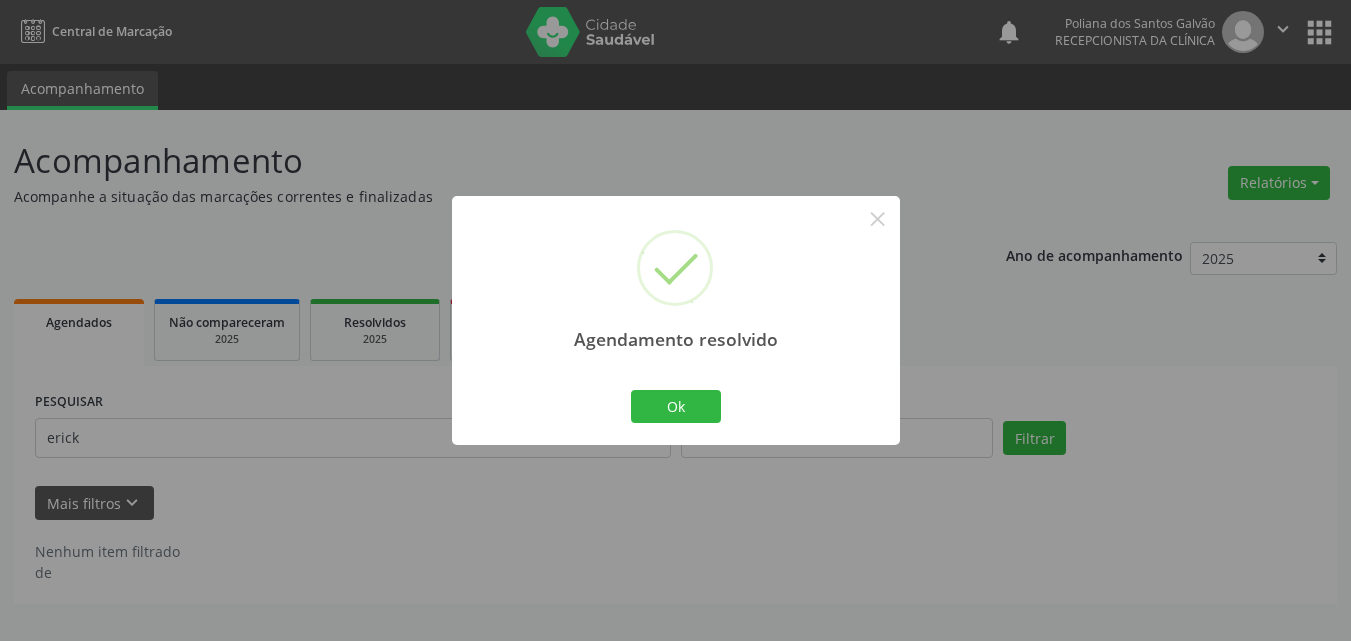 scroll, scrollTop: 0, scrollLeft: 0, axis: both 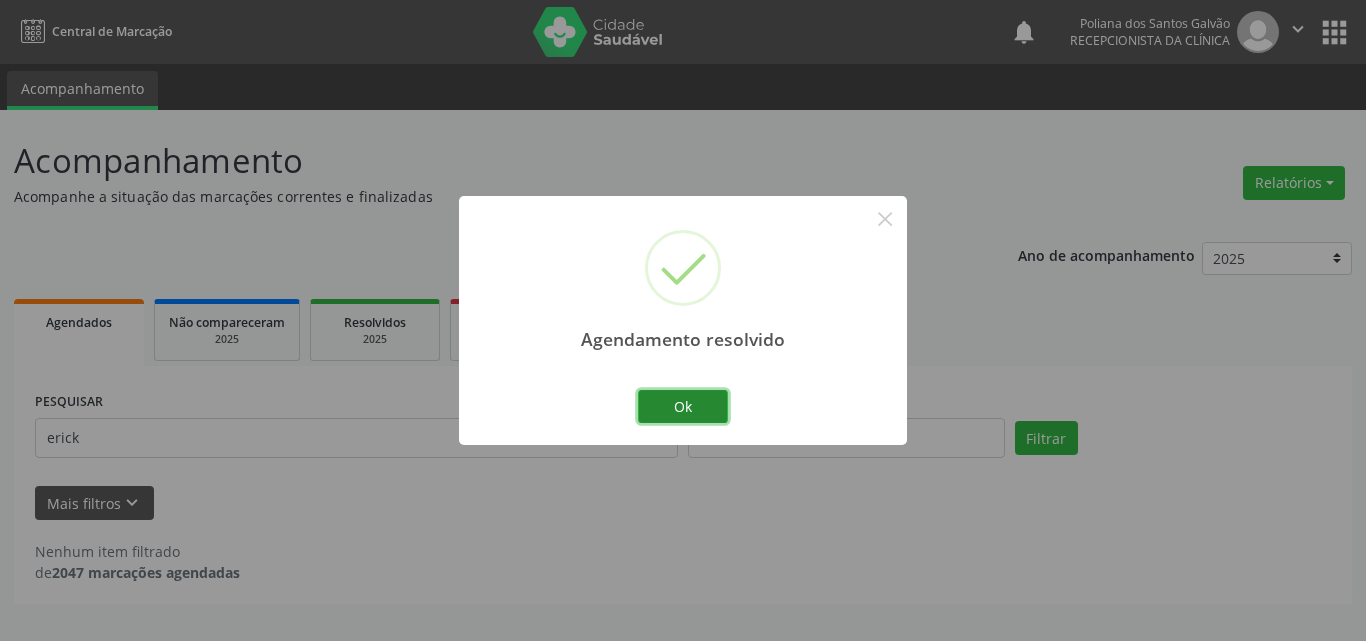 click on "Ok" at bounding box center [683, 407] 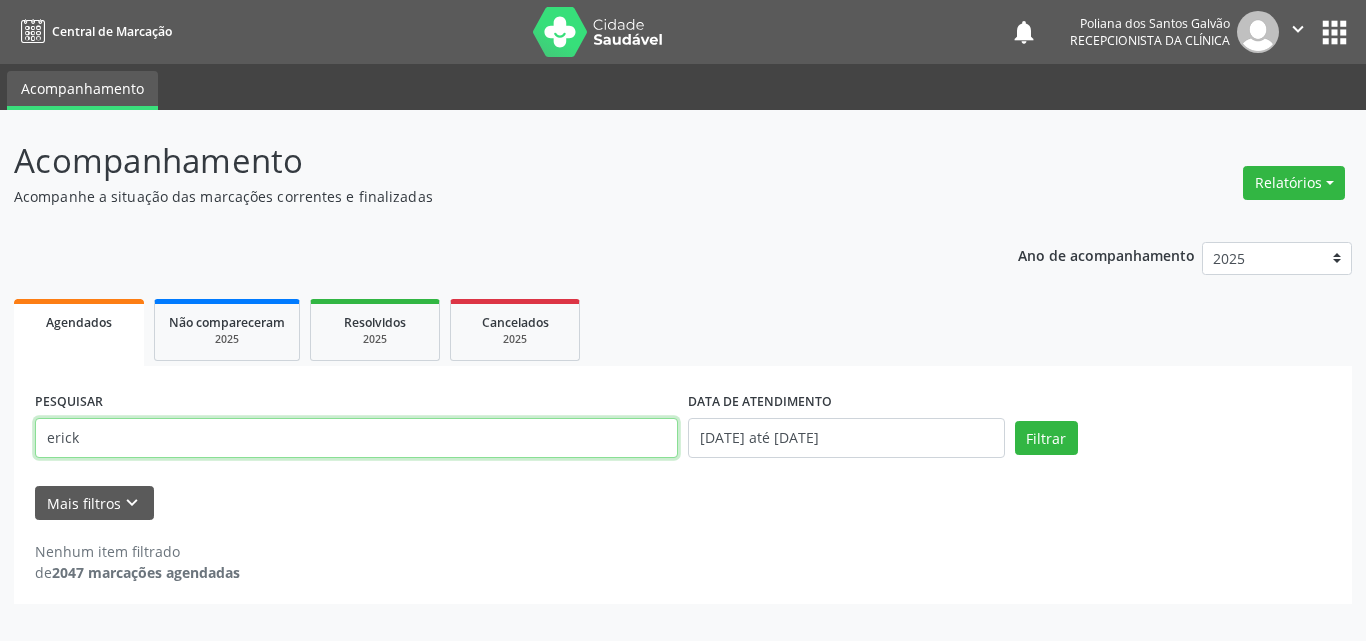 drag, startPoint x: 546, startPoint y: 440, endPoint x: 0, endPoint y: 314, distance: 560.3499 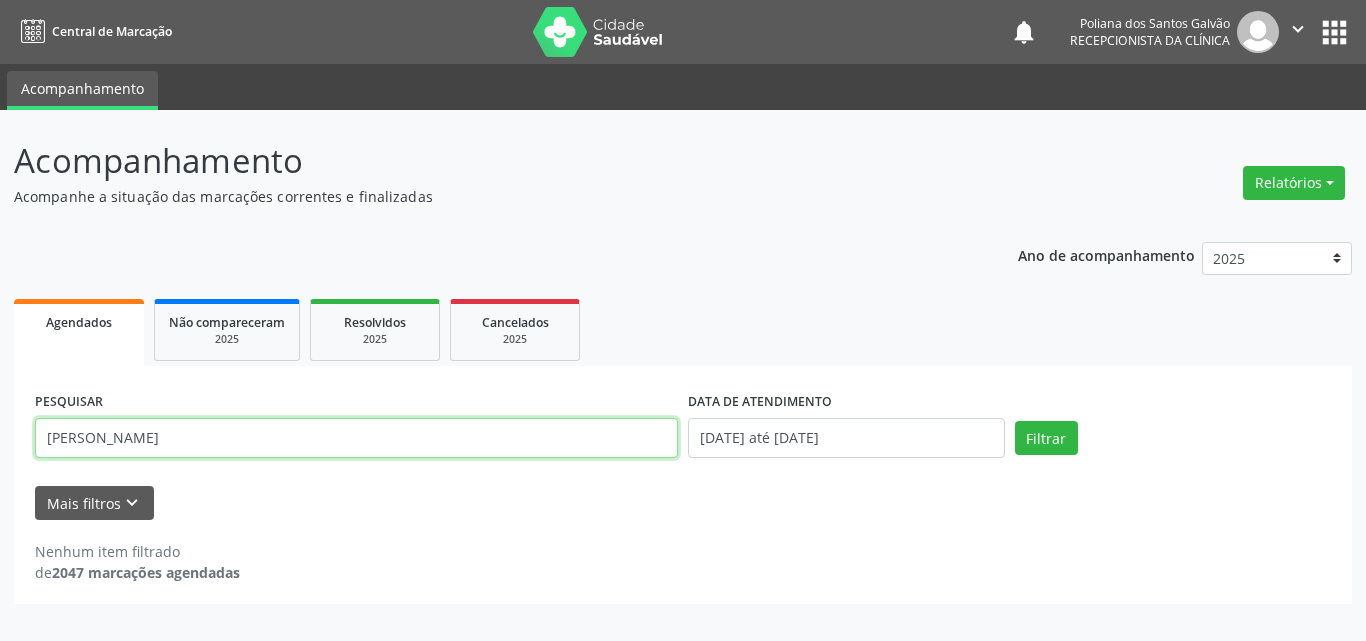 type on "maria isabel" 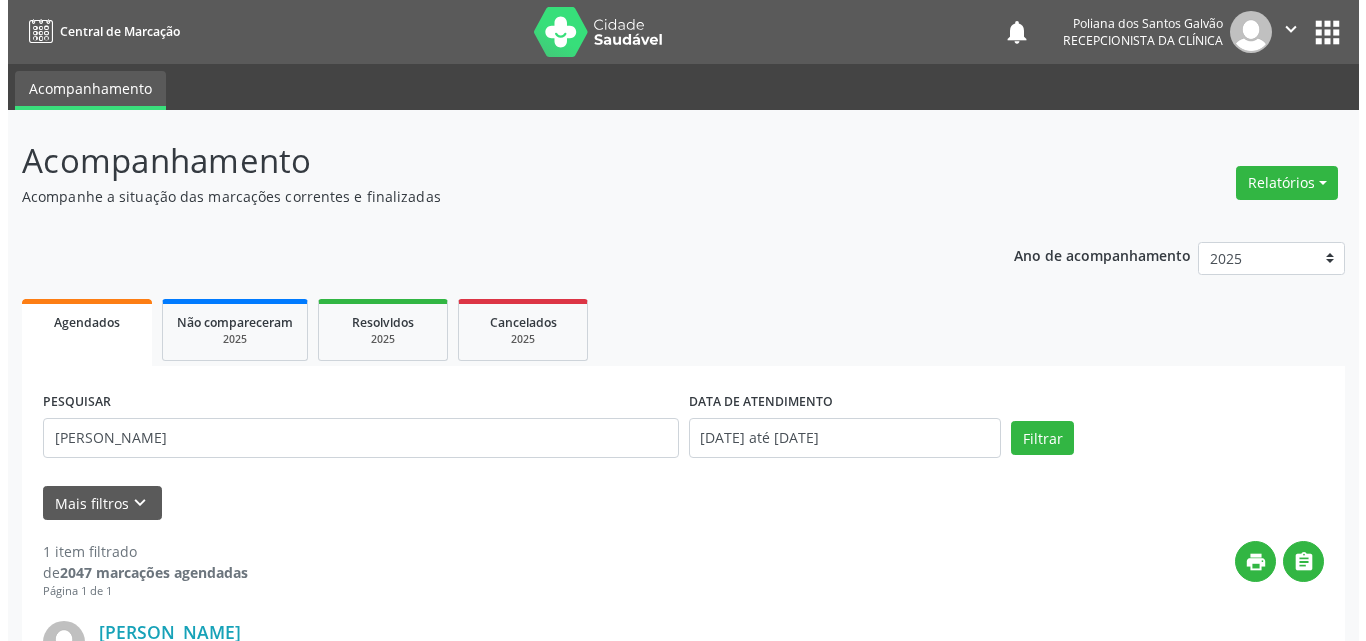 scroll, scrollTop: 264, scrollLeft: 0, axis: vertical 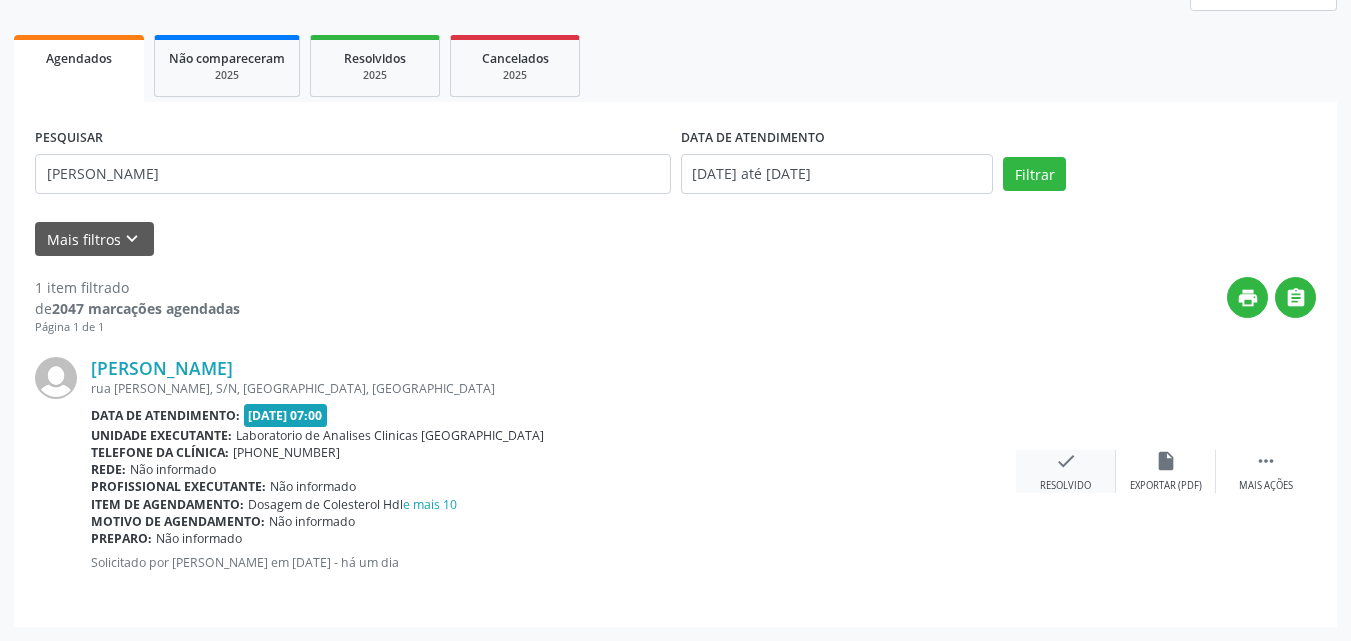 click on "check
Resolvido" at bounding box center (1066, 471) 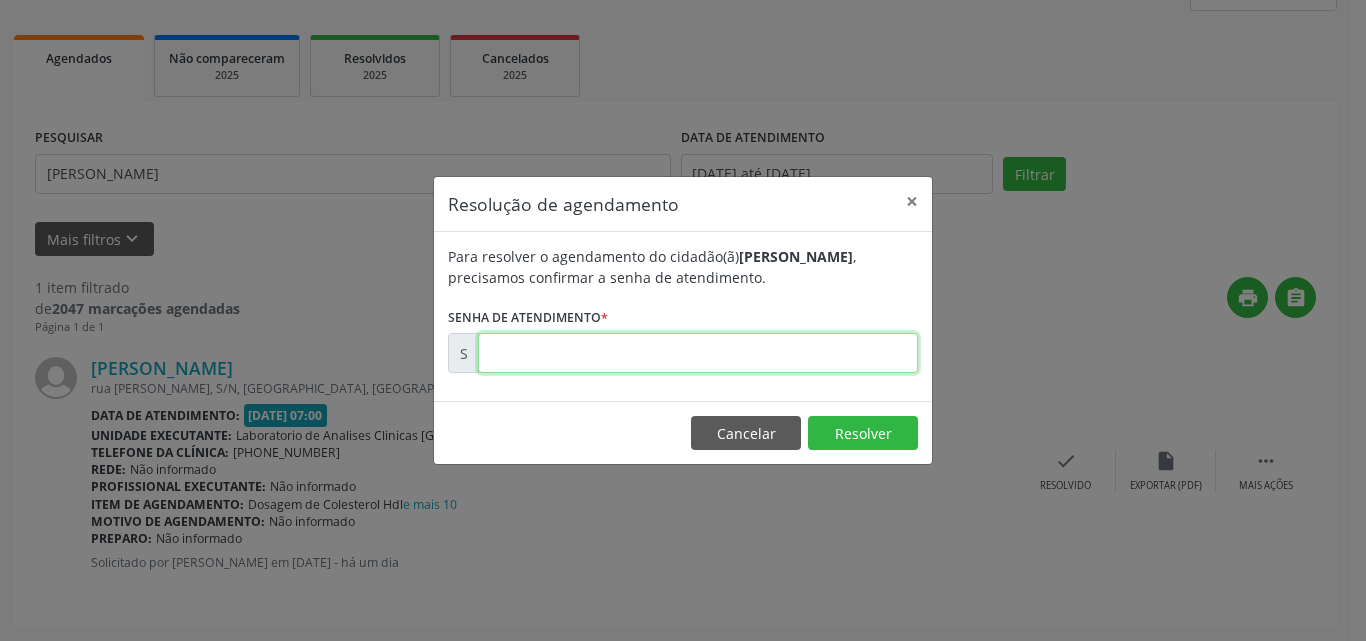 click at bounding box center [698, 353] 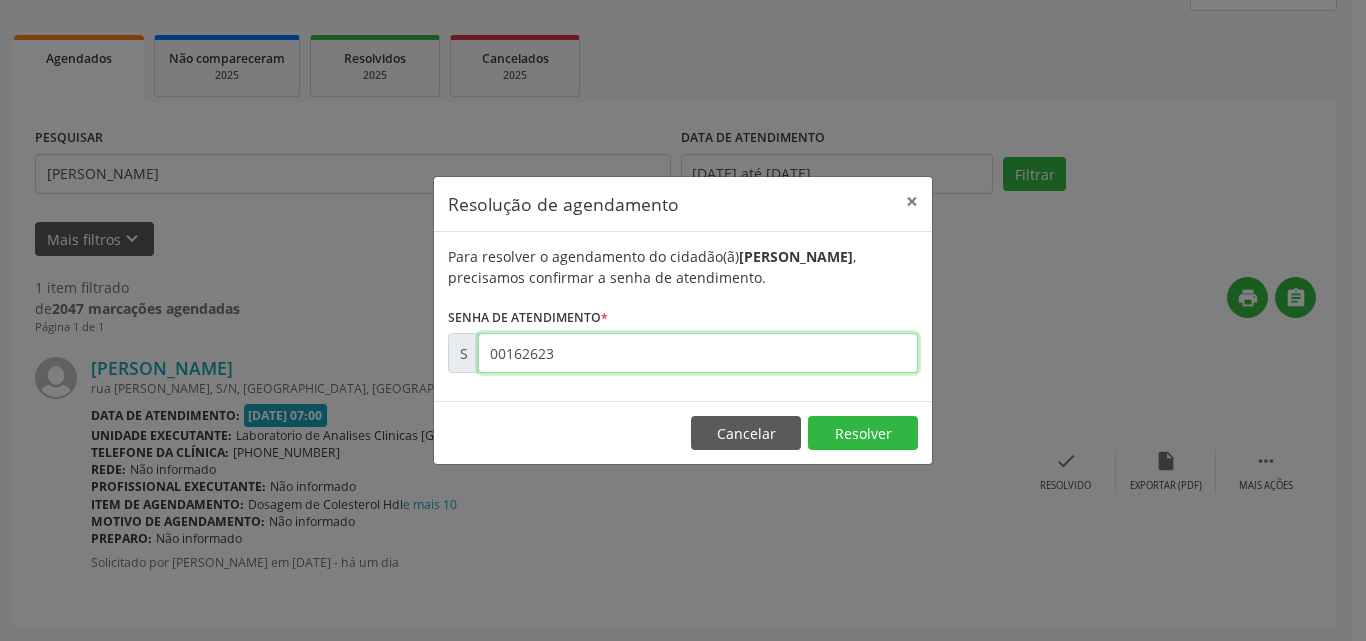 type on "00162623" 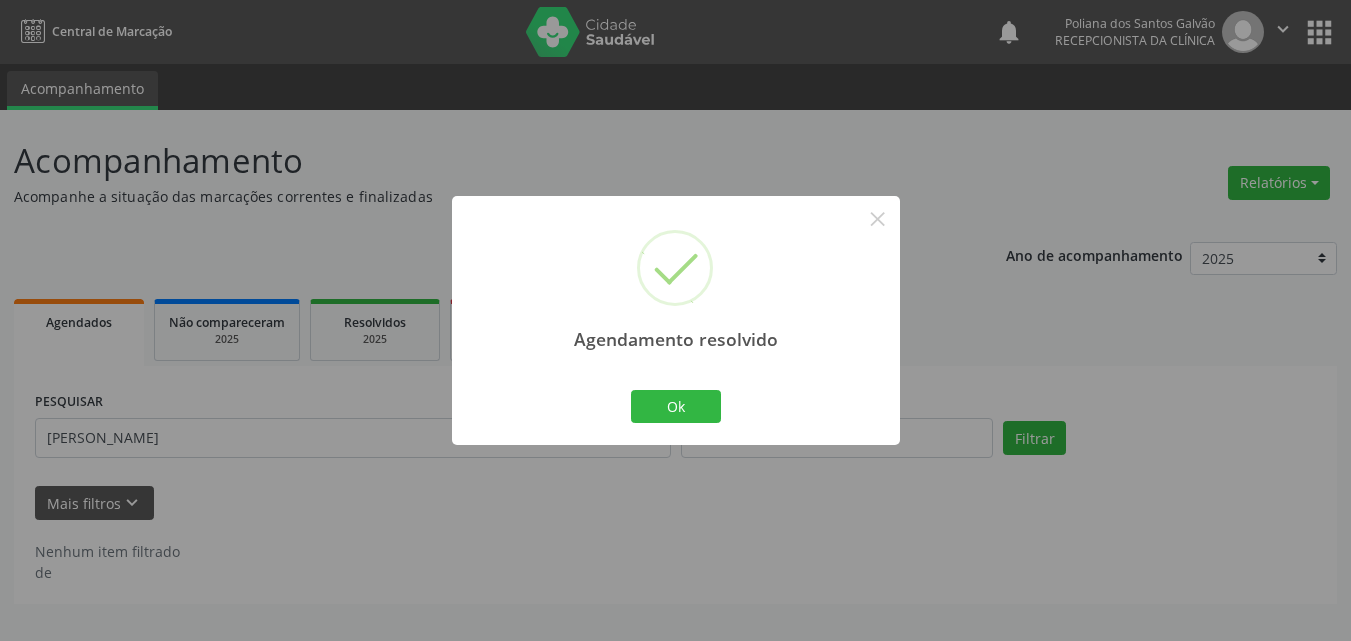 scroll, scrollTop: 0, scrollLeft: 0, axis: both 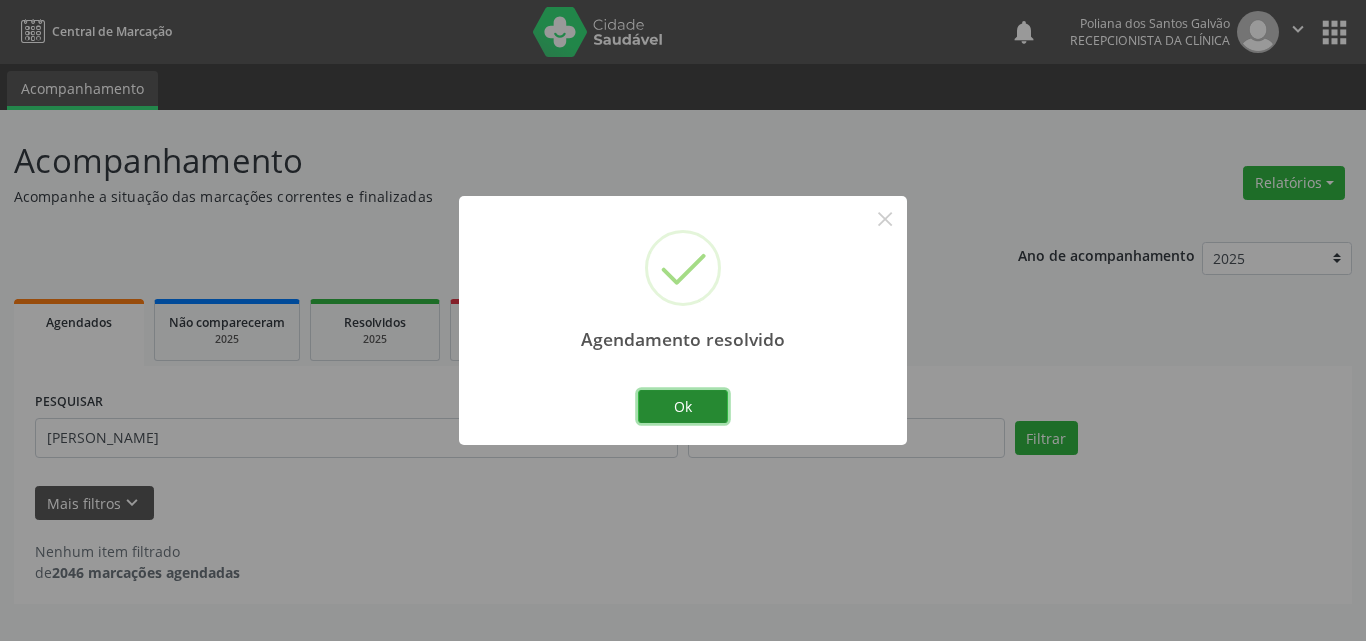 click on "Ok" at bounding box center [683, 407] 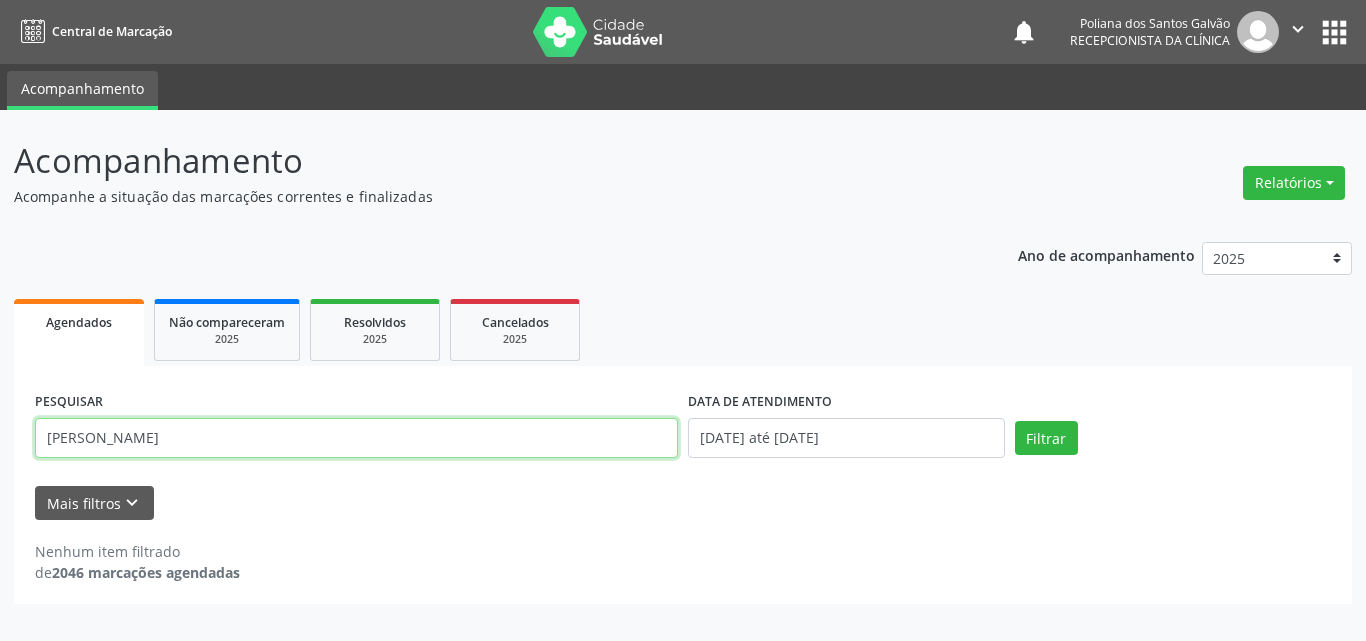 drag, startPoint x: 593, startPoint y: 439, endPoint x: 0, endPoint y: 218, distance: 632.8428 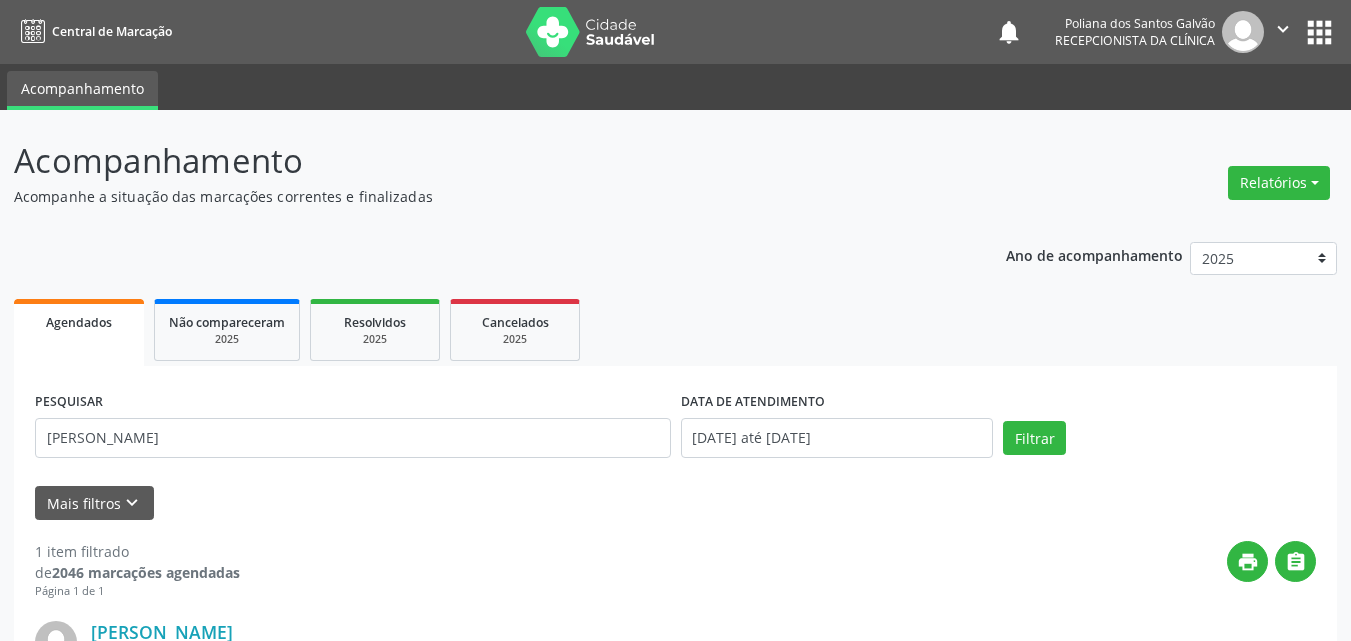 scroll, scrollTop: 264, scrollLeft: 0, axis: vertical 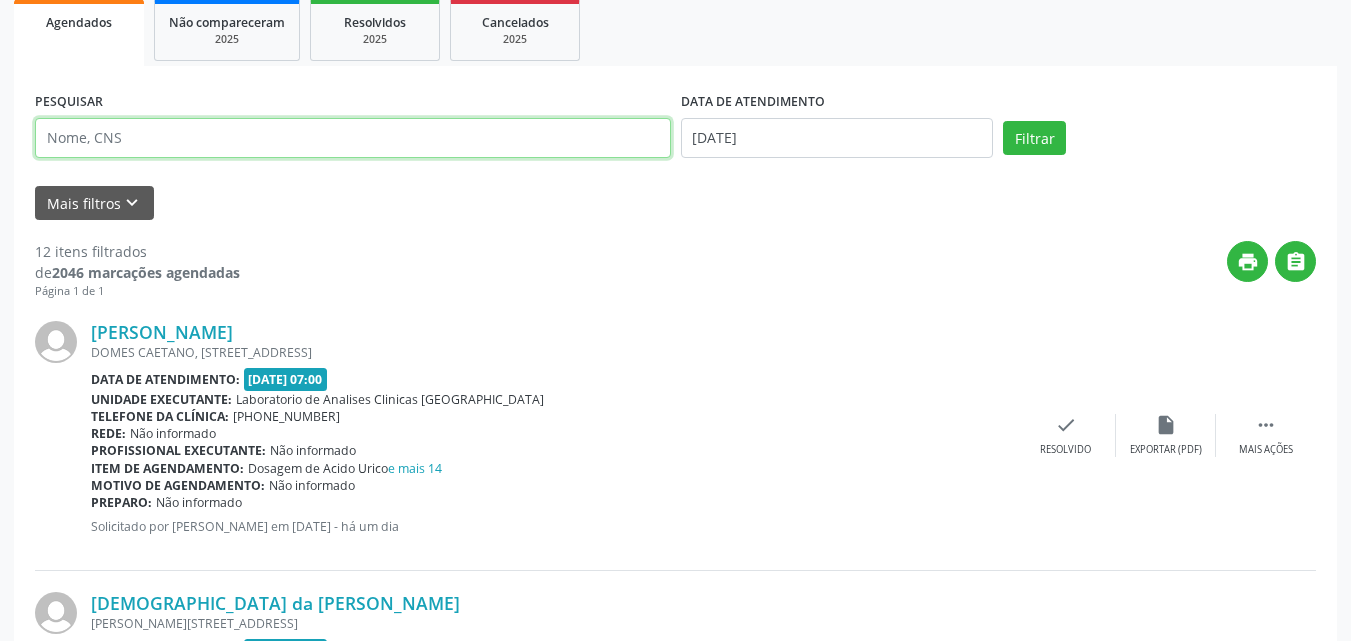 click at bounding box center [353, 138] 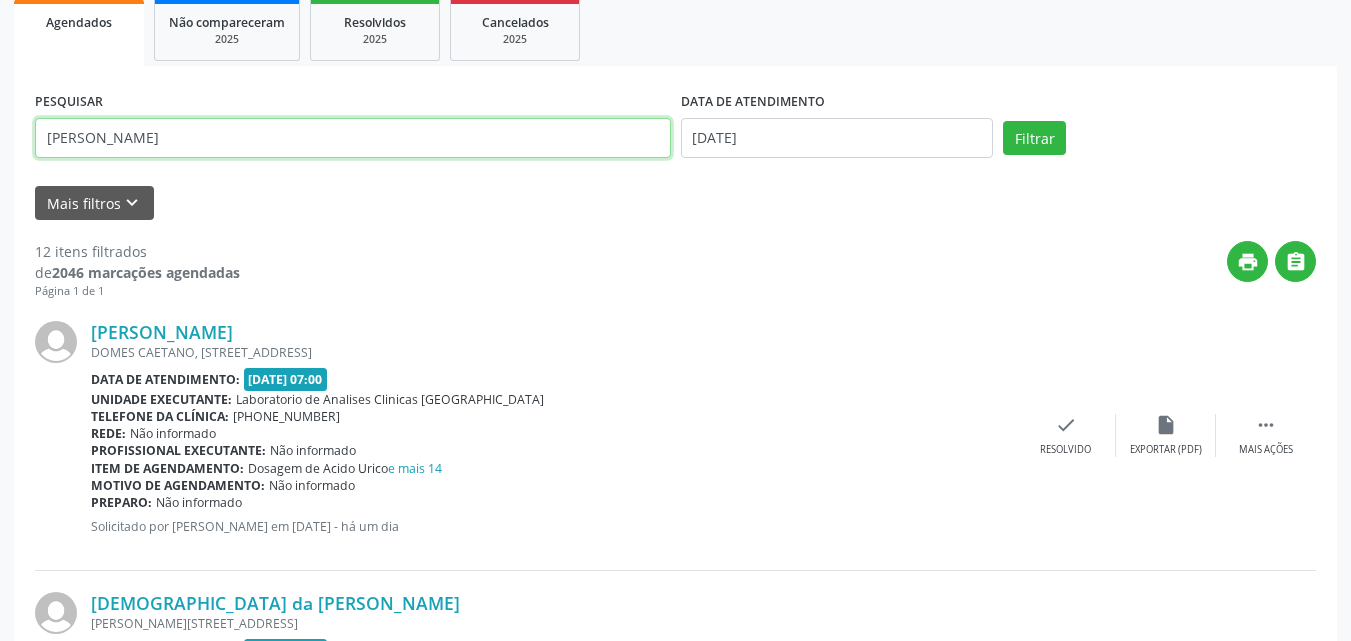 type on "[PERSON_NAME]" 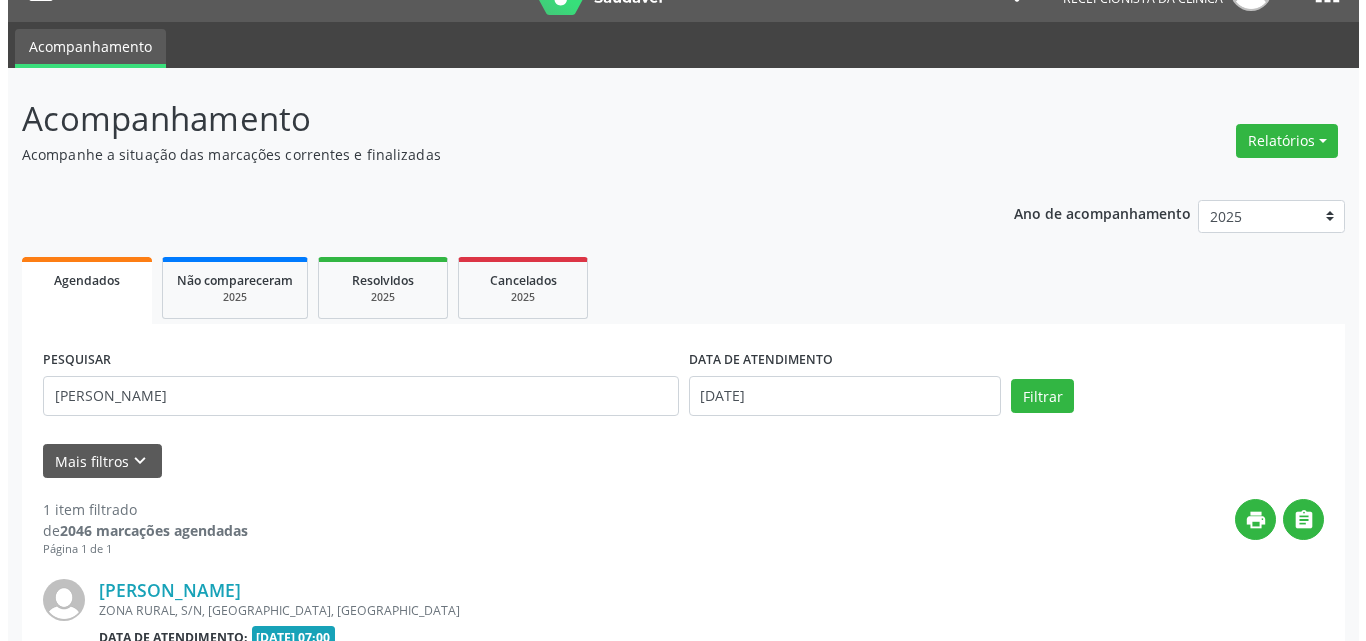 scroll, scrollTop: 264, scrollLeft: 0, axis: vertical 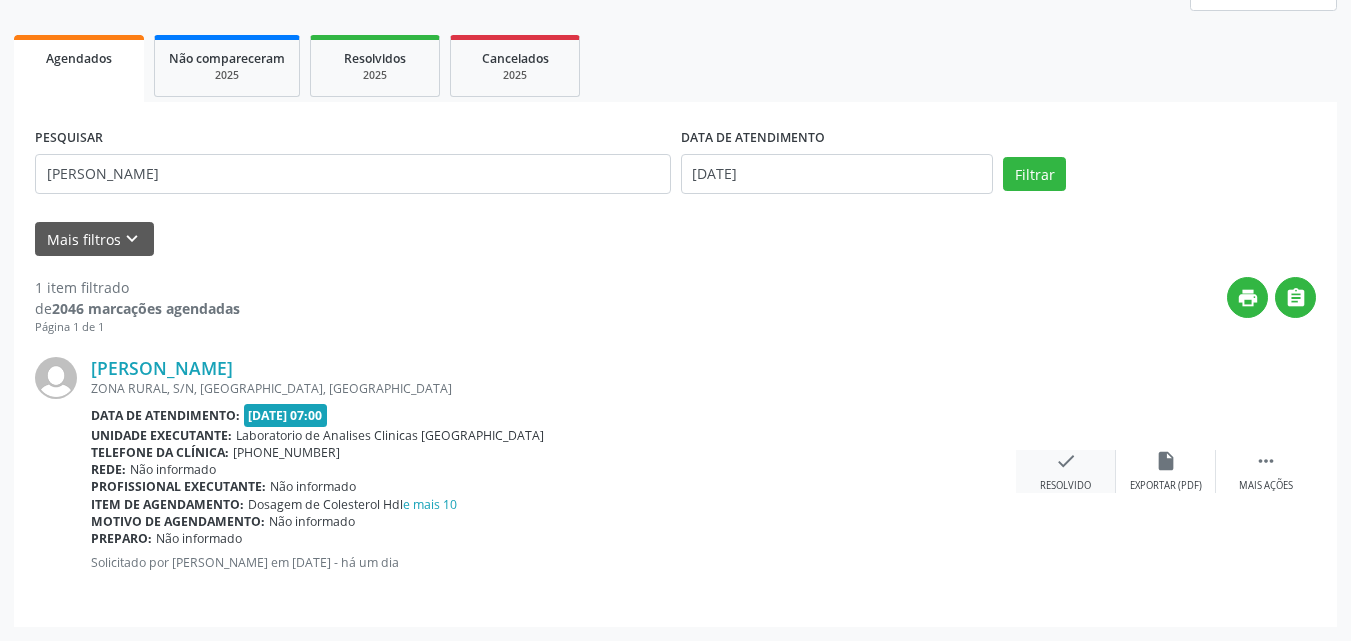 click on "check" at bounding box center [1066, 461] 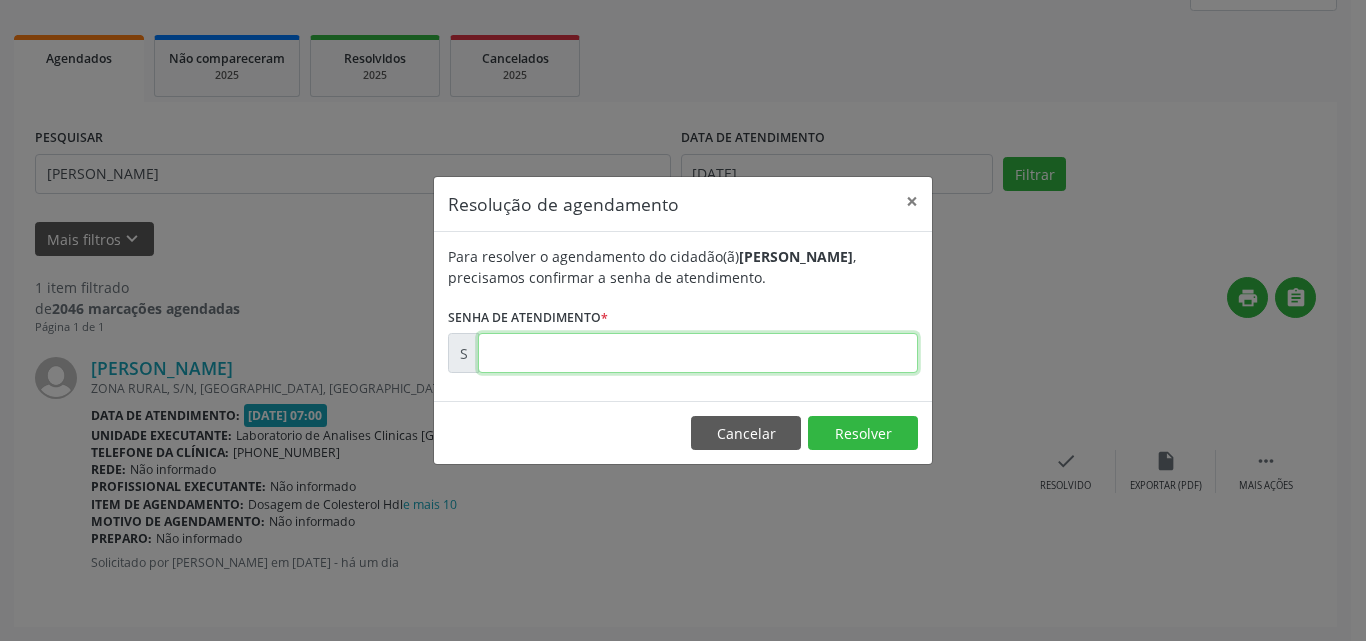 click at bounding box center [698, 353] 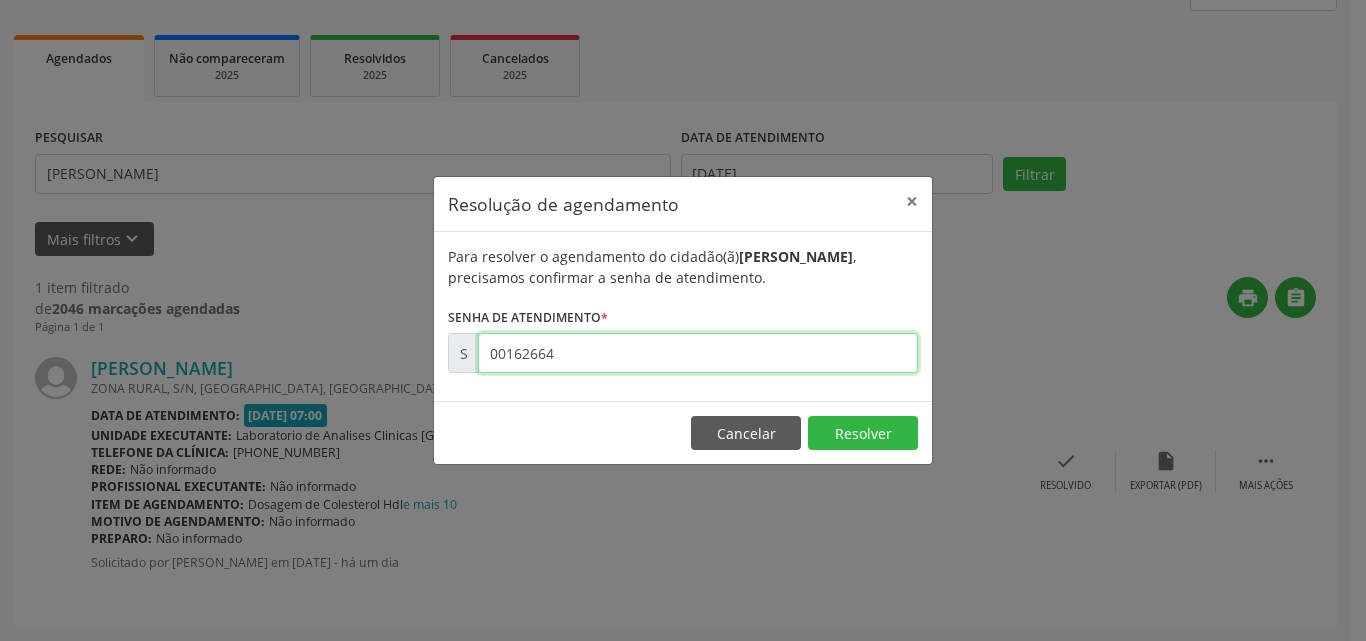 type on "00162664" 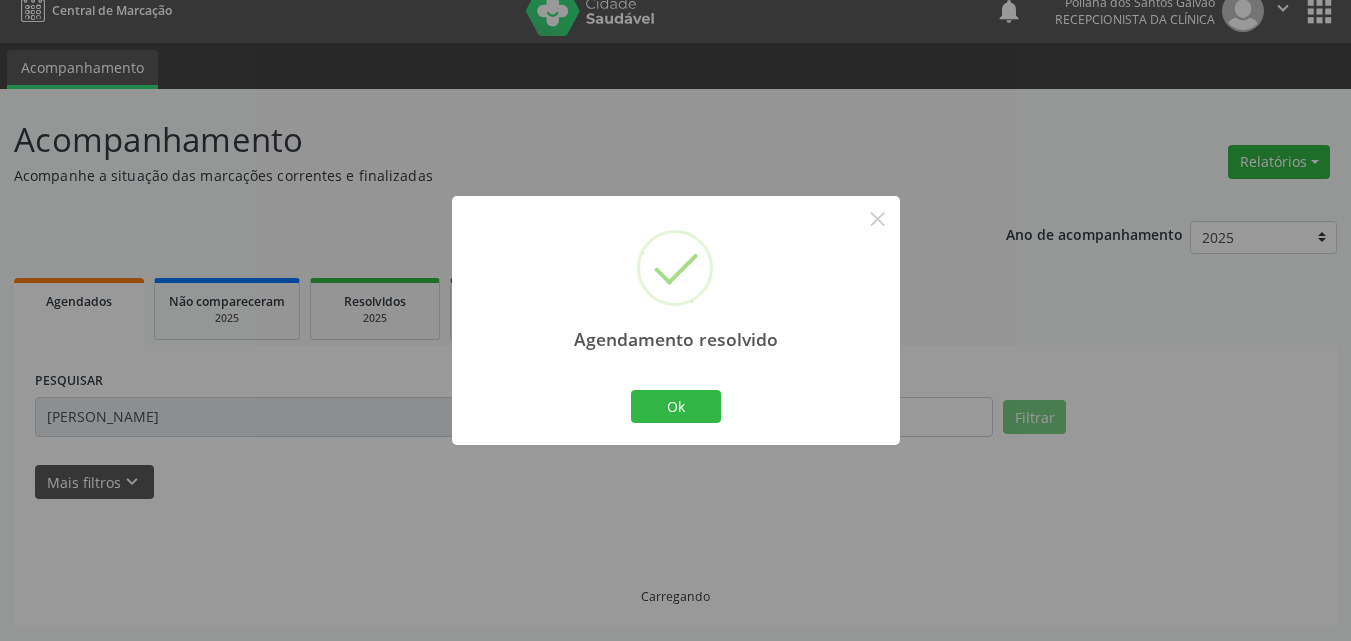 scroll, scrollTop: 0, scrollLeft: 0, axis: both 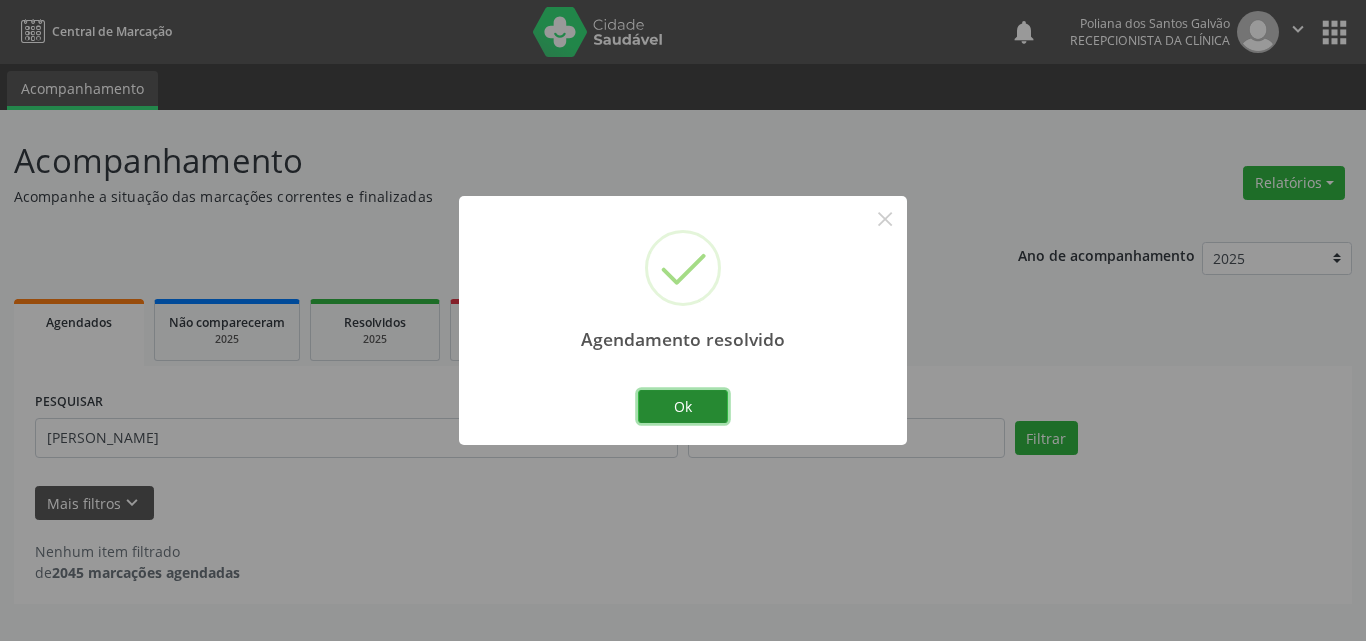 click on "Ok" at bounding box center (683, 407) 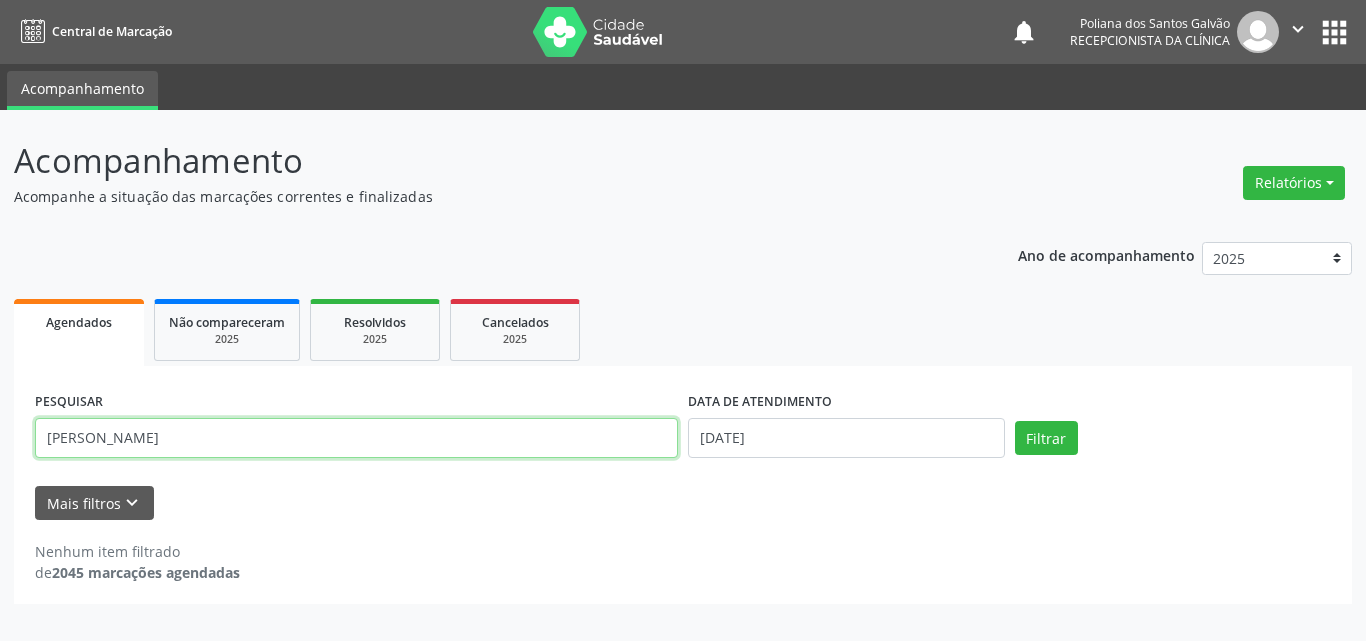 drag, startPoint x: 535, startPoint y: 449, endPoint x: 0, endPoint y: 328, distance: 548.5125 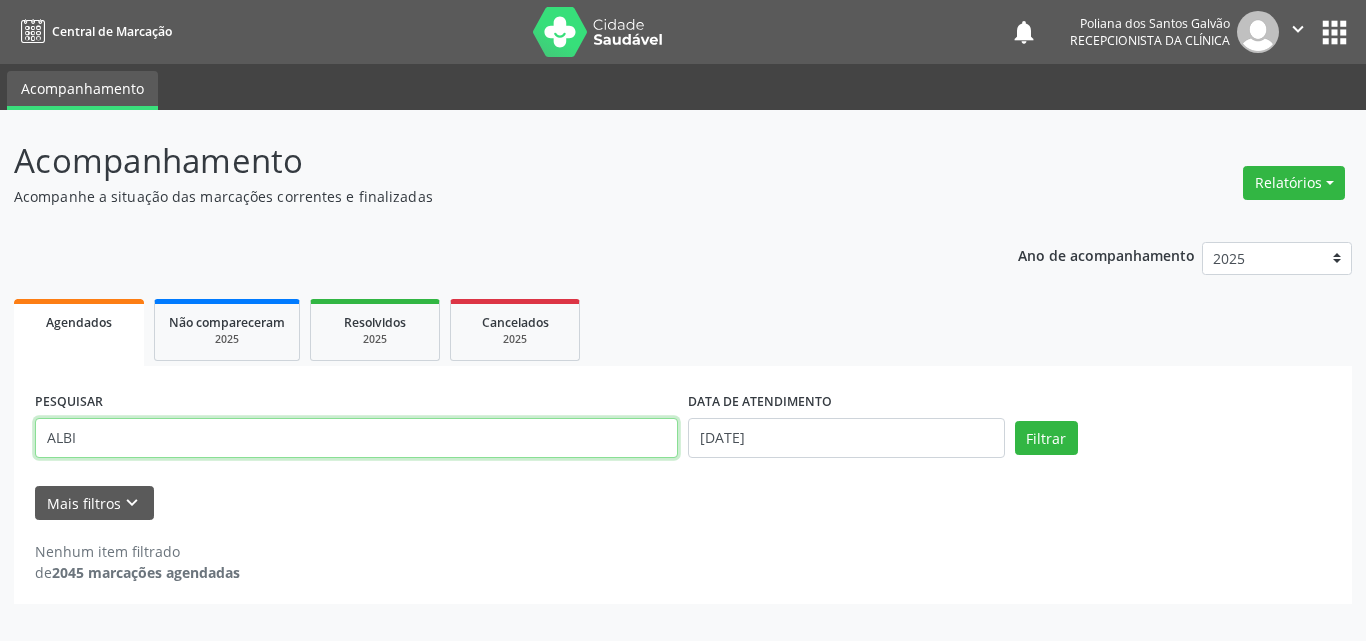 type on "ALBI" 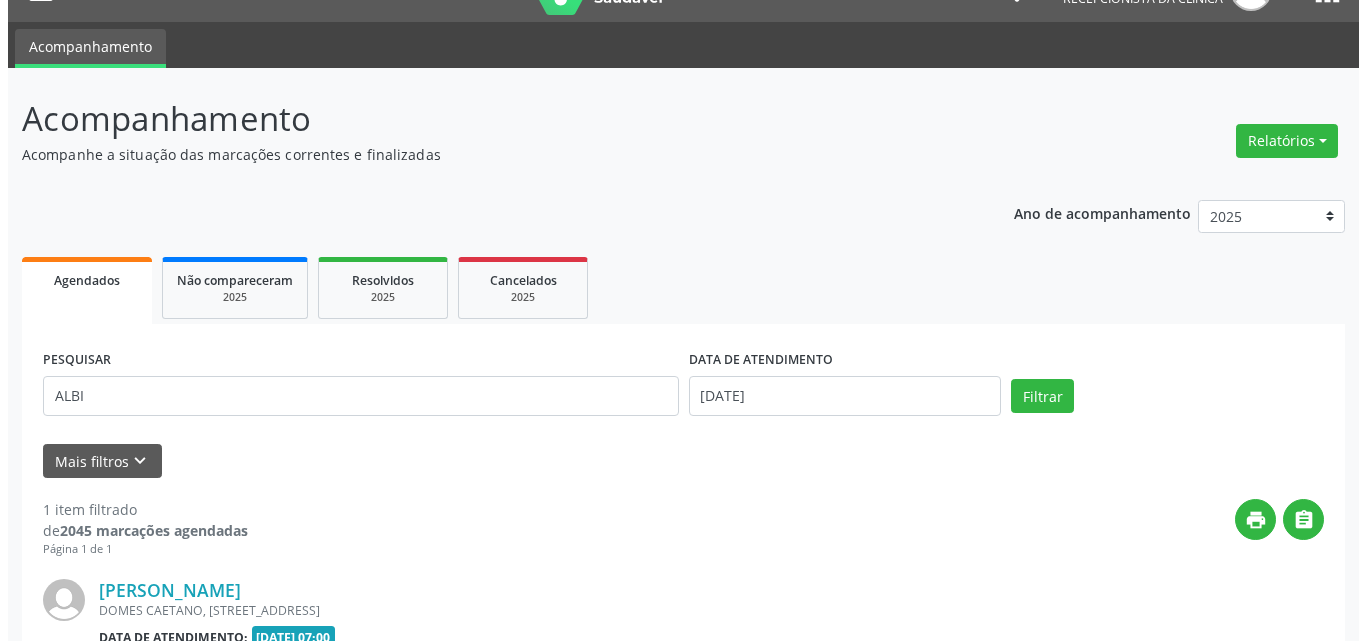 scroll, scrollTop: 264, scrollLeft: 0, axis: vertical 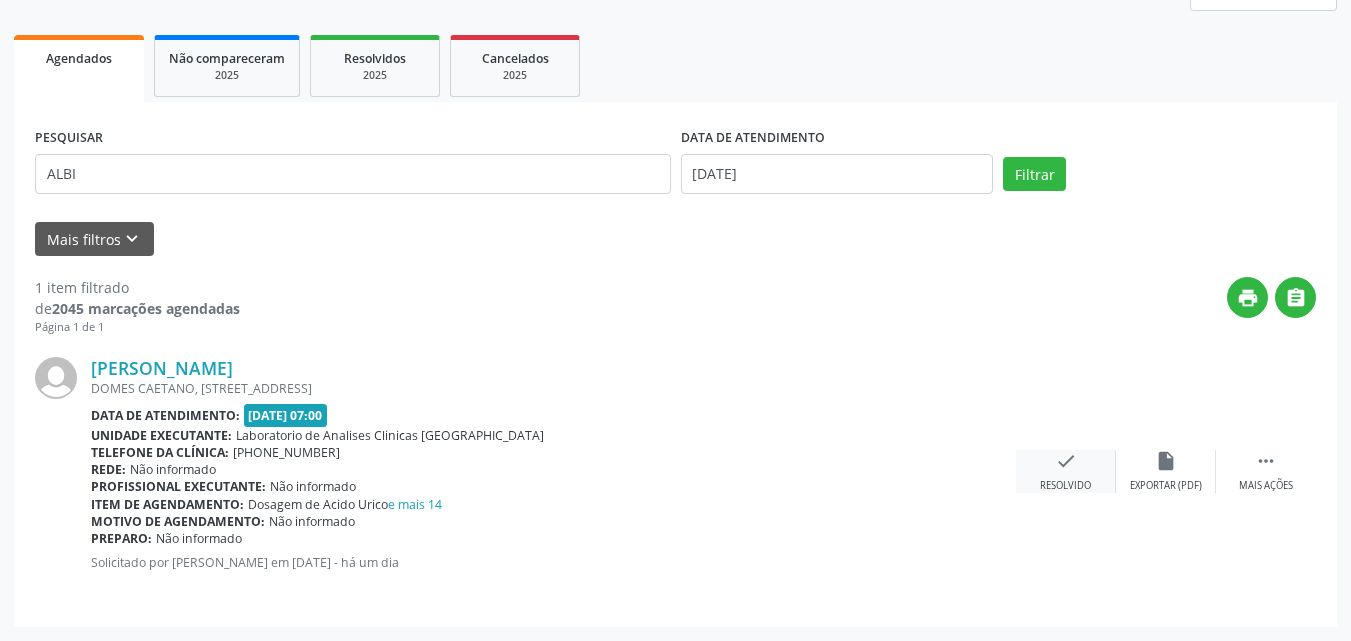 click on "check
Resolvido" at bounding box center (1066, 471) 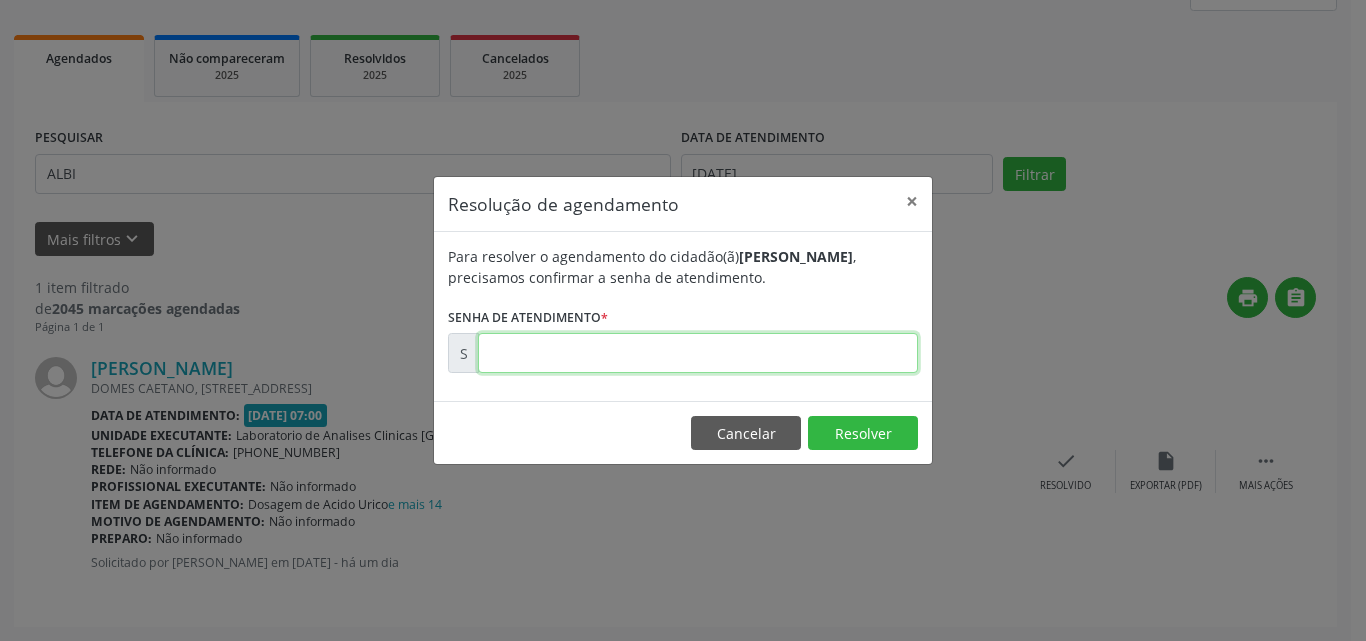 click at bounding box center [698, 353] 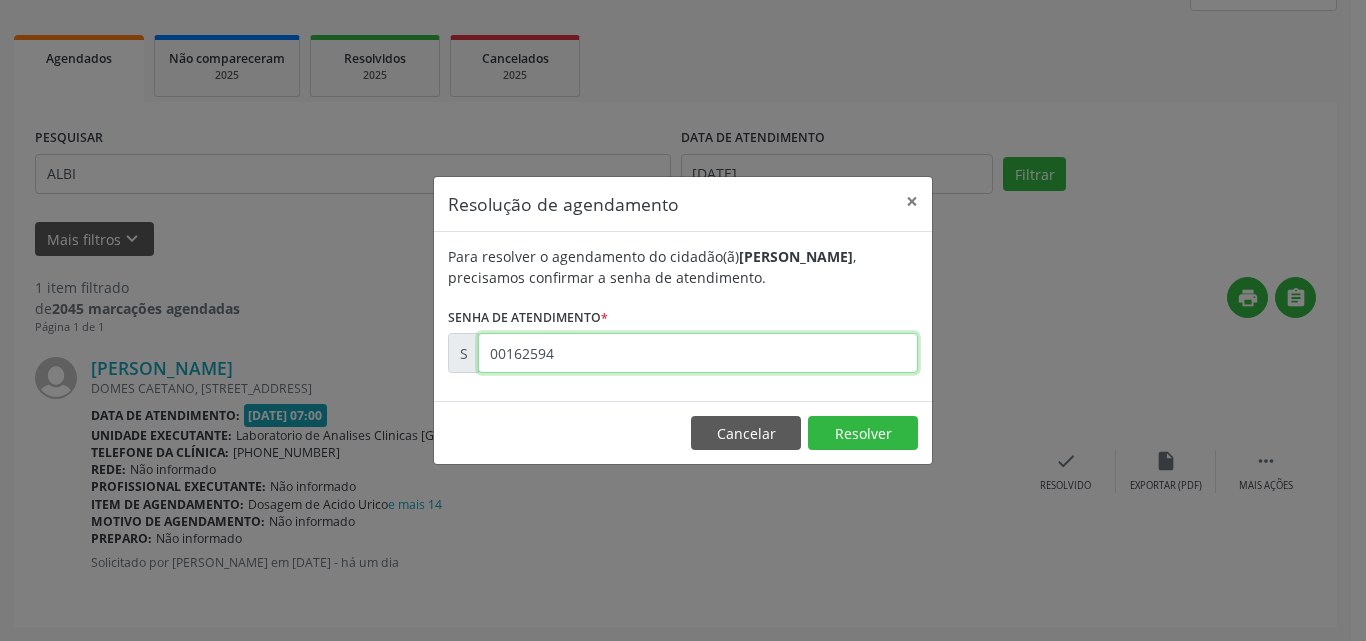 type on "00162594" 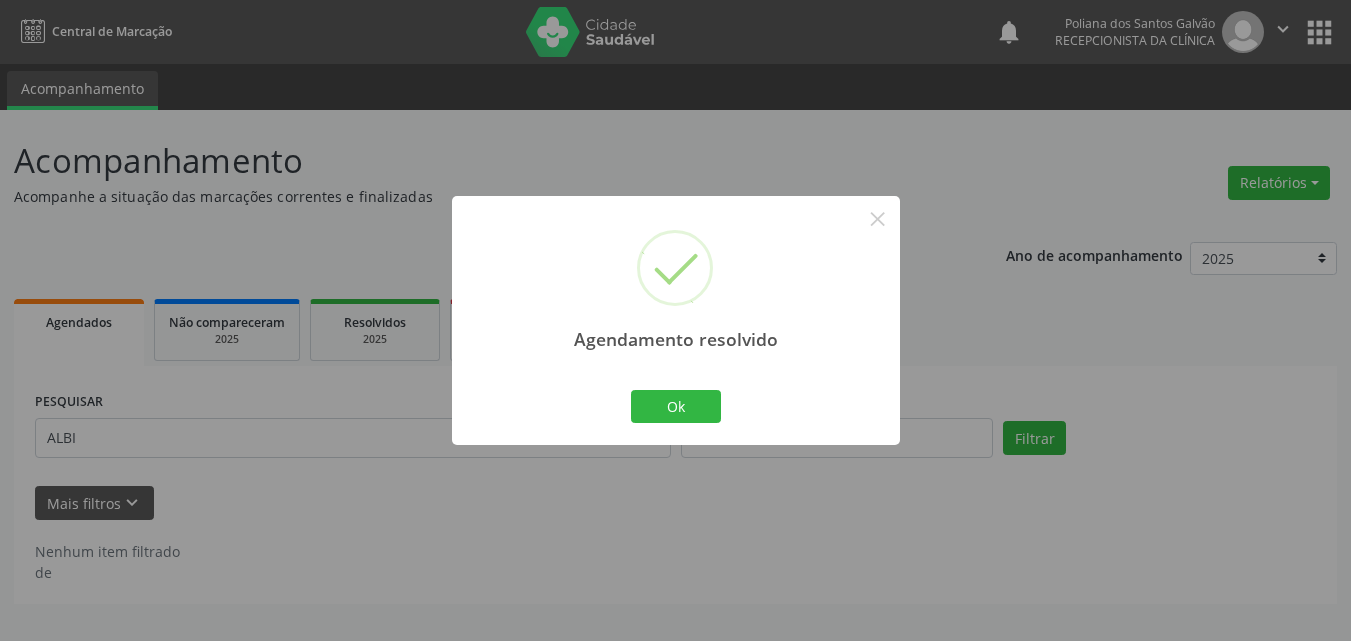 scroll, scrollTop: 0, scrollLeft: 0, axis: both 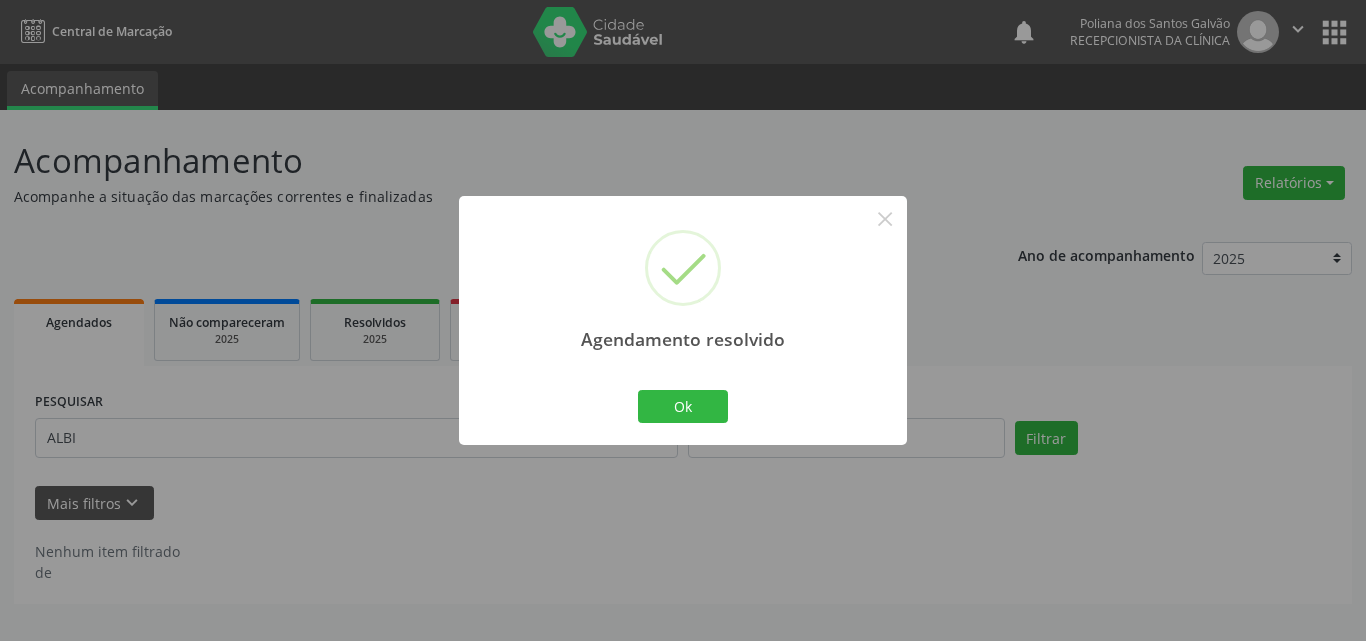 click on "Agendamento resolvido × Ok Cancel" at bounding box center [683, 320] 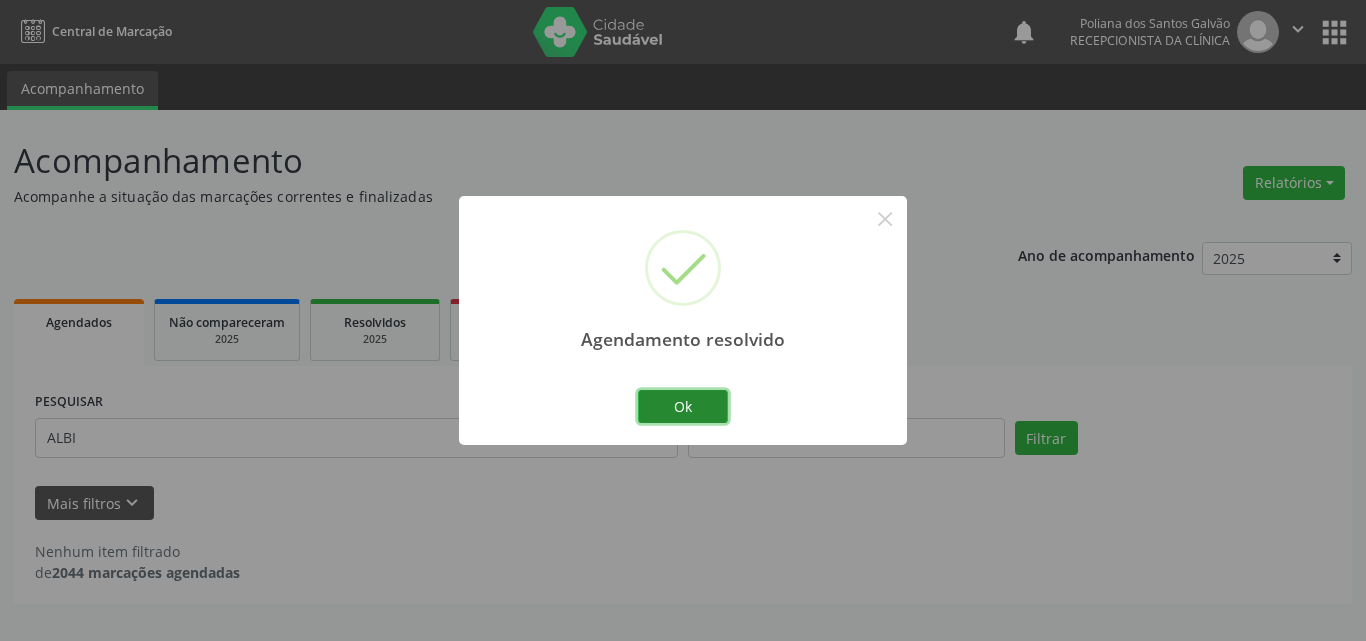click on "Ok" at bounding box center (683, 407) 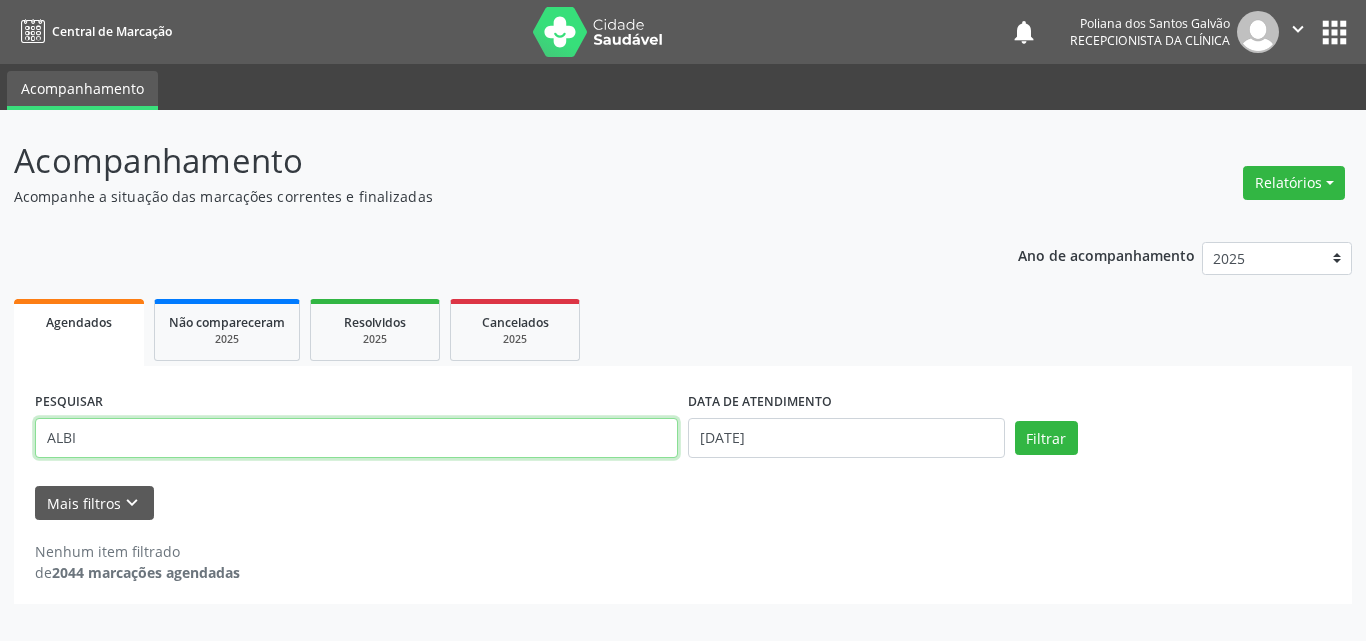 drag, startPoint x: 405, startPoint y: 405, endPoint x: 0, endPoint y: 166, distance: 470.26163 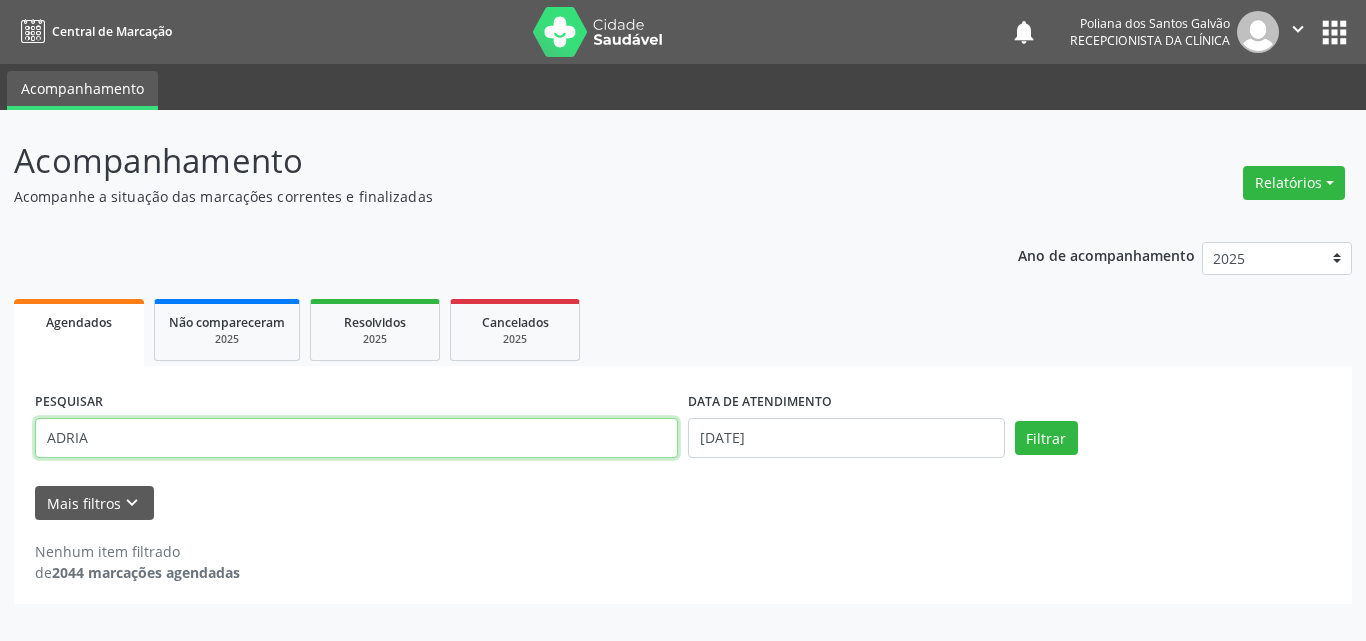 type on "ADRIA" 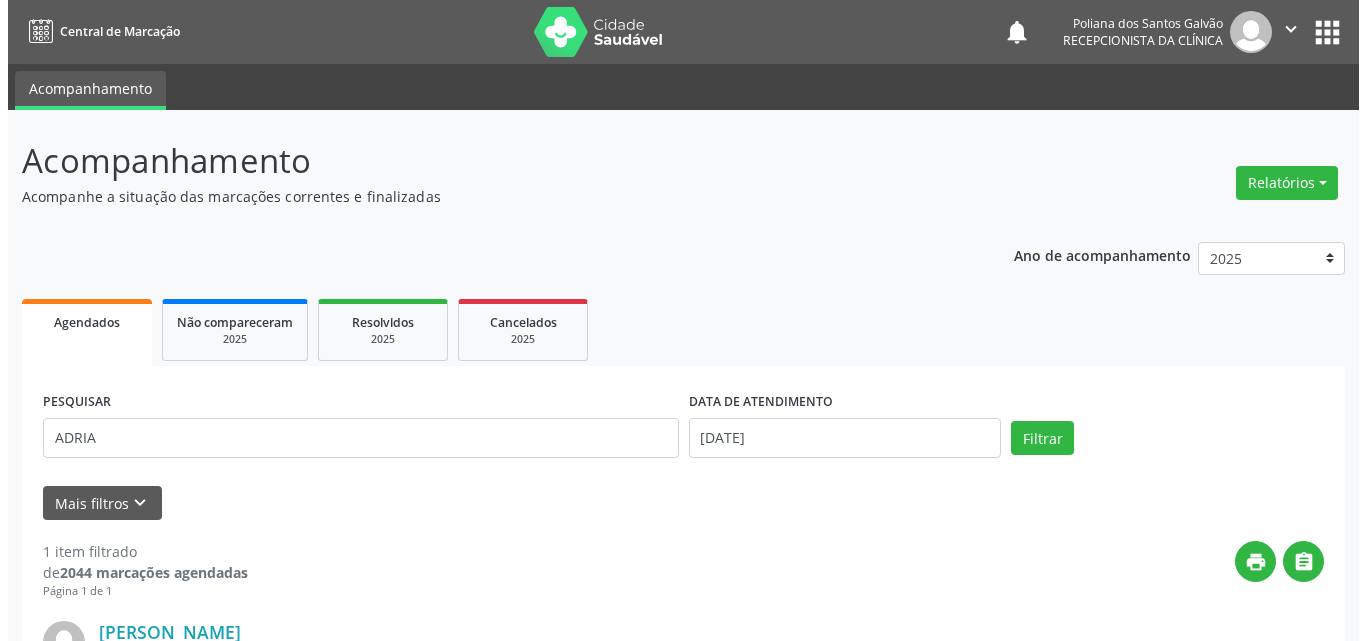 scroll, scrollTop: 264, scrollLeft: 0, axis: vertical 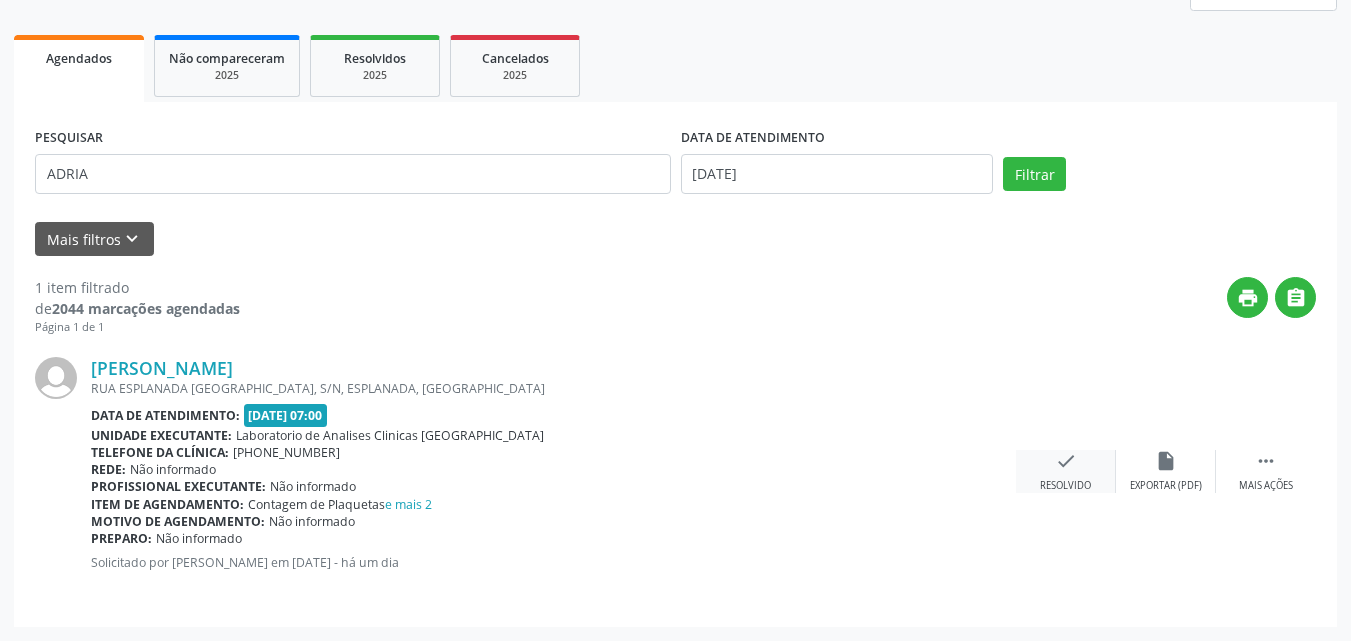 click on "check
Resolvido" at bounding box center (1066, 471) 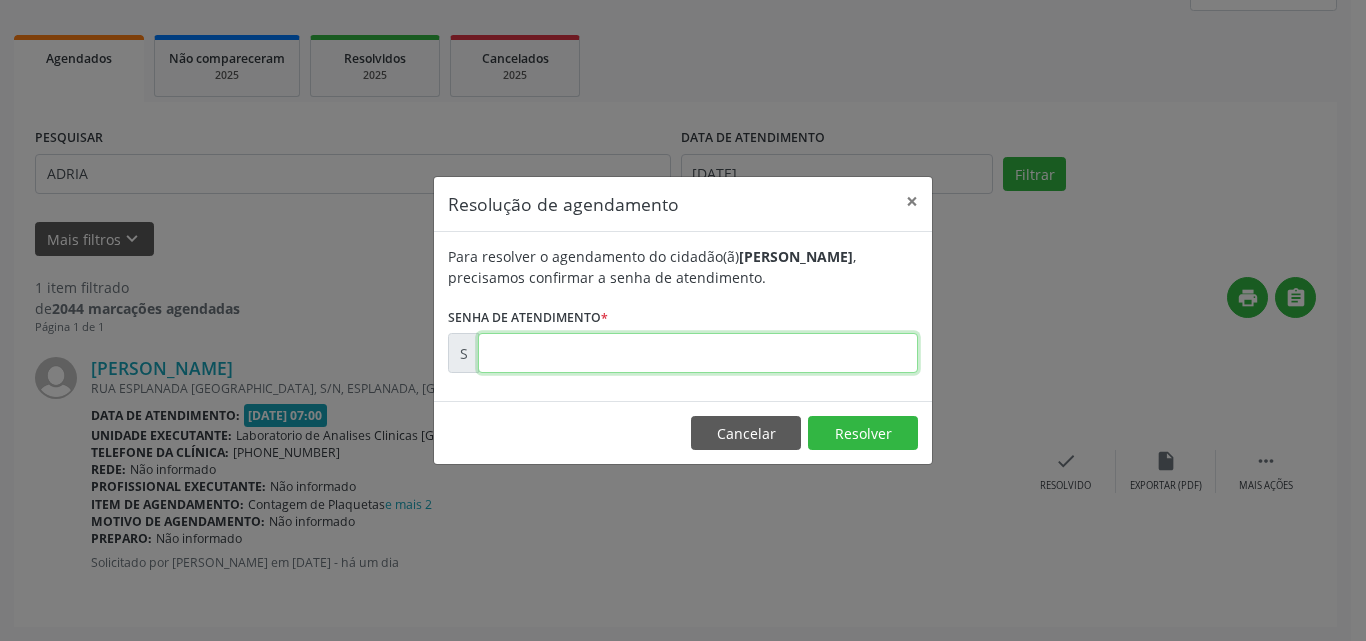 click at bounding box center [698, 353] 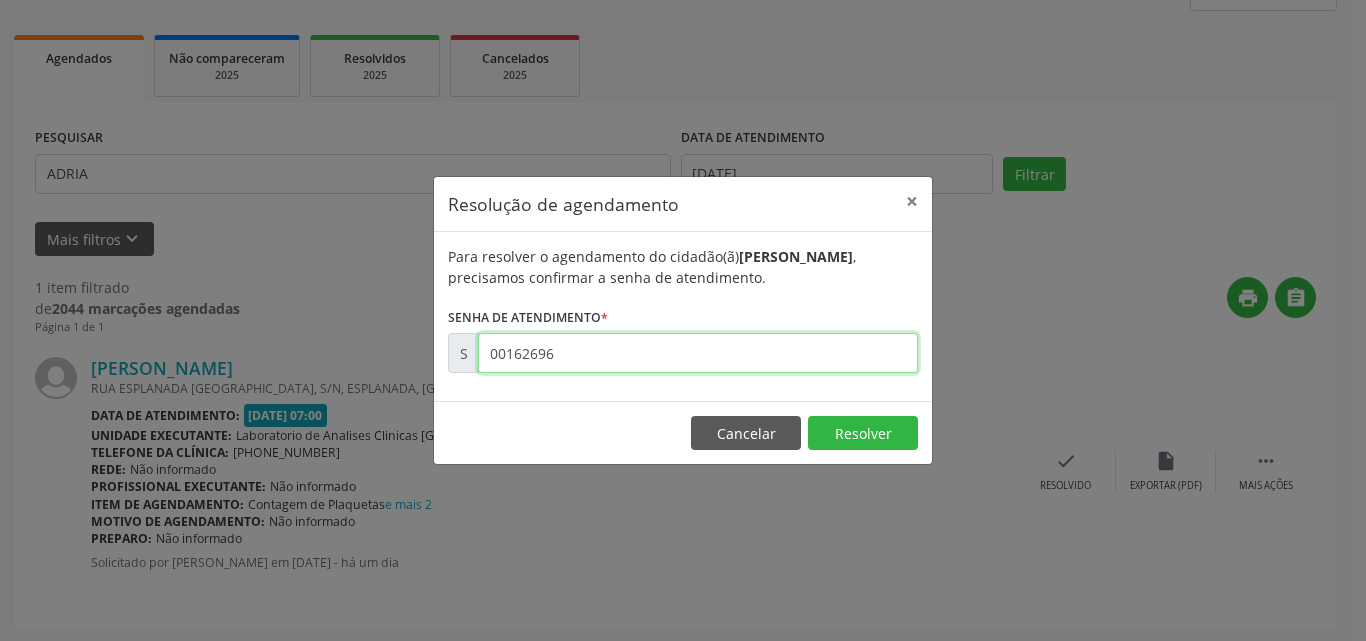 type on "00162696" 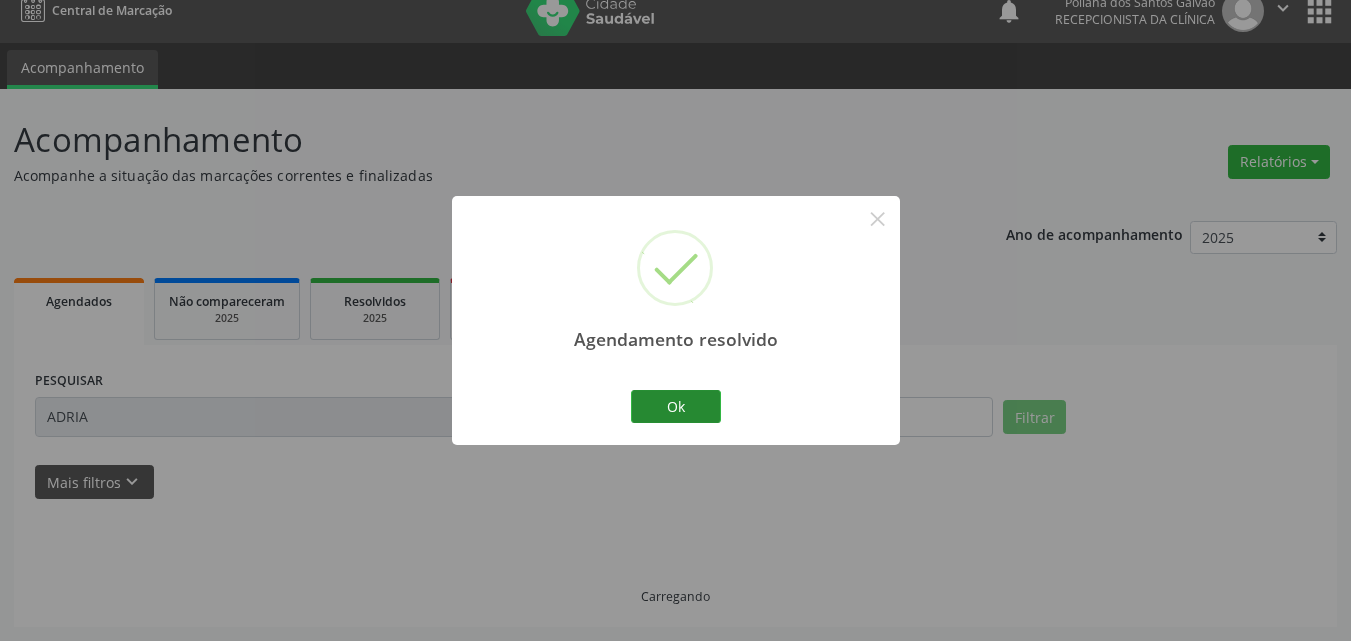 scroll, scrollTop: 0, scrollLeft: 0, axis: both 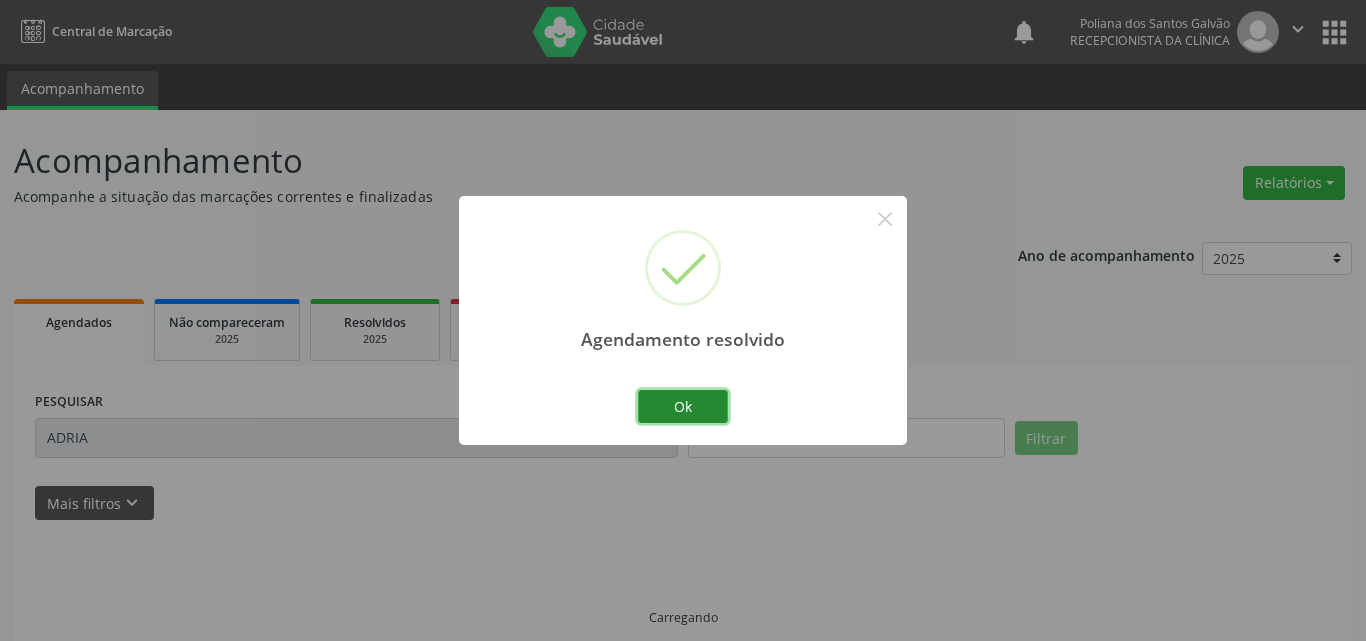 drag, startPoint x: 660, startPoint y: 403, endPoint x: 646, endPoint y: 411, distance: 16.124516 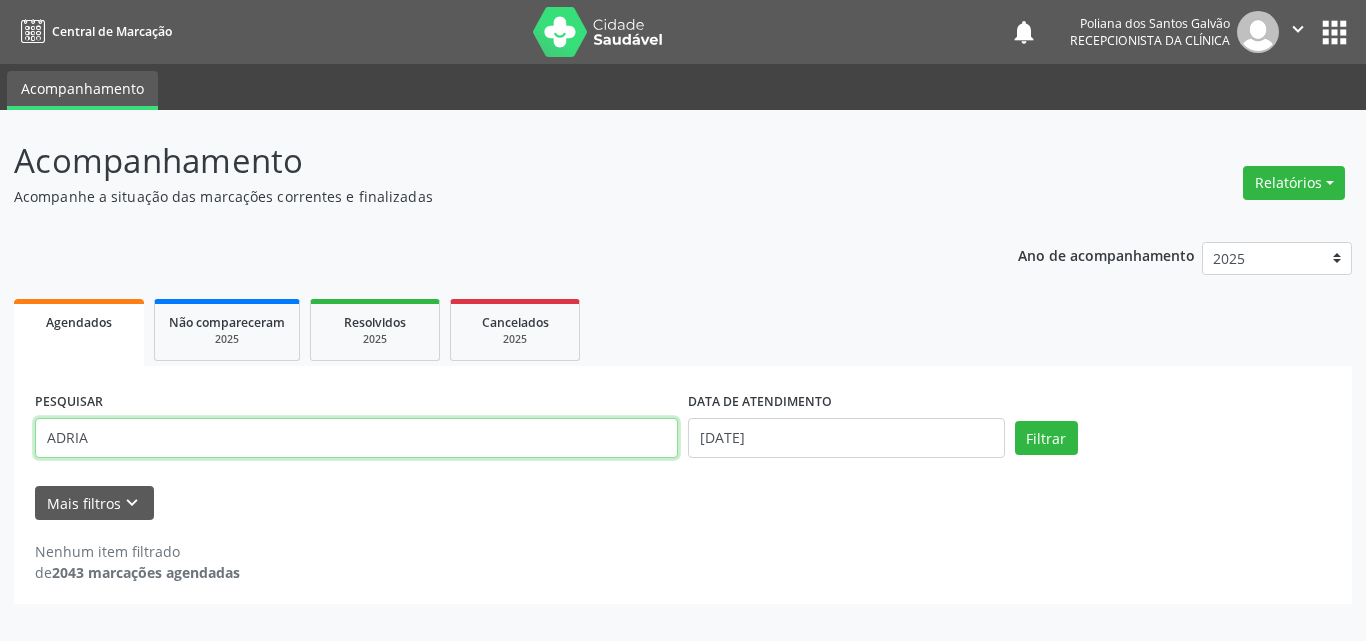 drag, startPoint x: 190, startPoint y: 376, endPoint x: 0, endPoint y: 211, distance: 251.64459 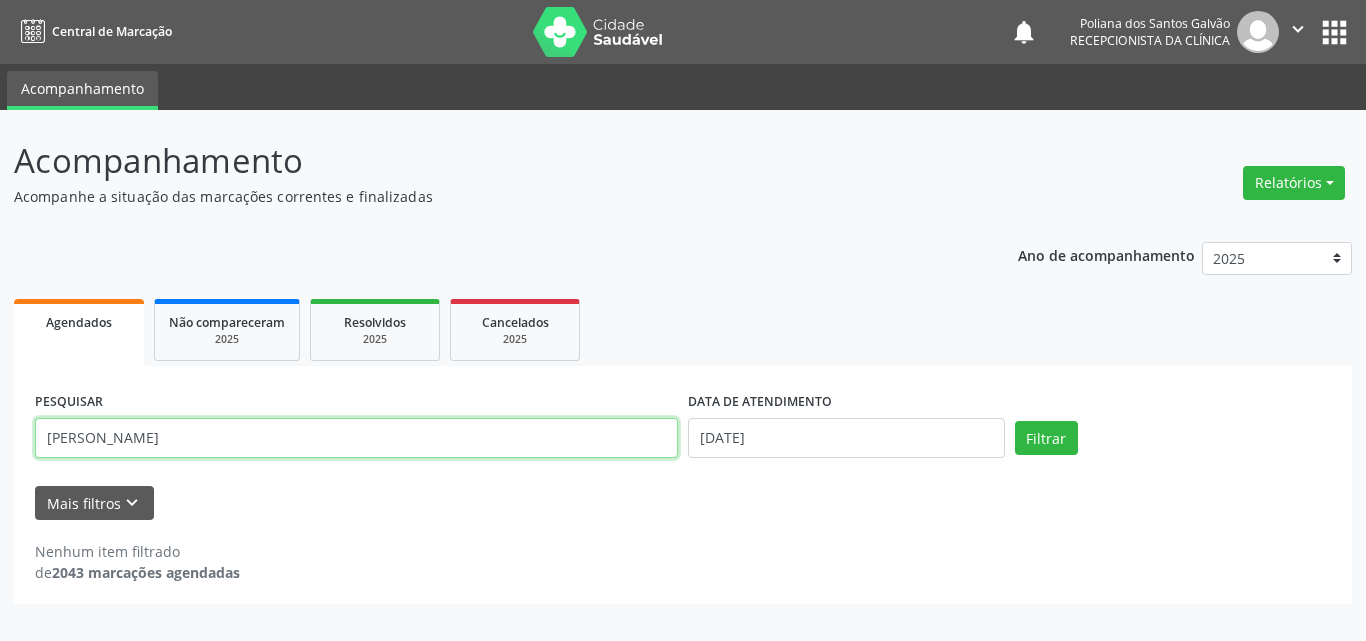 type on "[PERSON_NAME]" 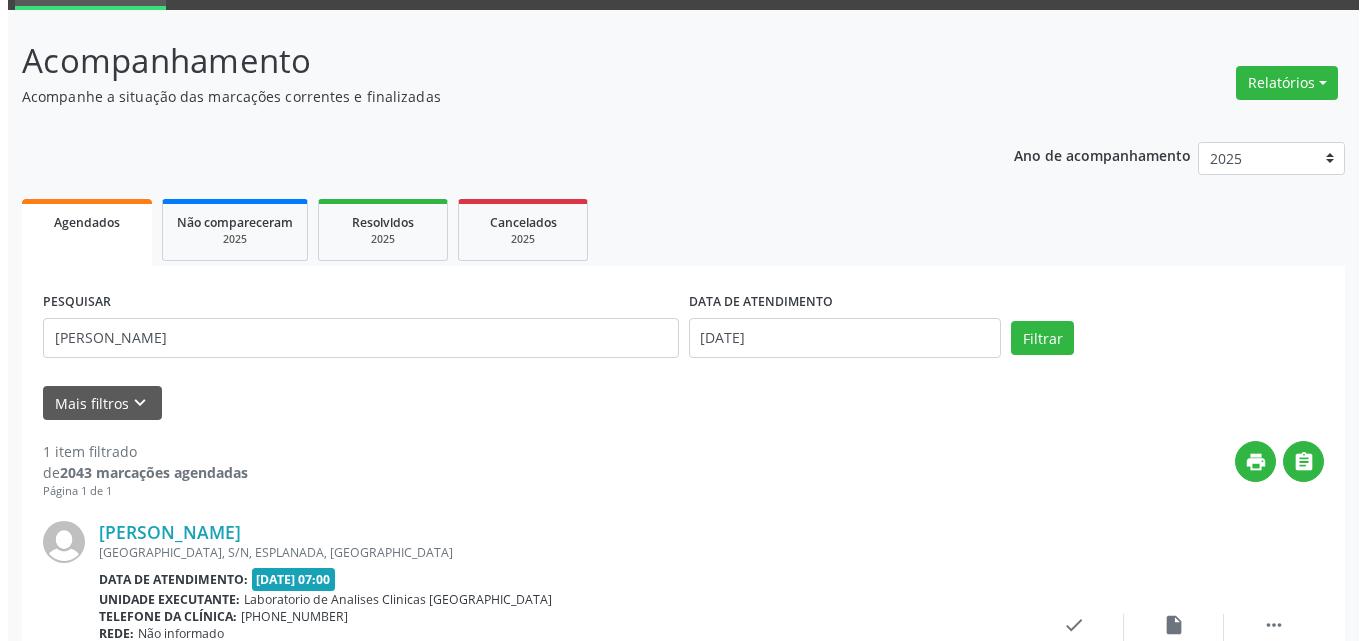 scroll, scrollTop: 264, scrollLeft: 0, axis: vertical 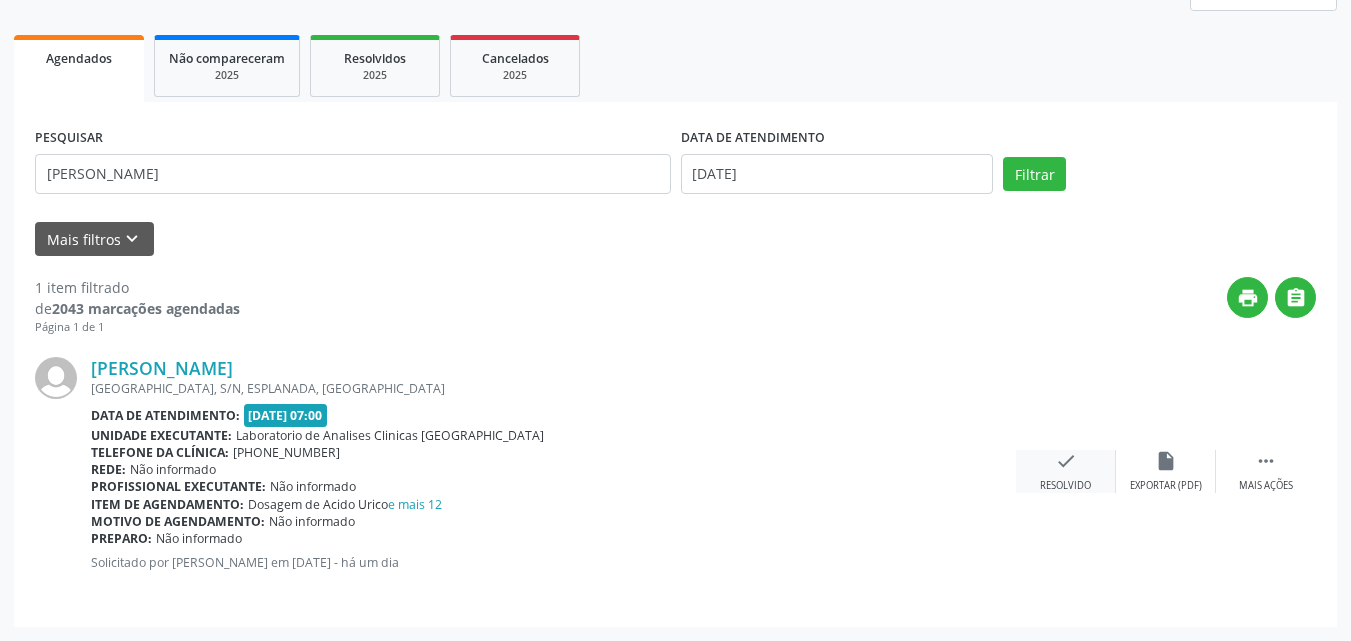 click on "check" at bounding box center [1066, 461] 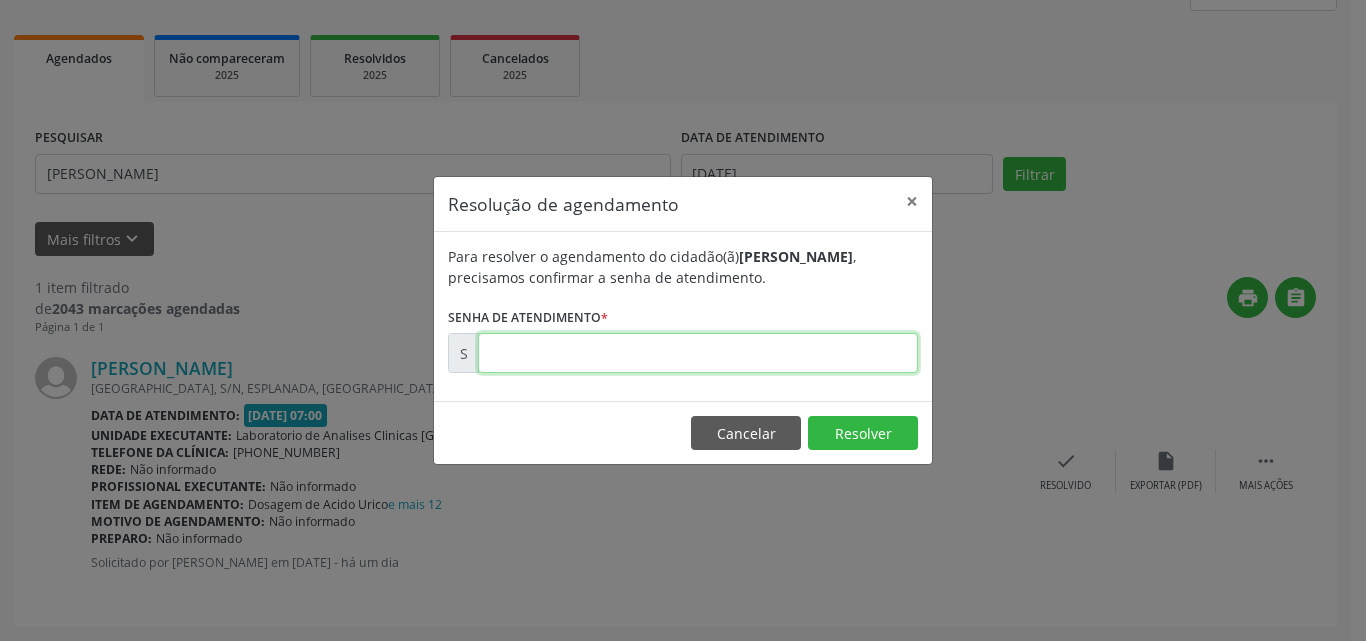 click at bounding box center (698, 353) 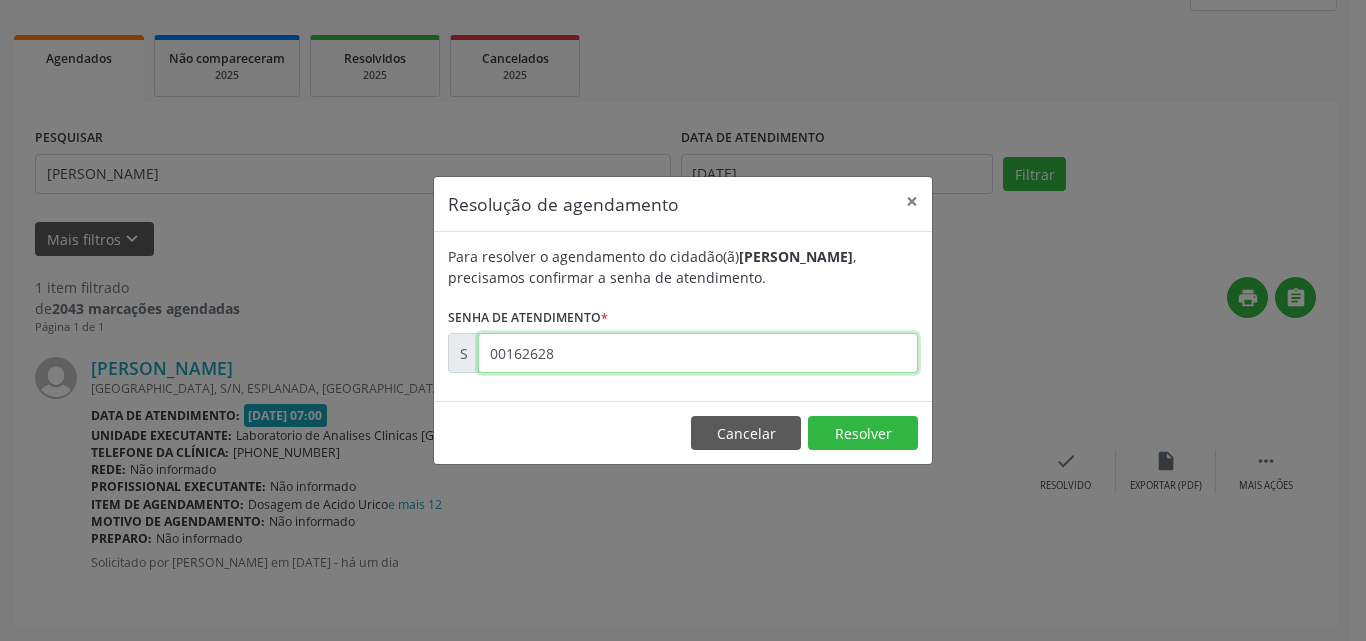 type on "00162628" 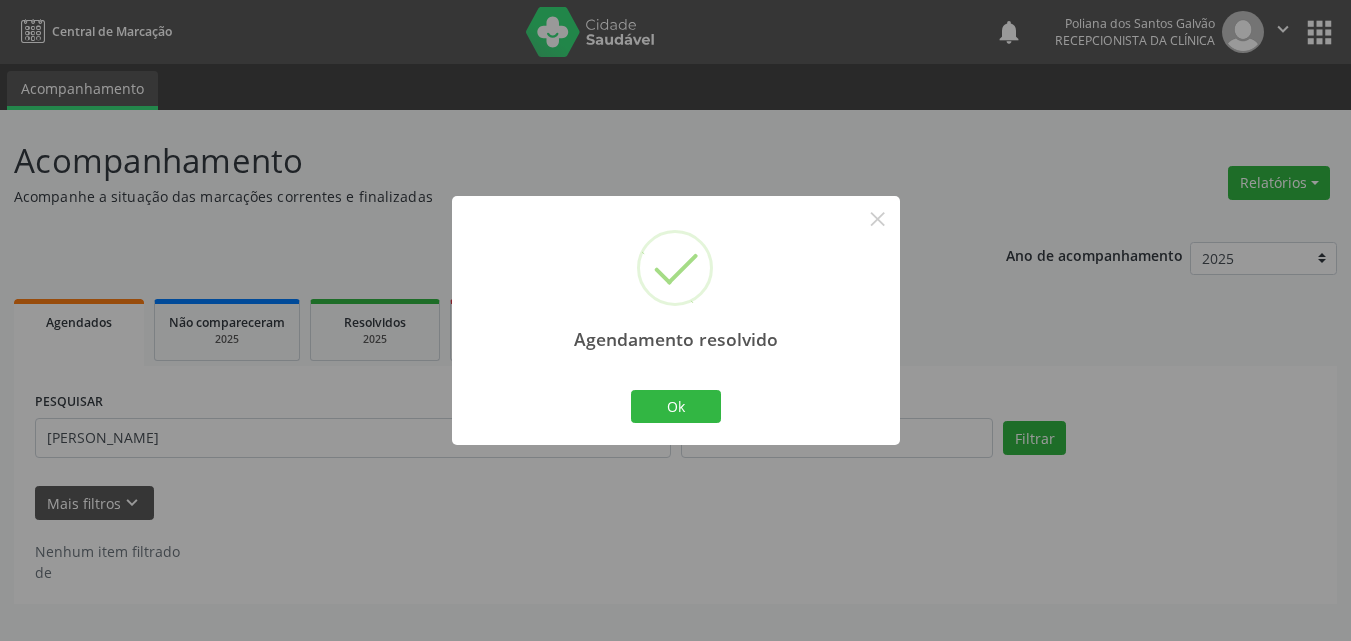scroll, scrollTop: 0, scrollLeft: 0, axis: both 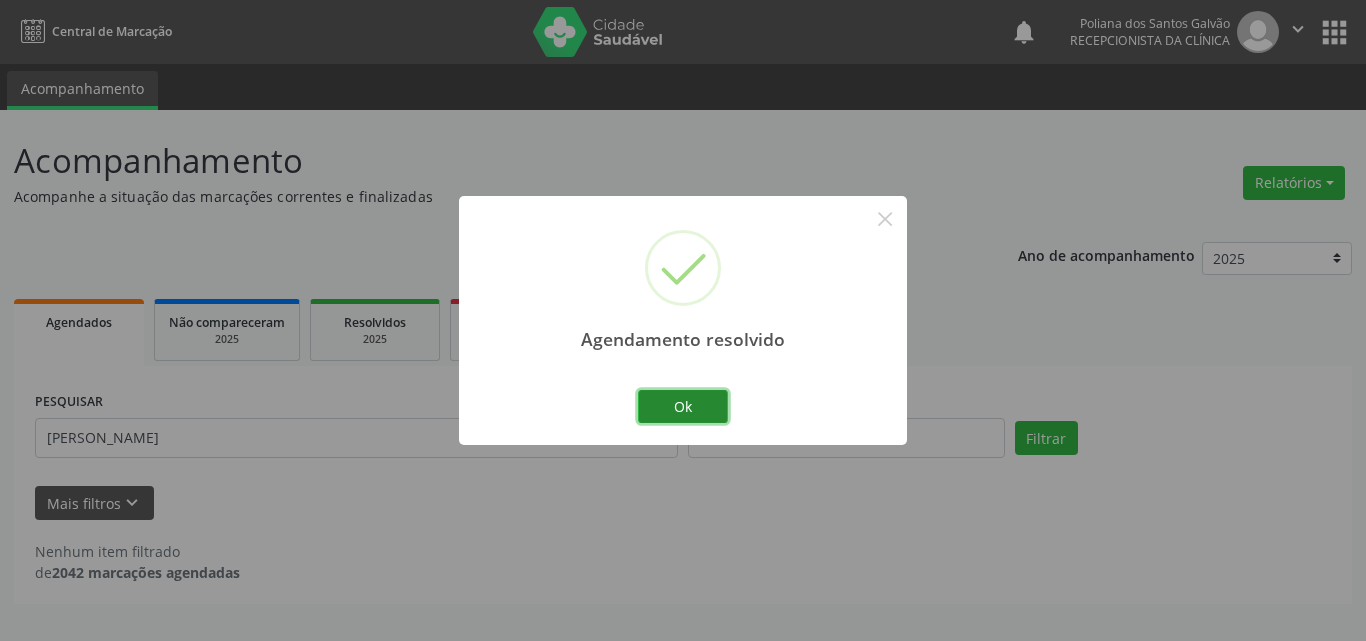 click on "Ok" at bounding box center [683, 407] 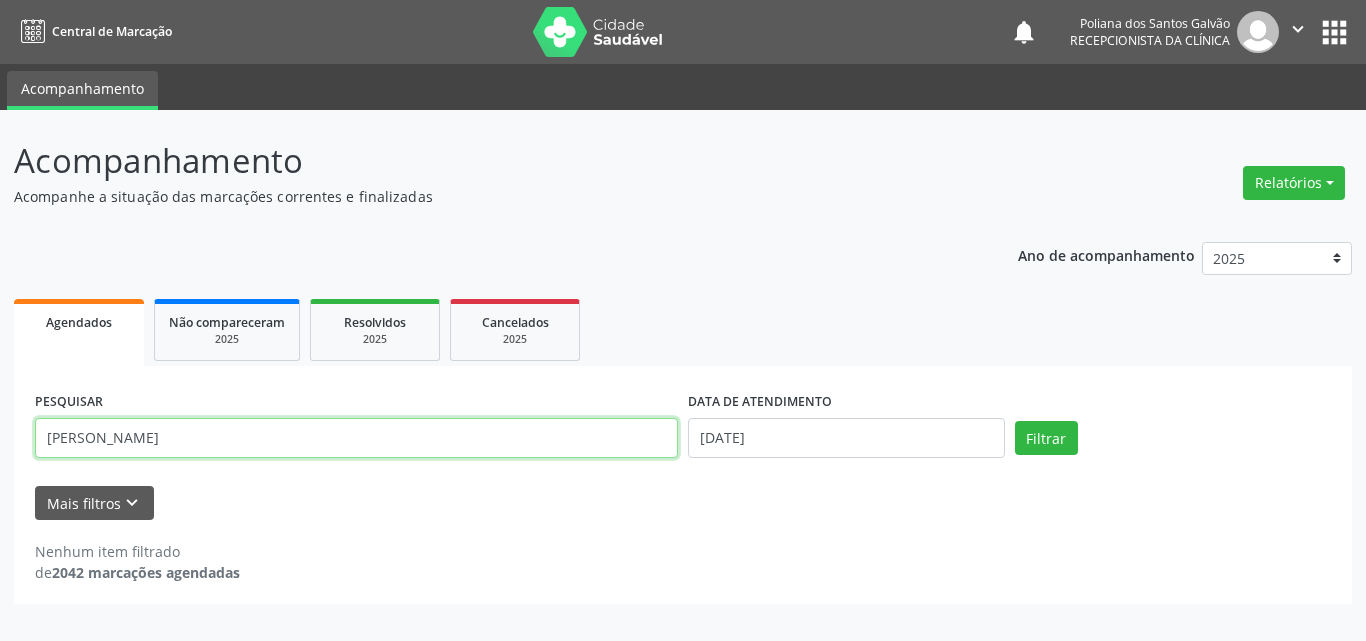 drag, startPoint x: 394, startPoint y: 442, endPoint x: 0, endPoint y: 329, distance: 409.88412 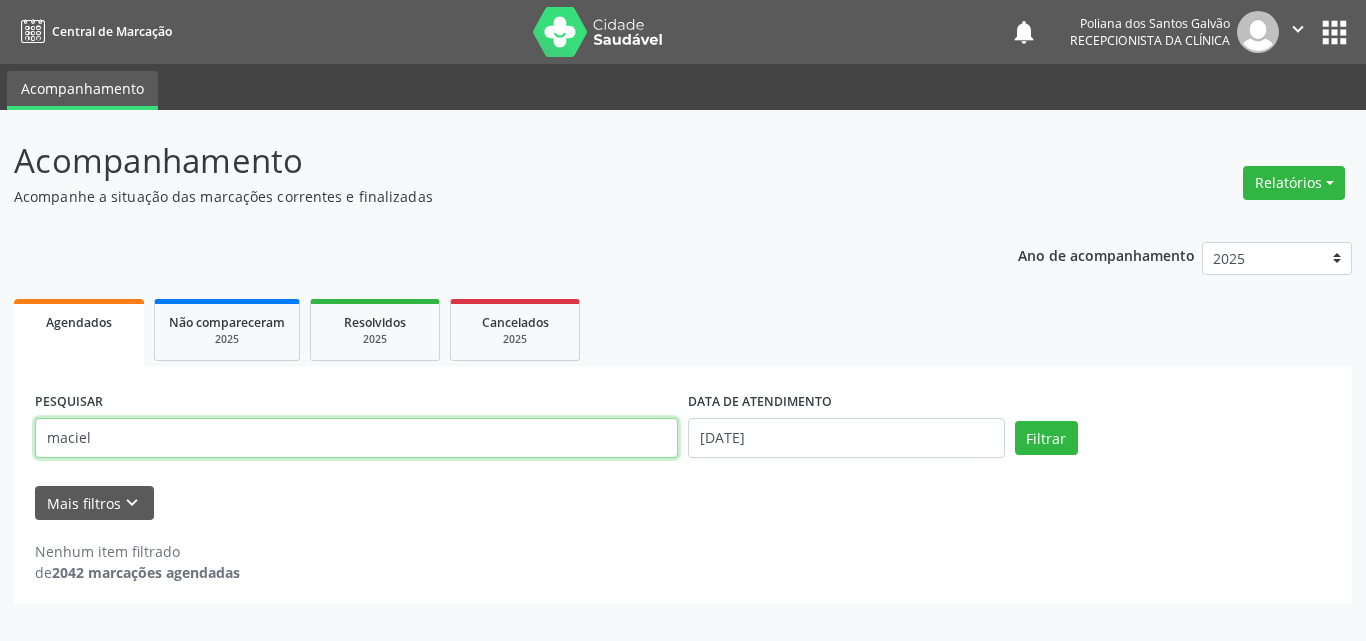 type on "maciel" 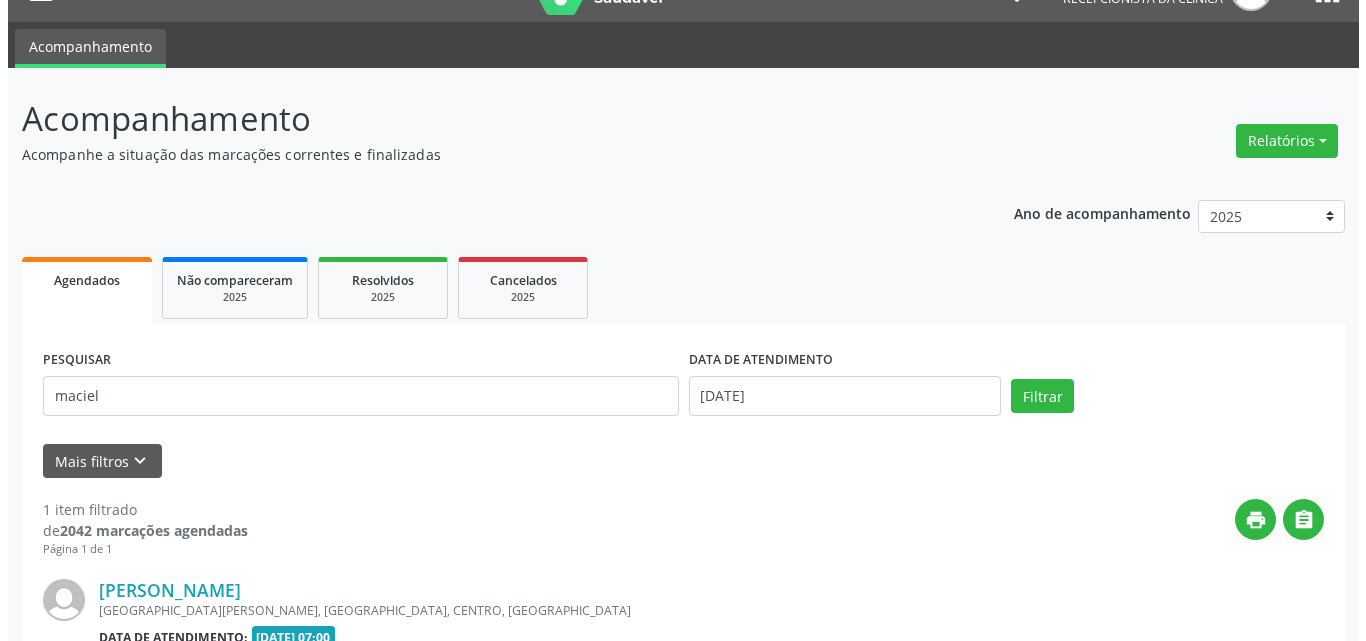 scroll, scrollTop: 264, scrollLeft: 0, axis: vertical 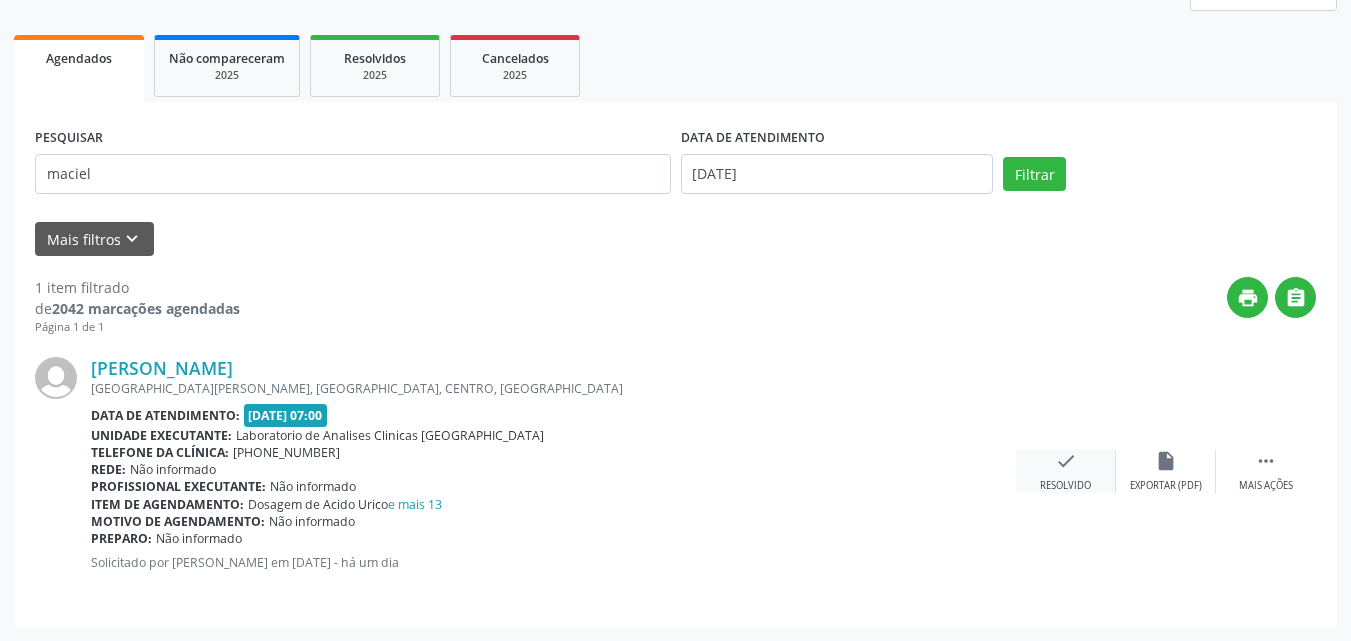 click on "check" at bounding box center (1066, 461) 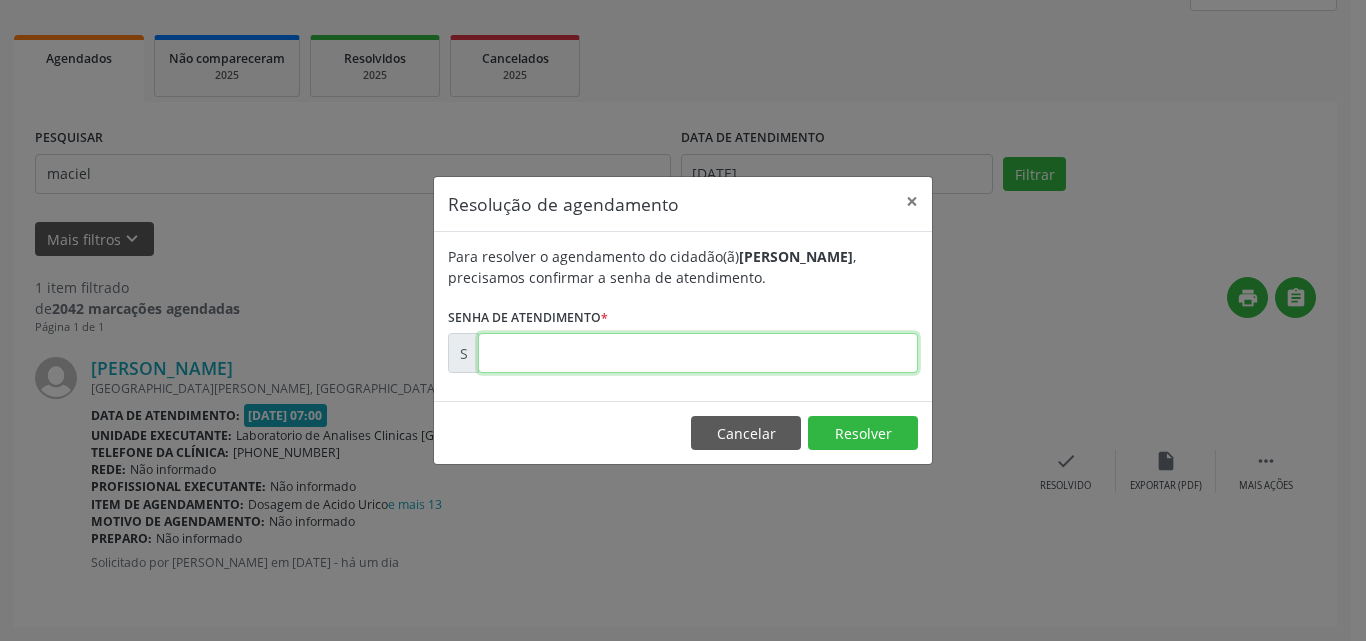 click at bounding box center [698, 353] 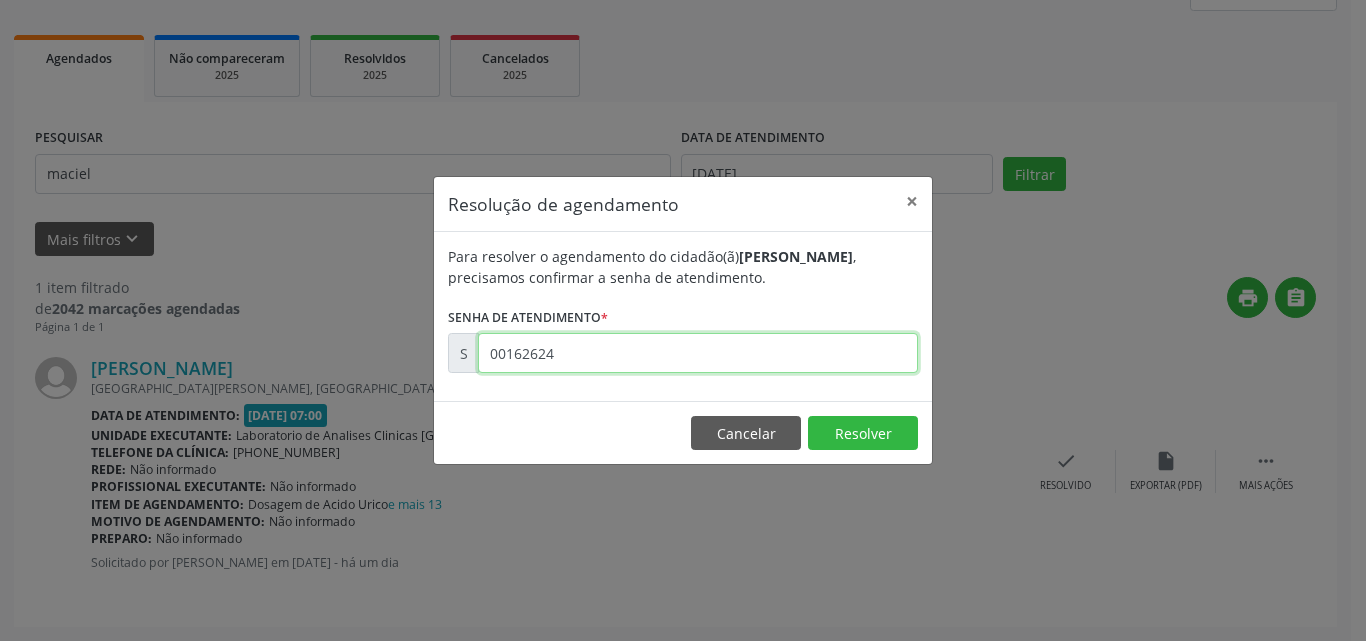 type on "00162624" 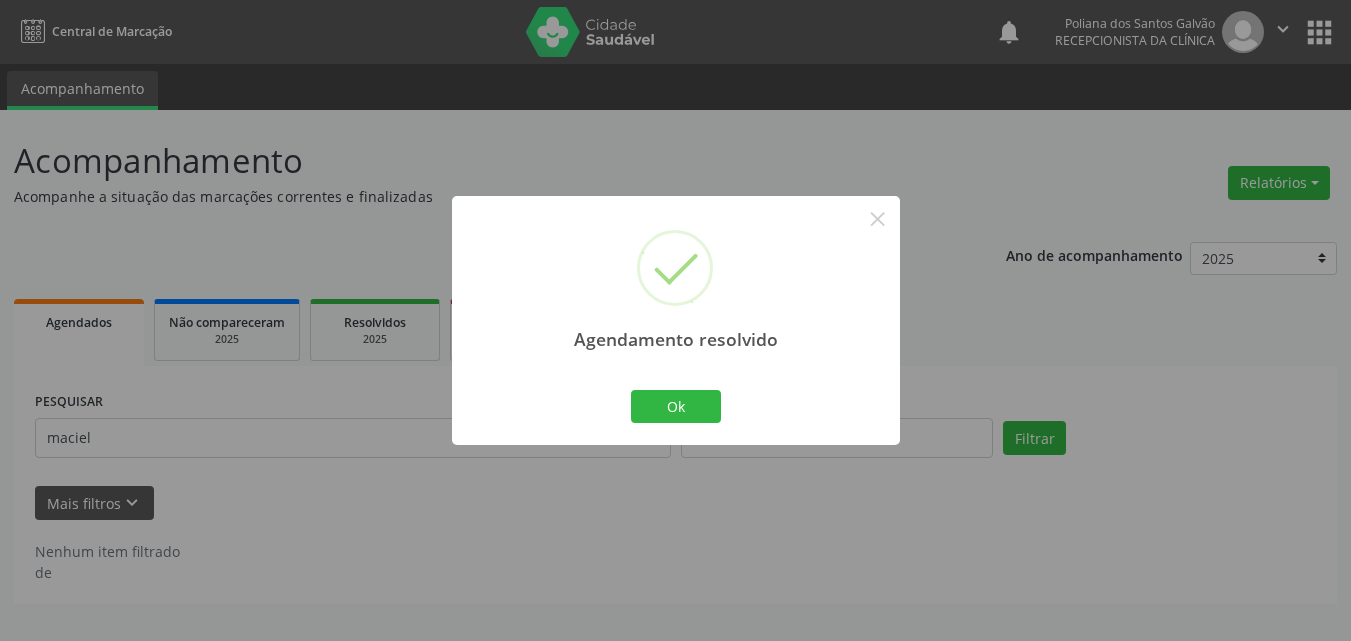 scroll, scrollTop: 0, scrollLeft: 0, axis: both 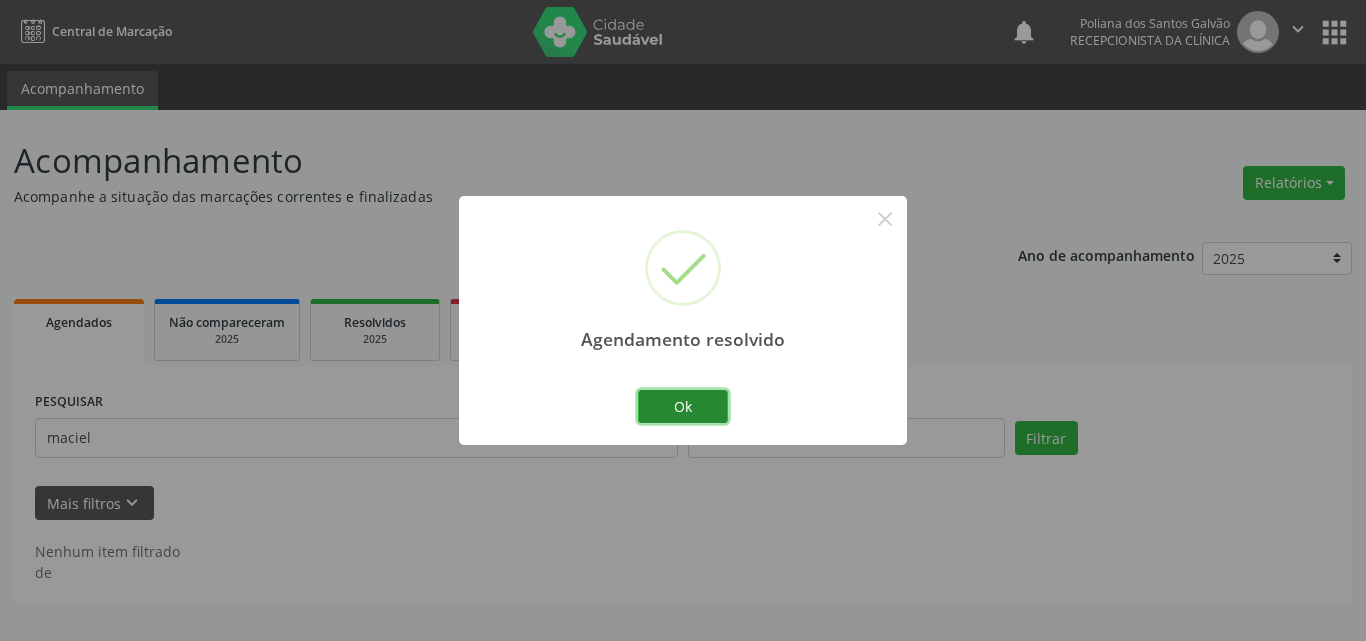 click on "Ok" at bounding box center (683, 407) 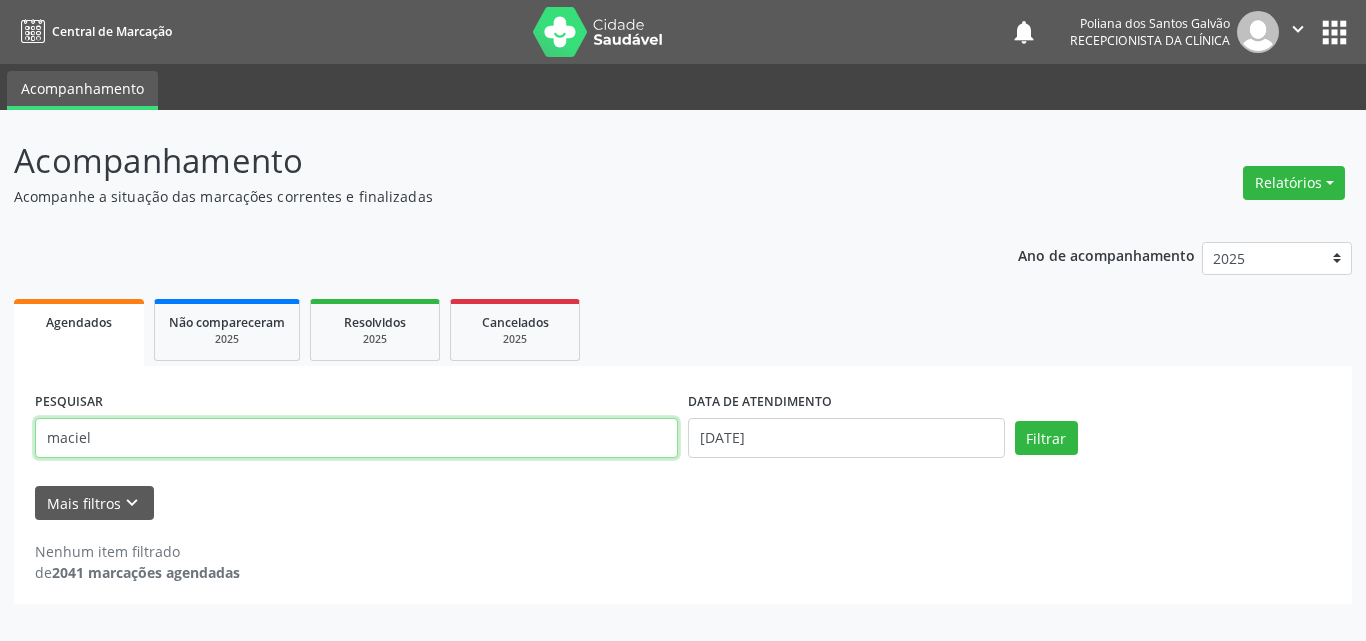 drag, startPoint x: 246, startPoint y: 442, endPoint x: 0, endPoint y: 369, distance: 256.6028 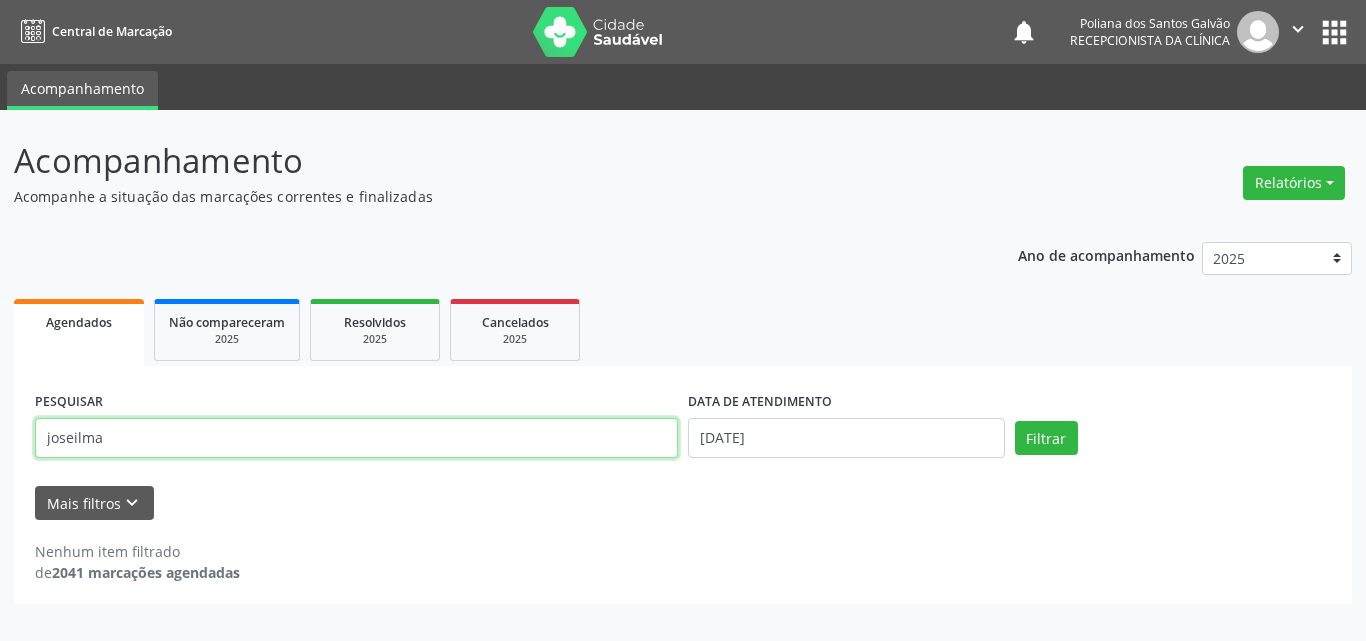 type on "joseilma" 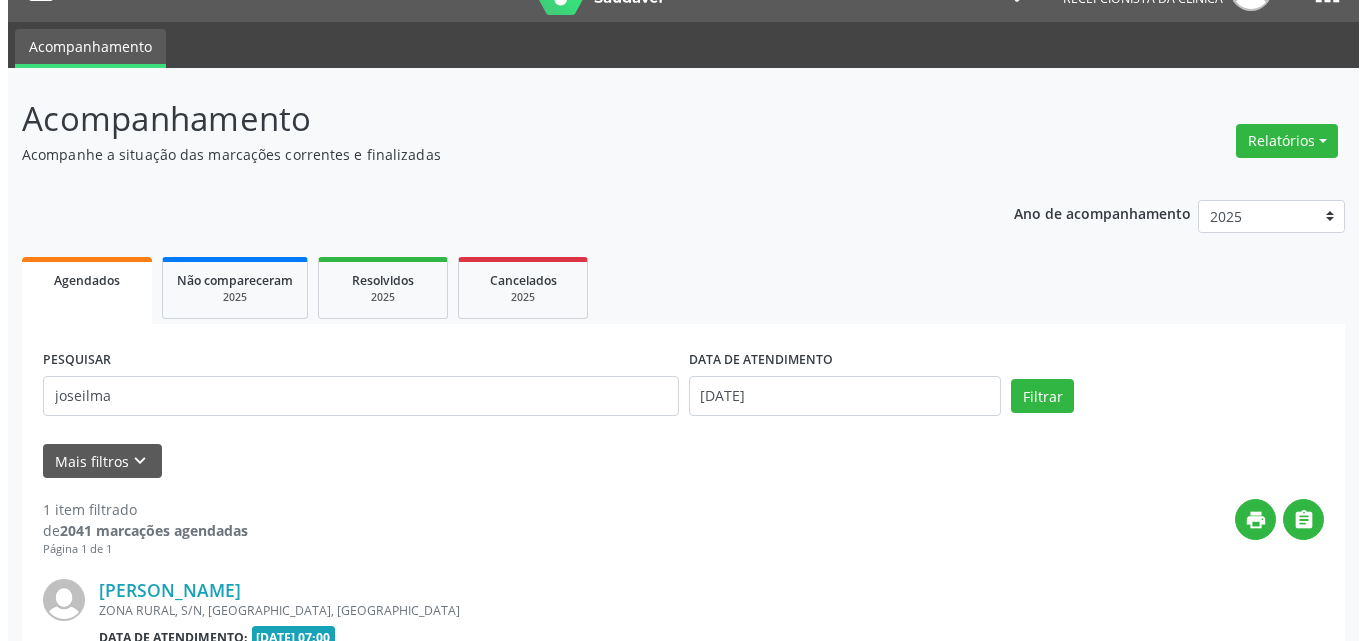 scroll, scrollTop: 264, scrollLeft: 0, axis: vertical 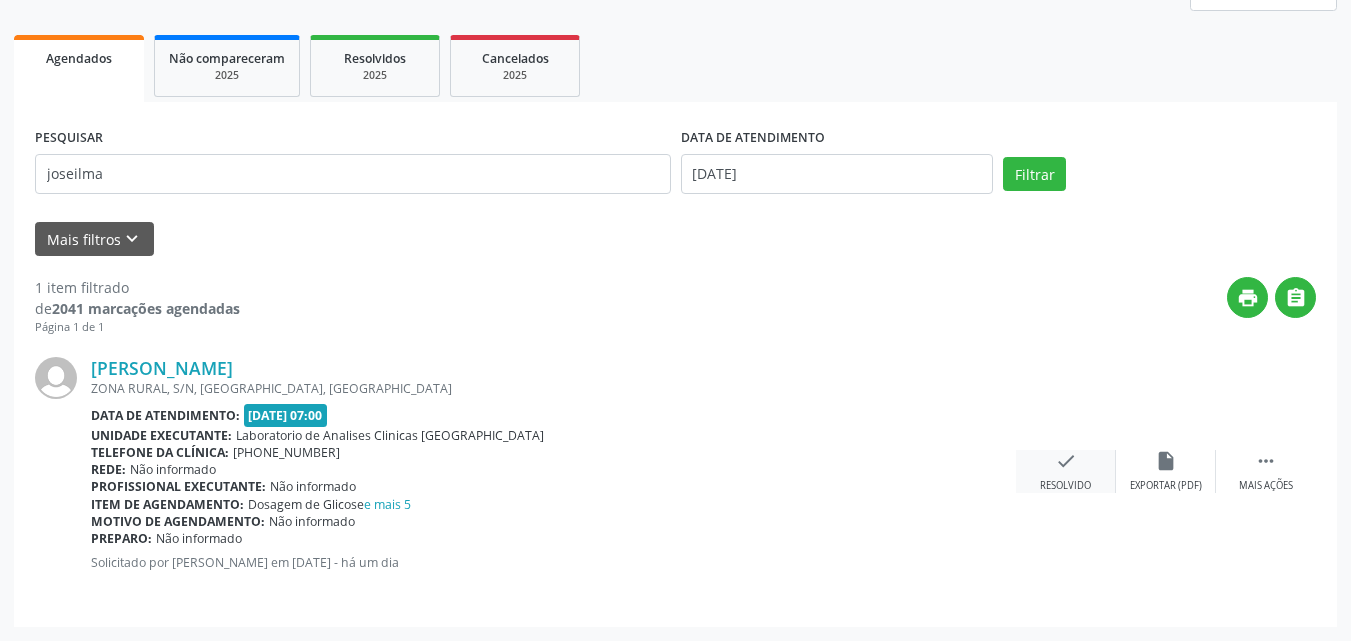 click on "check
Resolvido" at bounding box center [1066, 471] 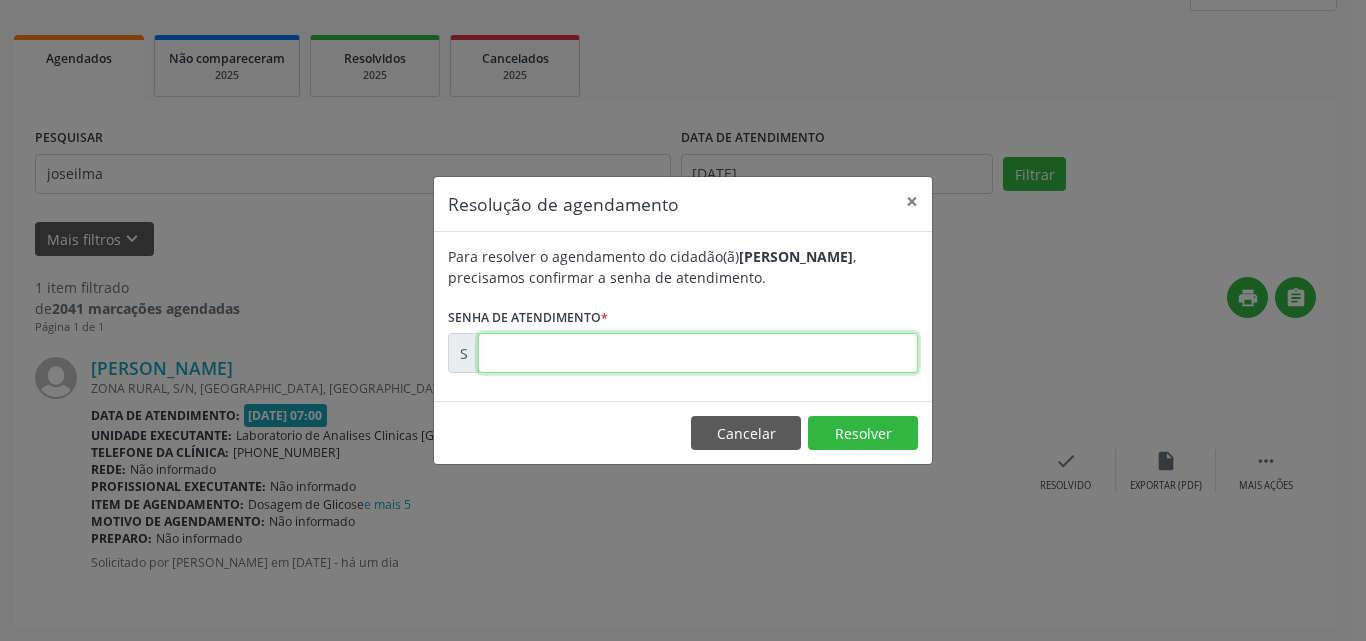 click at bounding box center [698, 353] 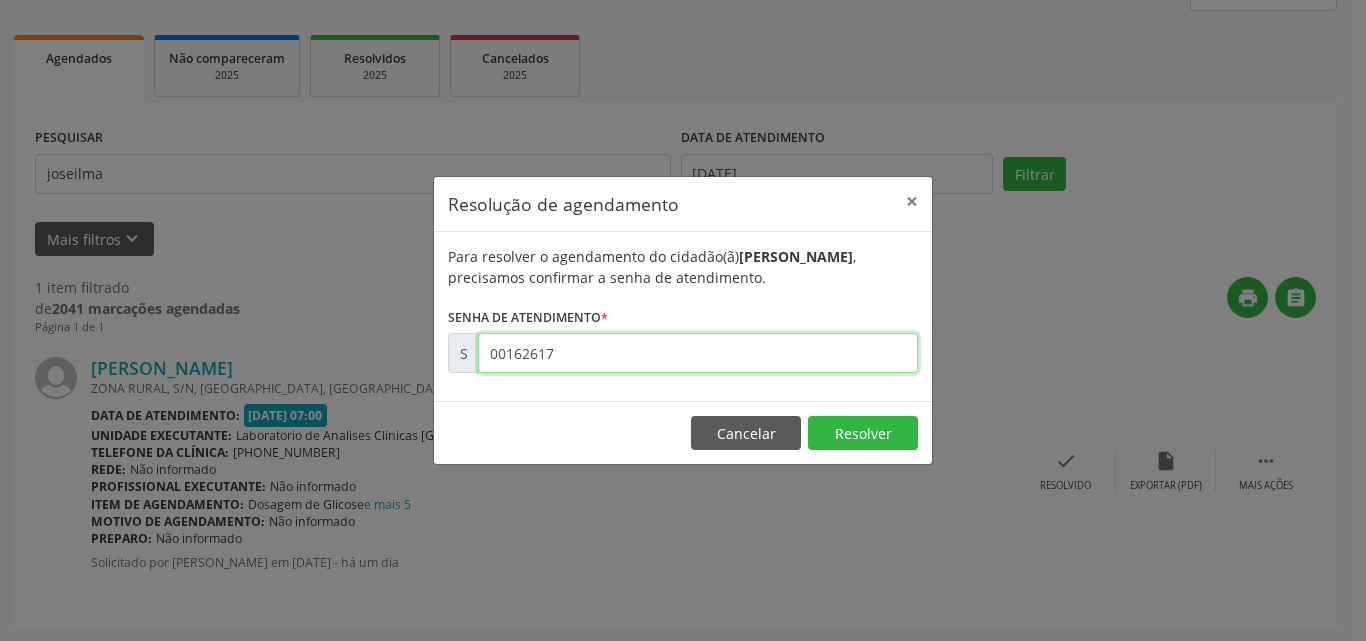 type on "00162617" 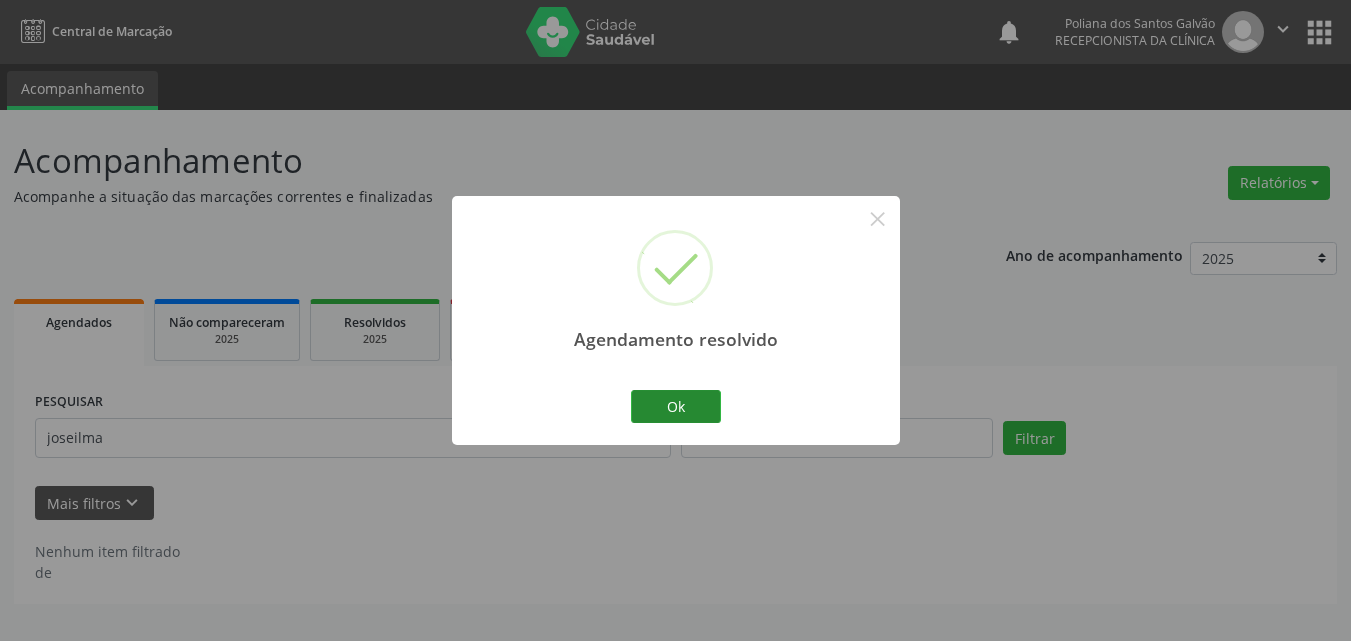 scroll, scrollTop: 0, scrollLeft: 0, axis: both 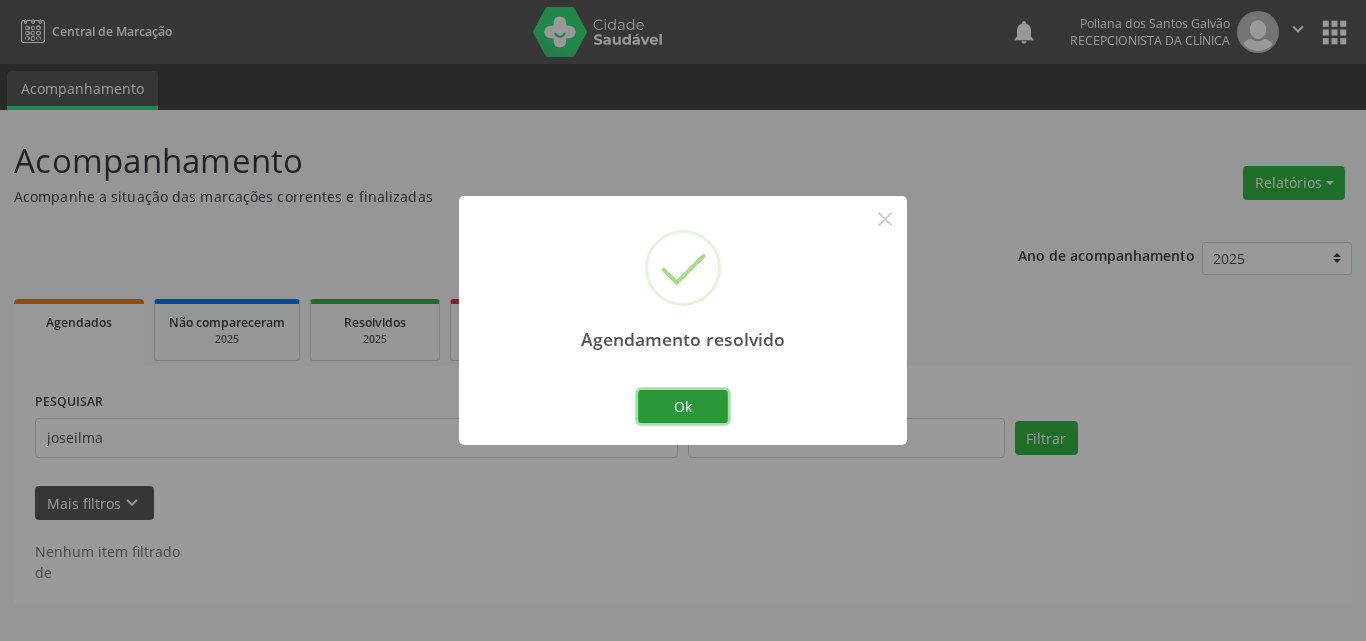 drag, startPoint x: 657, startPoint y: 412, endPoint x: 560, endPoint y: 410, distance: 97.020615 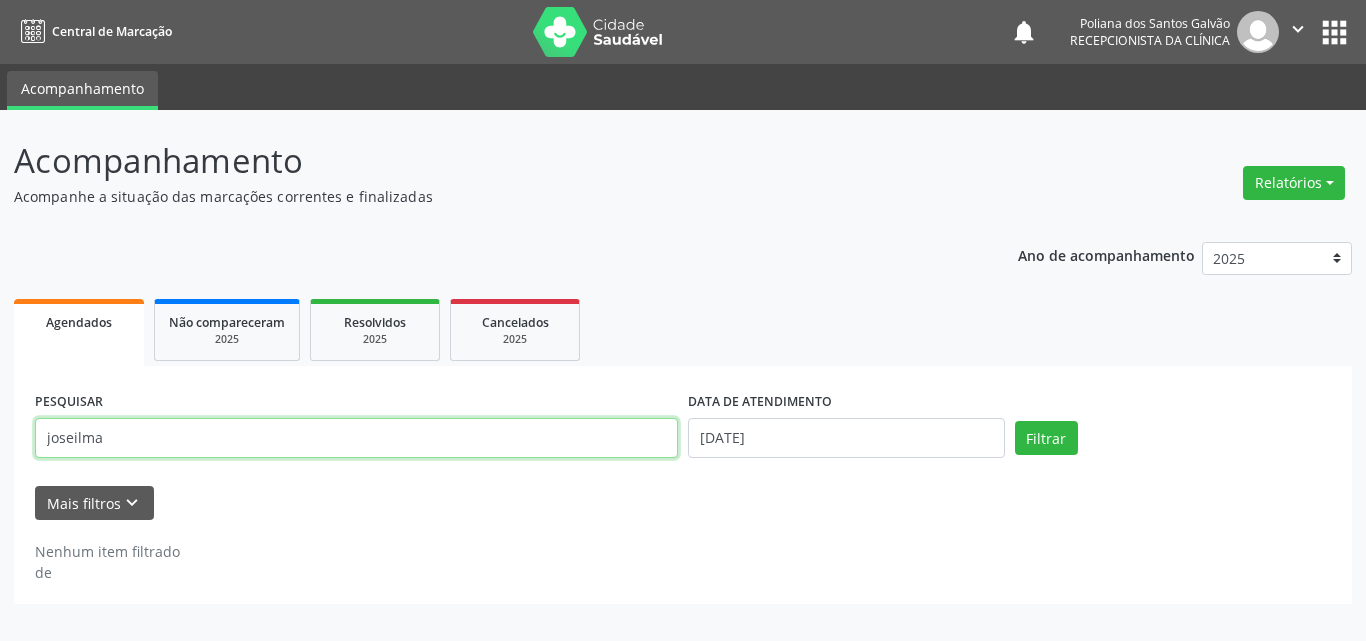 drag, startPoint x: 191, startPoint y: 387, endPoint x: 0, endPoint y: 135, distance: 316.20404 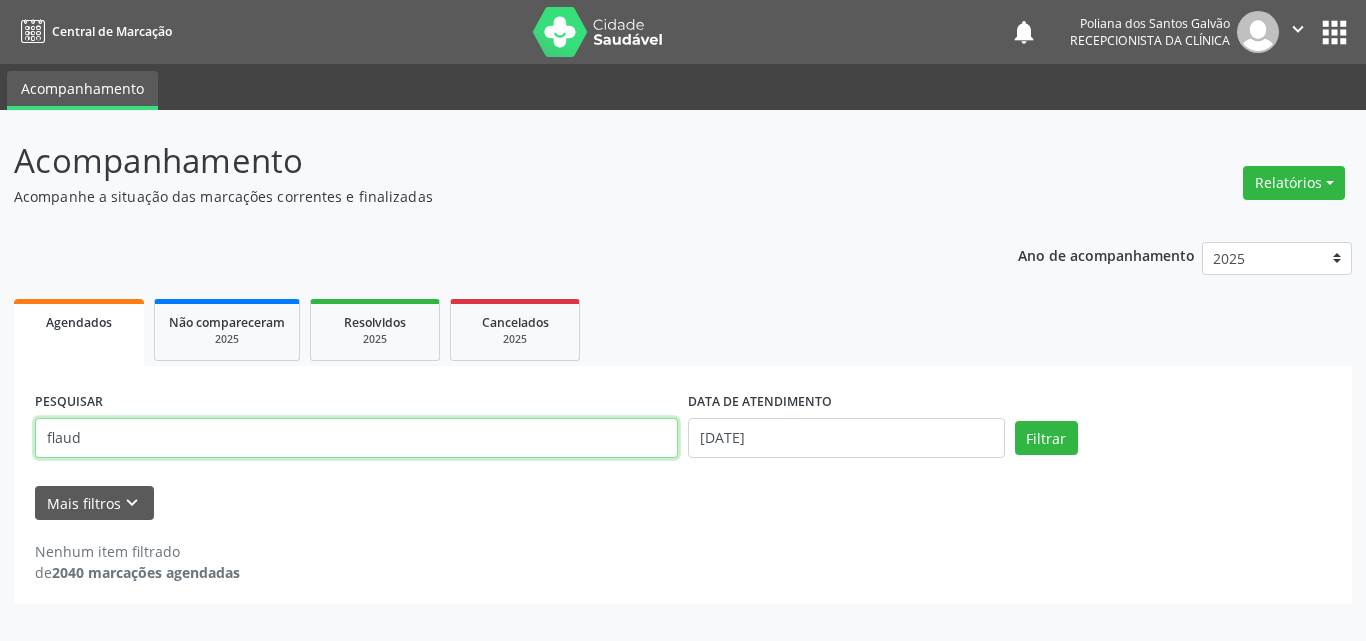 type on "flaud" 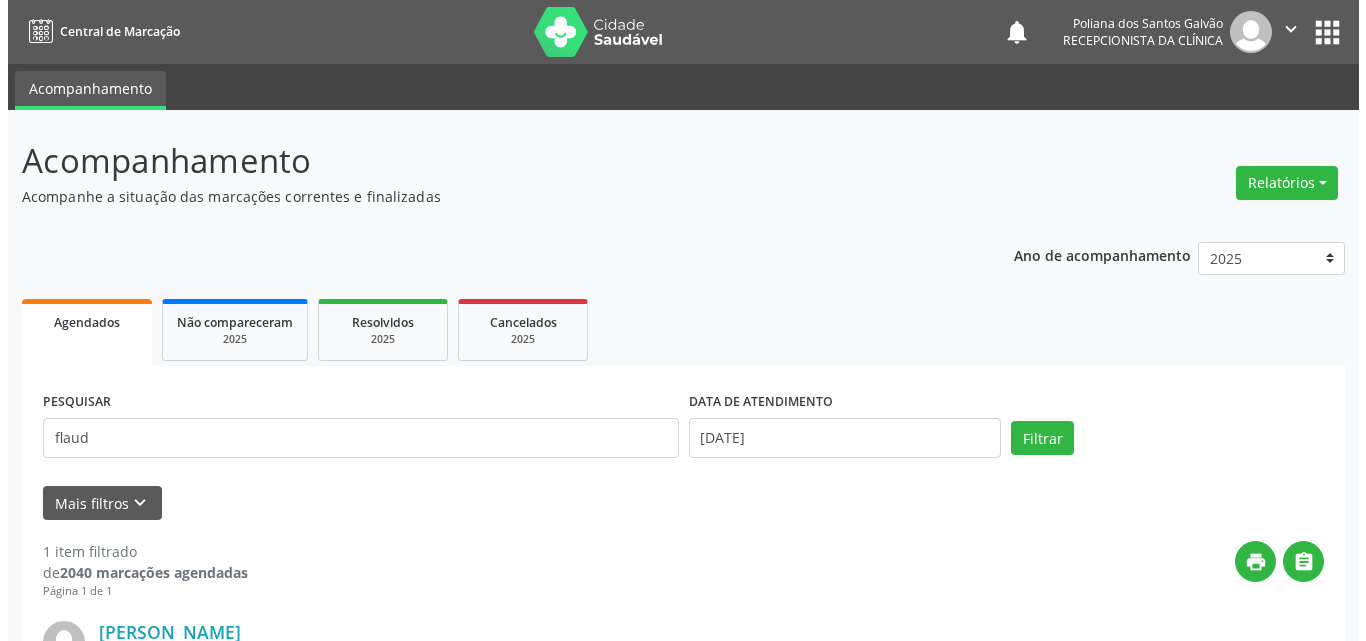 scroll, scrollTop: 264, scrollLeft: 0, axis: vertical 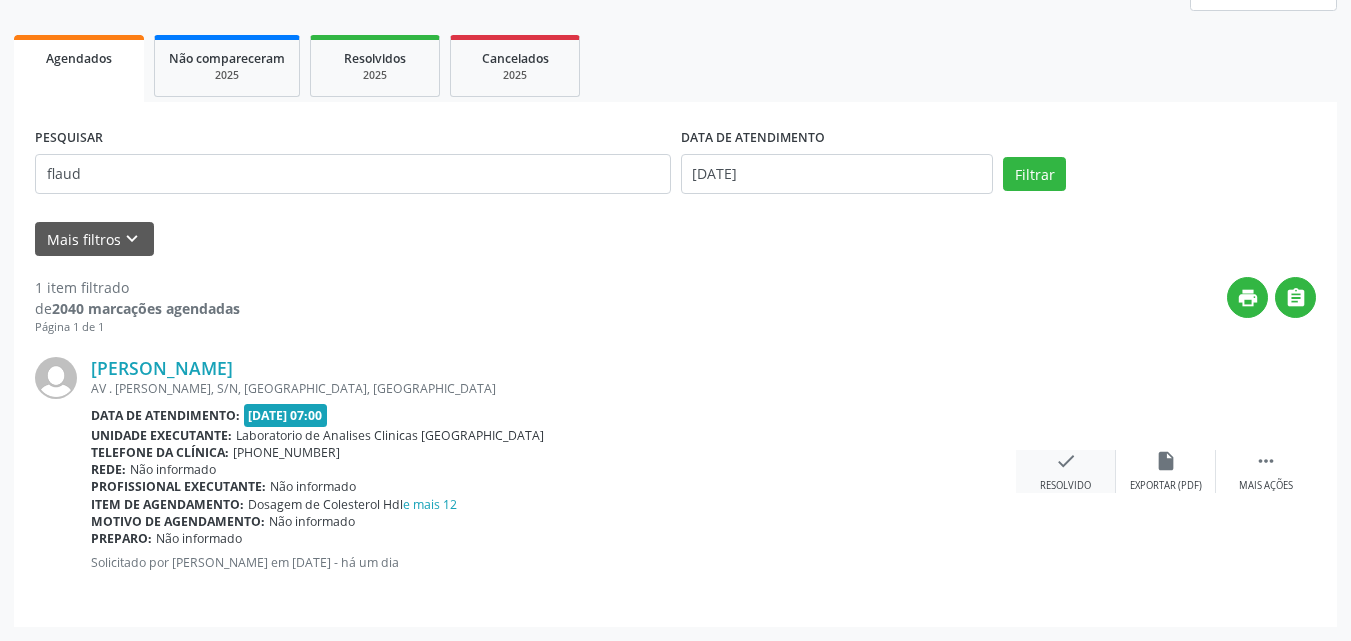 click on "check" at bounding box center [1066, 461] 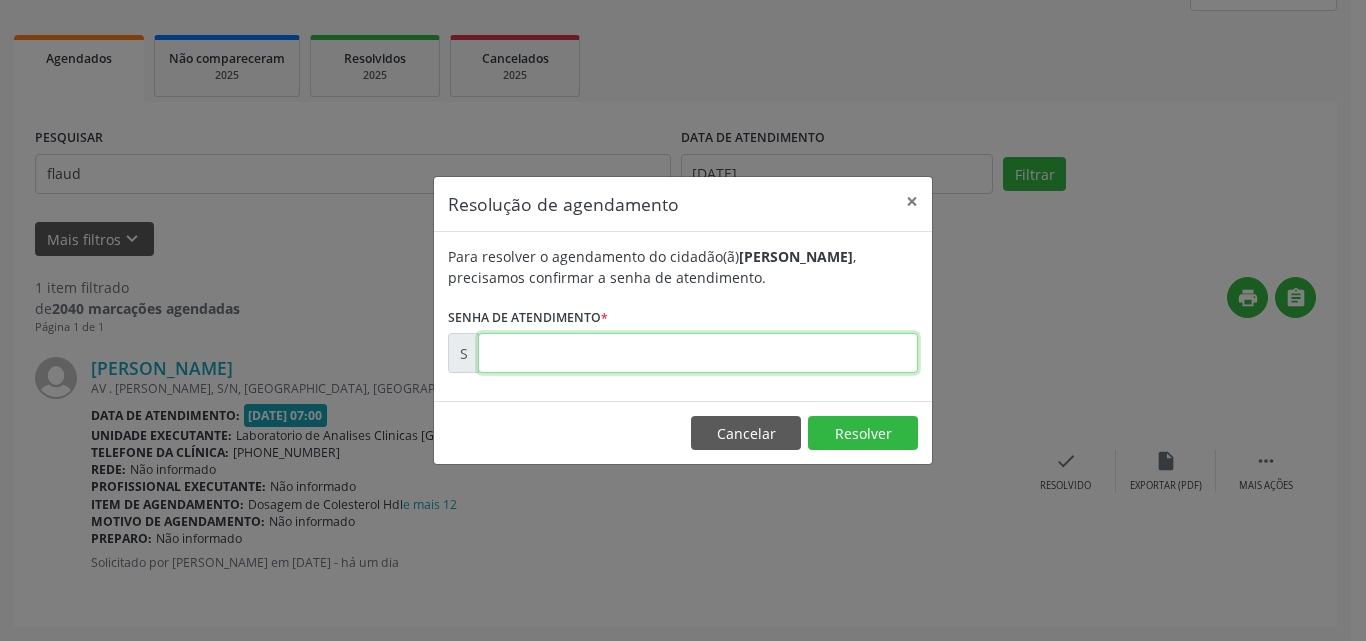 click at bounding box center (698, 353) 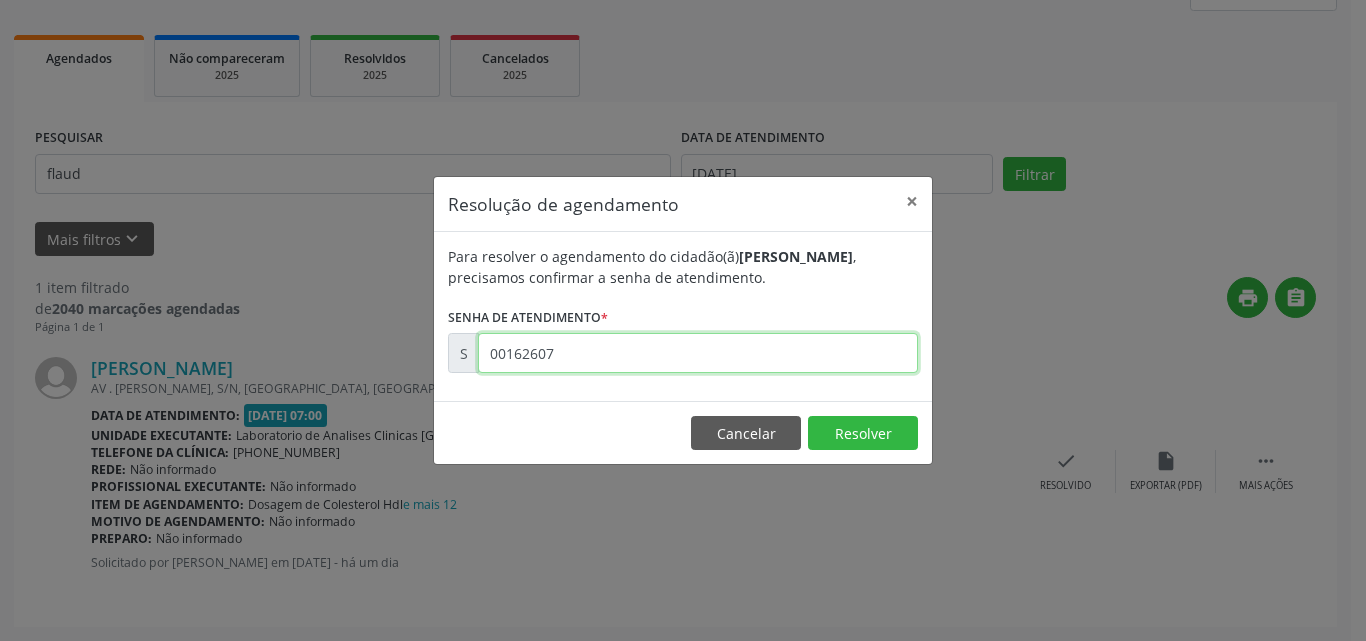 type on "00162607" 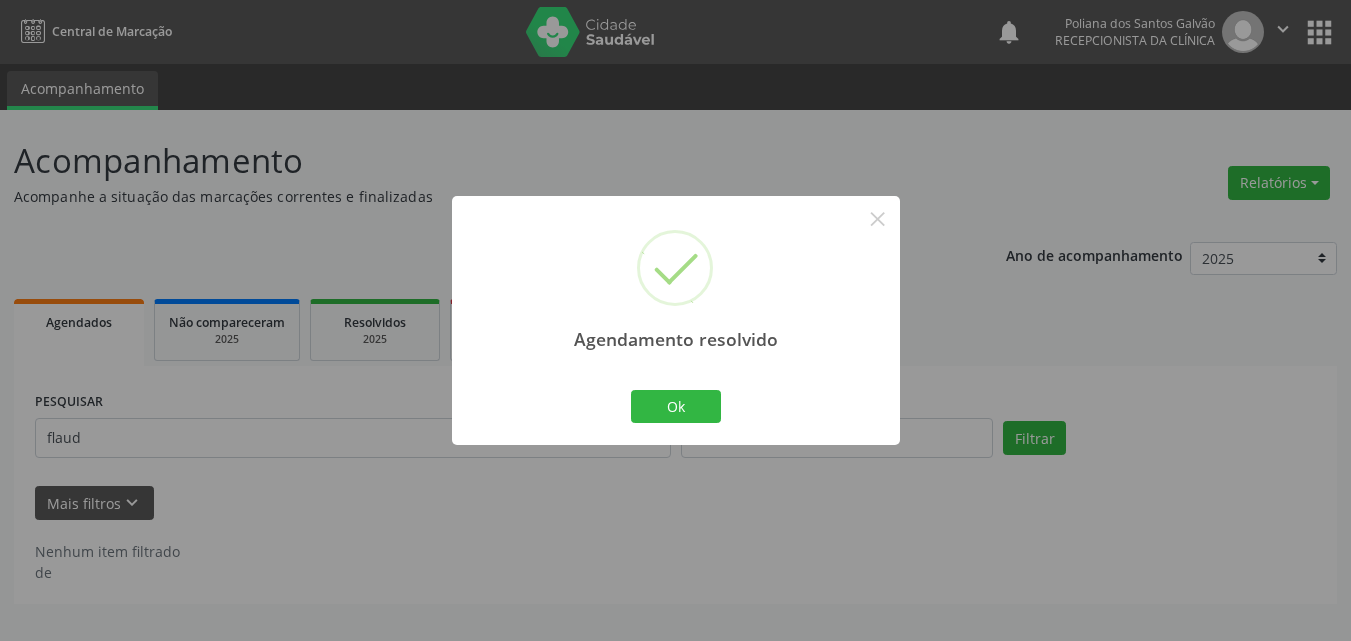 scroll, scrollTop: 0, scrollLeft: 0, axis: both 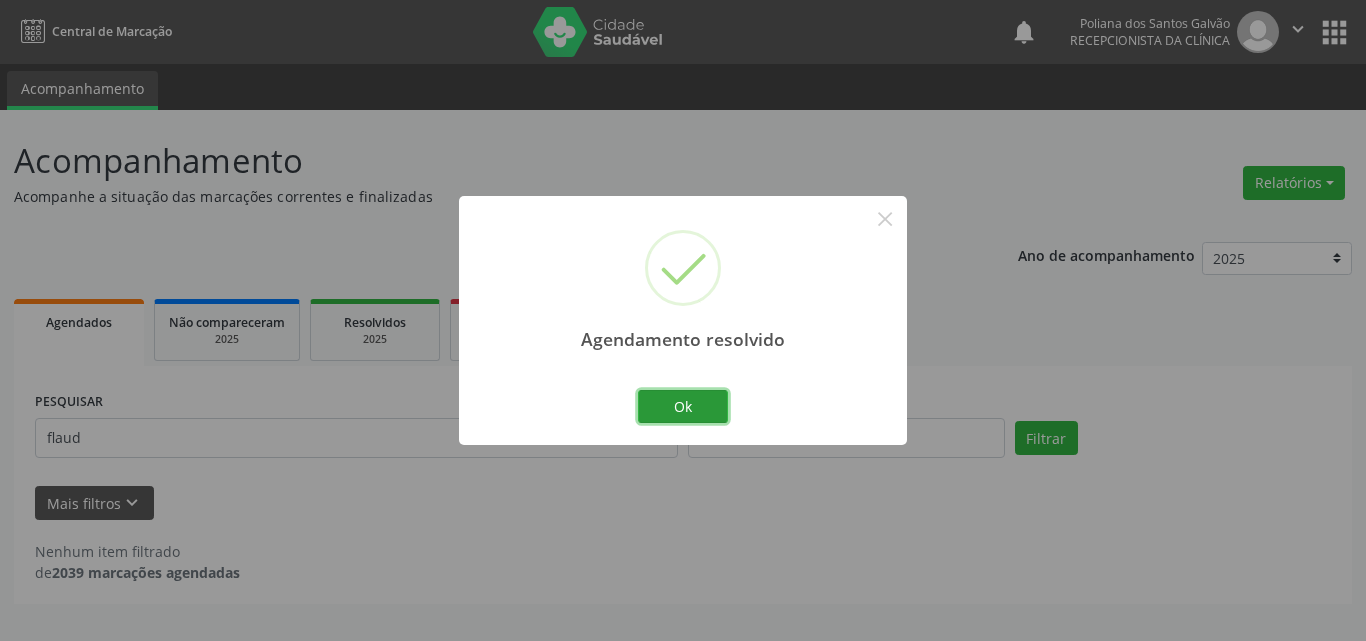 drag, startPoint x: 698, startPoint y: 404, endPoint x: 634, endPoint y: 448, distance: 77.665955 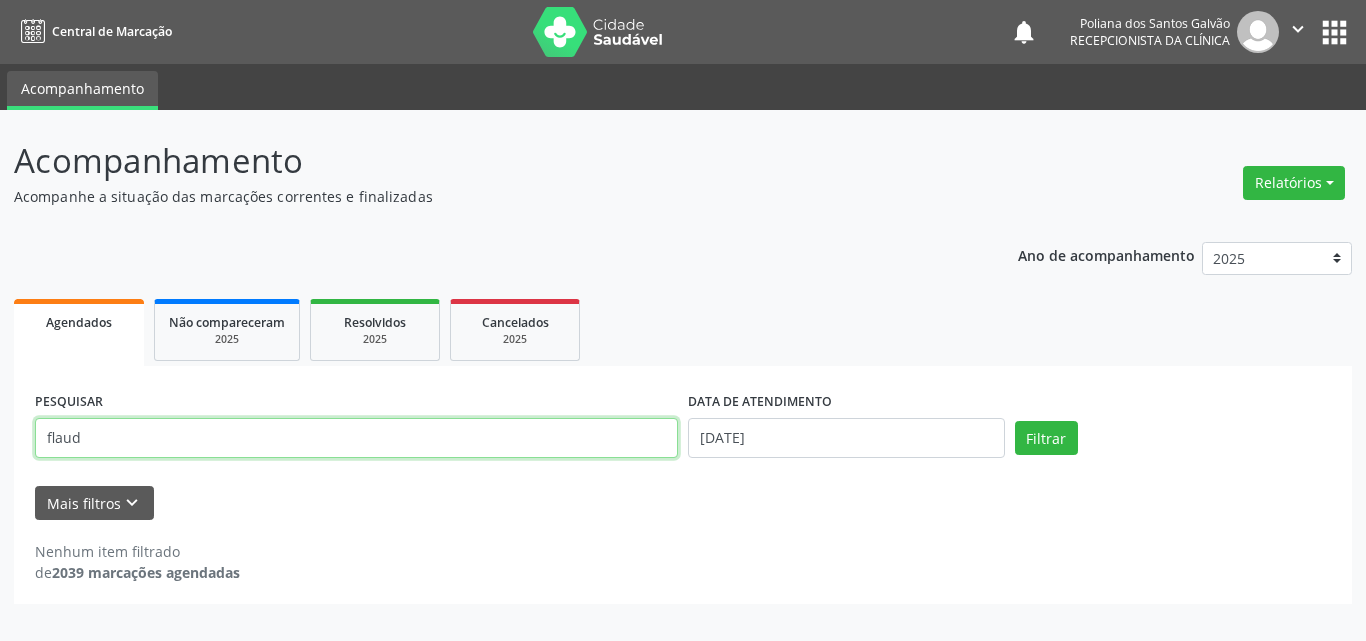 drag, startPoint x: 543, startPoint y: 446, endPoint x: 0, endPoint y: 127, distance: 629.7698 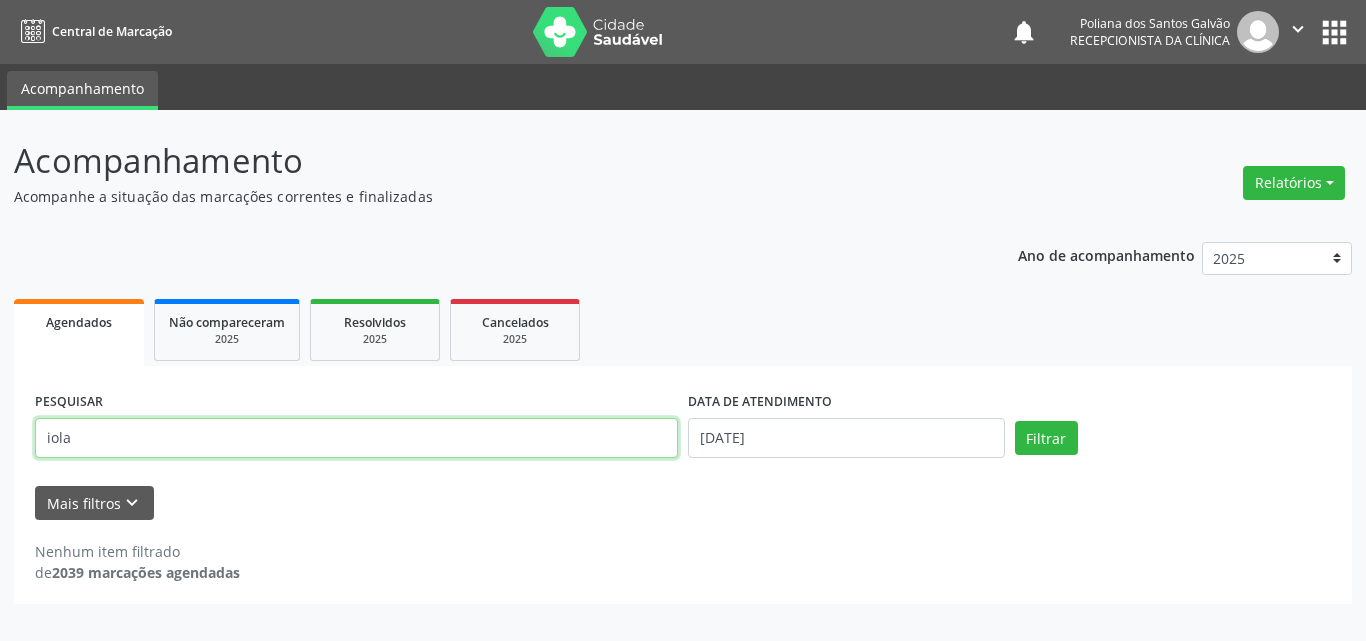 type on "iola" 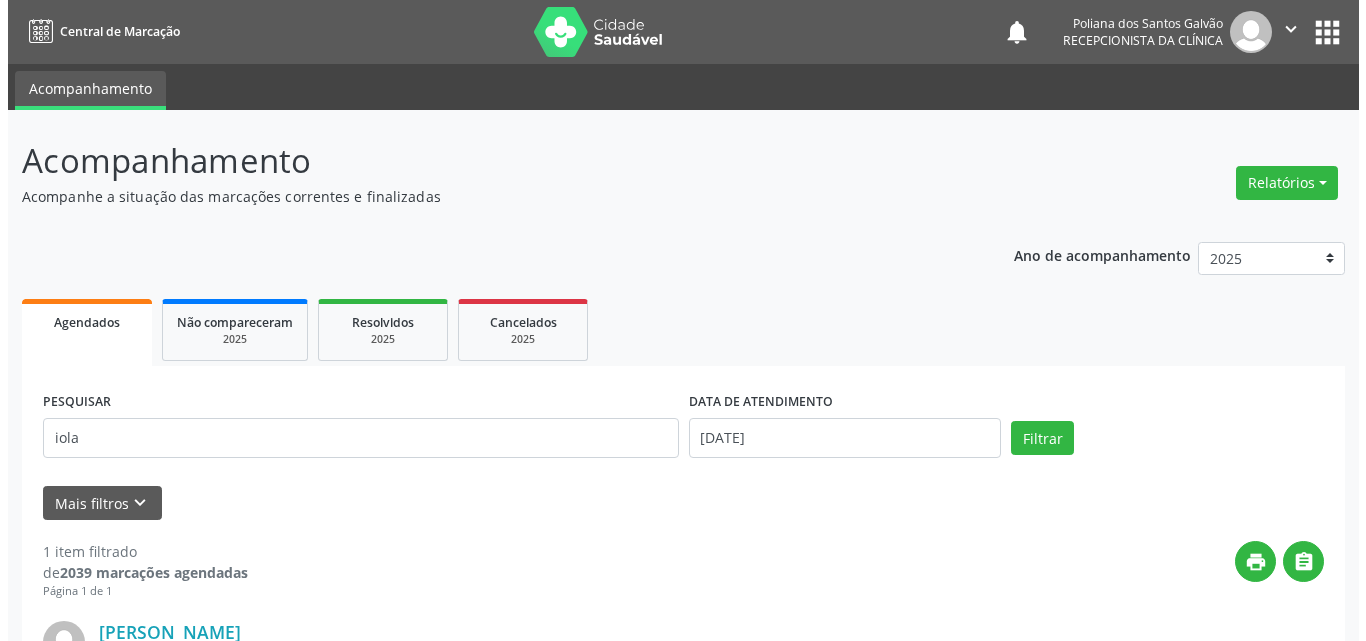 scroll, scrollTop: 264, scrollLeft: 0, axis: vertical 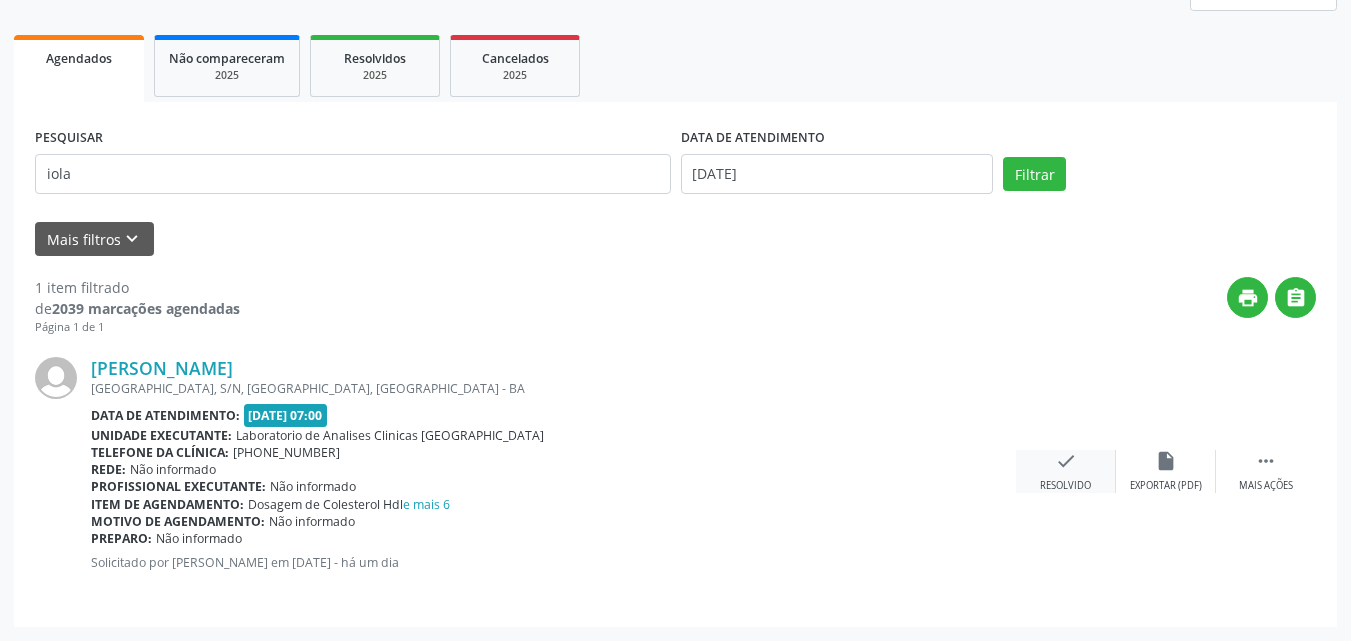 click on "check
Resolvido" at bounding box center (1066, 471) 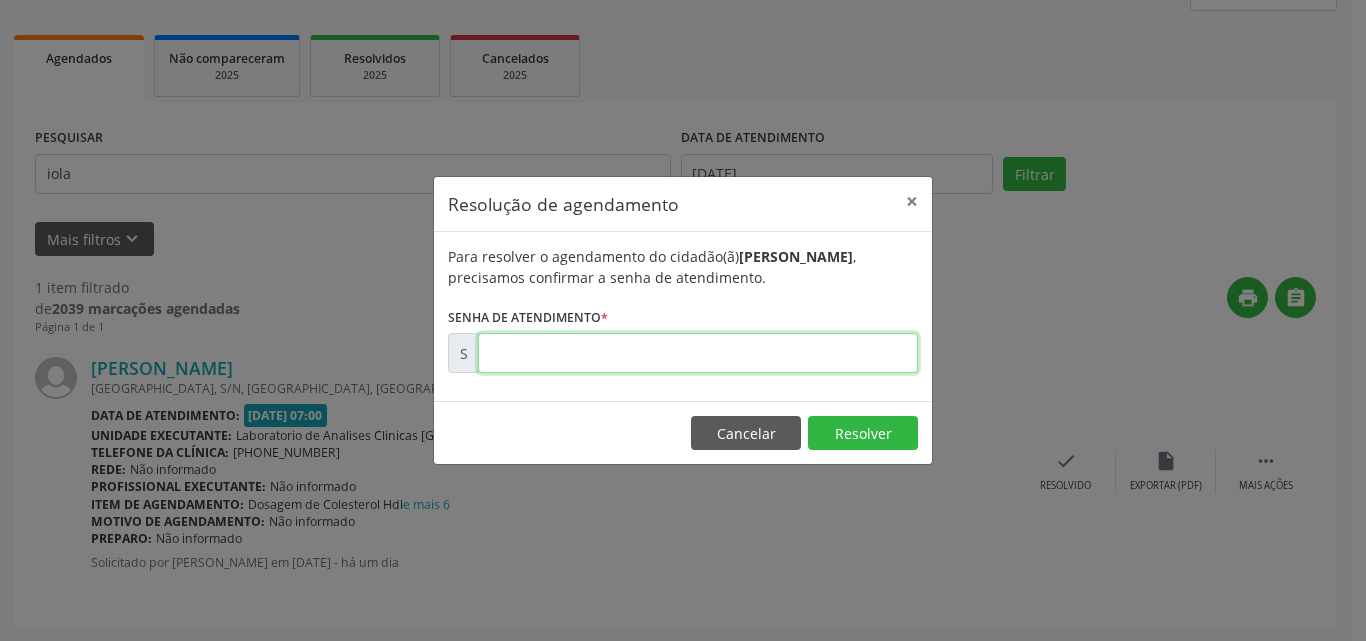 click at bounding box center [698, 353] 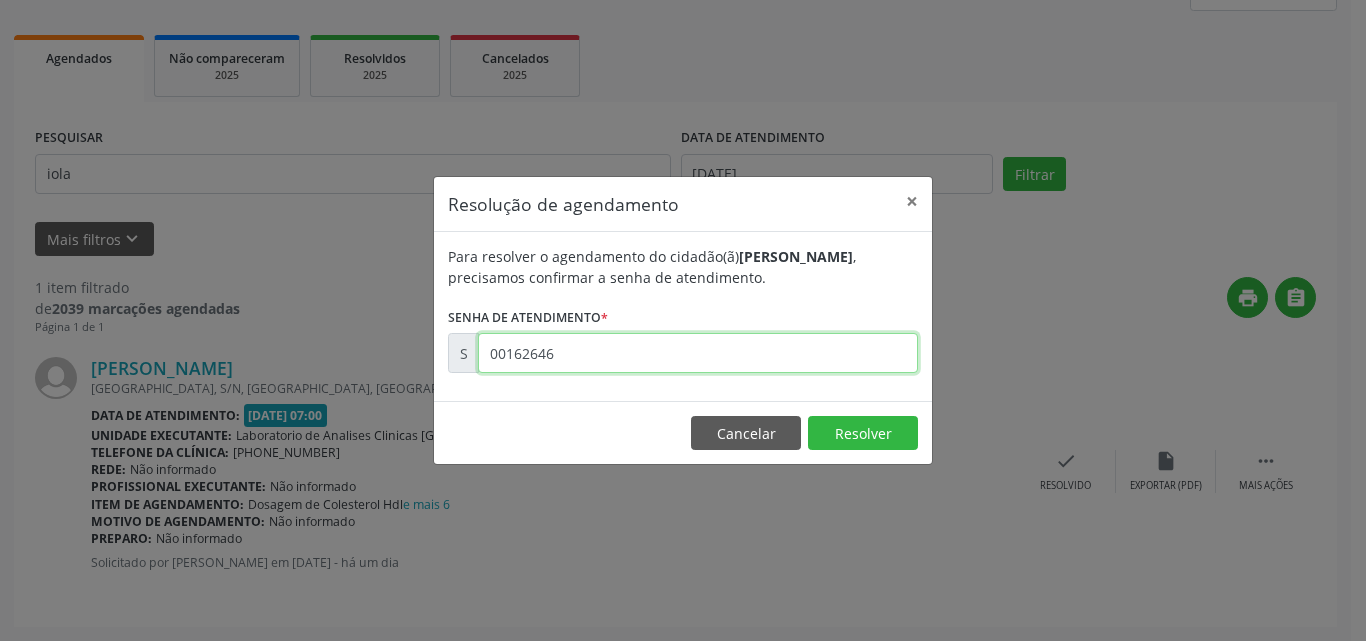 type on "00162646" 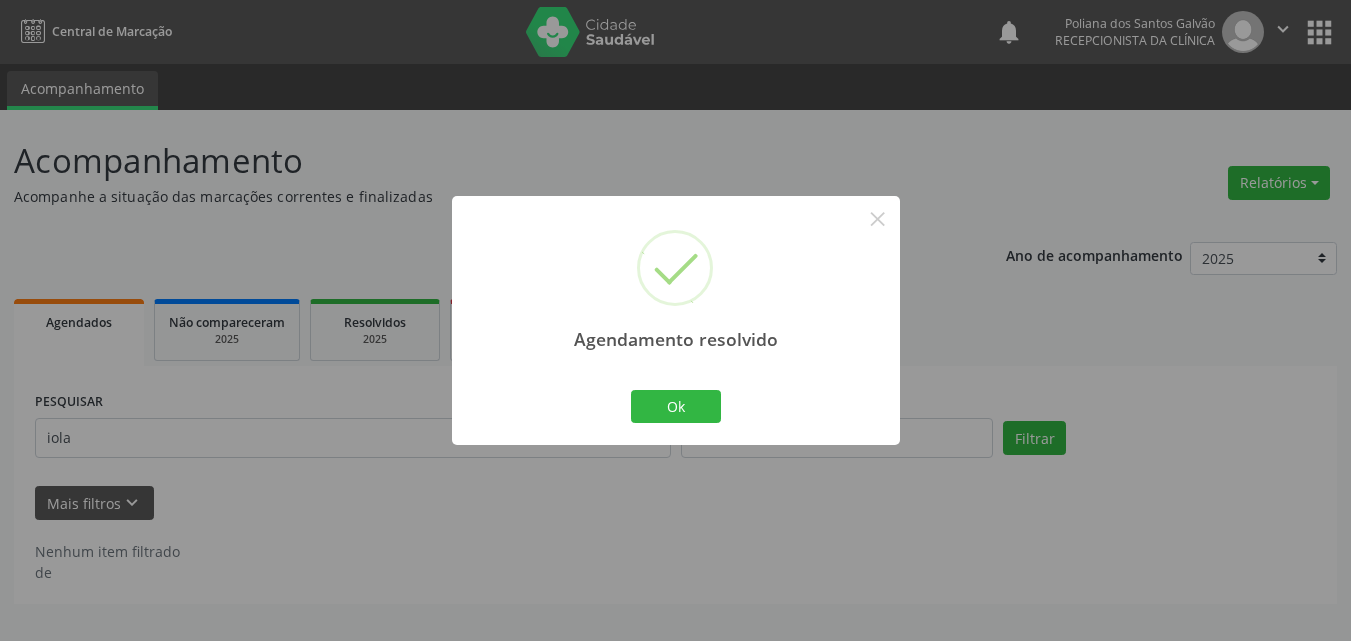 scroll, scrollTop: 0, scrollLeft: 0, axis: both 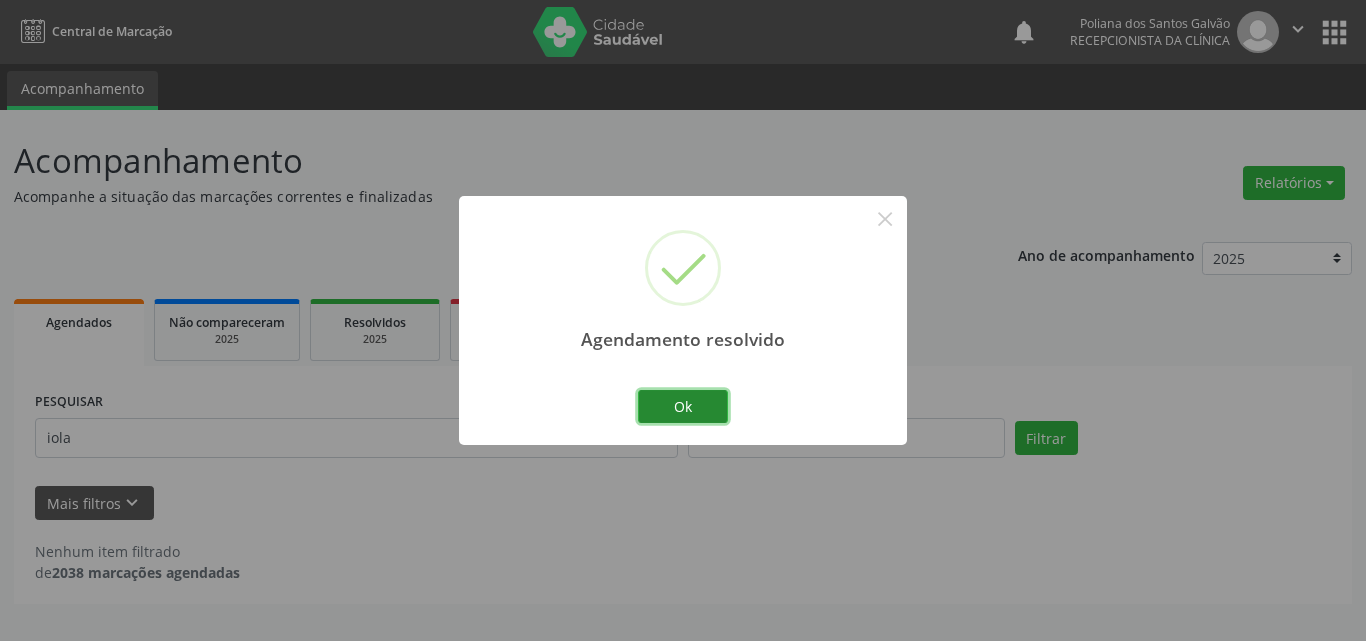 click on "Ok" at bounding box center (683, 407) 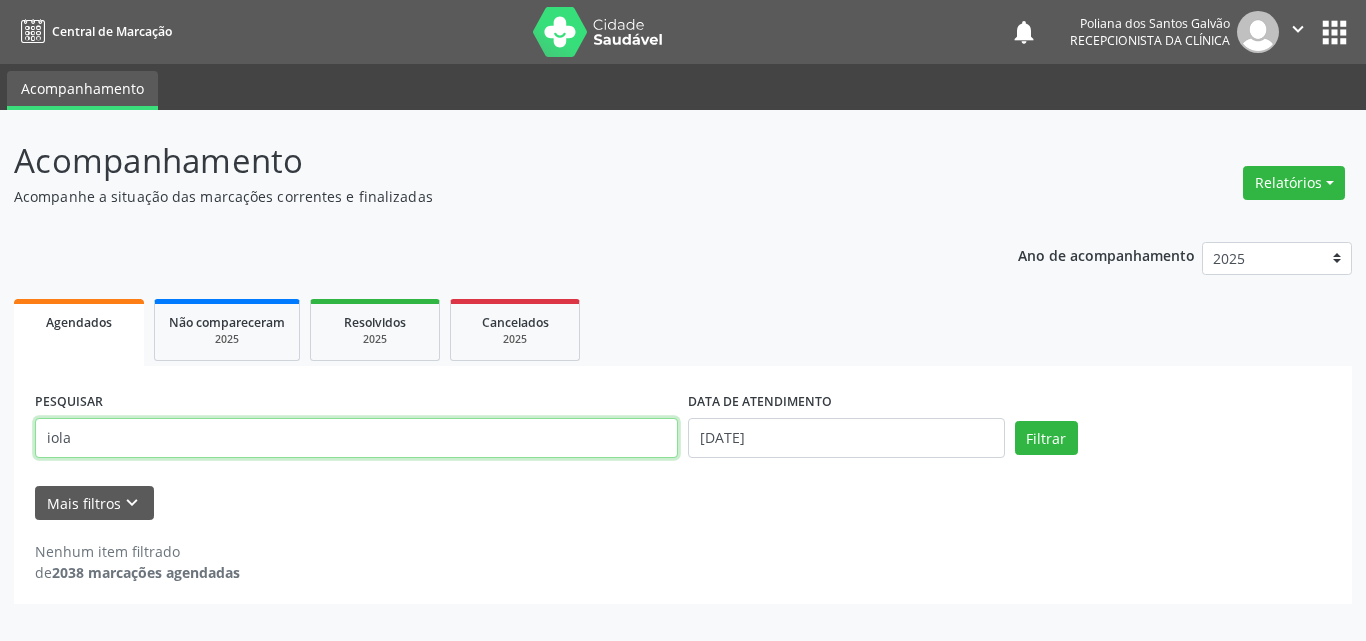 drag, startPoint x: 566, startPoint y: 423, endPoint x: 0, endPoint y: 209, distance: 605.1049 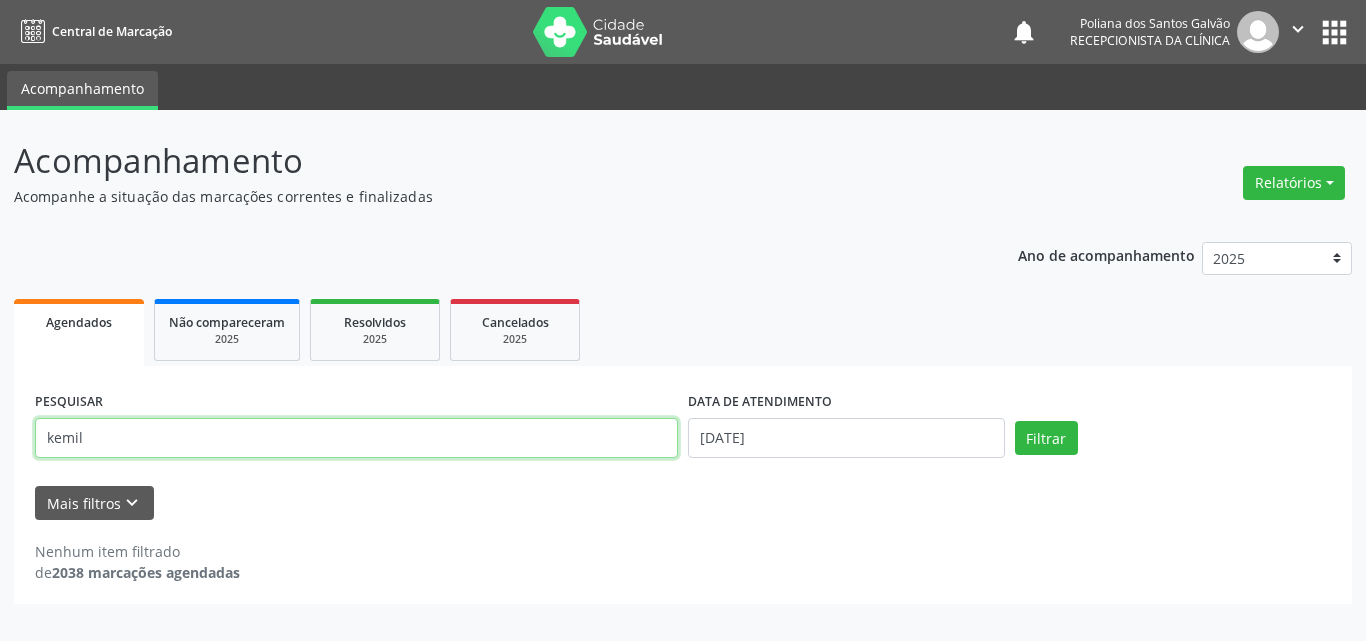 type on "kemil" 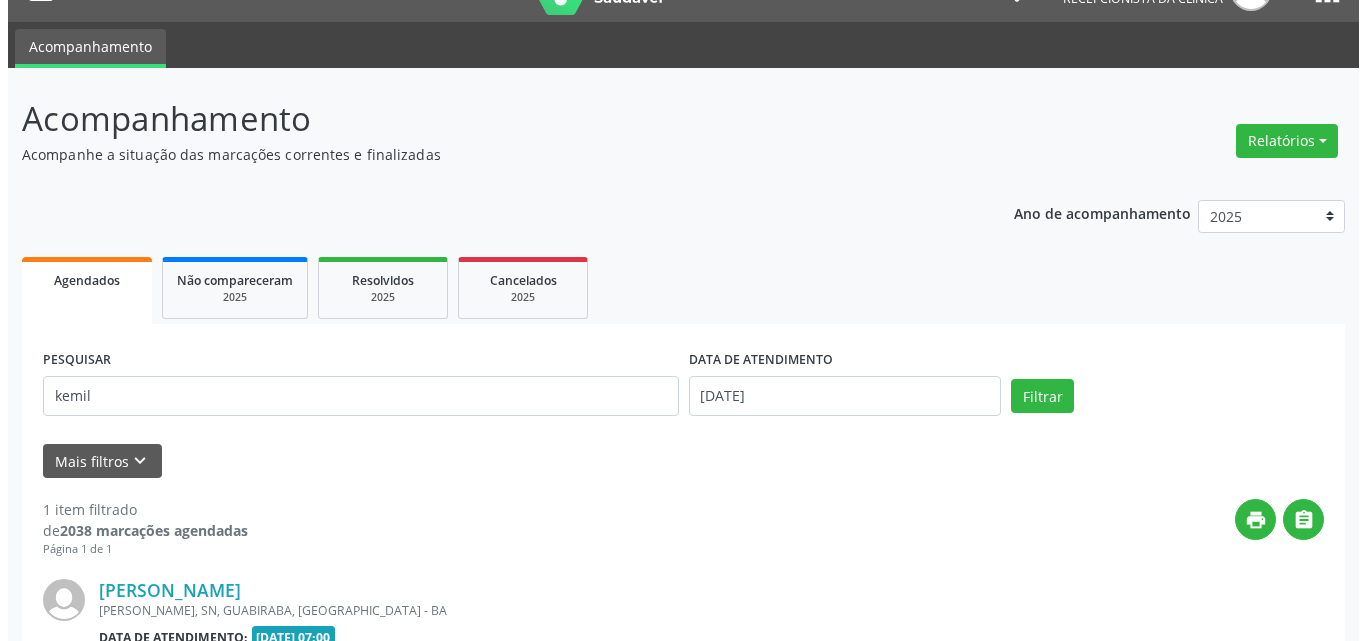scroll, scrollTop: 264, scrollLeft: 0, axis: vertical 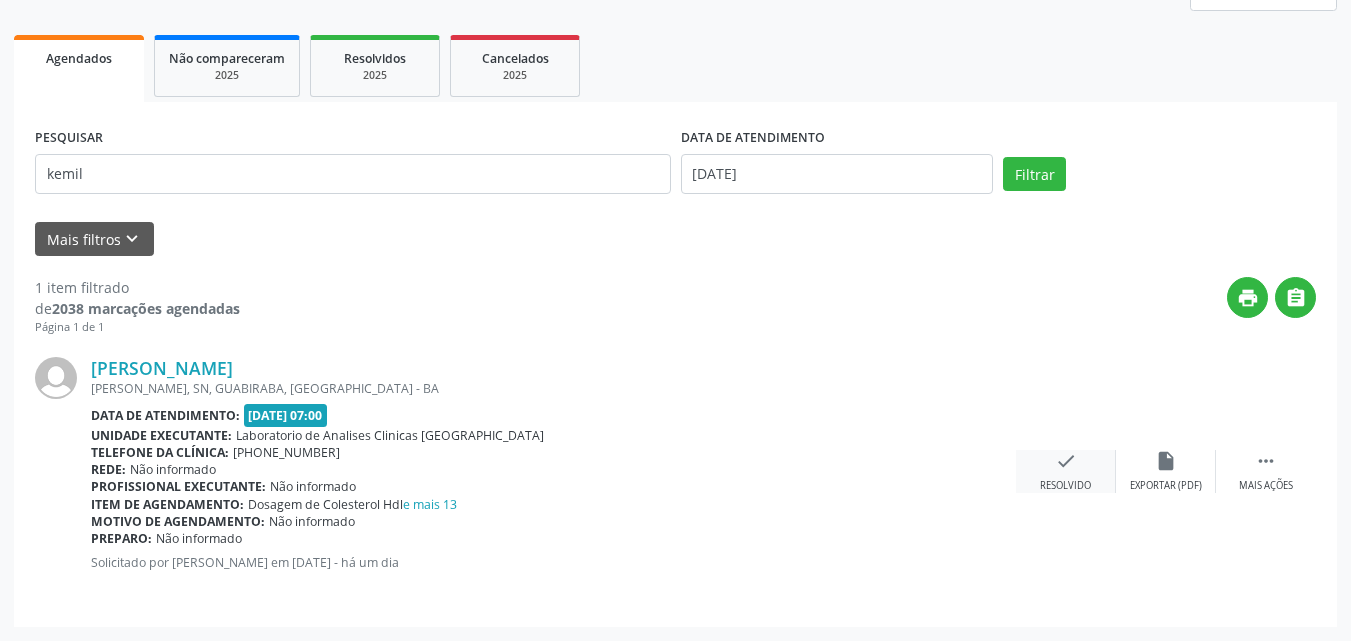 click on "check
Resolvido" at bounding box center (1066, 471) 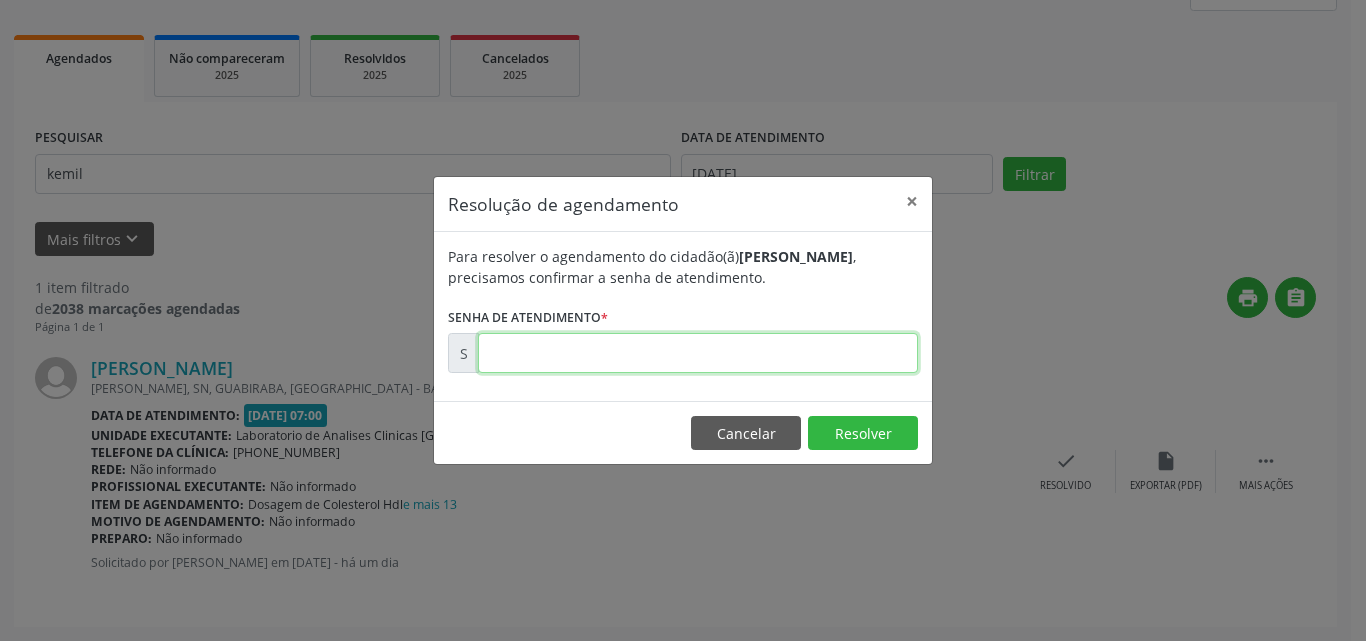 click at bounding box center (698, 353) 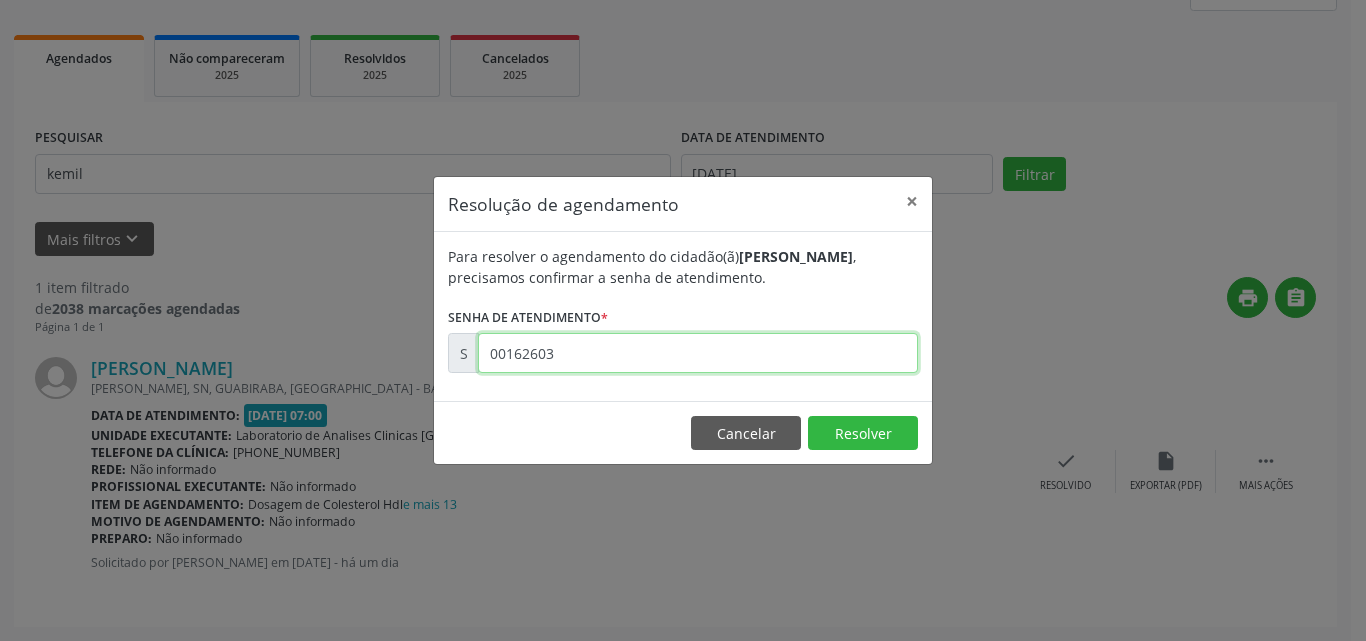 type on "00162603" 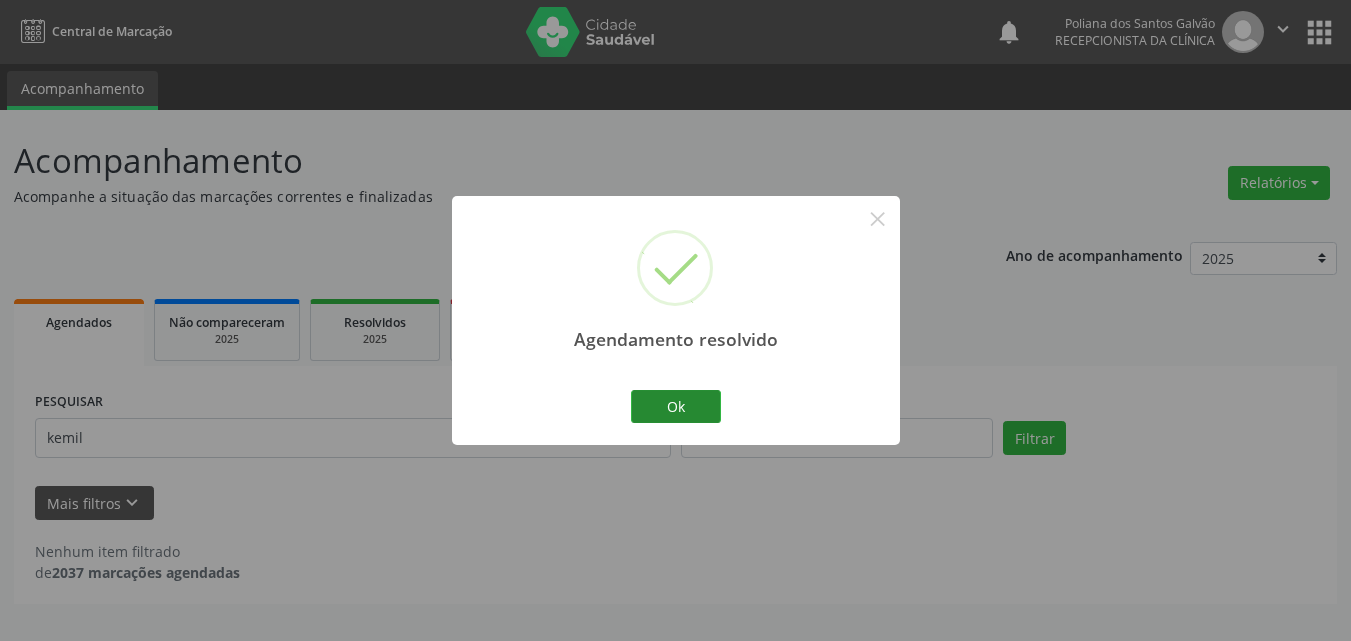 scroll, scrollTop: 0, scrollLeft: 0, axis: both 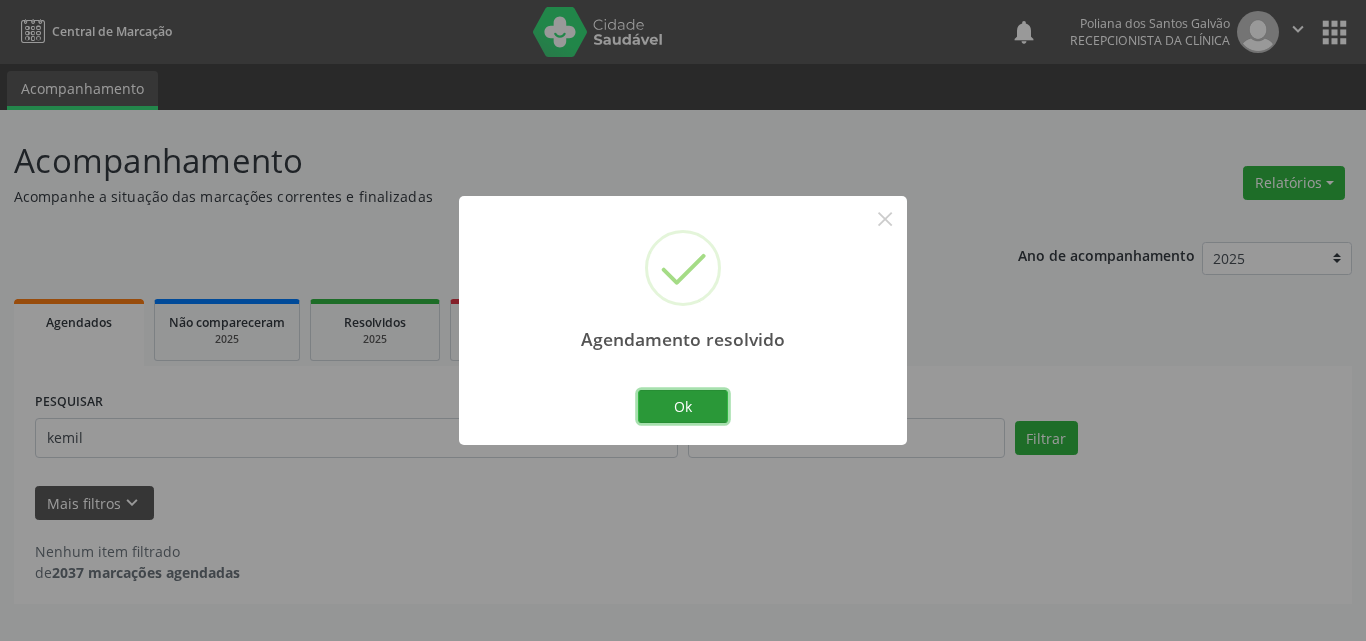 click on "Ok" at bounding box center (683, 407) 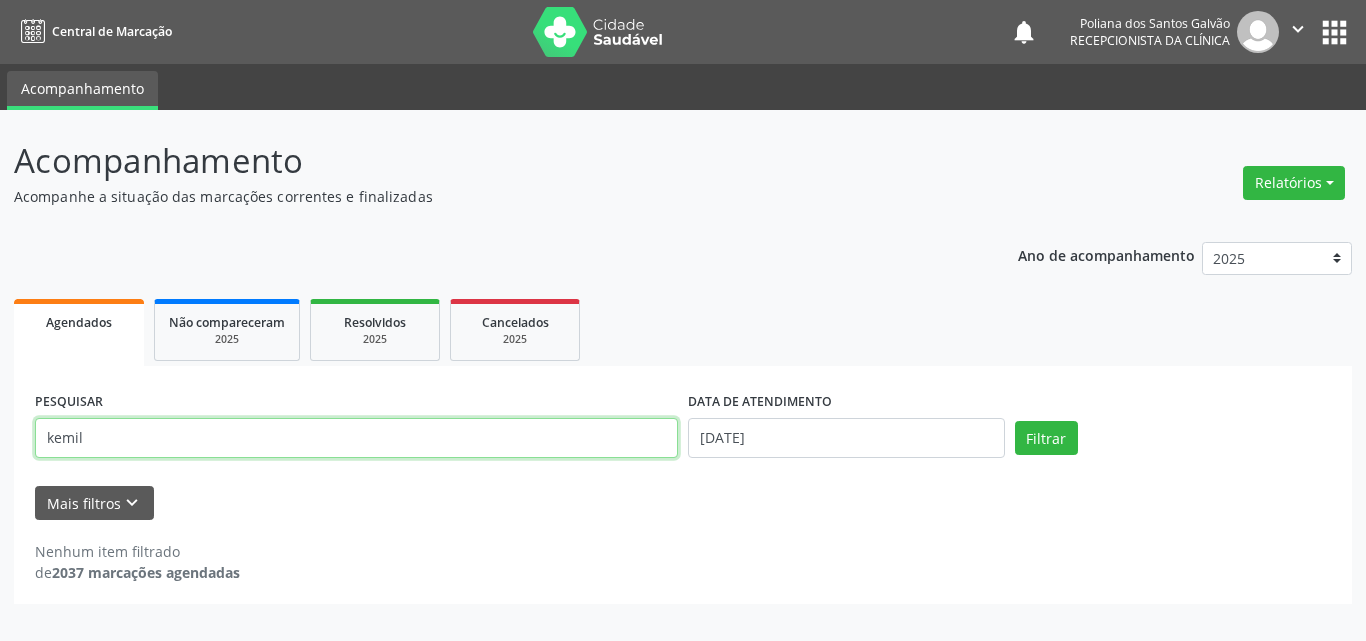 drag, startPoint x: 639, startPoint y: 432, endPoint x: 0, endPoint y: 202, distance: 679.1325 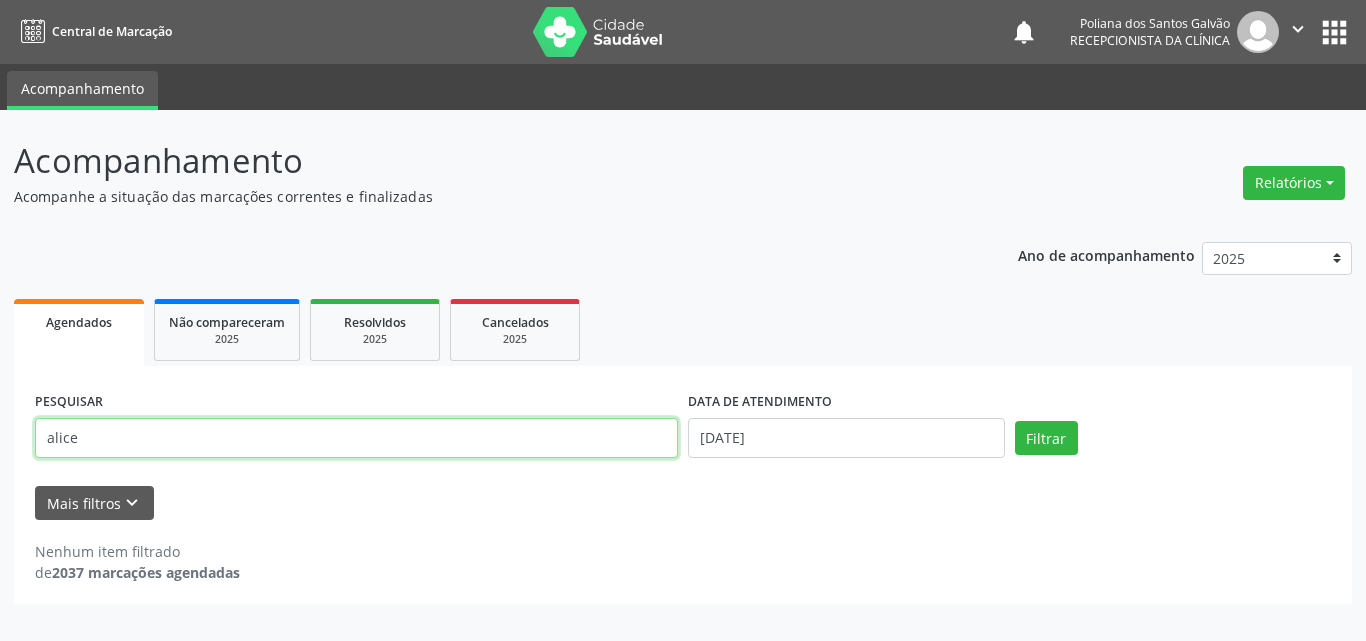 type on "alice" 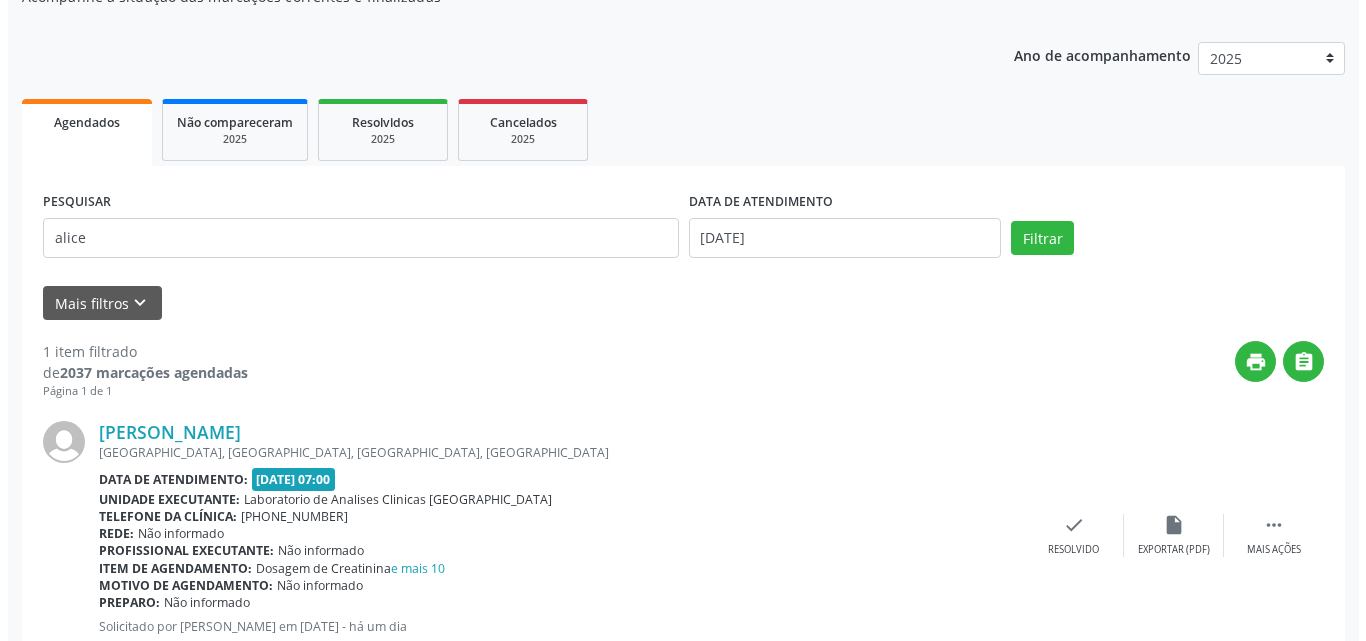 scroll, scrollTop: 264, scrollLeft: 0, axis: vertical 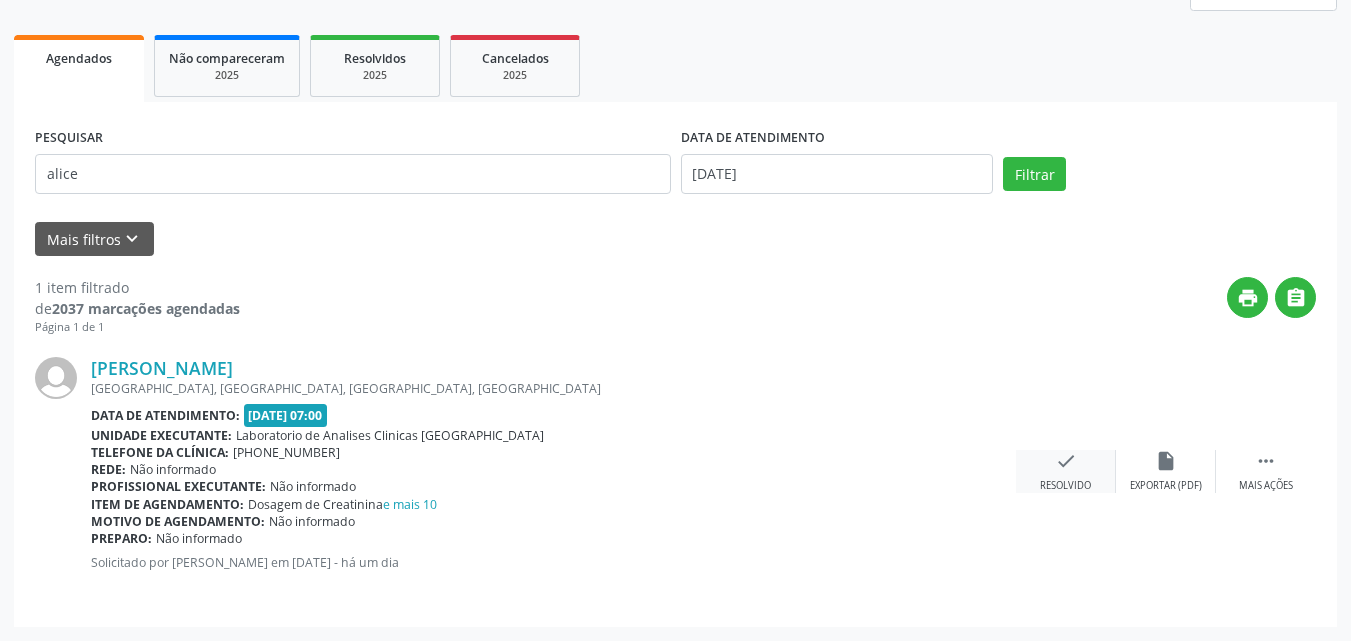 click on "check
Resolvido" at bounding box center [1066, 471] 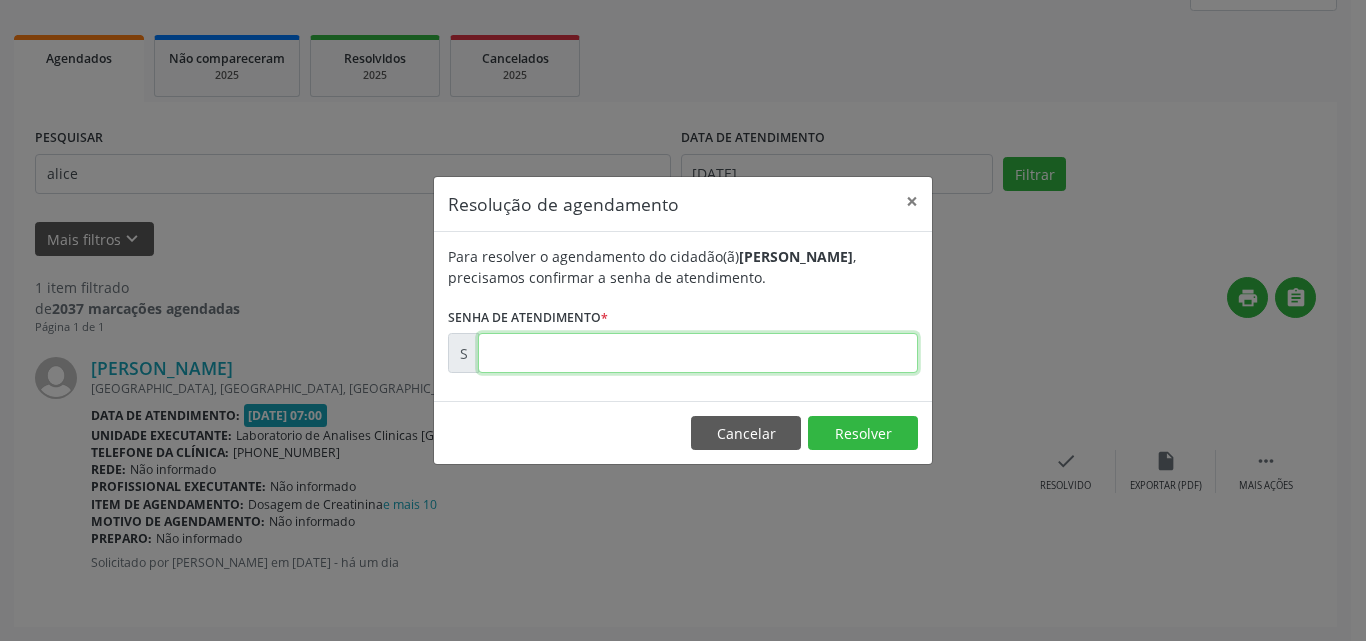 click at bounding box center (698, 353) 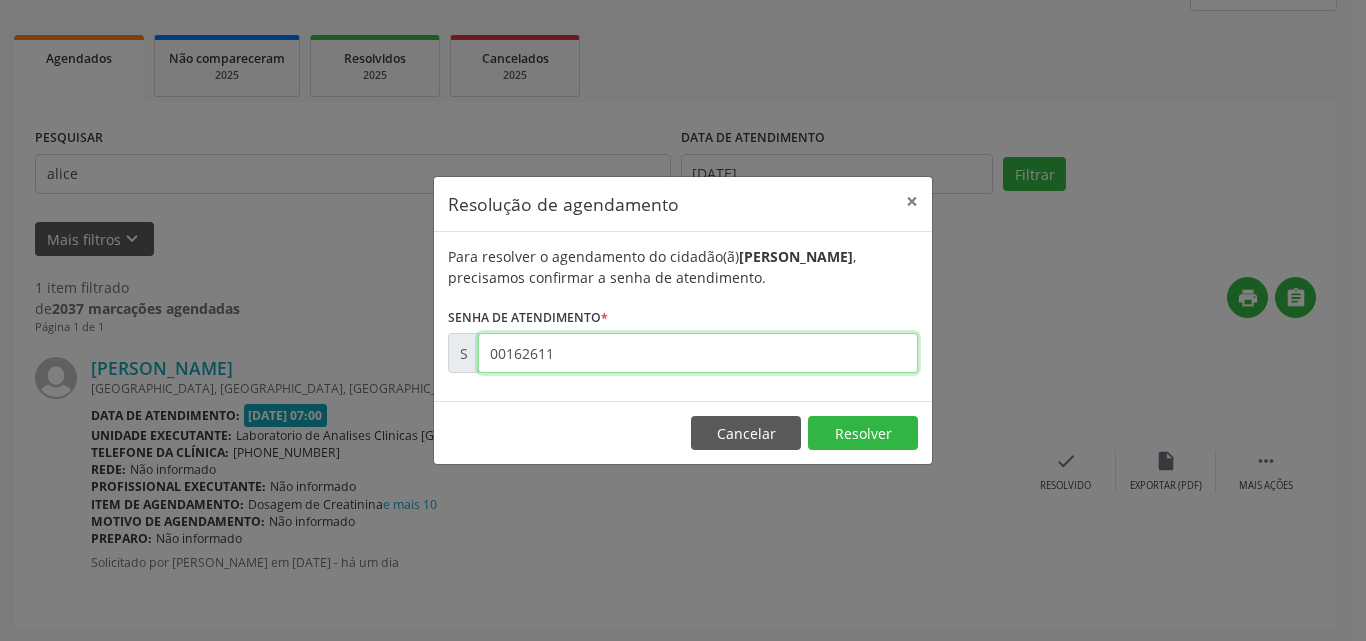 type on "00162611" 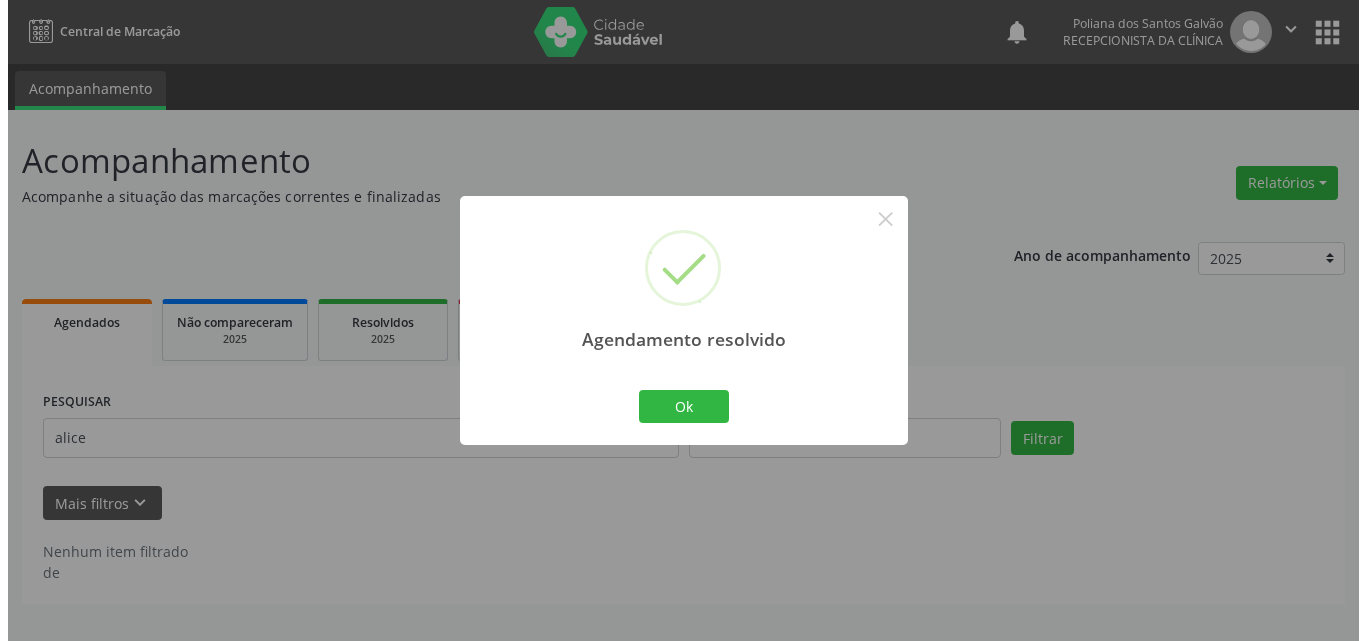 scroll, scrollTop: 0, scrollLeft: 0, axis: both 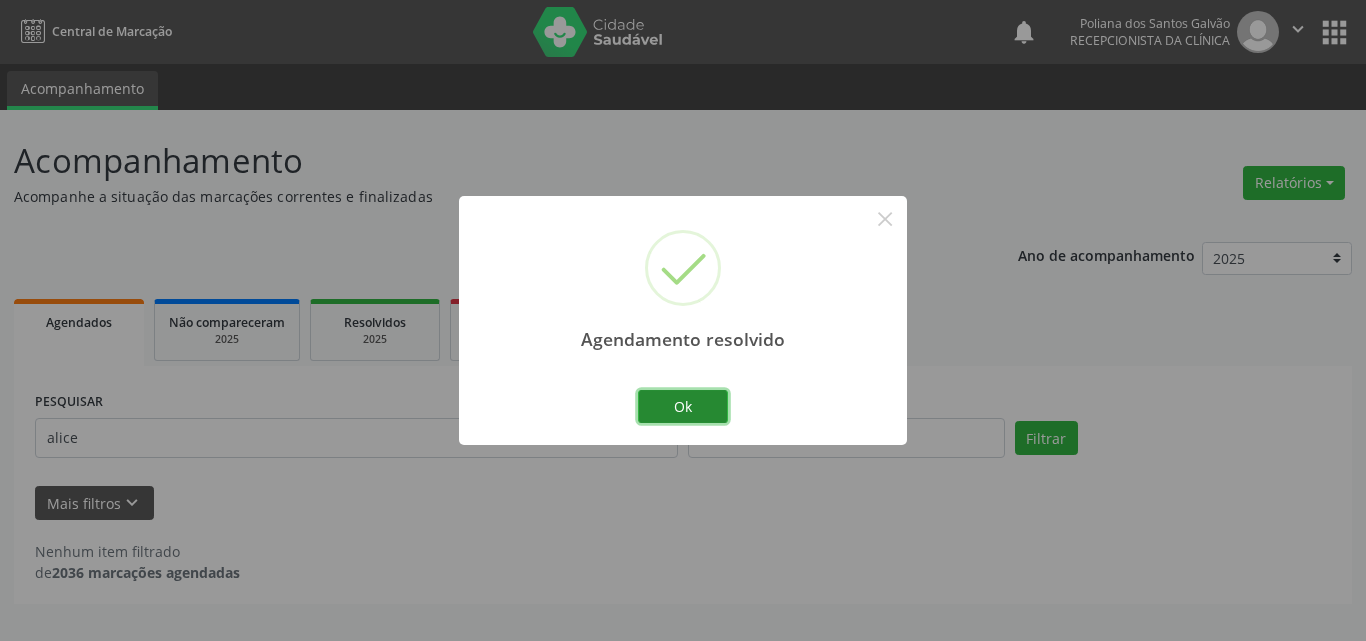 click on "Ok" at bounding box center (683, 407) 